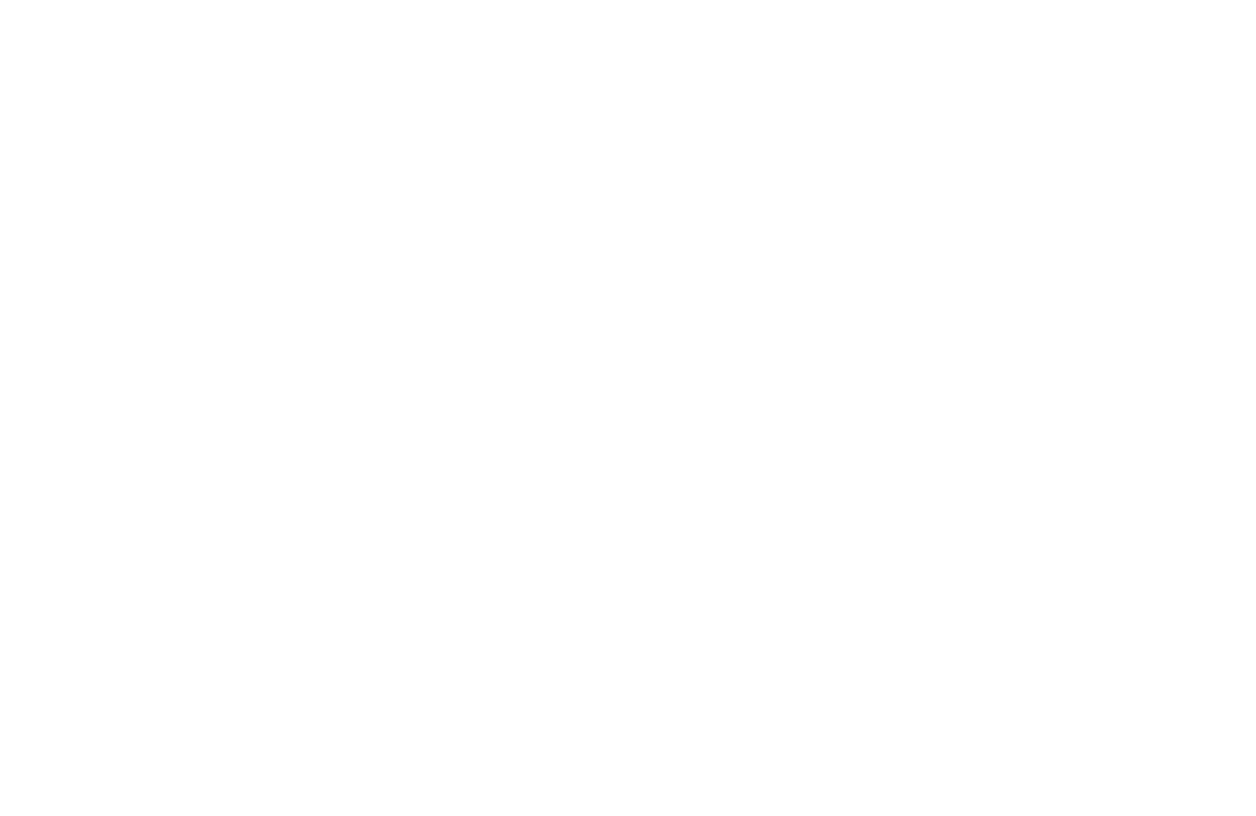 scroll, scrollTop: 0, scrollLeft: 0, axis: both 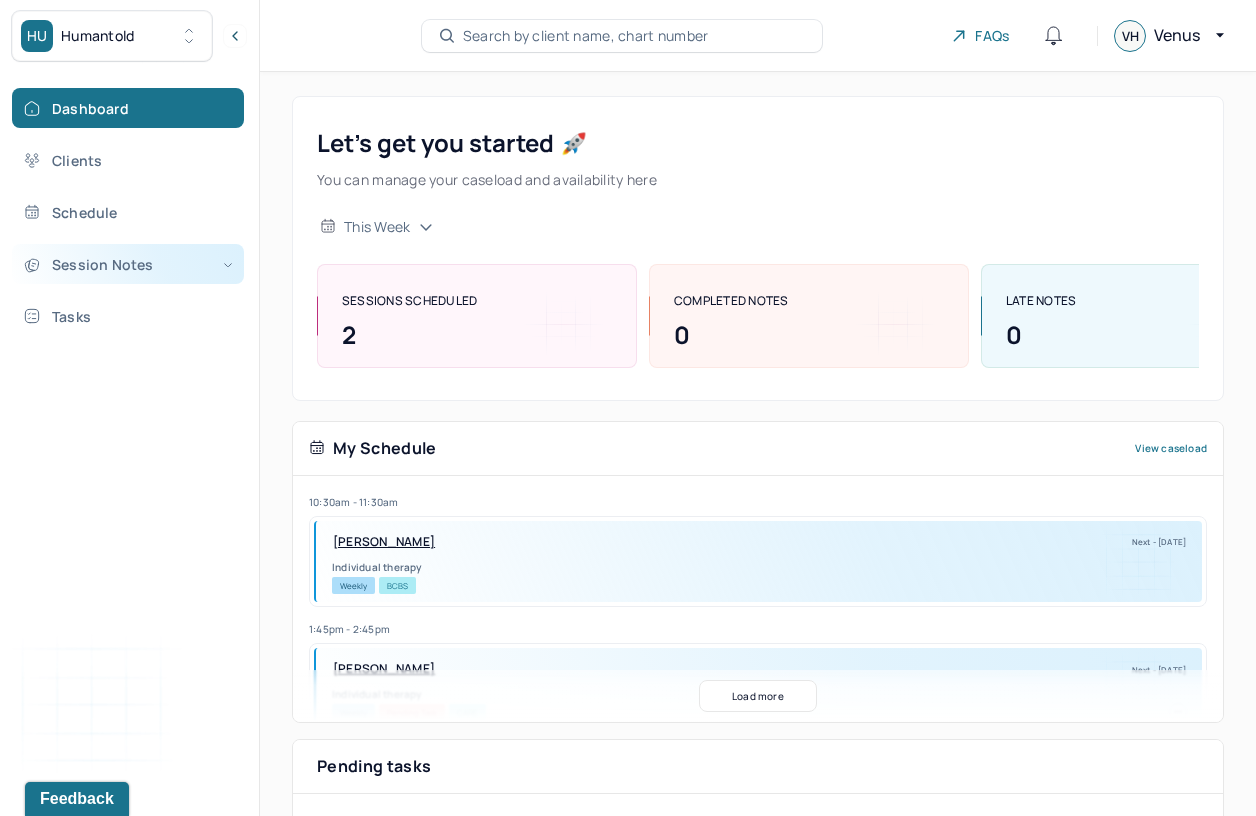 click on "Session Notes" at bounding box center (128, 264) 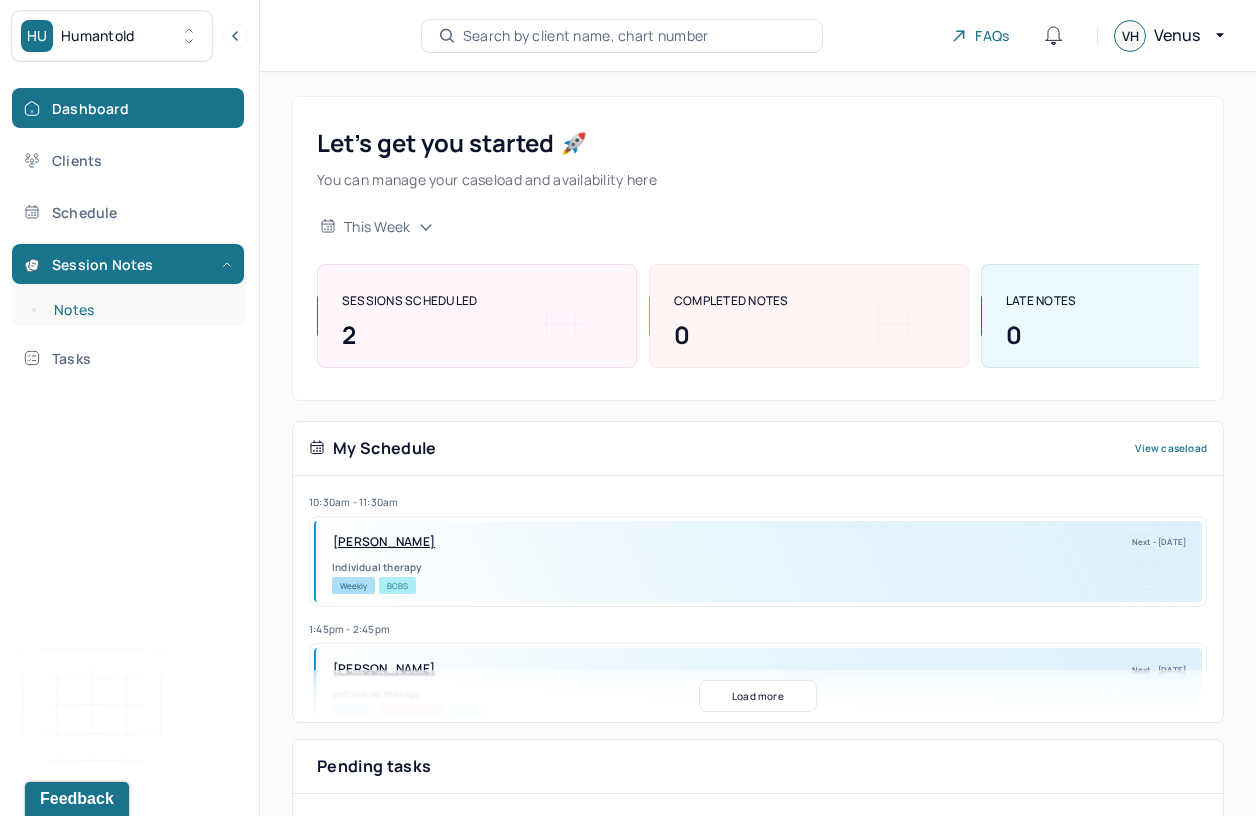 click on "Notes" at bounding box center [139, 310] 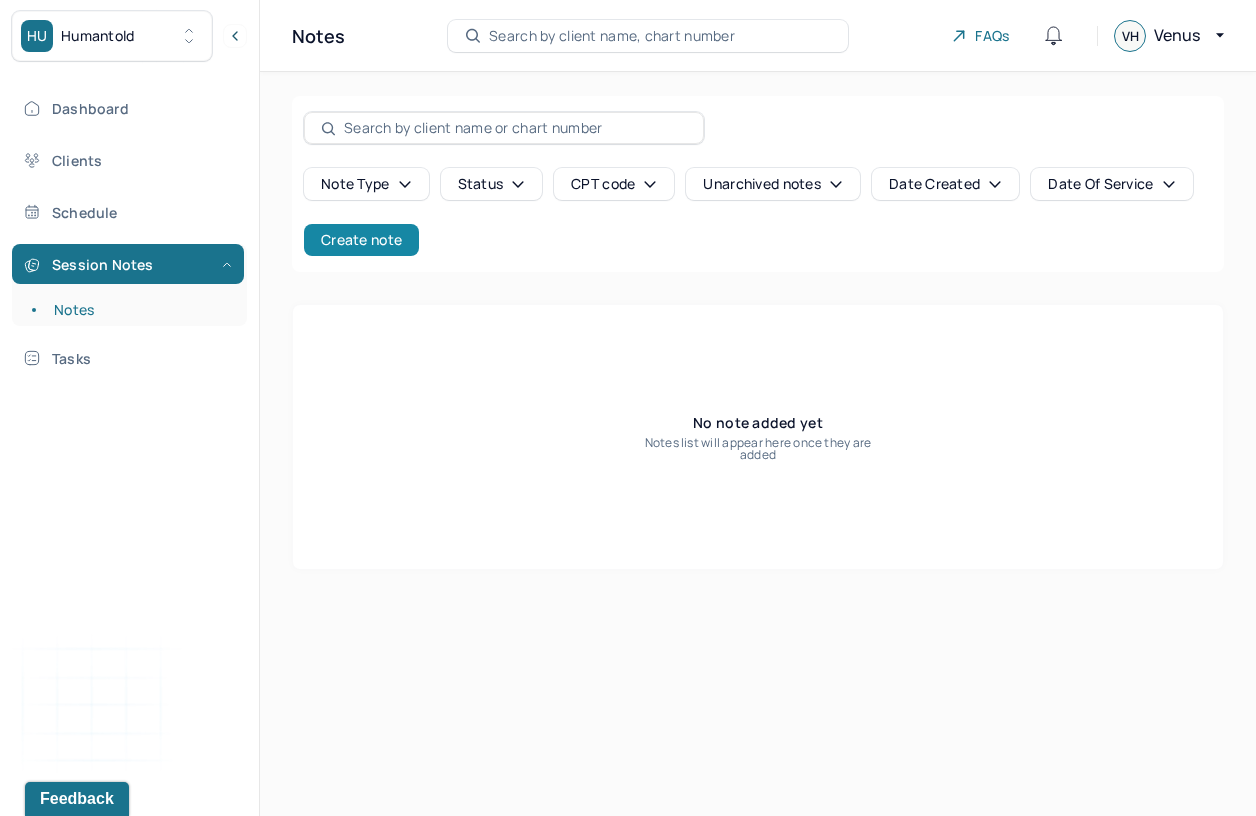 click on "Create note" at bounding box center [361, 240] 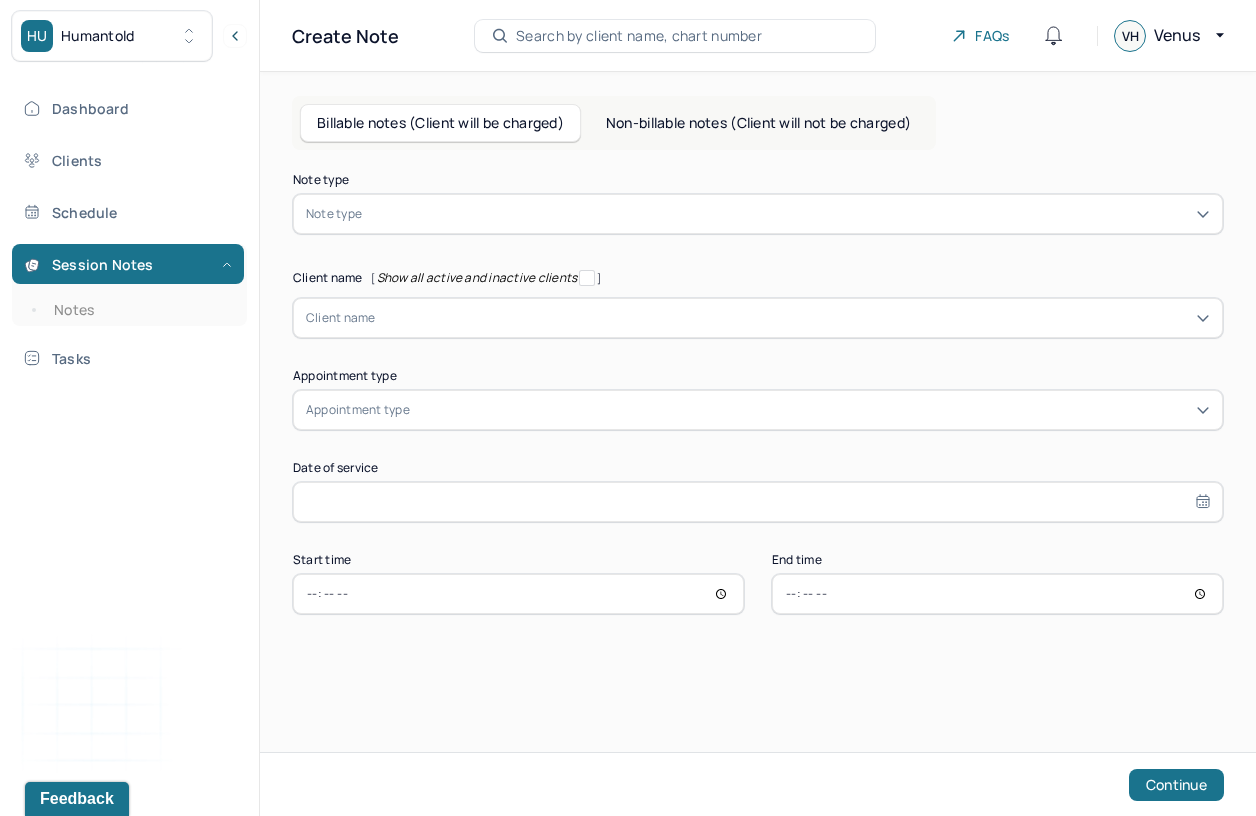 click at bounding box center (788, 214) 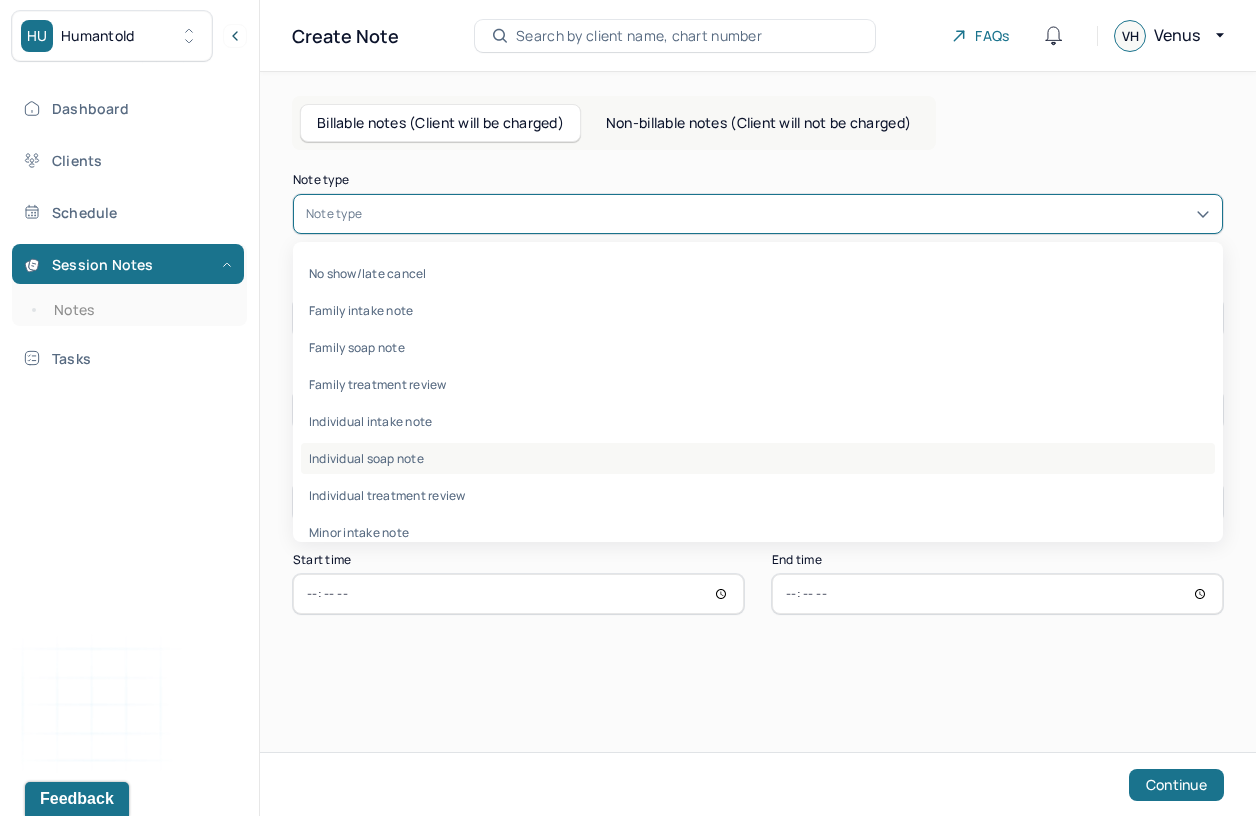 click on "Individual soap note" at bounding box center (758, 458) 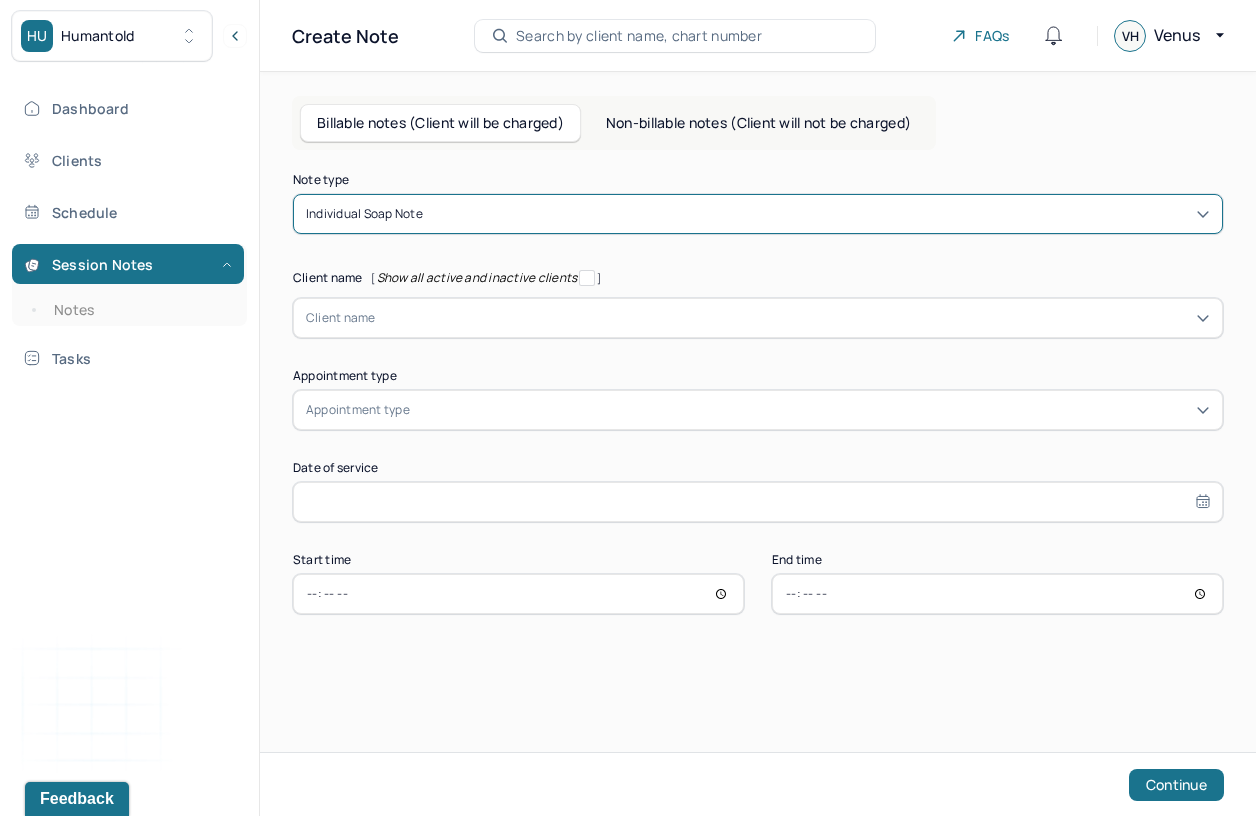 click on "Note type option Individual soap note, selected. Individual soap note Client name [ Show all active and inactive clients ] Client name Supervisee name Appointment type Appointment type Date of service Start time End time   Continue" at bounding box center (758, 394) 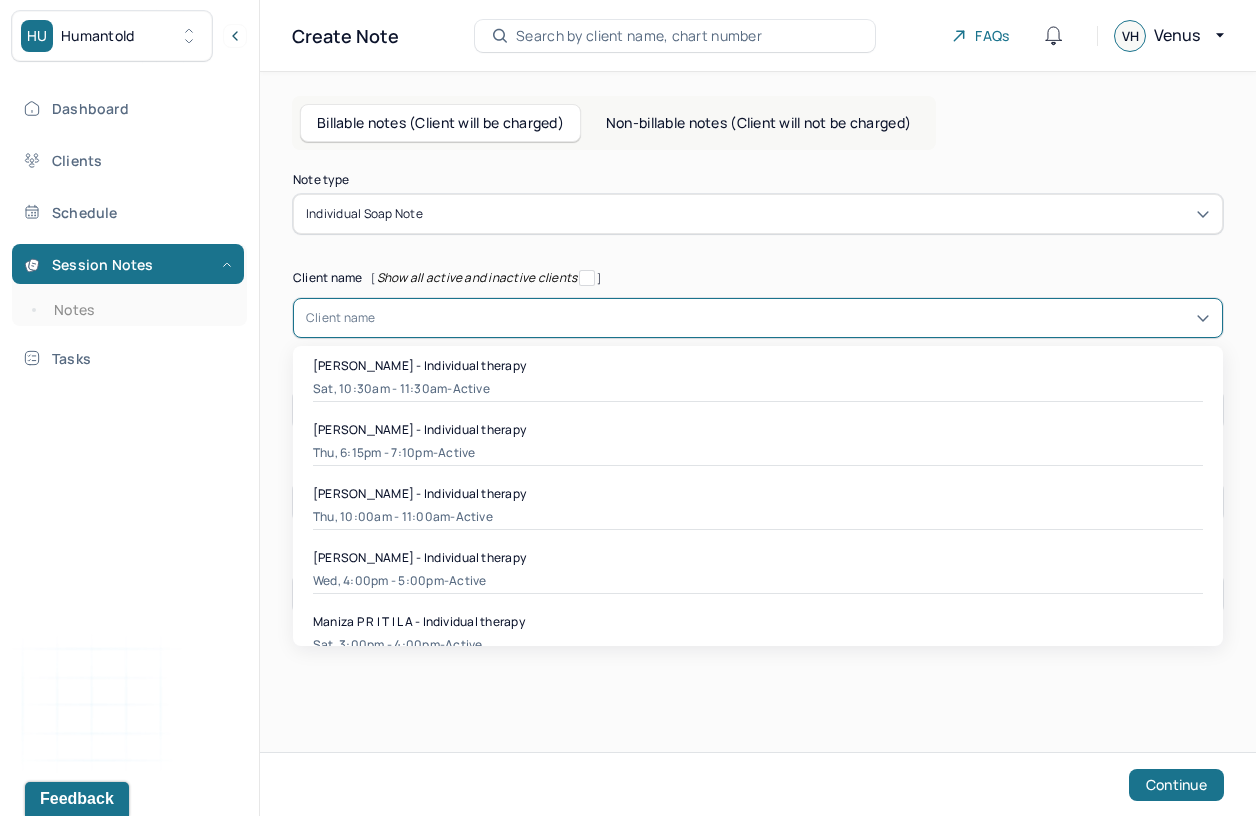 click at bounding box center (793, 318) 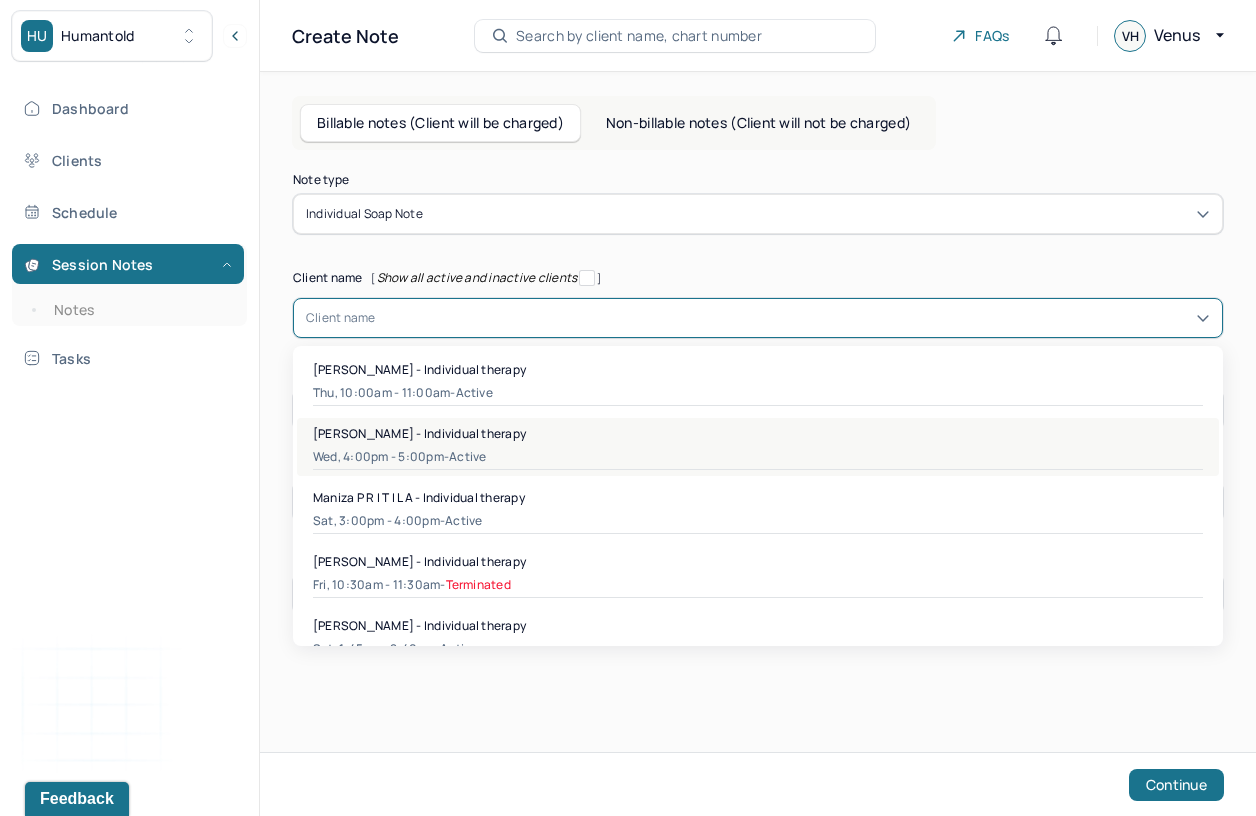 scroll, scrollTop: 0, scrollLeft: 0, axis: both 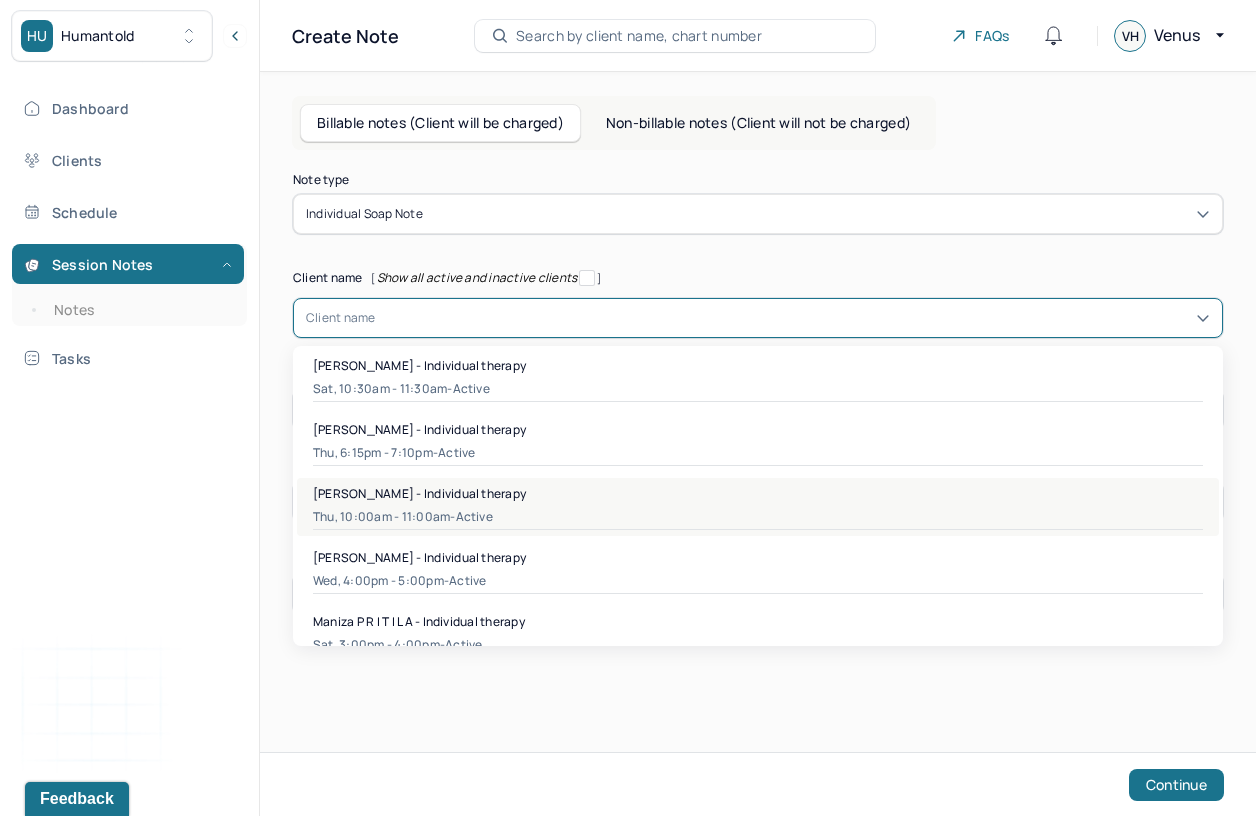 click on "[PERSON_NAME] - Individual therapy Thu, 10:00am - 11:00am  -  active" at bounding box center (758, 507) 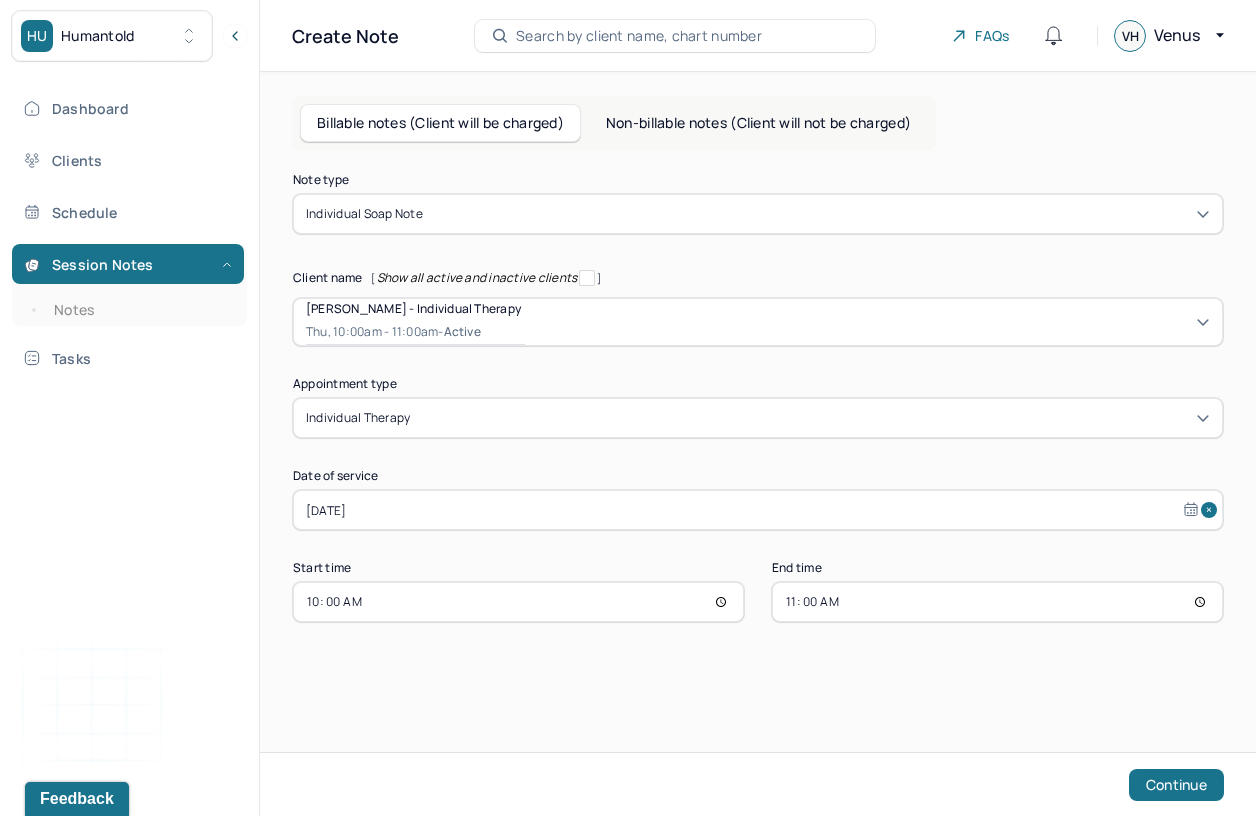 click on "Billable notes (Client will be charged)     Non-billable notes (Client will not be charged)   Note type Individual soap note Client name [ Show all active and inactive clients ] [PERSON_NAME] - Individual therapy Thu, 10:00am - 11:00am  -  active Supervisee name [PERSON_NAME] Appointment type individual therapy Date of service [DATE] Start time 10:00 End time 11:00   Continue" at bounding box center [758, 400] 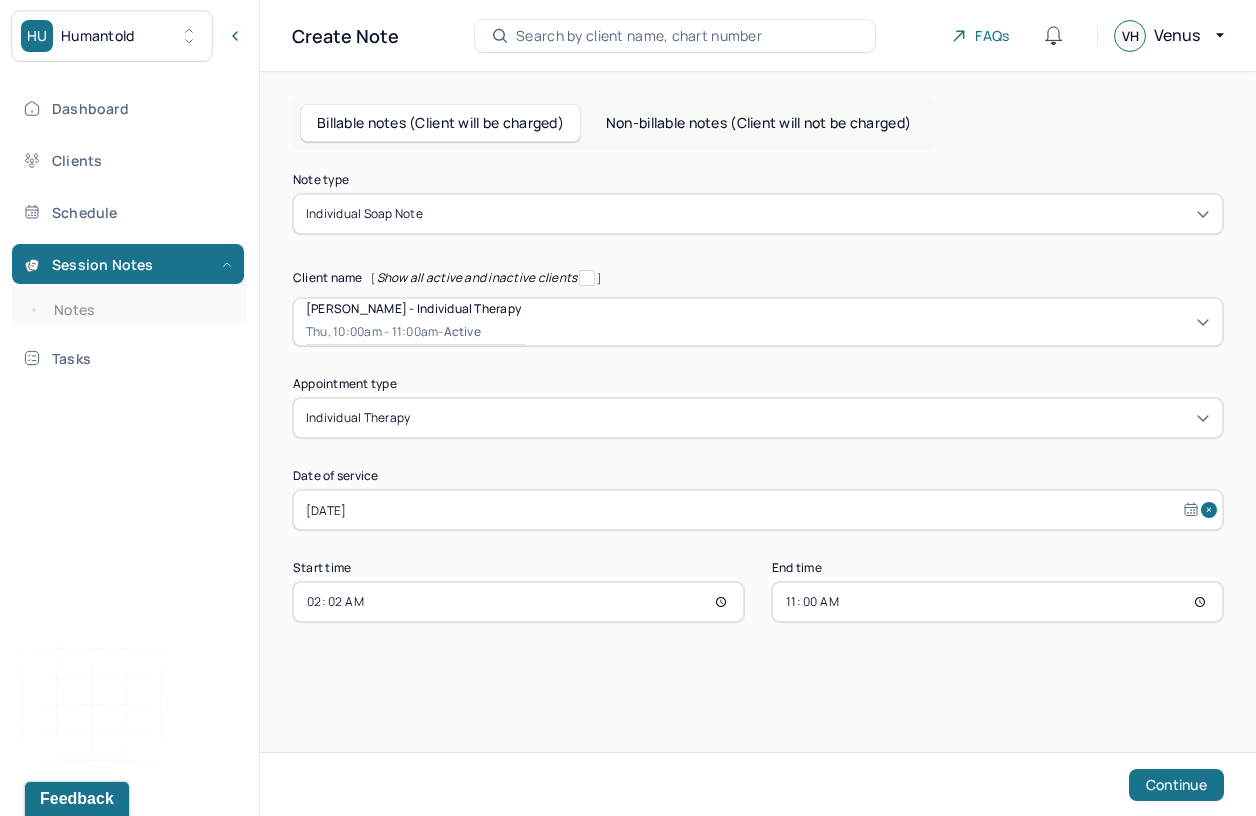 click on "02:02" at bounding box center (518, 602) 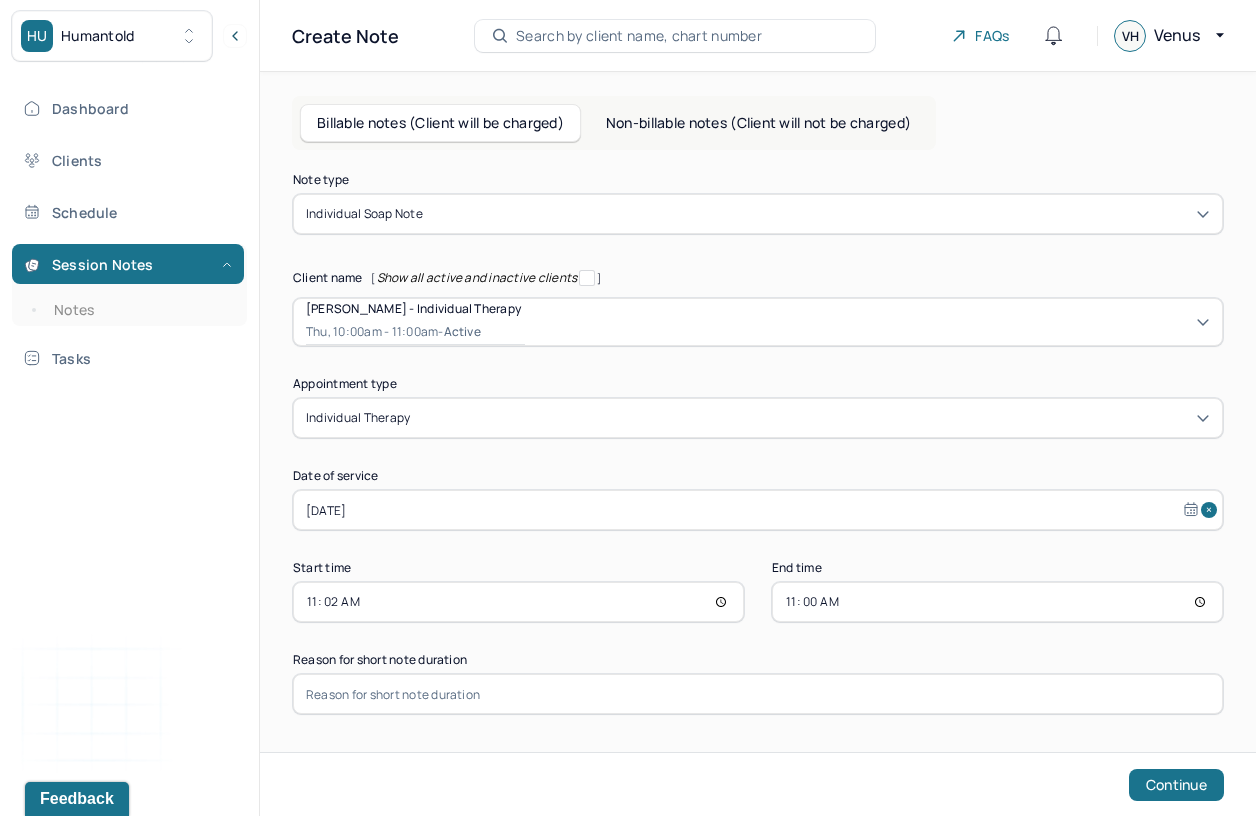 type on "11:00" 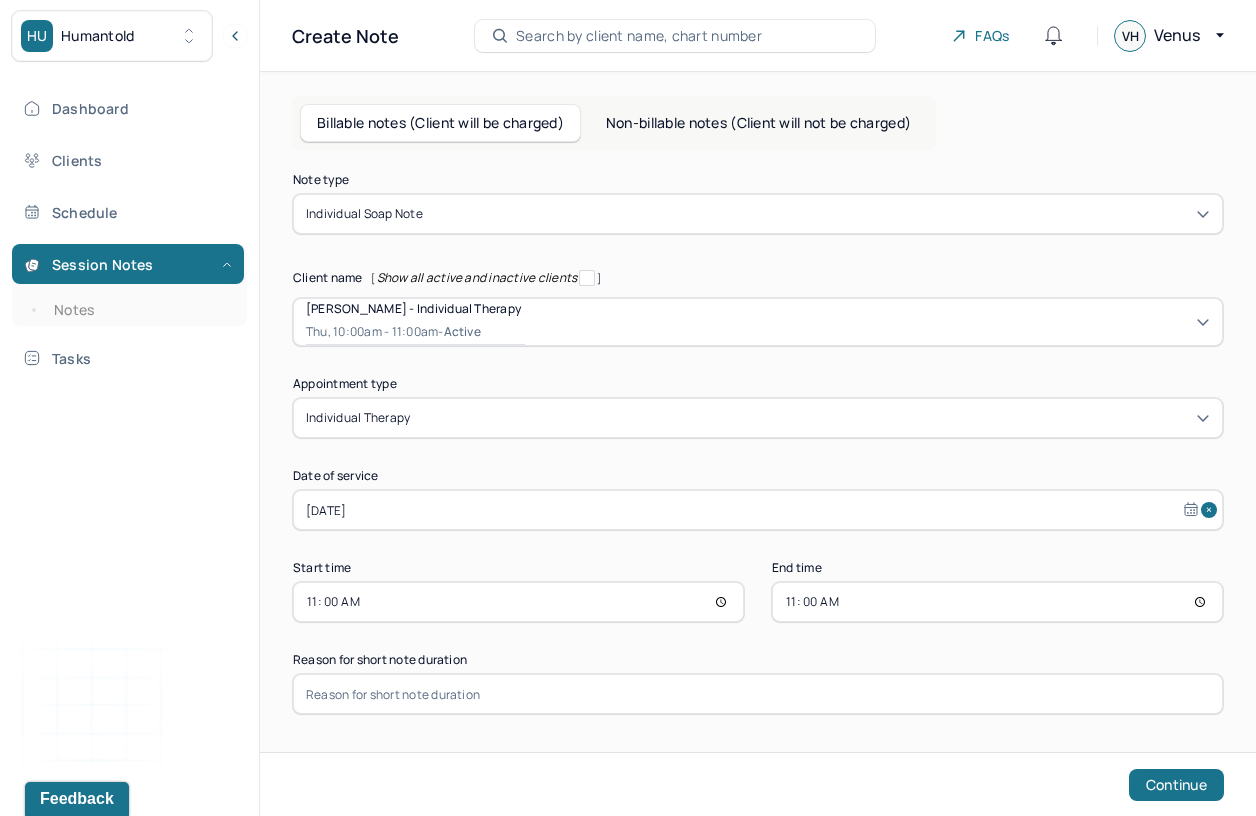 click on "11:00" at bounding box center [997, 602] 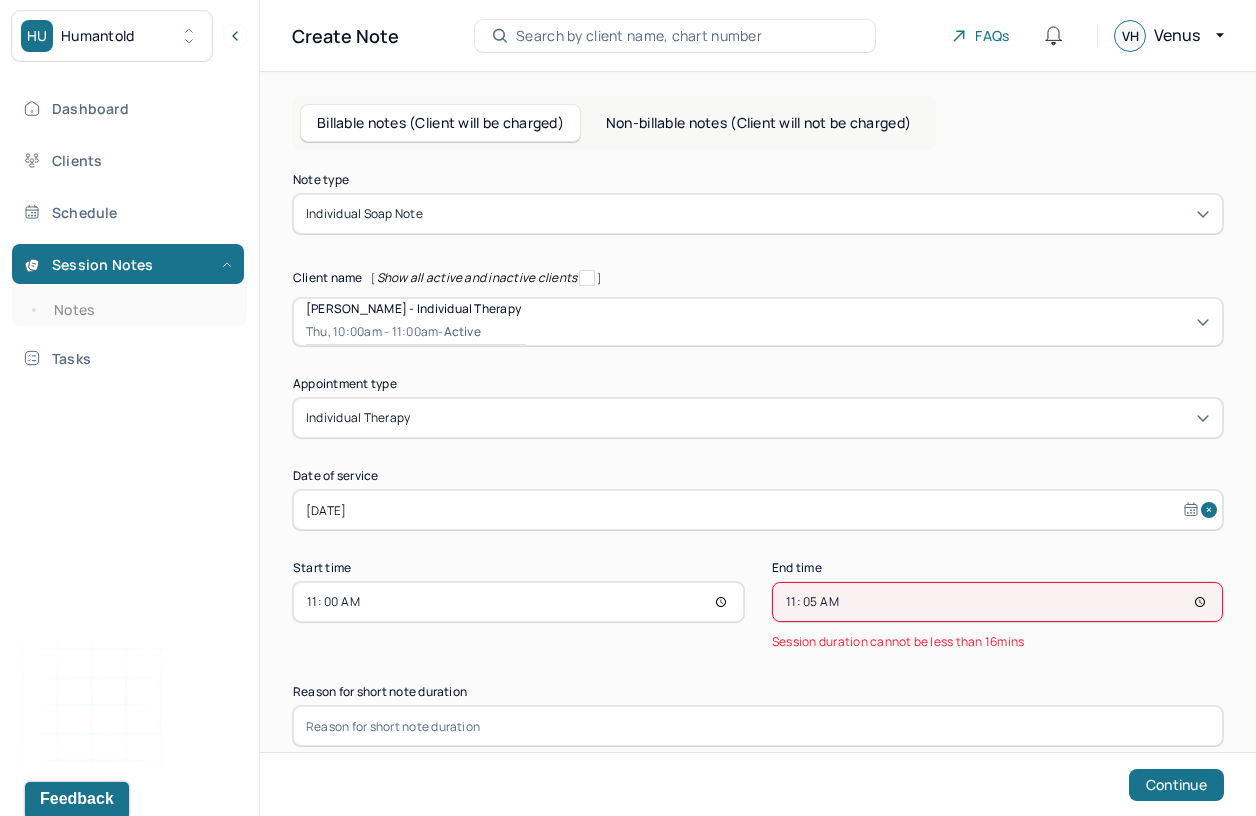 type on "11:55" 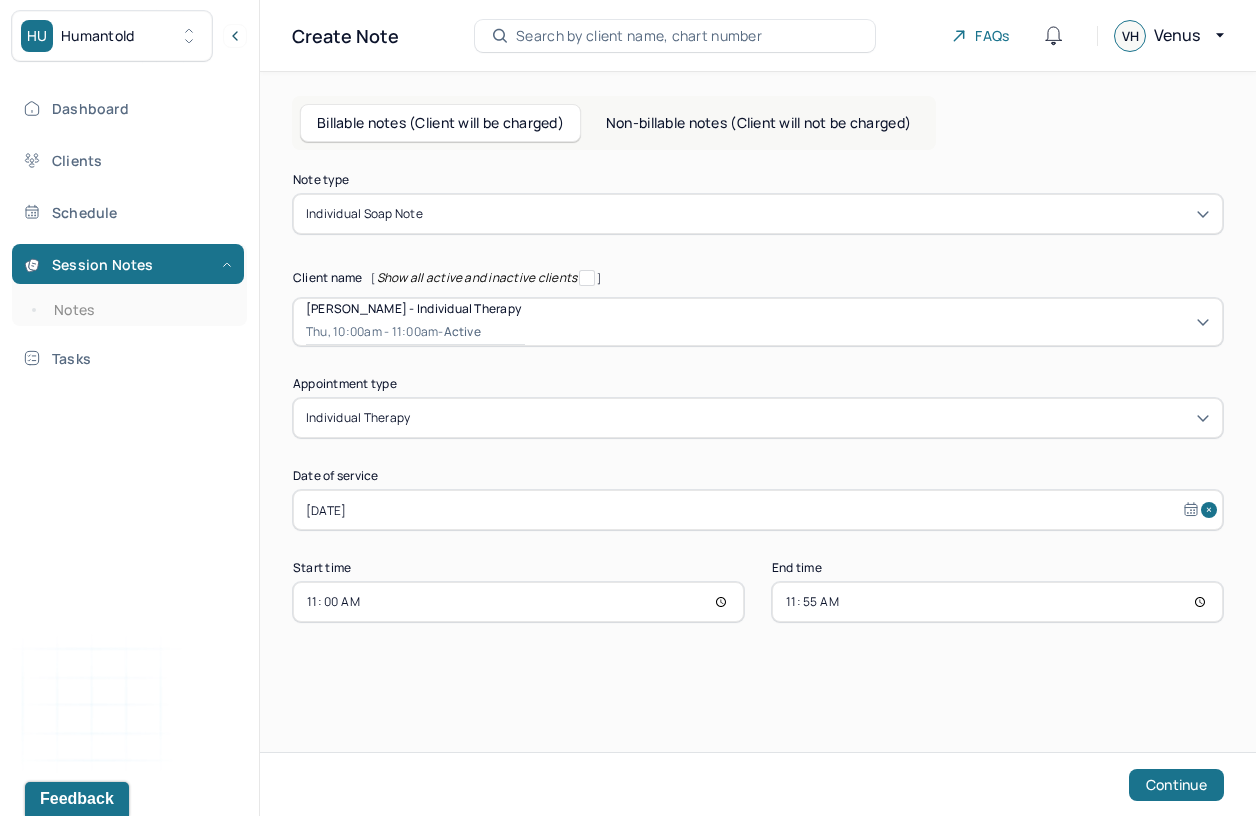 click on "Note type Individual soap note Client name [ Show all active and inactive clients ] [PERSON_NAME] - Individual therapy Thu, 10:00am - 11:00am  -  active Supervisee name [PERSON_NAME] Appointment type individual therapy Date of service [DATE] Start time 11:00 End time 11:55   Continue" at bounding box center [758, 439] 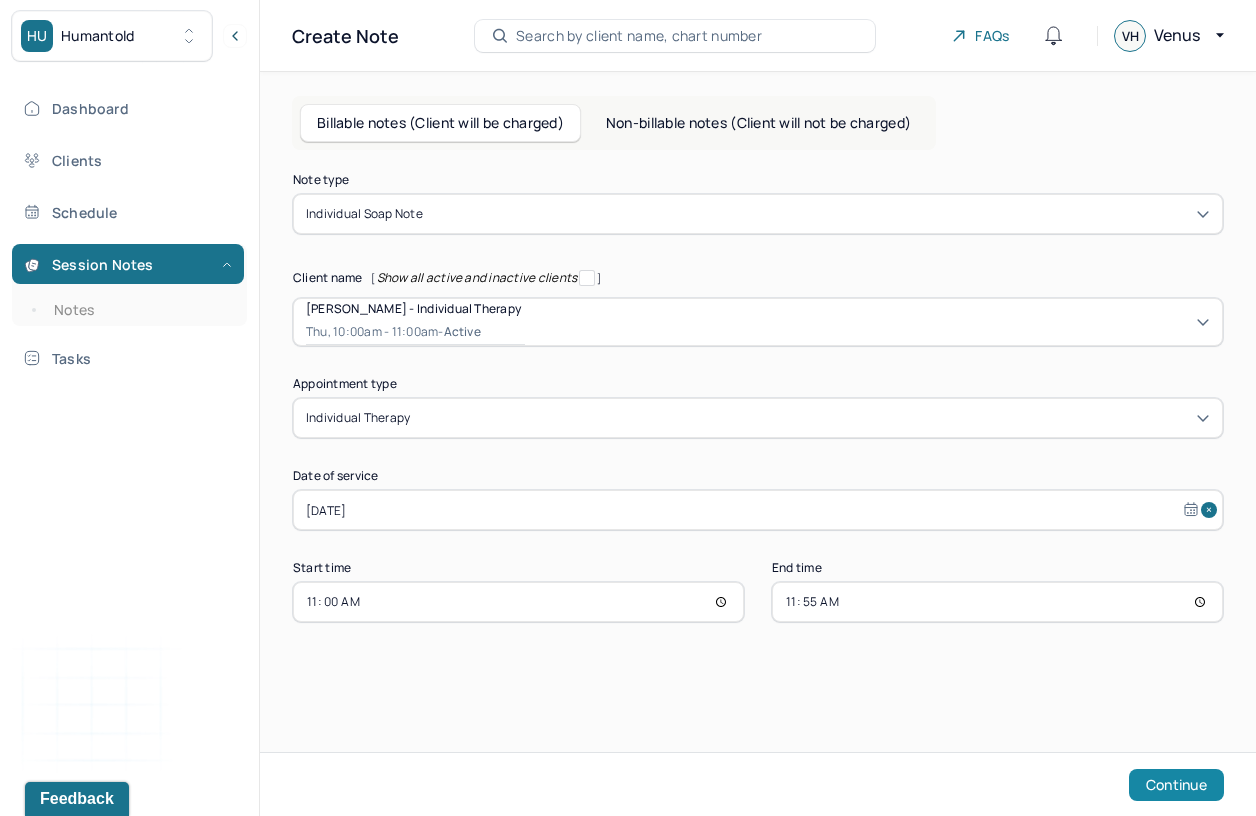 click on "Continue" at bounding box center [1176, 785] 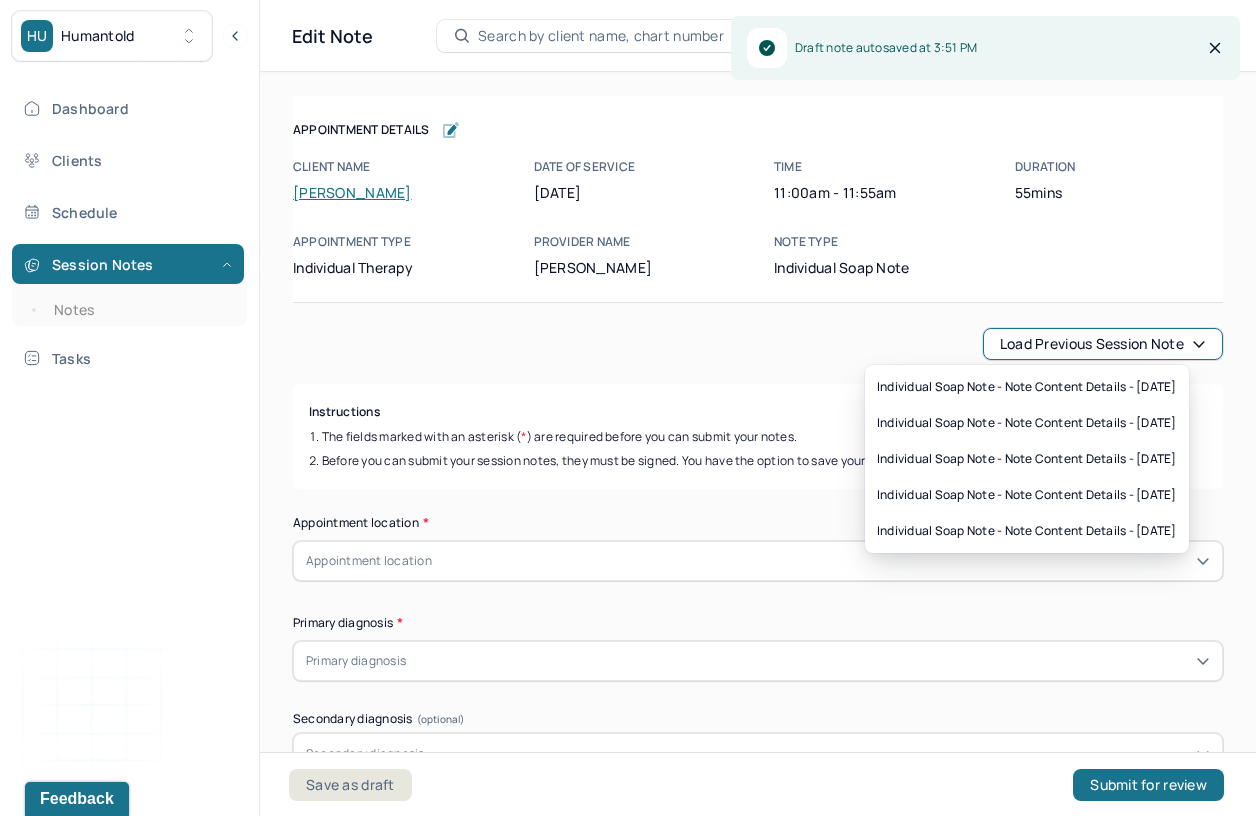 click on "Load previous session note" at bounding box center (1103, 344) 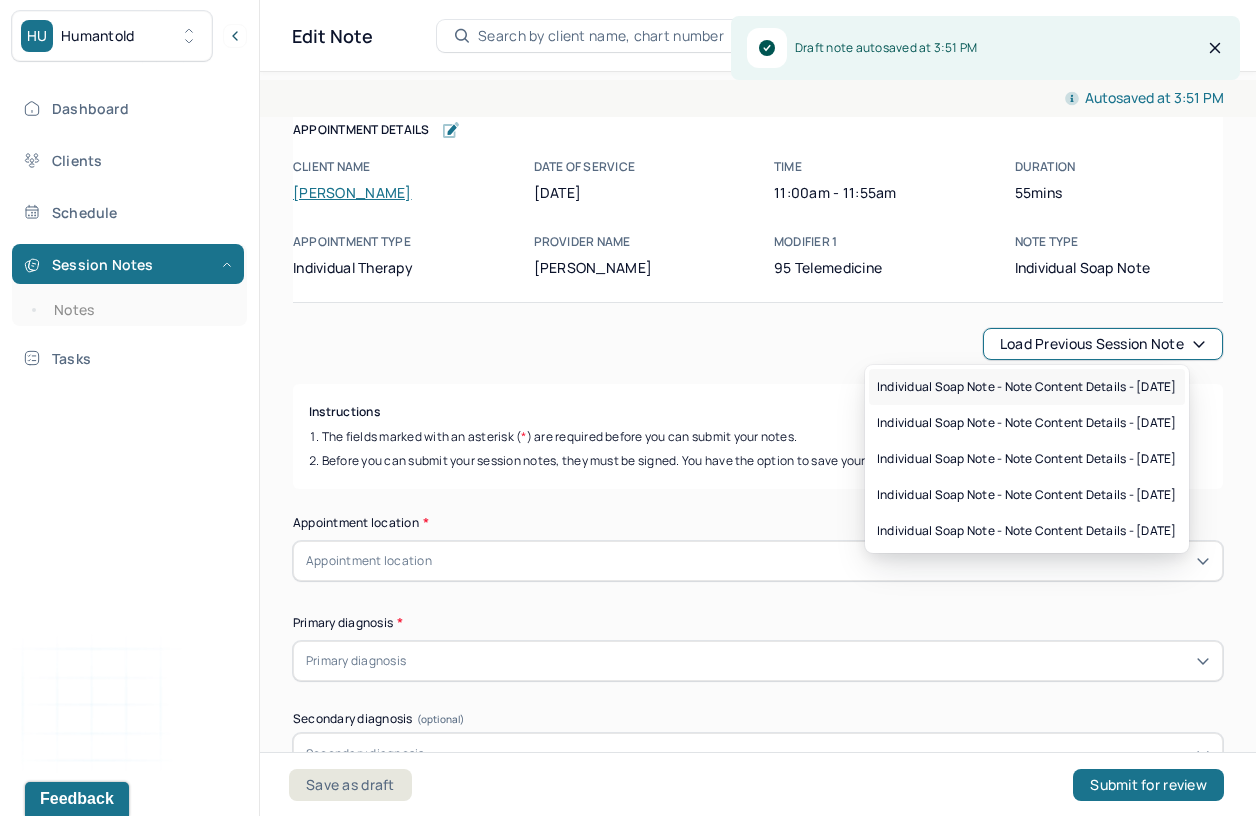 click on "Individual soap note   - Note content Details -   [DATE]" at bounding box center (1027, 387) 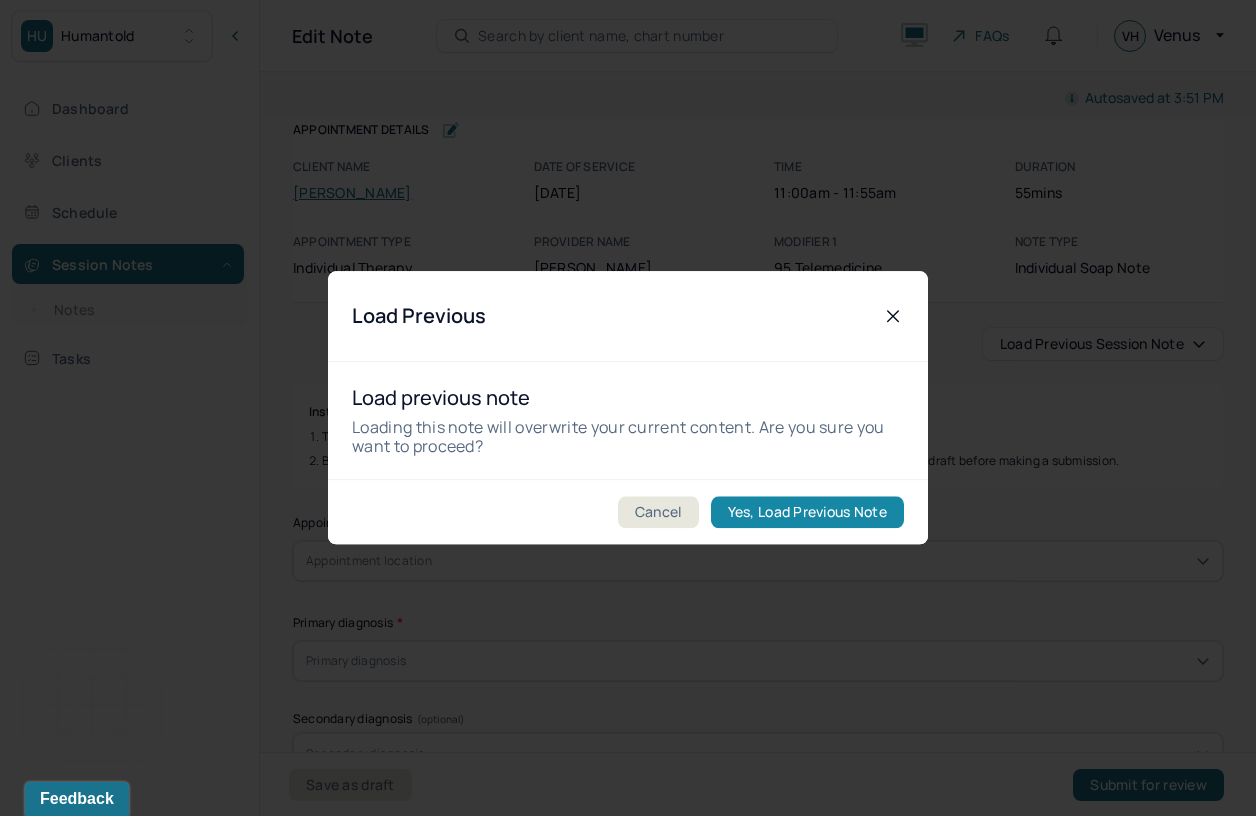 click on "Yes, Load Previous Note" at bounding box center [807, 513] 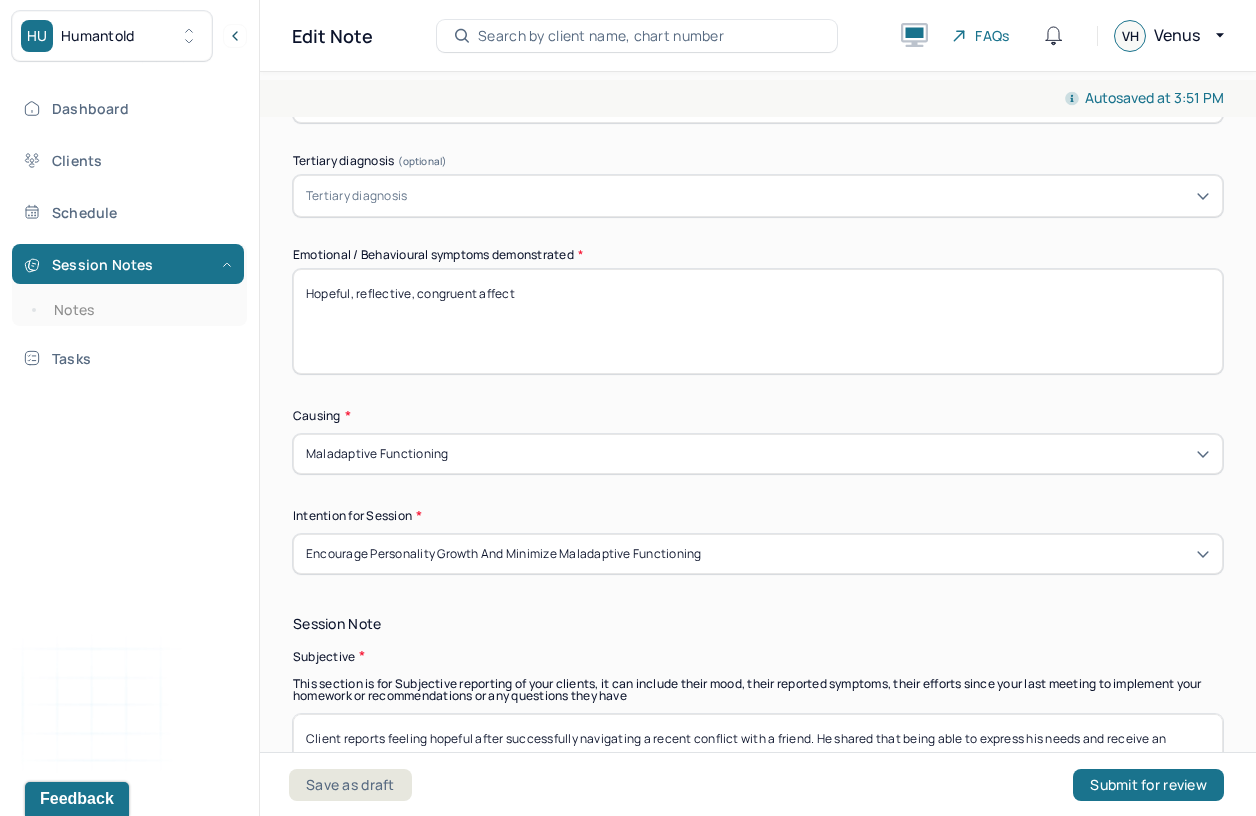 scroll, scrollTop: 913, scrollLeft: 0, axis: vertical 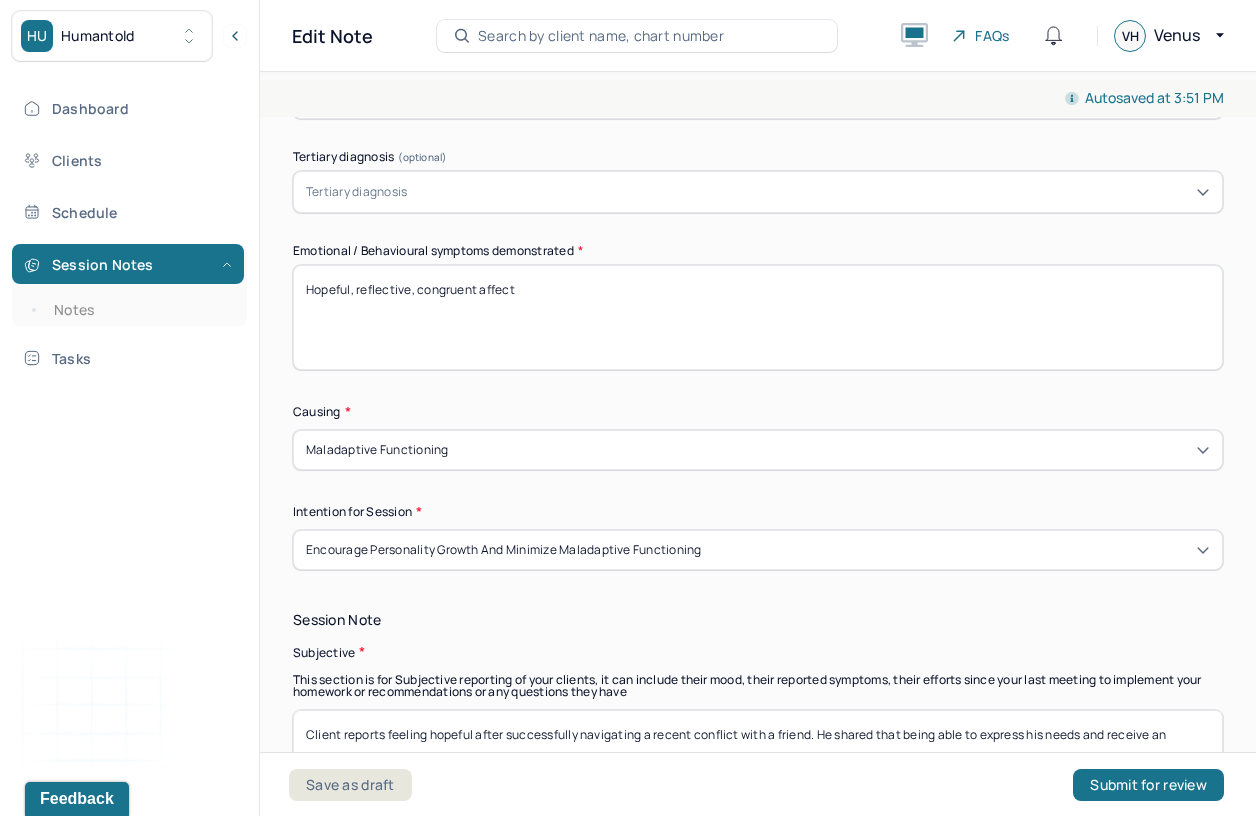 click on "Hopeful, reflective, congruent affect" at bounding box center (758, 317) 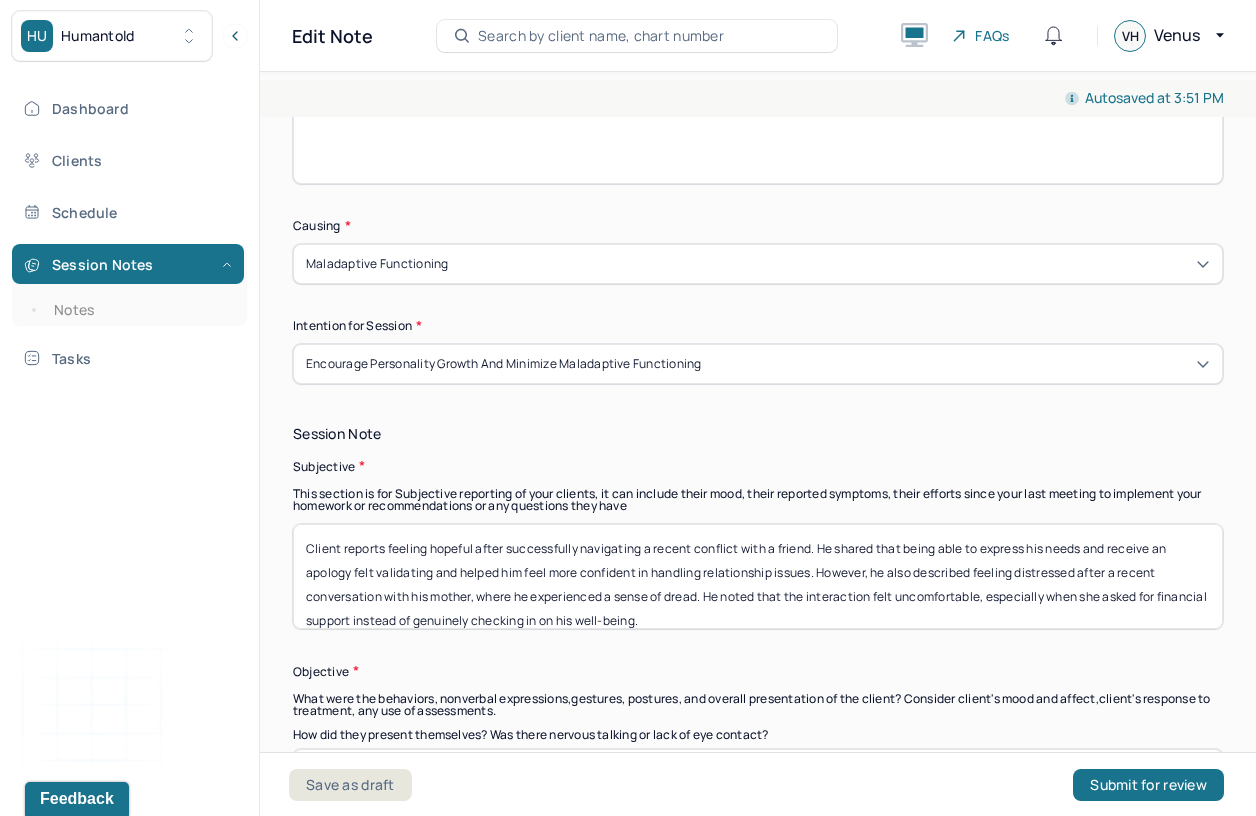 scroll, scrollTop: 1145, scrollLeft: 0, axis: vertical 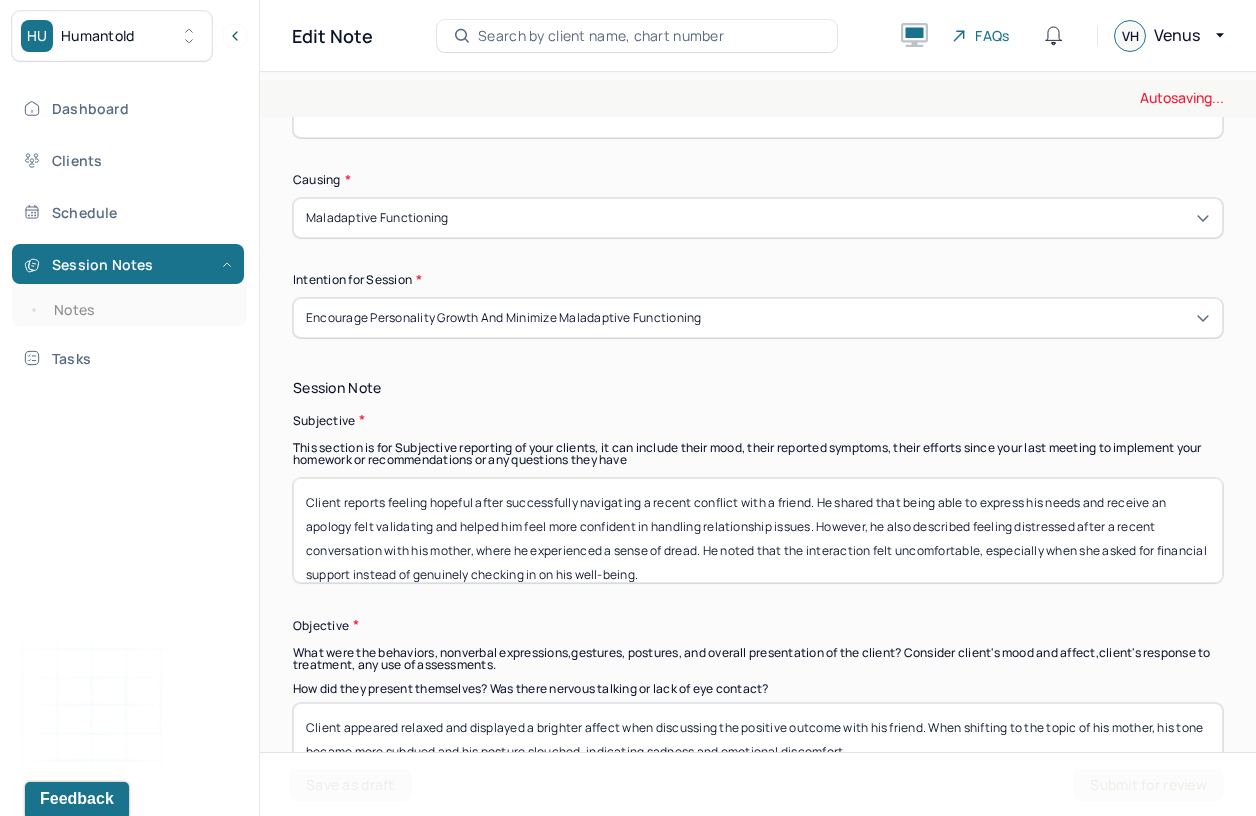 type 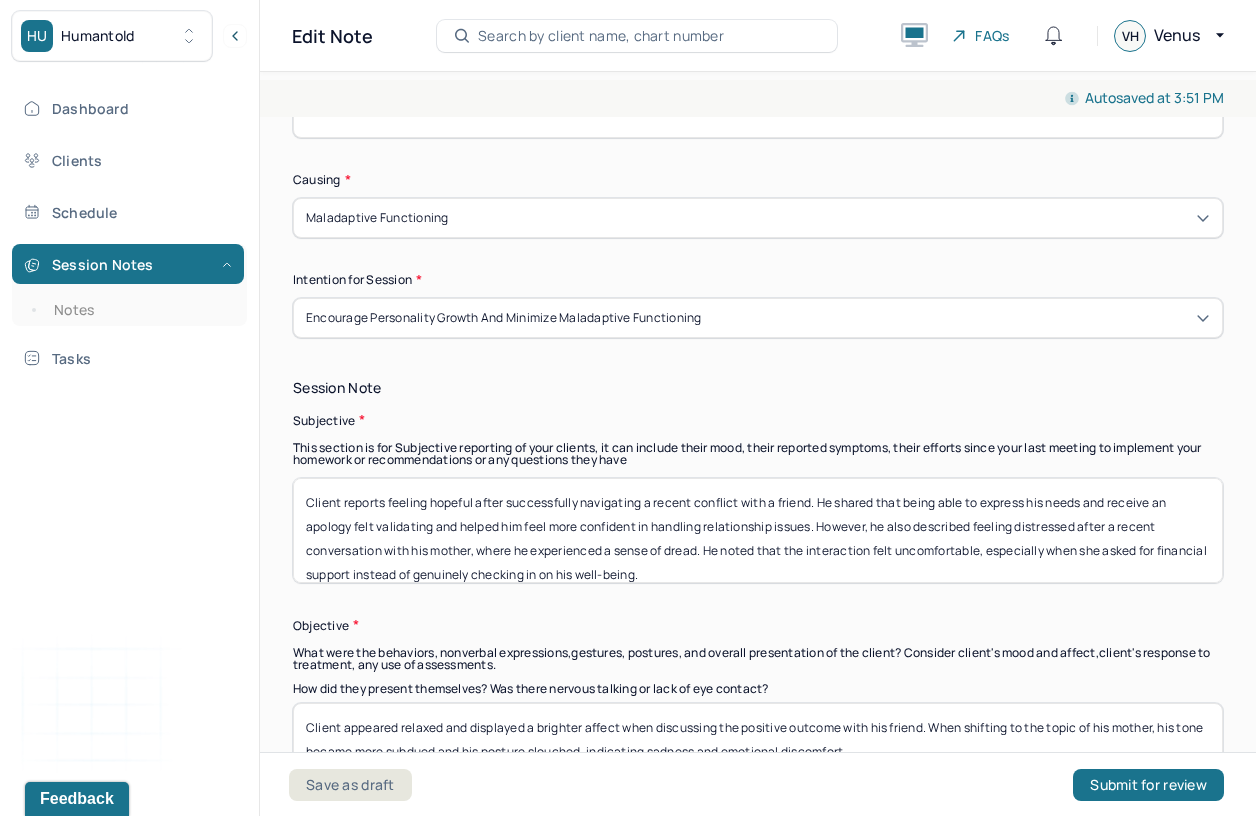 click on "Client reports feeling hopeful after successfully navigating a recent conflict with a friend. He shared that being able to express his needs and receive an apology felt validating and helped him feel more confident in handling relationship issues. However, he also described feeling distressed after a recent conversation with his mother, where he experienced a sense of dread. He noted that the interaction felt uncomfortable, especially when she asked for financial support instead of genuinely checking in on his well-being." at bounding box center [758, 530] 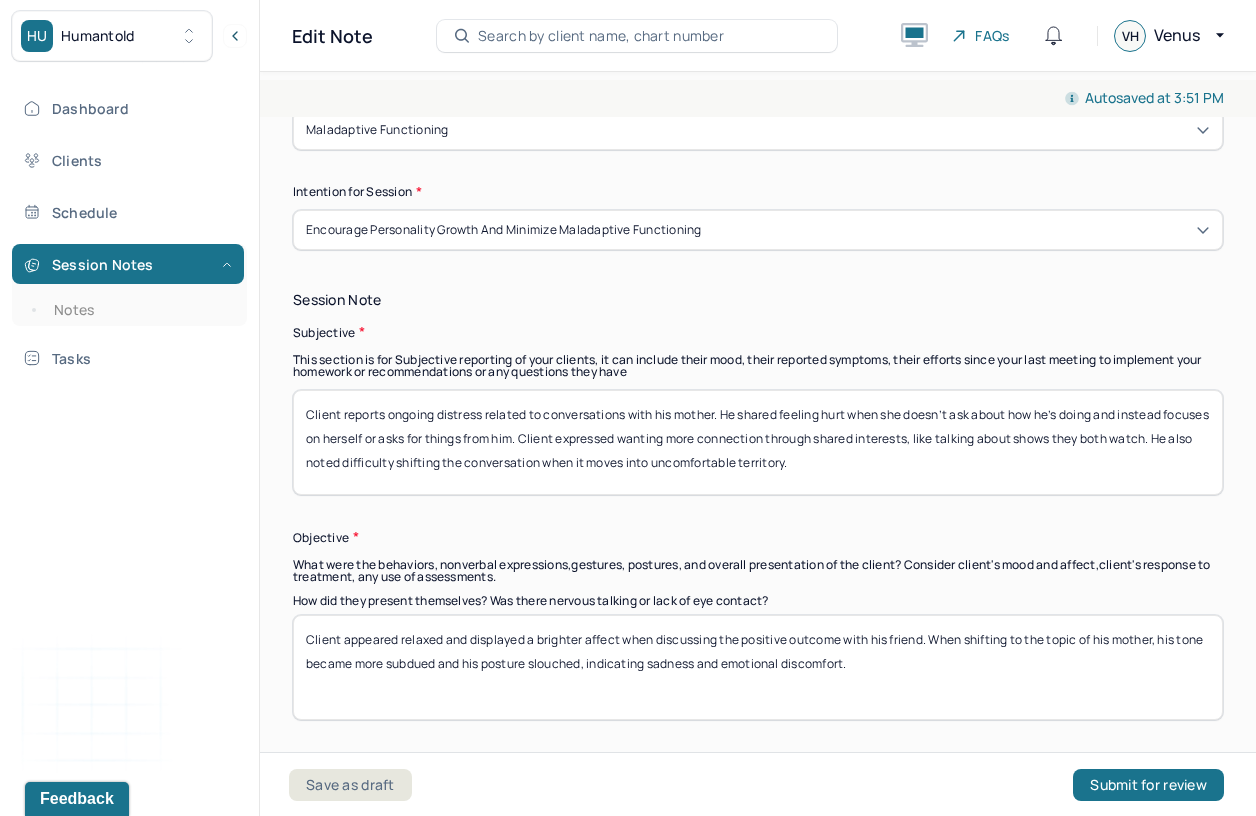 scroll, scrollTop: 1238, scrollLeft: 0, axis: vertical 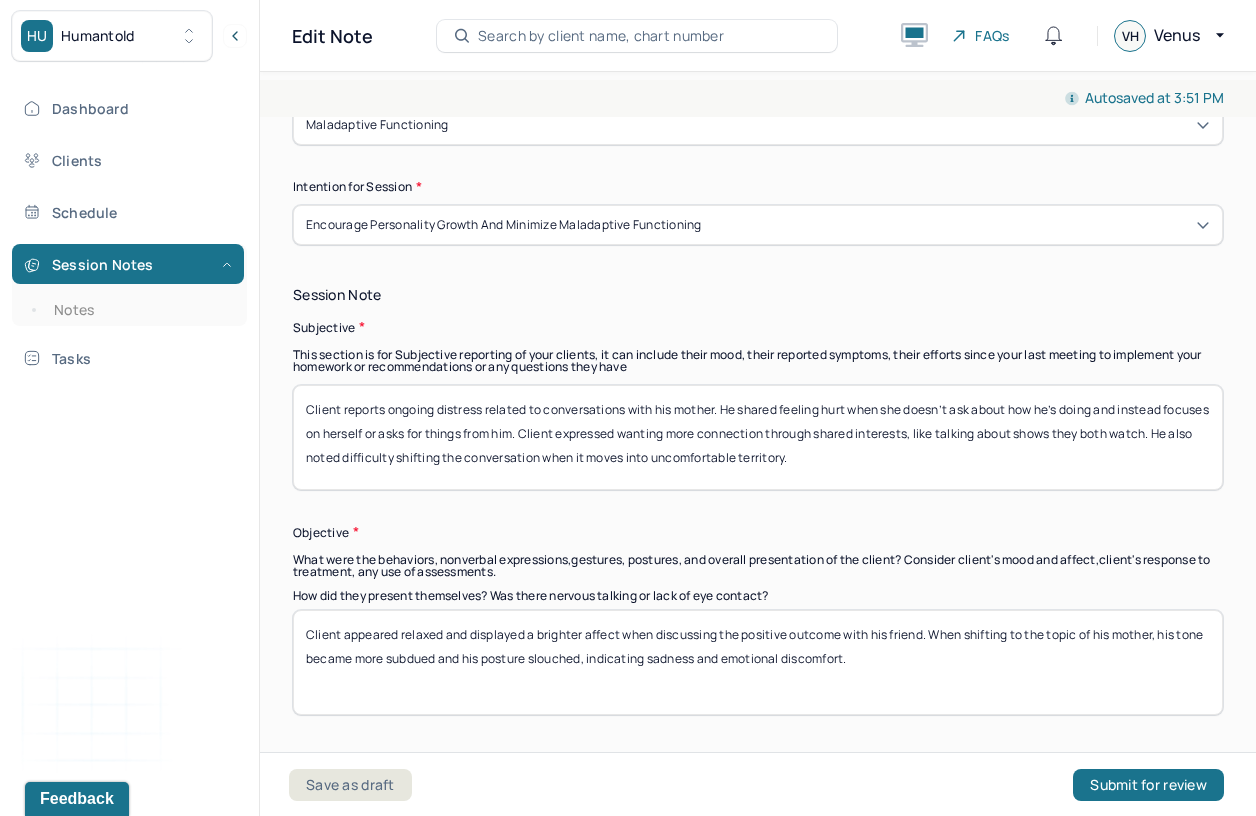 click on "Client reports ongoing distress related to conversations with his mother. He shared feeling hurt when she doesn’t ask about how he’s doing and instead focuses on herself or asks for things from him. Client expressed wanting more connection through shared interests, like talking about shows they both watch. He also noted difficulty shifting the conversation when it moves into uncomfortable territory." at bounding box center [758, 437] 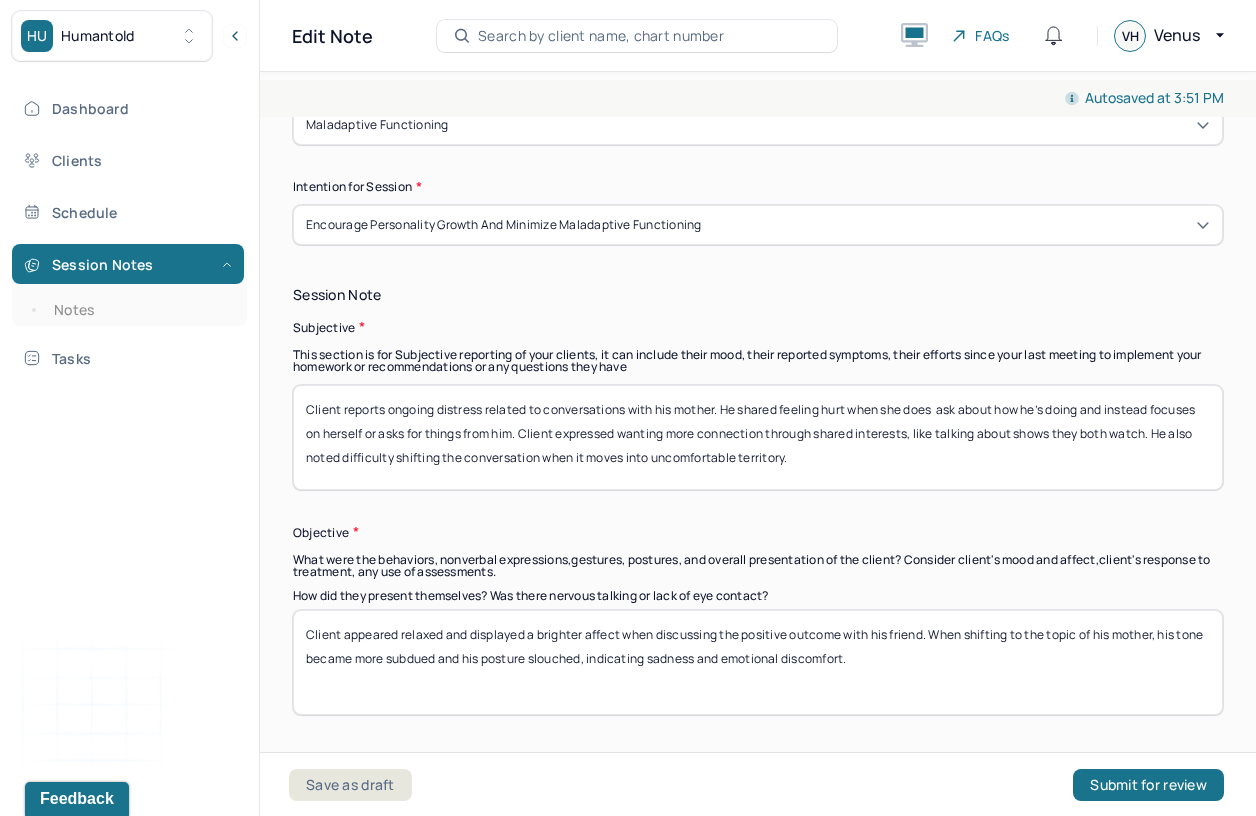 click on "Client reports ongoing distress related to conversations with his mother. He shared feeling hurt when she does  ask about how he’s doing and instead focuses on herself or asks for things from him. Client expressed wanting more connection through shared interests, like talking about shows they both watch. He also noted difficulty shifting the conversation when it moves into uncomfortable territory." at bounding box center (758, 437) 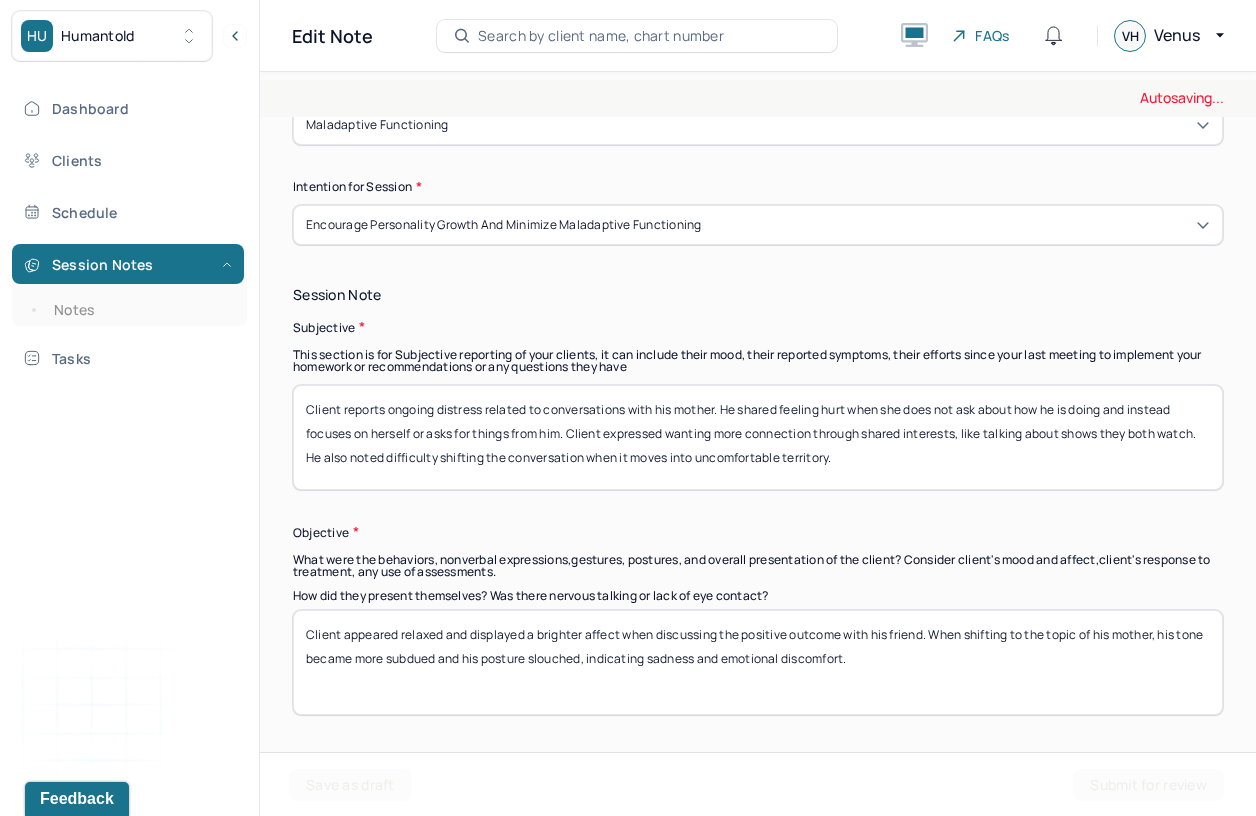 type on "Client reports ongoing distress related to conversations with his mother. He shared feeling hurt when she does not ask about how he is doing and instead focuses on herself or asks for things from him. Client expressed wanting more connection through shared interests, like talking about shows they both watch. He also noted difficulty shifting the conversation when it moves into uncomfortable territory." 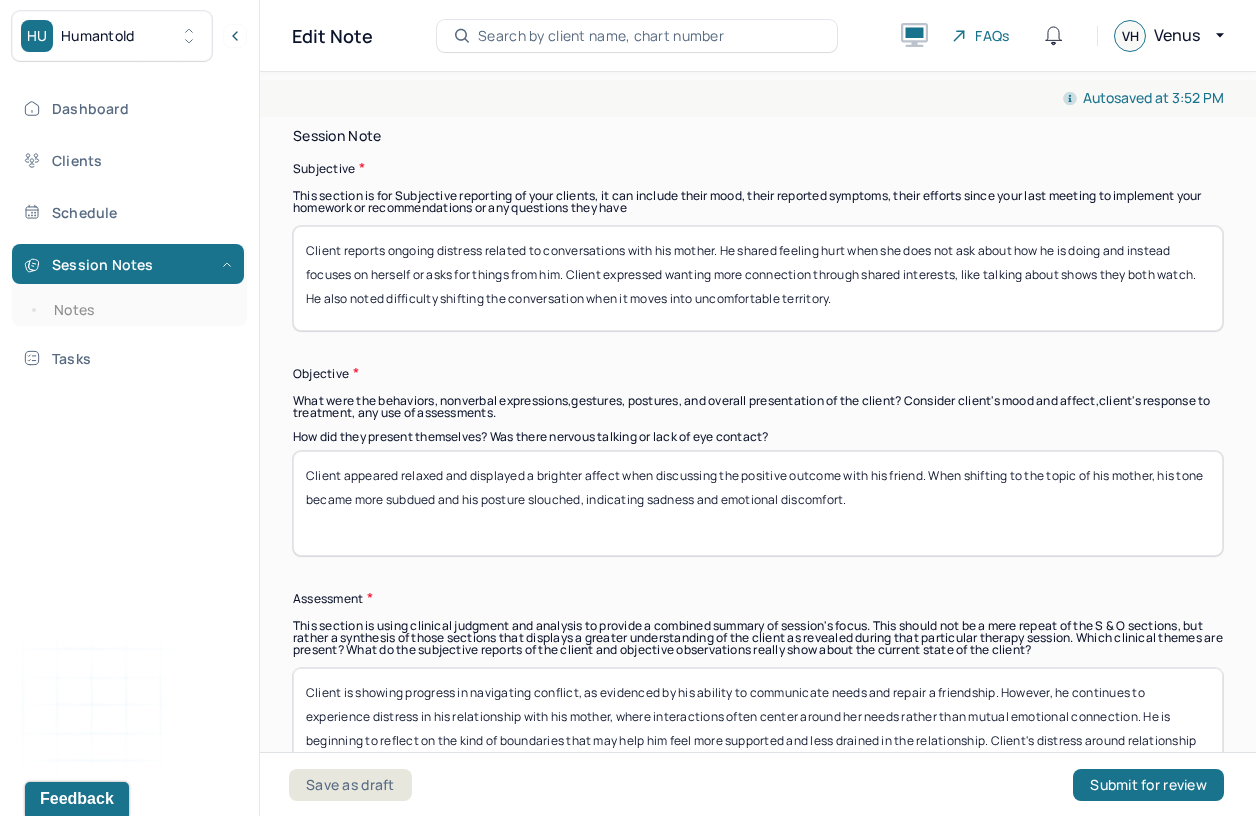 scroll, scrollTop: 1397, scrollLeft: 0, axis: vertical 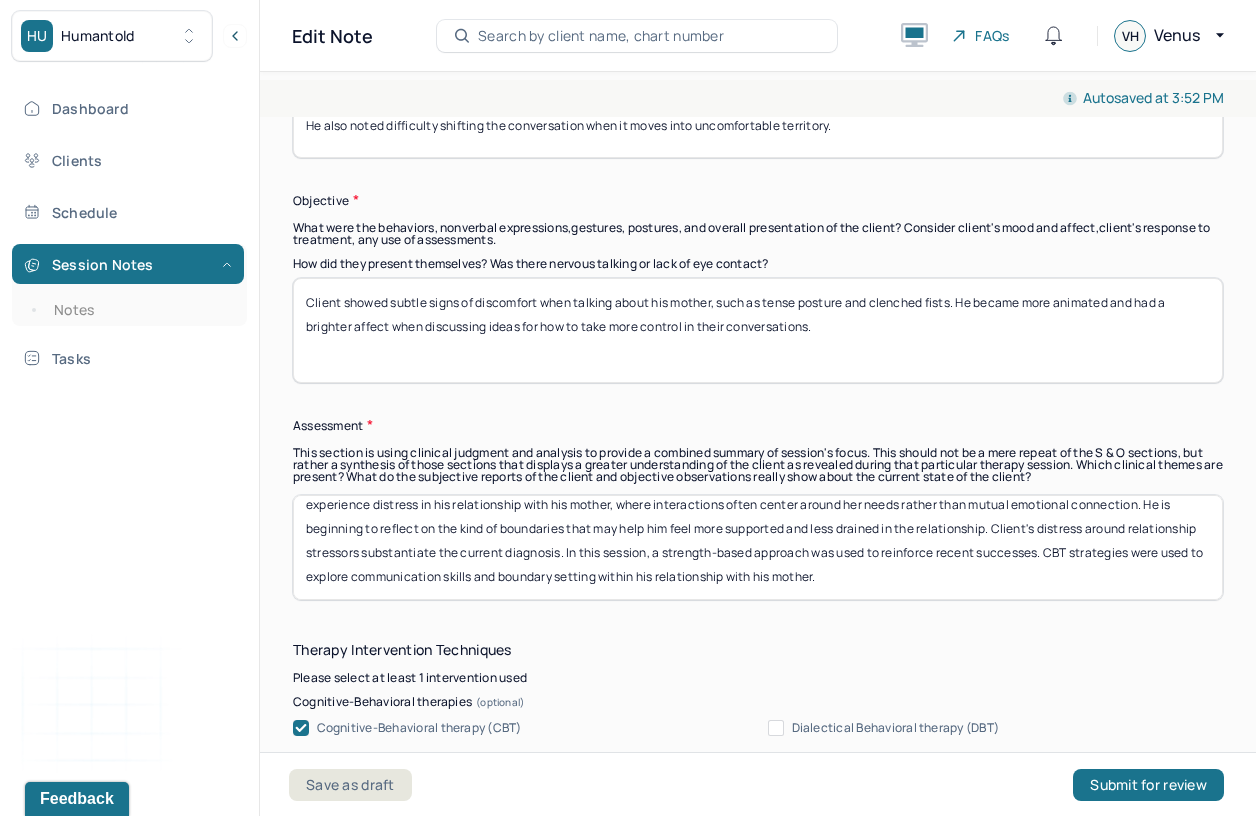 type on "Client showed subtle signs of discomfort when talking about his mother, such as tense posture and clenched fists. He became more animated and had a brighter affect when discussing ideas for how to take more control in their conversations." 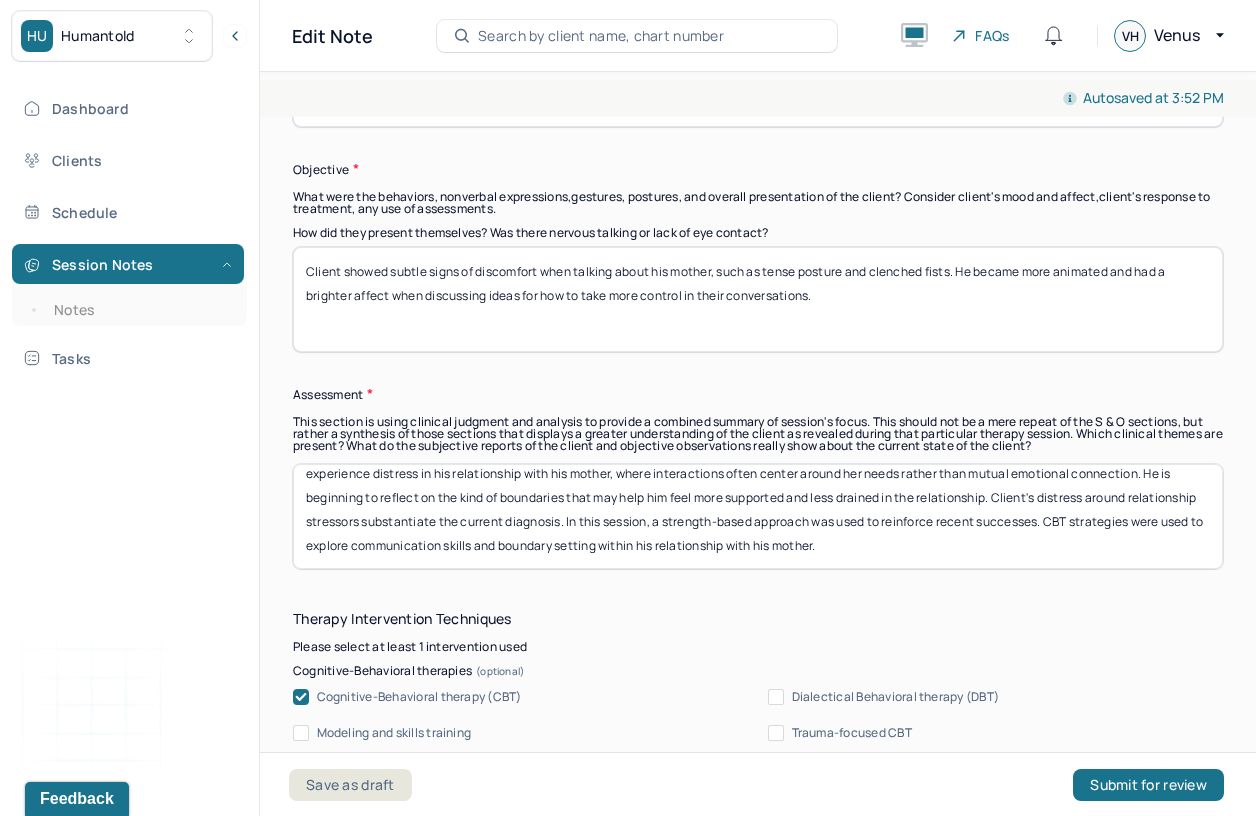 scroll, scrollTop: 1620, scrollLeft: 0, axis: vertical 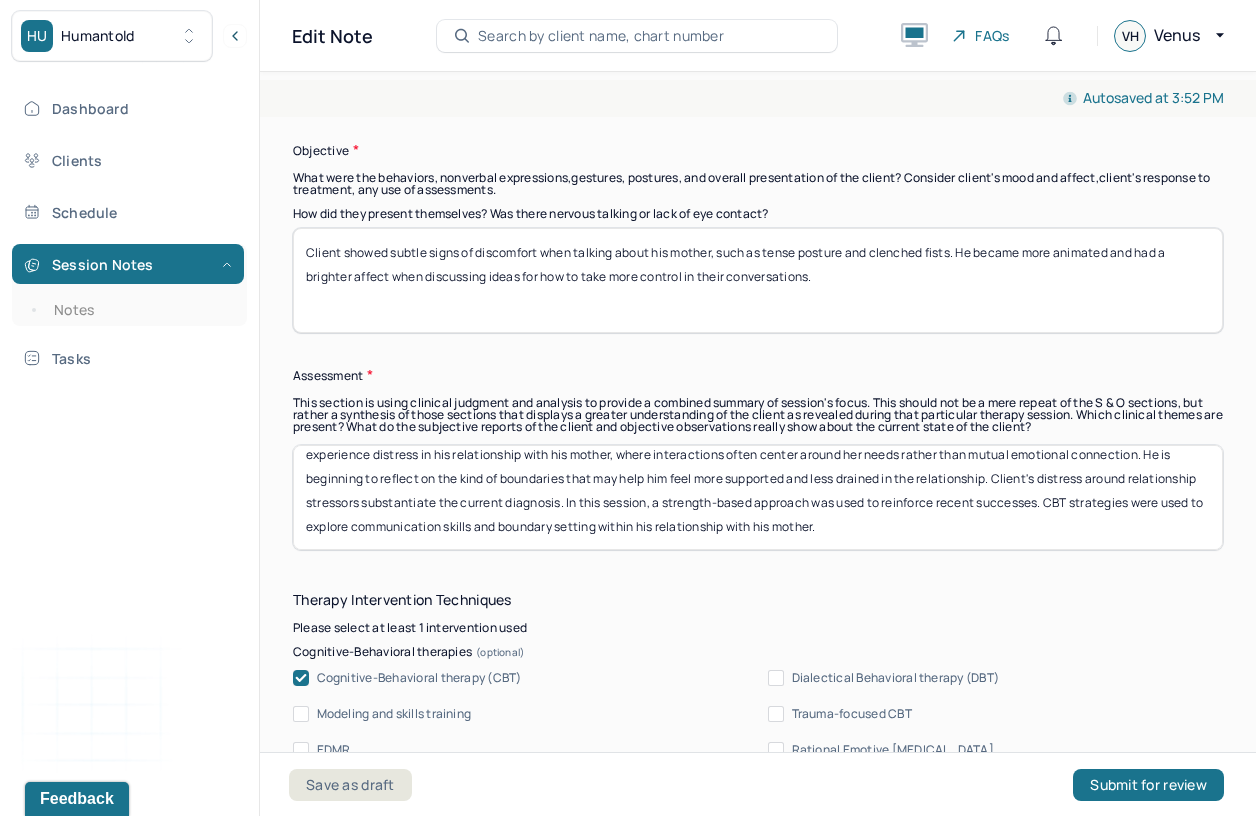 click on "Client is showing progress in navigating conflict, as evidenced by his ability to communicate needs and repair a friendship. However, he continues to experience distress in his relationship with his mother, where interactions often center around her needs rather than mutual emotional connection. He is beginning to reflect on the kind of boundaries that may help him feel more supported and less drained in the relationship. Client's distress around relationship stressors substantiate the current diagnosis. In this session, a strength-based approach was used to reinforce recent successes. CBT strategies were used to explore communication skills and boundary setting within his relationship with his mother." at bounding box center [758, 497] 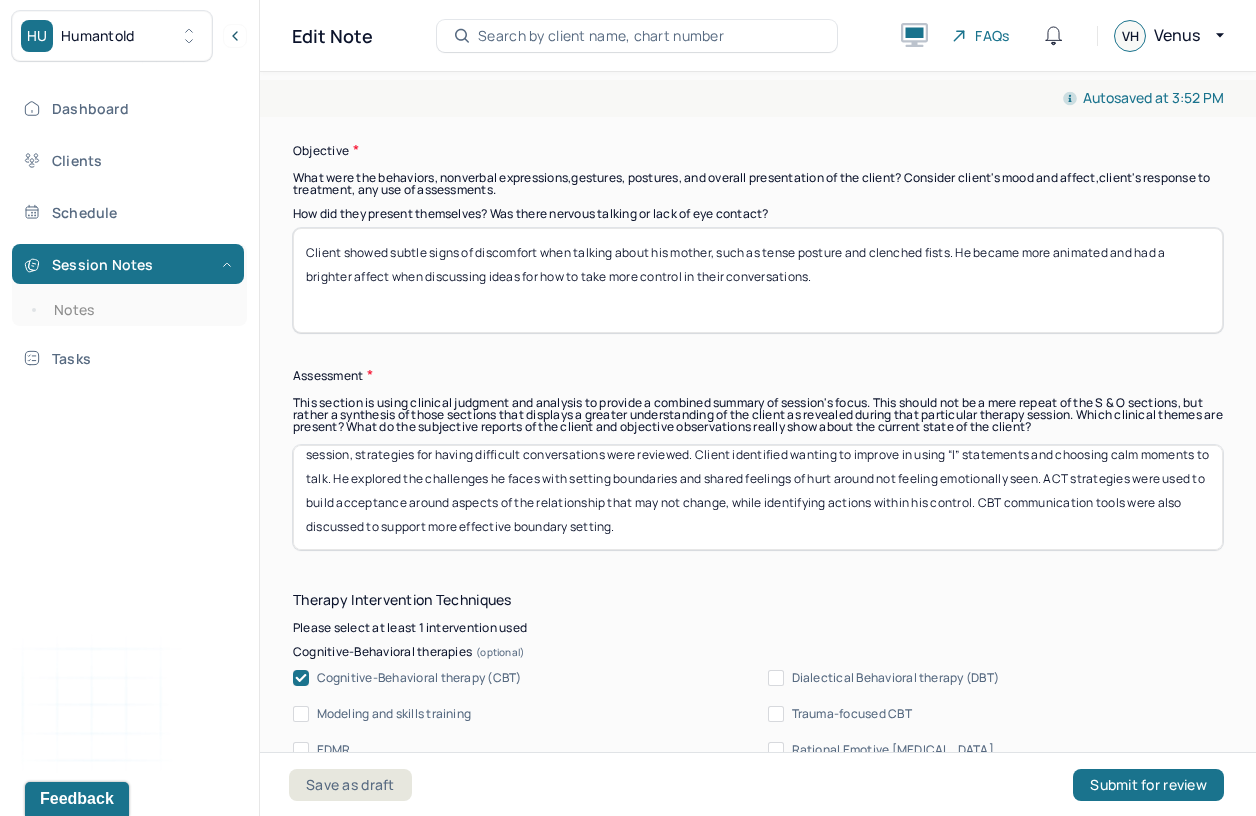scroll, scrollTop: 0, scrollLeft: 0, axis: both 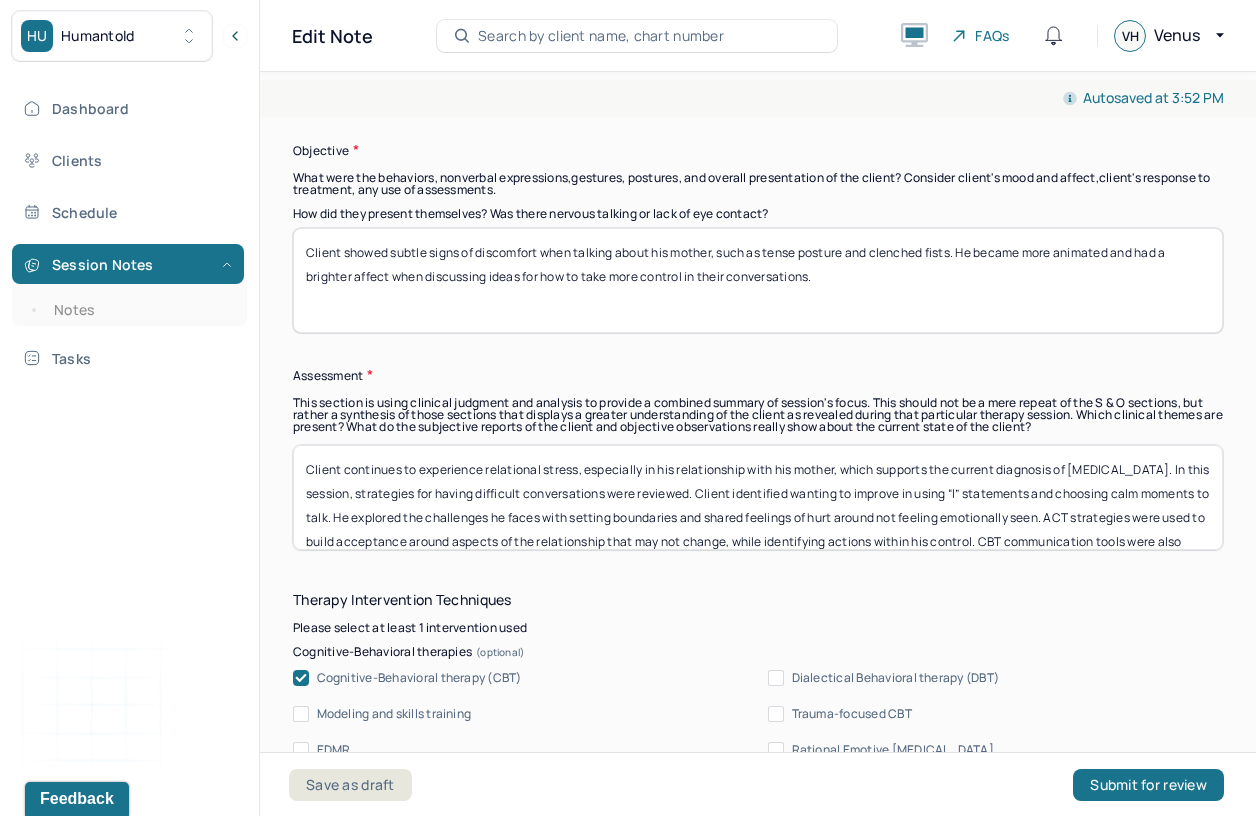 drag, startPoint x: 375, startPoint y: 491, endPoint x: 1065, endPoint y: 464, distance: 690.5281 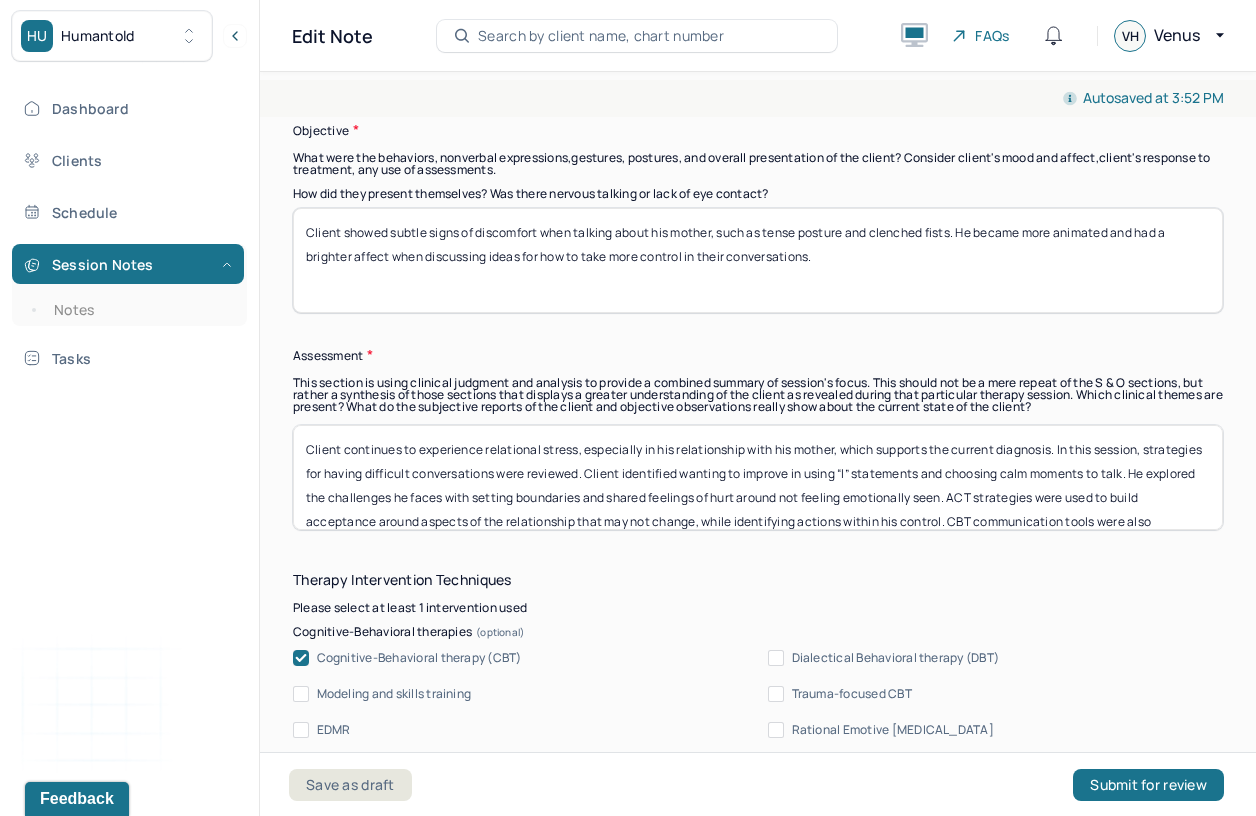 scroll, scrollTop: 1642, scrollLeft: 0, axis: vertical 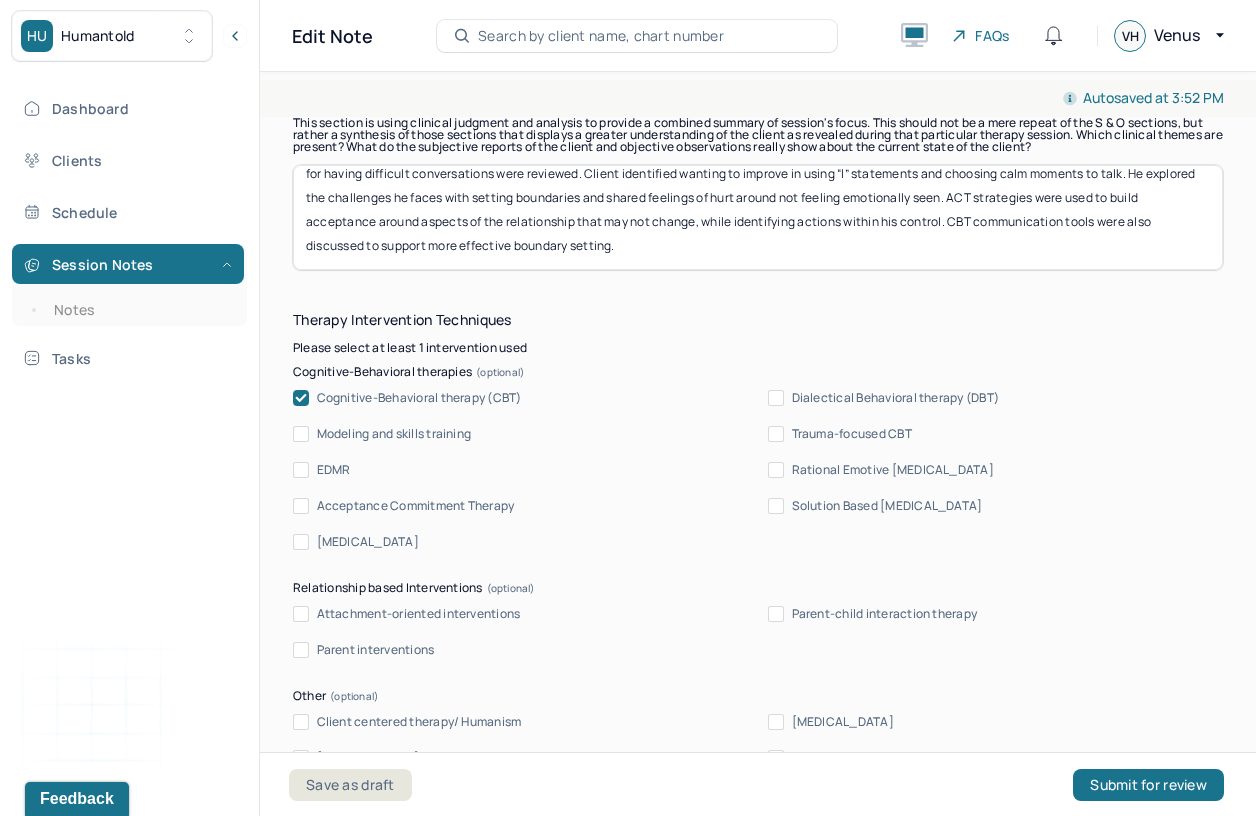 type on "Client continues to experience relational stress, especially in his relationship with his mother, which supports the current diagnosis. In this session, strategies for having difficult conversations were reviewed. Client identified wanting to improve in using “I” statements and choosing calm moments to talk. He explored the challenges he faces with setting boundaries and shared feelings of hurt around not feeling emotionally seen. ACT strategies were used to build acceptance around aspects of the relationship that may not change, while identifying actions within his control. CBT communication tools were also discussed to support more effective boundary setting." 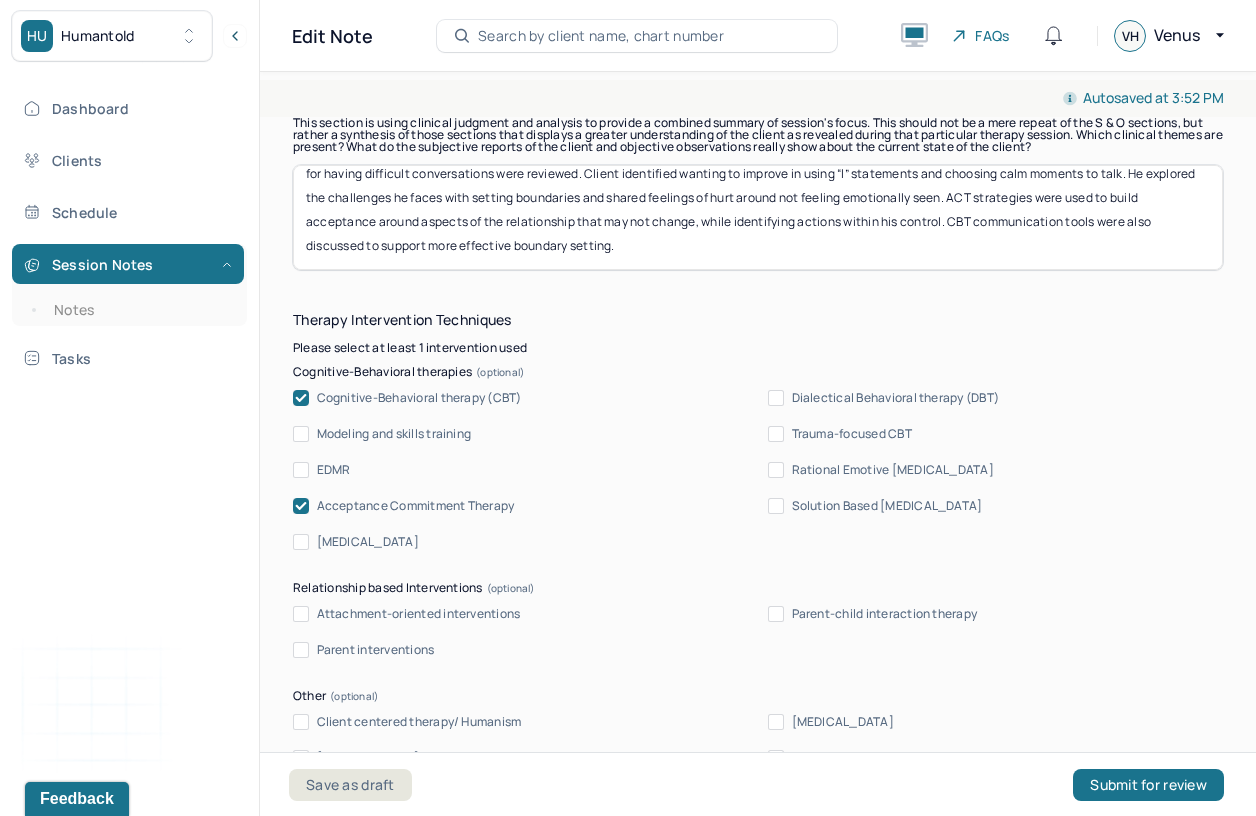 click on "Client continues to experience relational stress, especially in his relationship with his mother, which supports the current diagnosis. In this session, strategies for having difficult conversations were reviewed. Client identified wanting to improve in using “I” statements and choosing calm moments to talk. He explored the challenges he faces with setting boundaries and shared feelings of hurt around not feeling emotionally seen. ACT strategies were used to build acceptance around aspects of the relationship that may not change, while identifying actions within his control. CBT communication tools were also discussed to support more effective boundary setting." at bounding box center (758, 217) 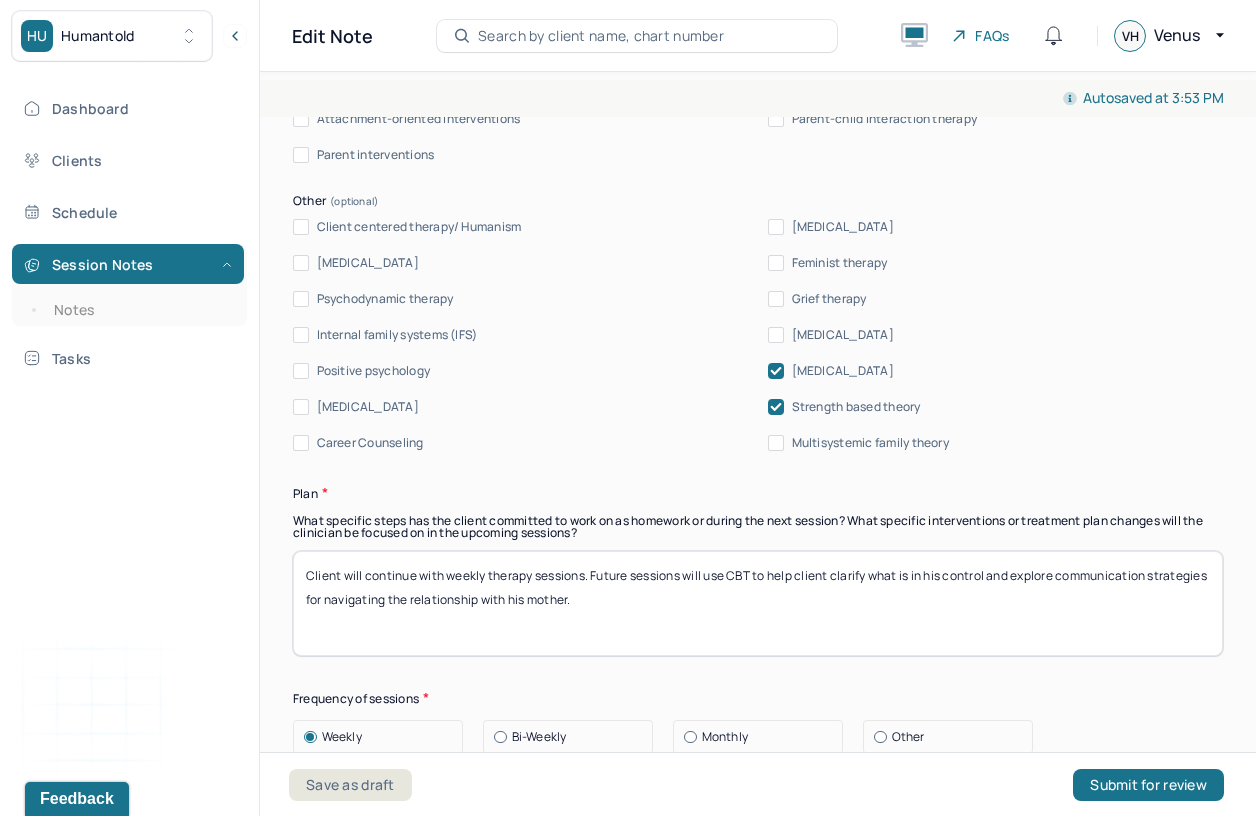 scroll, scrollTop: 2396, scrollLeft: 0, axis: vertical 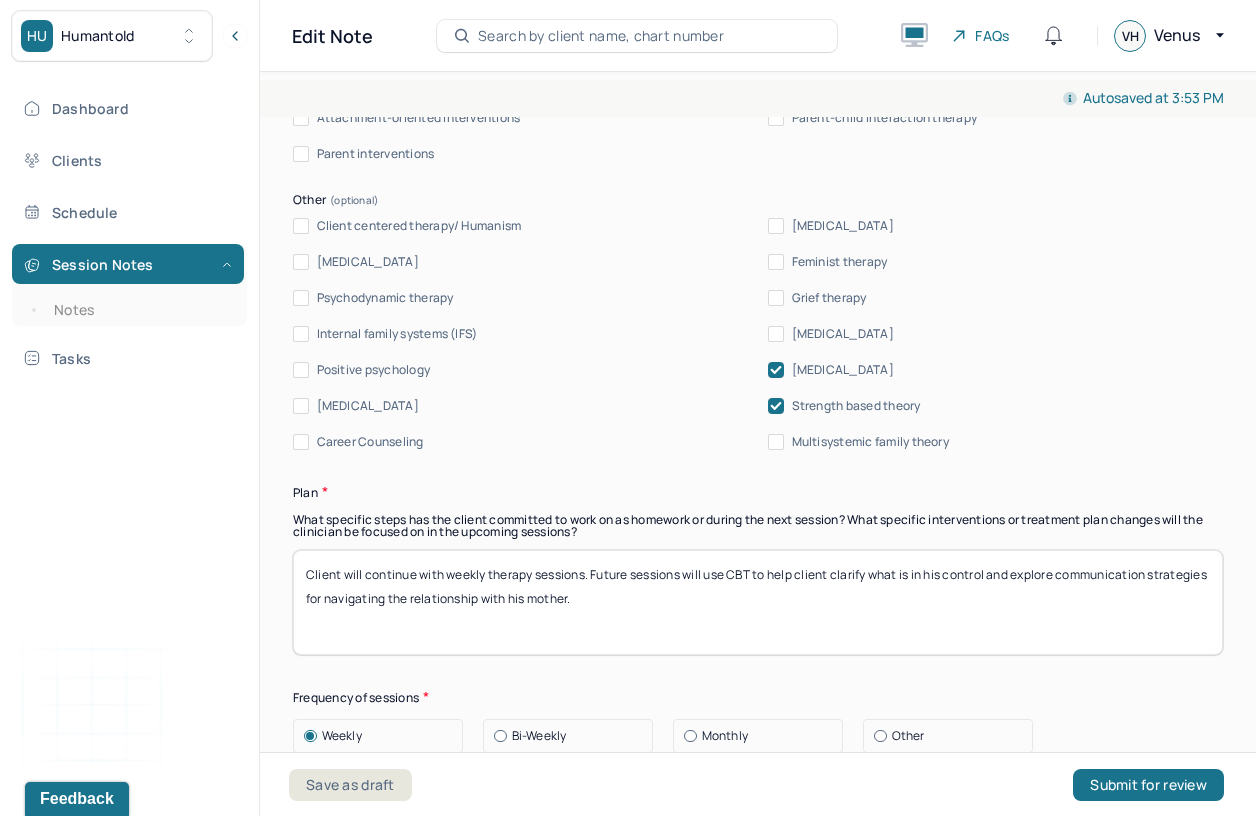 click on "Client will continue with weekly therapy sessions. Future sessions will use CBT to help client clarify what is in his control and explore communication strategies for navigating the relationship with his mother." at bounding box center [758, 602] 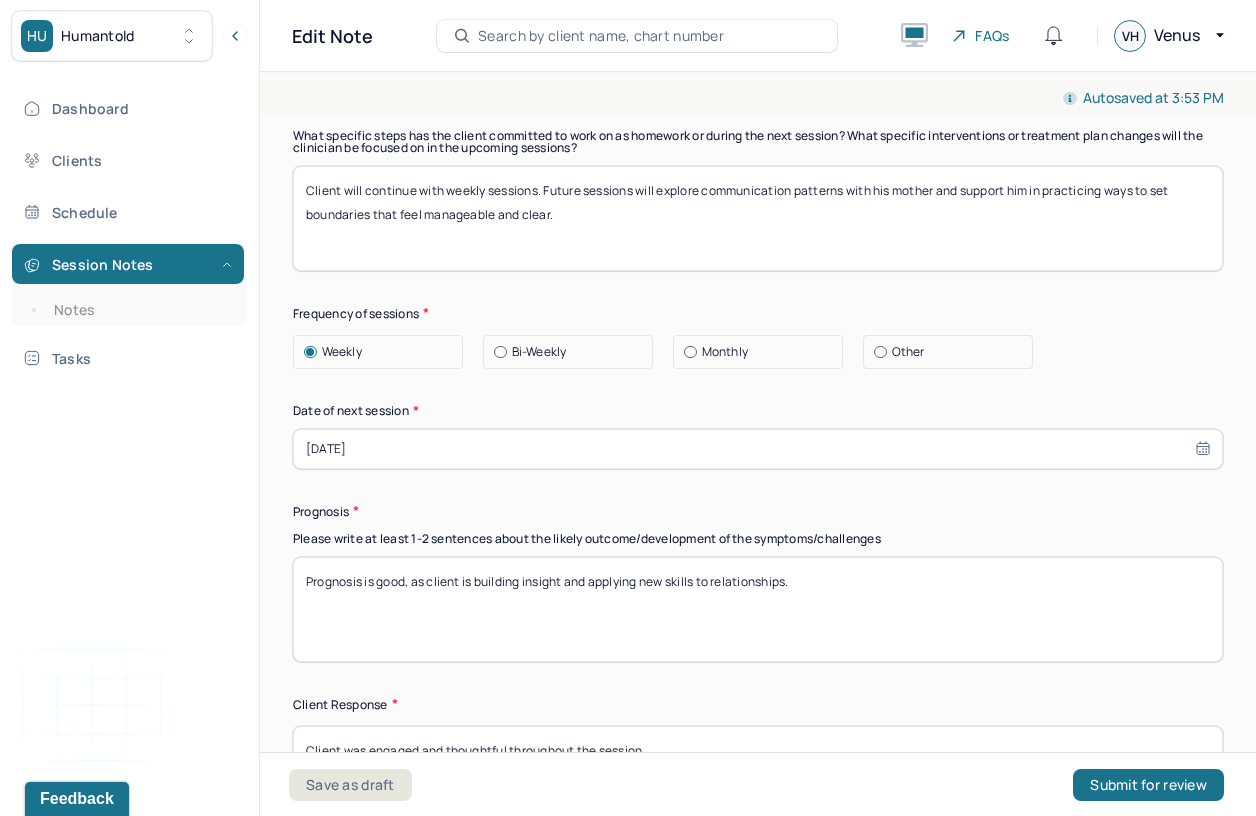 scroll, scrollTop: 2794, scrollLeft: 0, axis: vertical 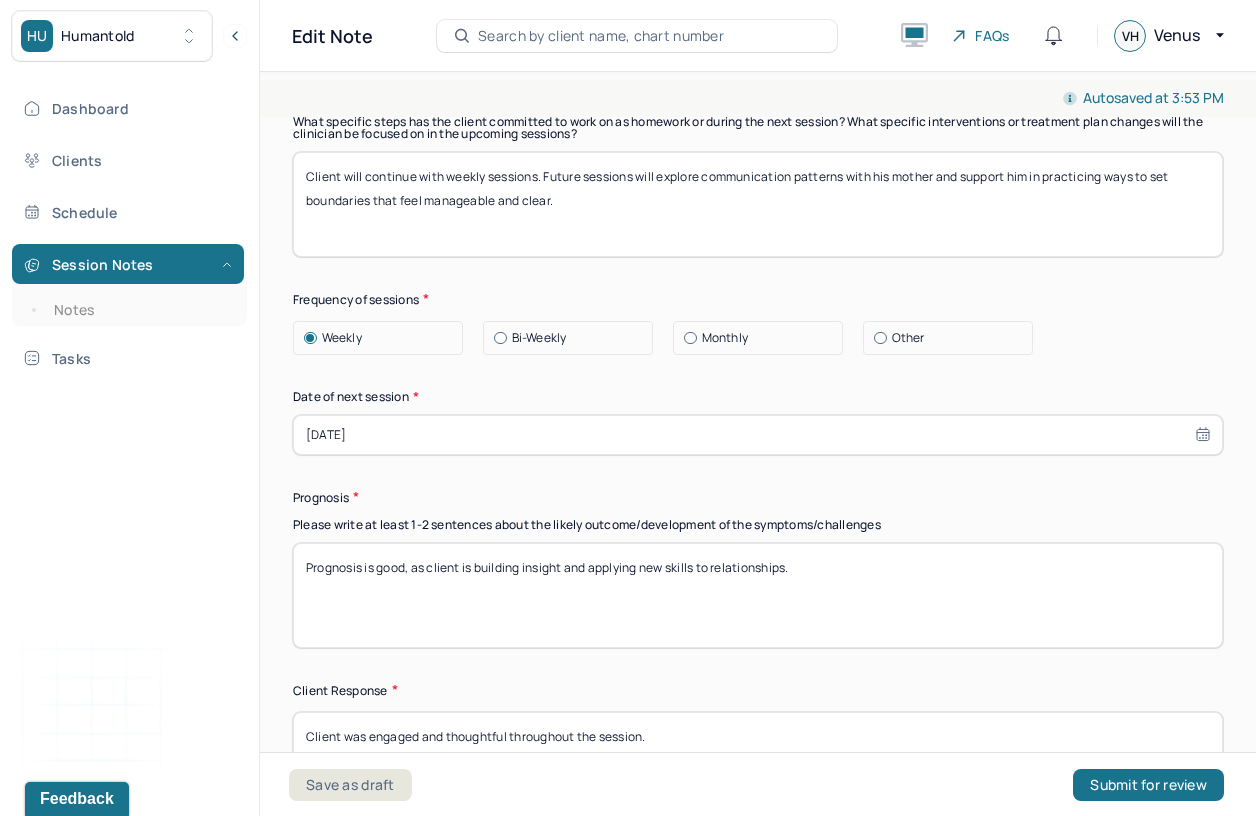 type on "Client will continue with weekly sessions. Future sessions will explore communication patterns with his mother and support him in practicing ways to set boundaries that feel manageable and clear." 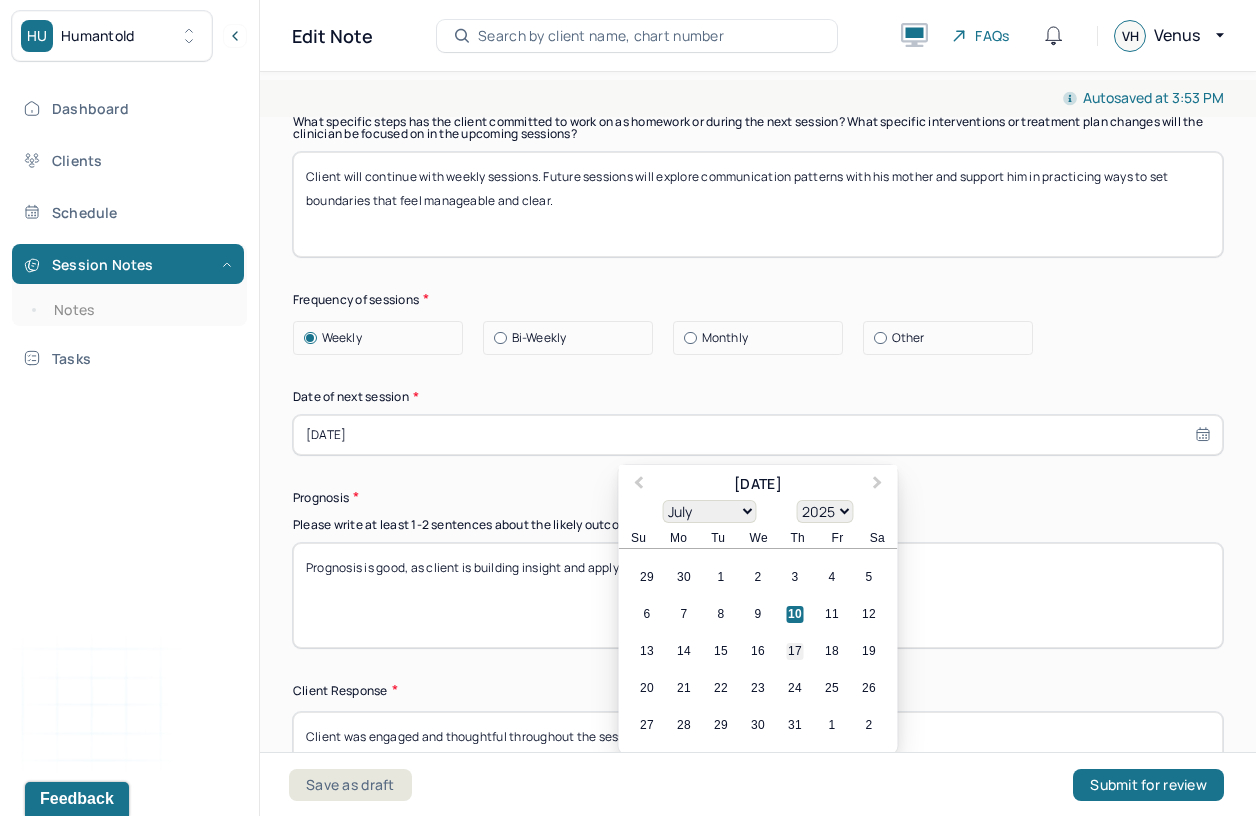 click on "17" at bounding box center [795, 651] 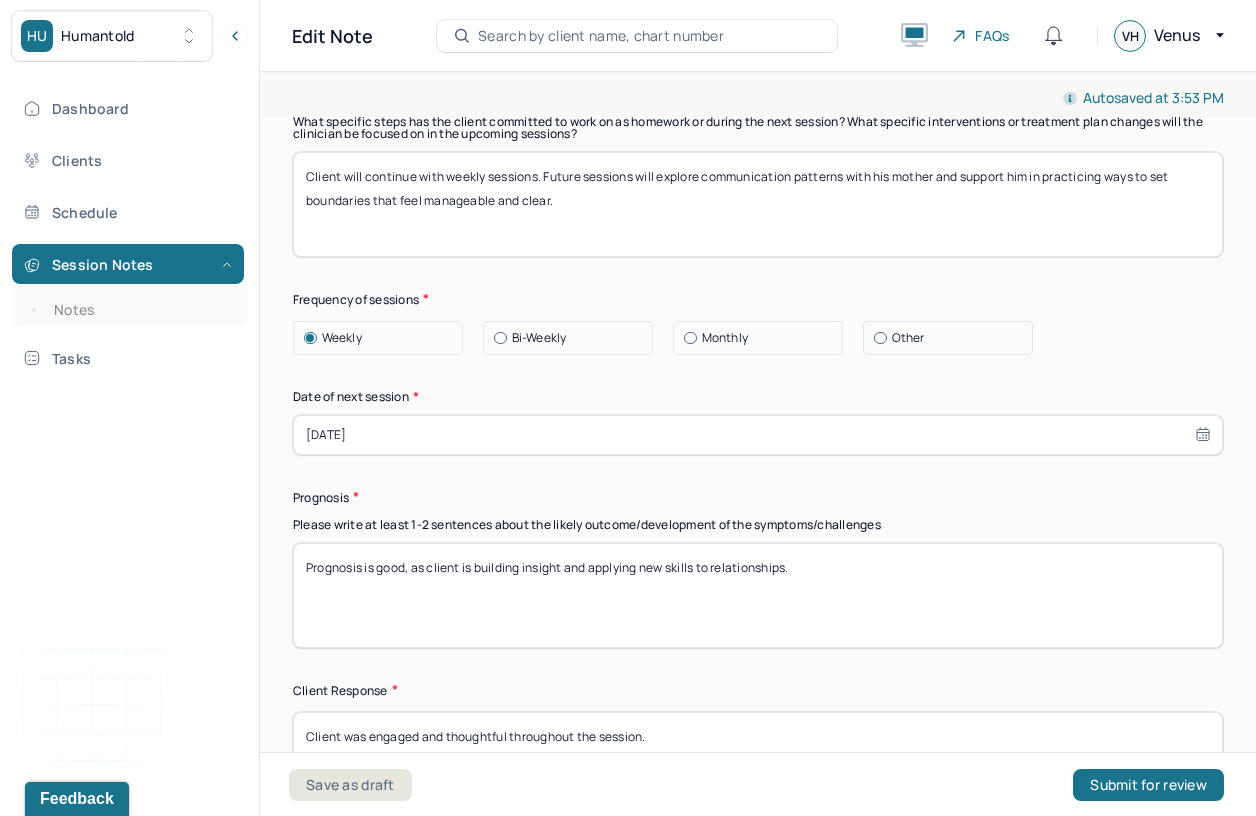 select on "6" 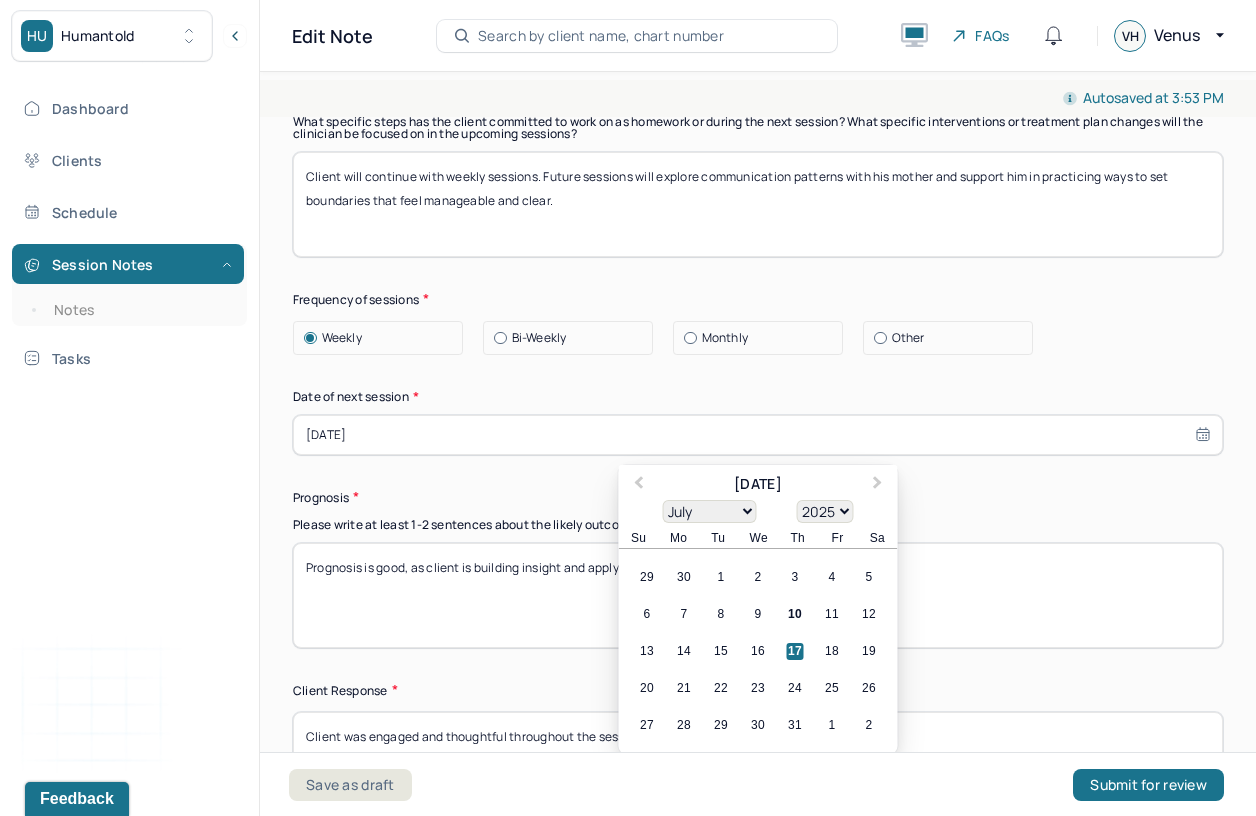 click on "Prognosis is good, as client is building insight and applying new skills to relationships." at bounding box center (758, 595) 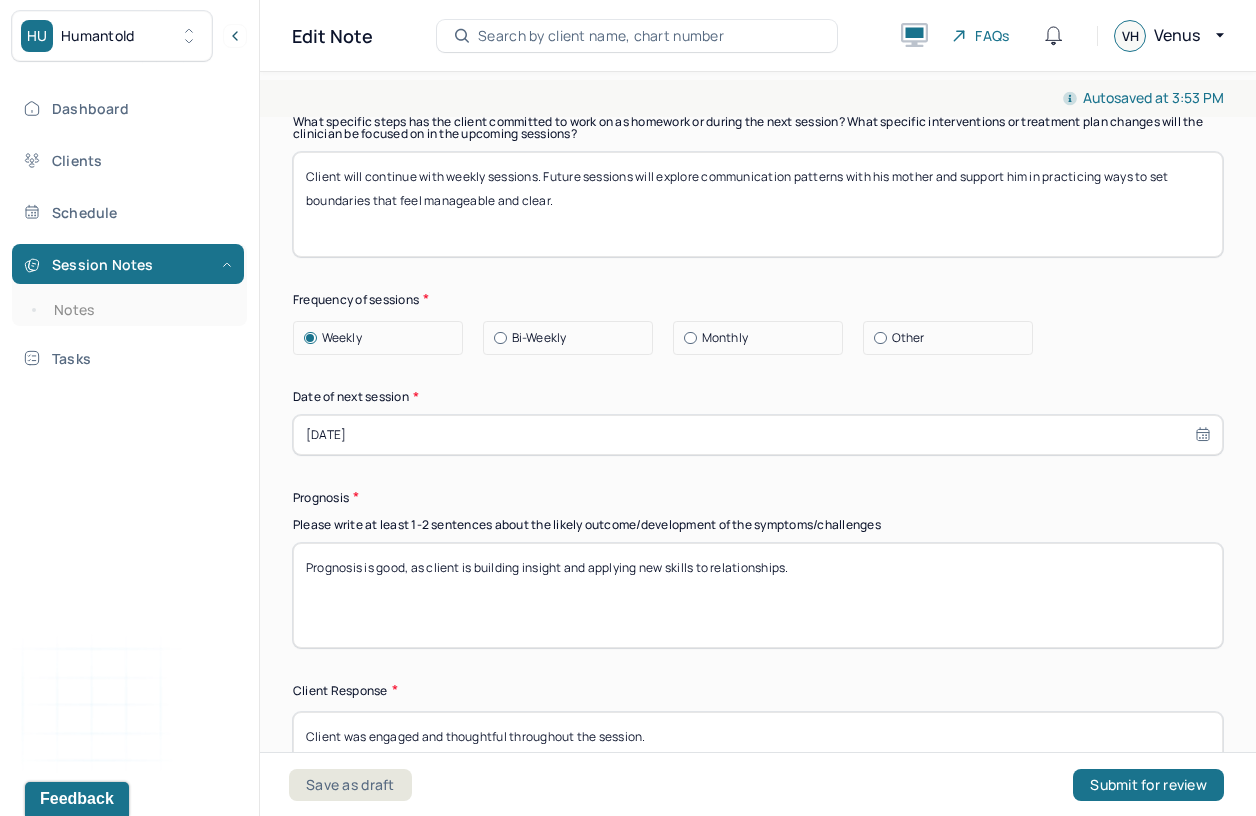 paste on "remains good, as client is motivated, reflective, and open to trying new strategie" 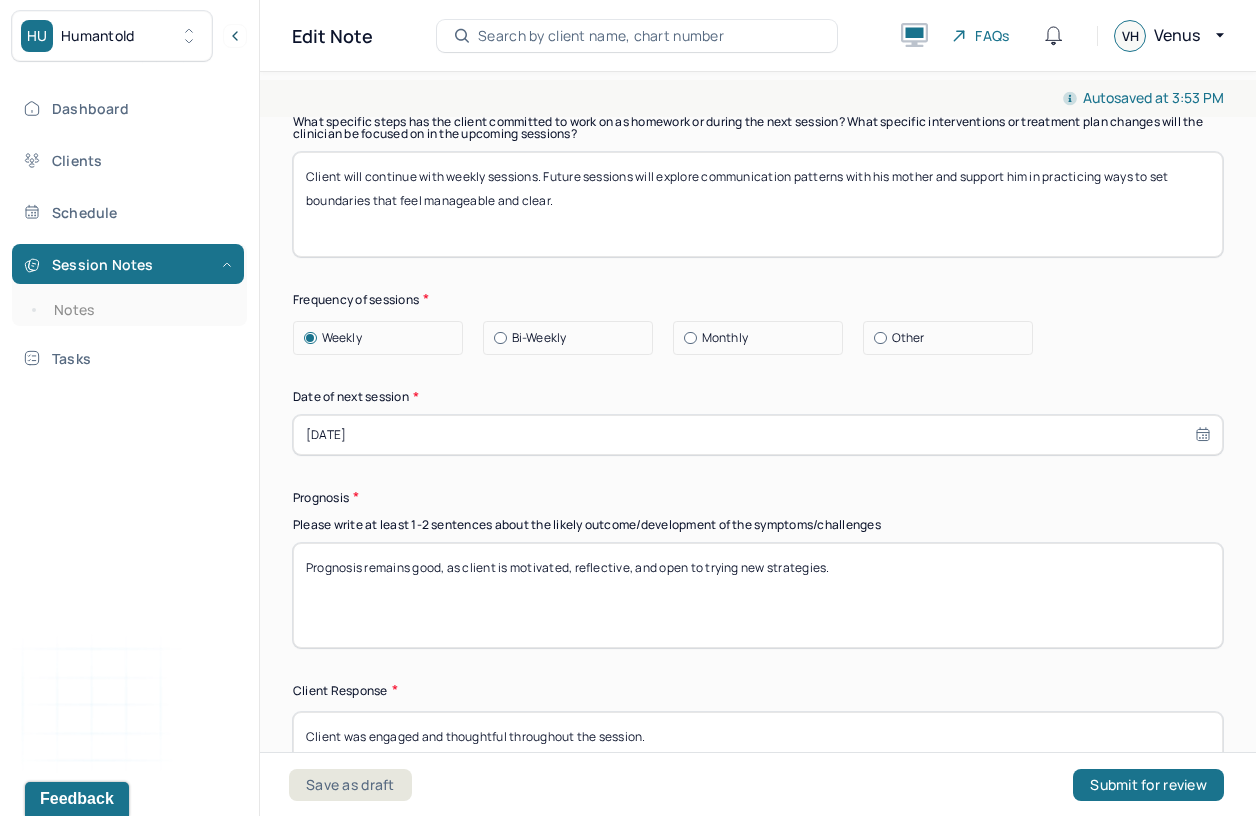 type on "Prognosis remains good, as client is motivated, reflective, and open to trying new strategies." 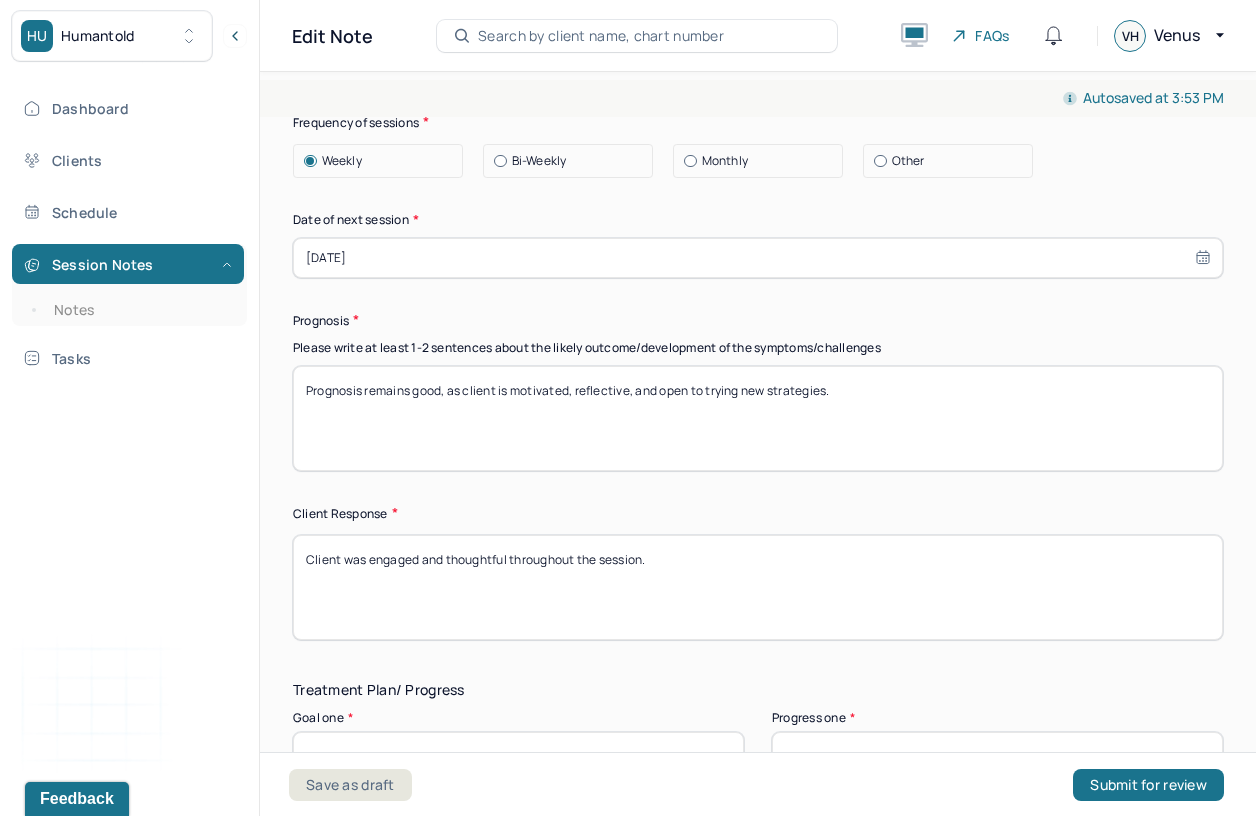 scroll, scrollTop: 3006, scrollLeft: 0, axis: vertical 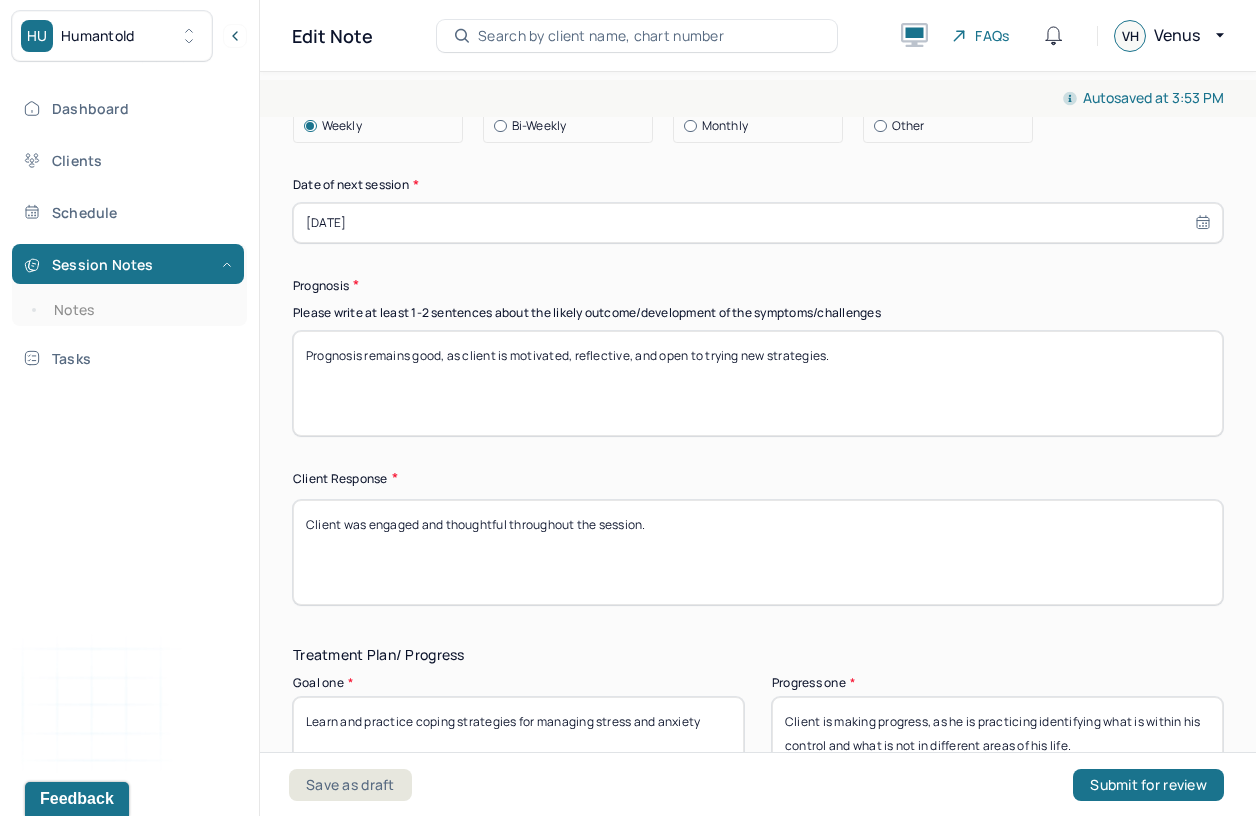 click on "Client was engaged and thoughtful throughout the session." at bounding box center [758, 552] 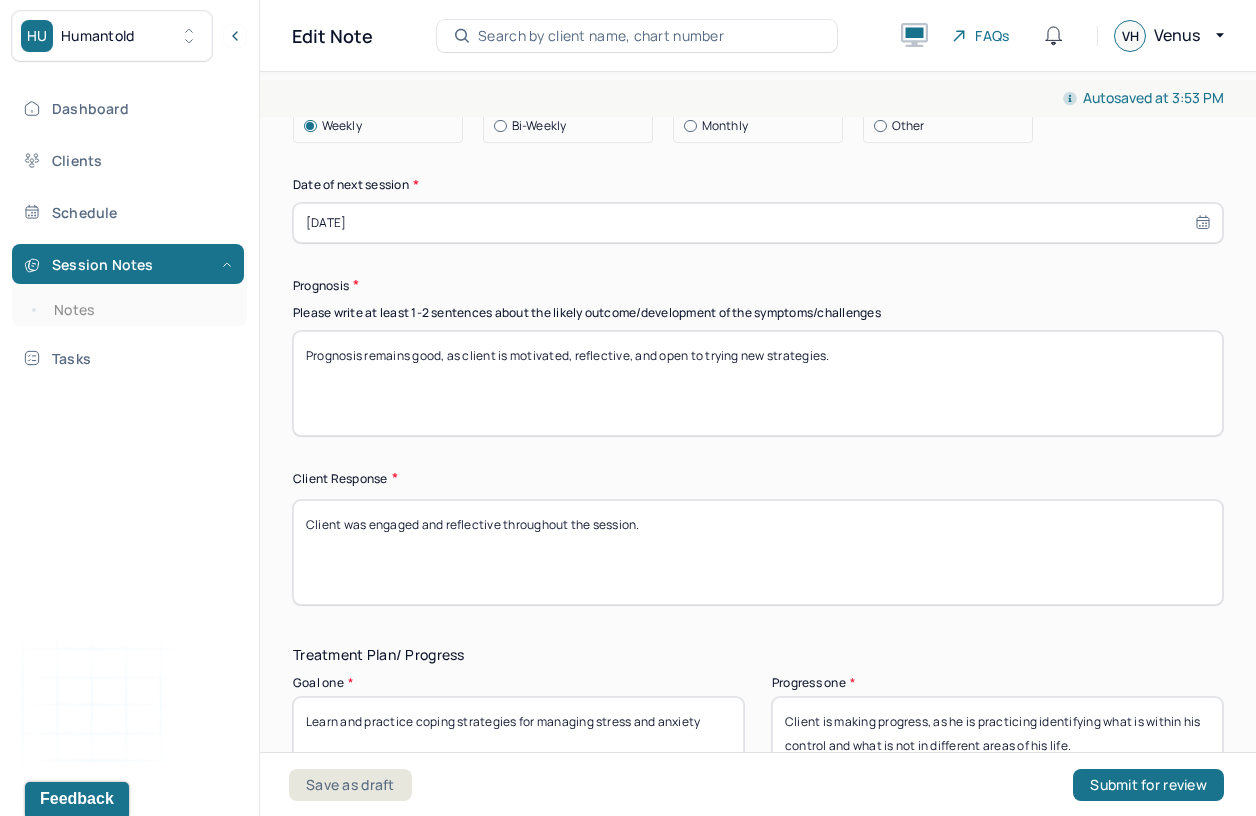 type on "Client was engaged and reflective throughout the session." 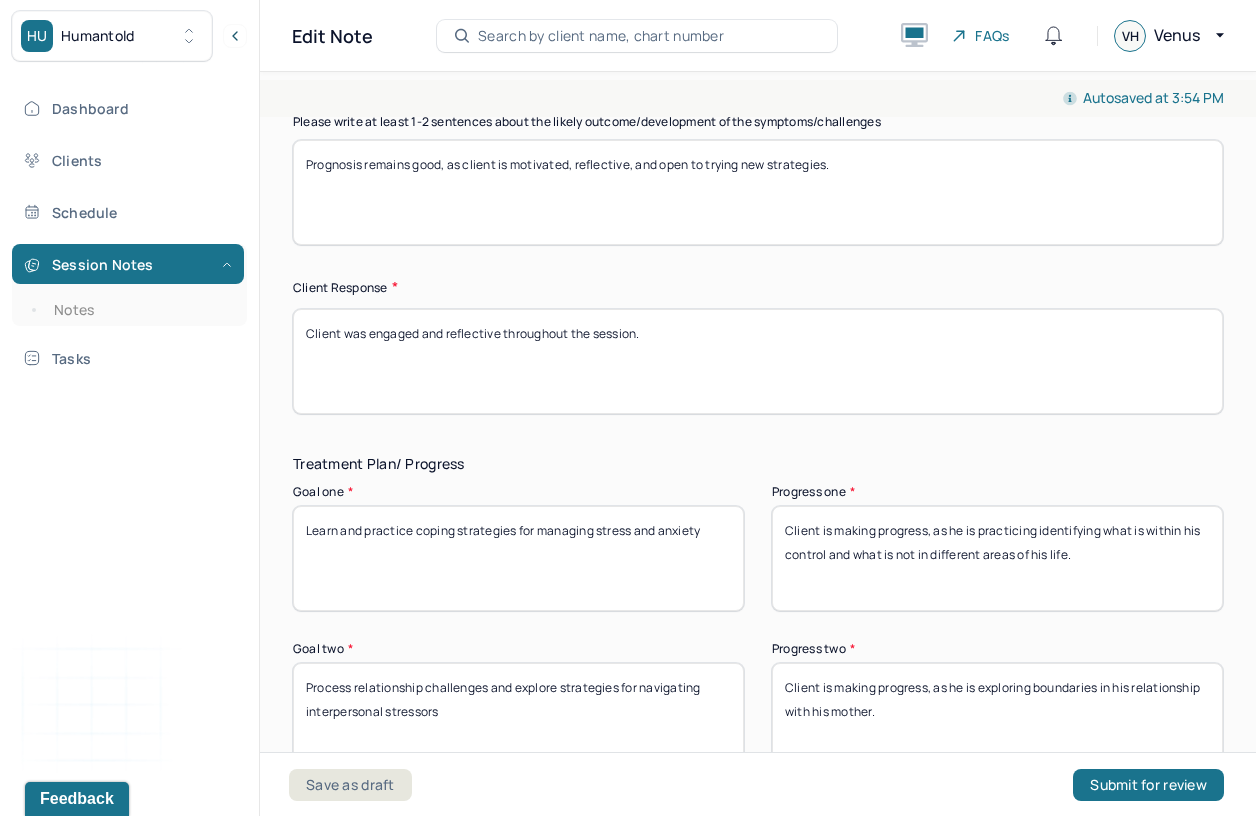 scroll, scrollTop: 3216, scrollLeft: 0, axis: vertical 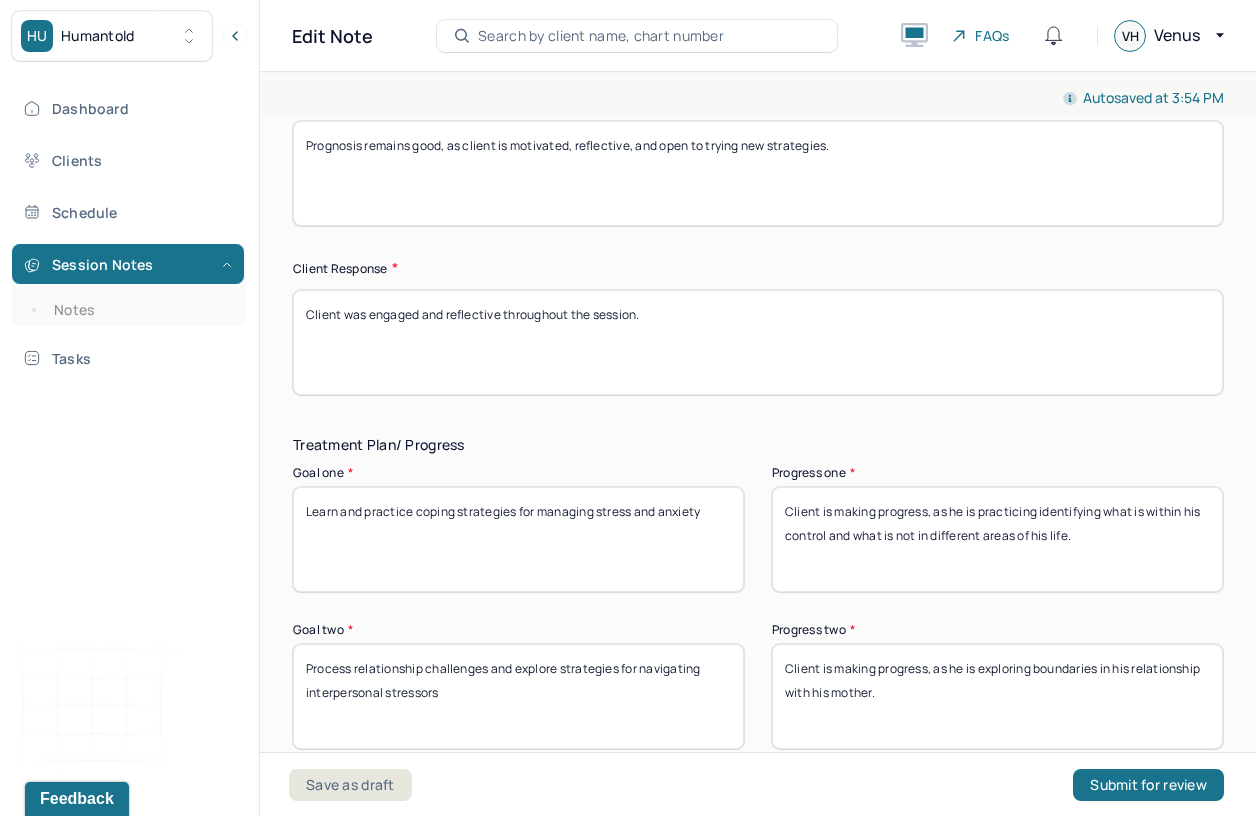 click on "Client is making progress, as he is practicing identifying what is within his control and what is not in different areas of his life." at bounding box center [997, 539] 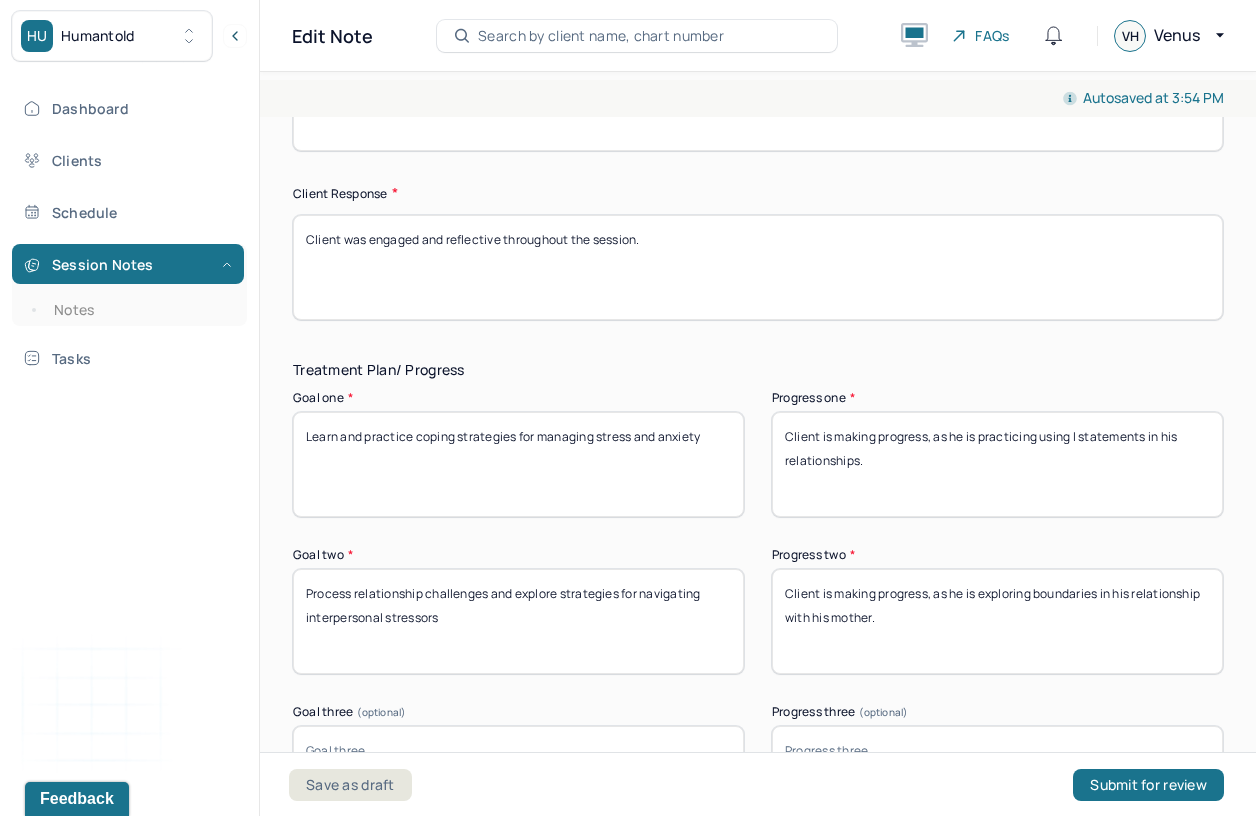 scroll, scrollTop: 3294, scrollLeft: 0, axis: vertical 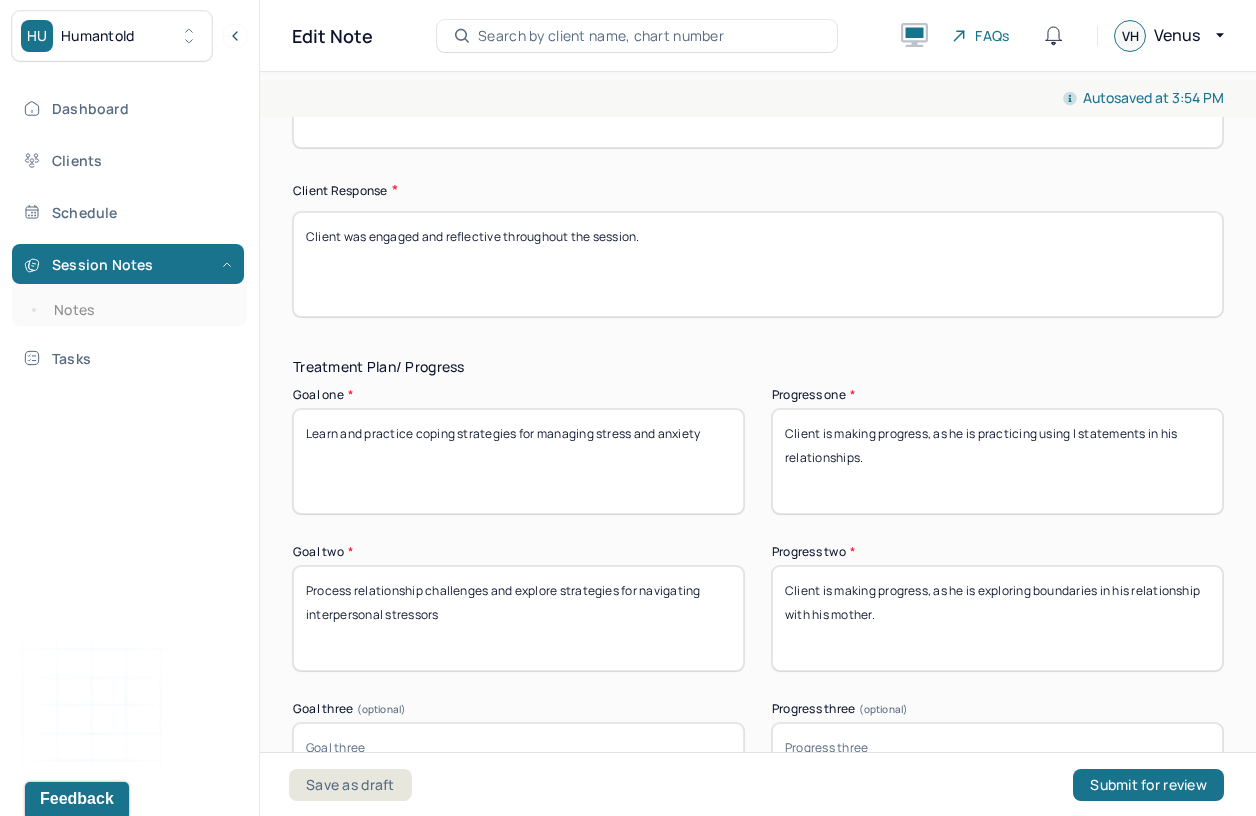 type on "Client is making progress, as he is practicing using I statements in his relationships." 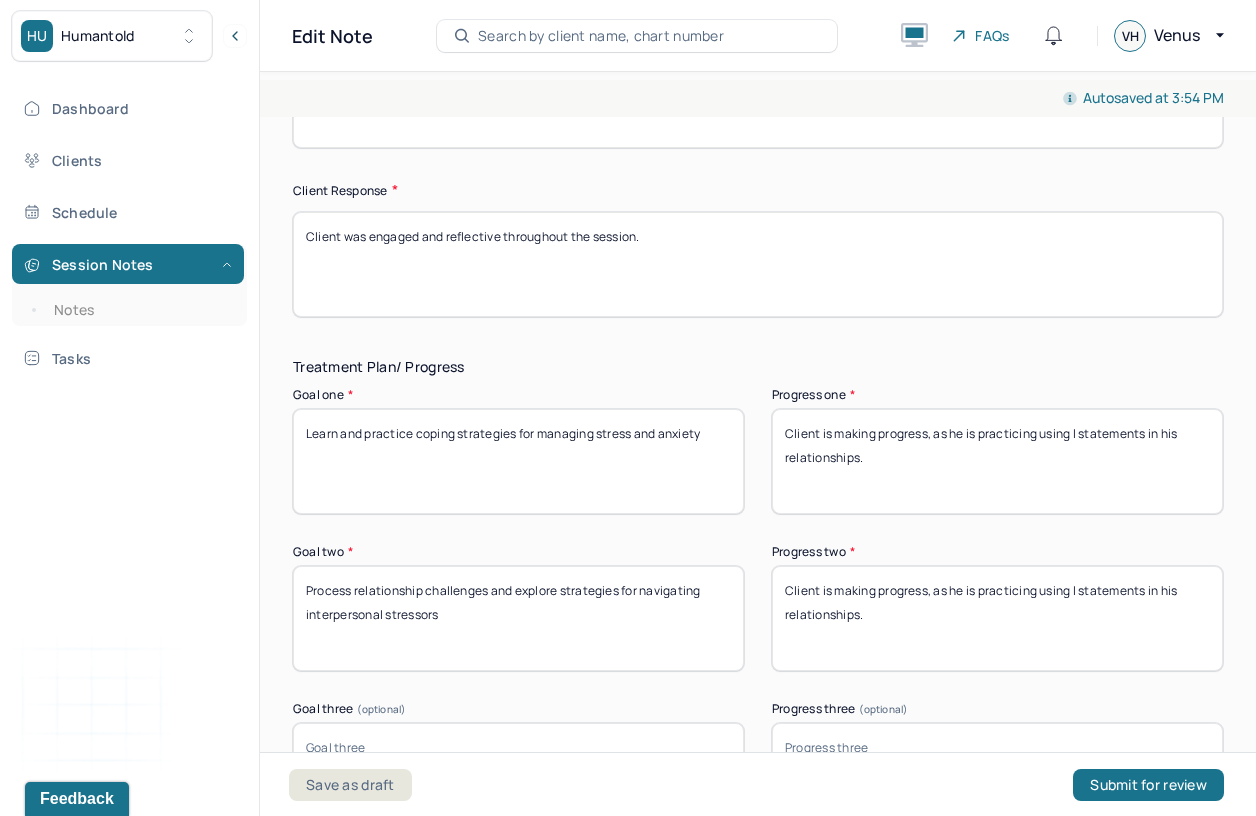 type on "Client is making progress, as he is practicing using I statements in his relationships." 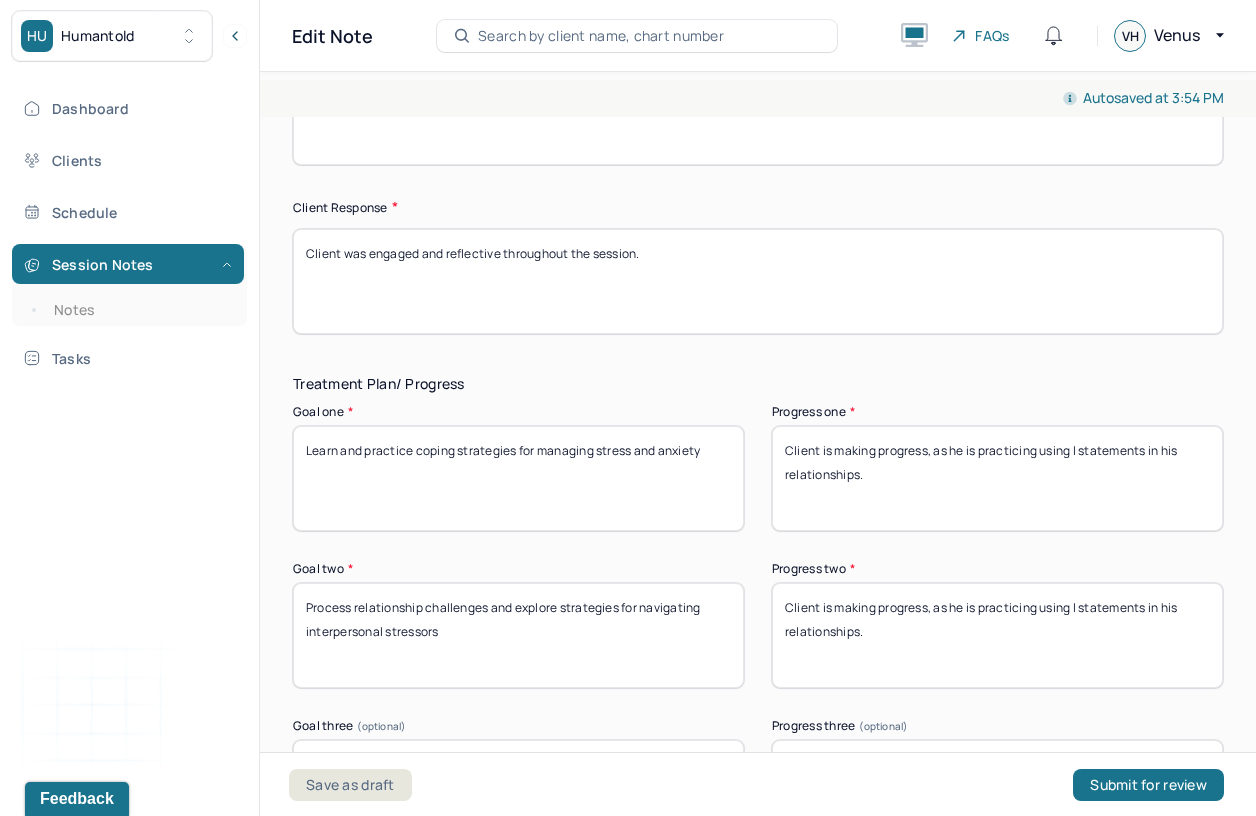 scroll, scrollTop: 3324, scrollLeft: 0, axis: vertical 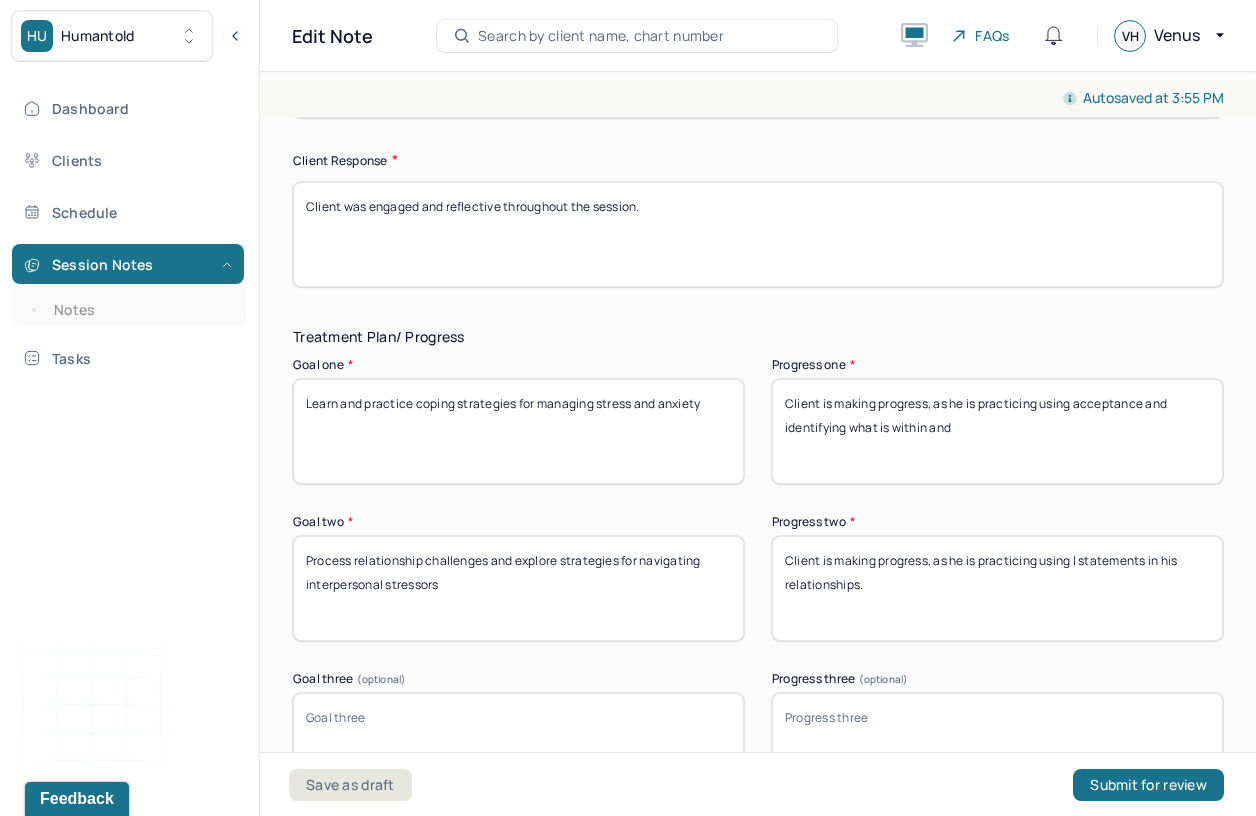 click on "Client is making progress, as he is practicing using acceptance and identifying what is within and" at bounding box center [997, 431] 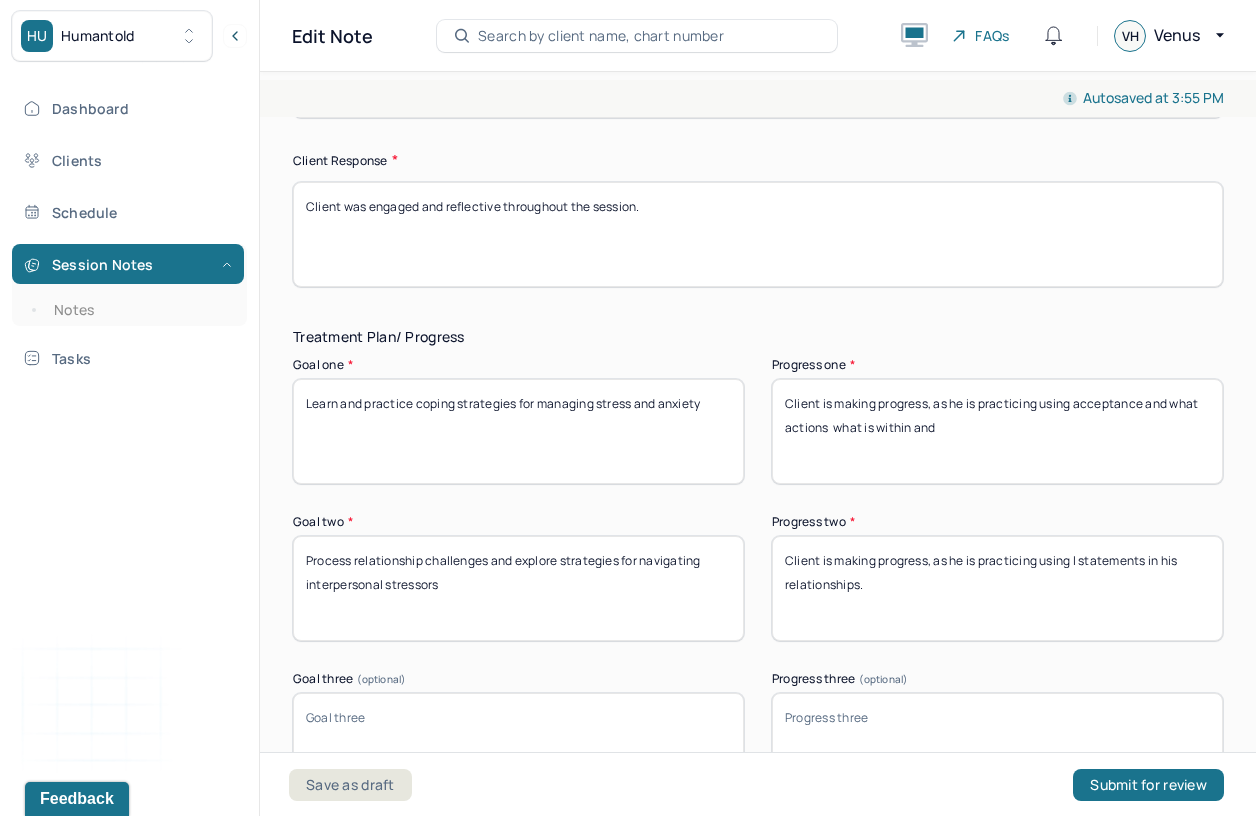drag, startPoint x: 950, startPoint y: 426, endPoint x: 832, endPoint y: 424, distance: 118.016945 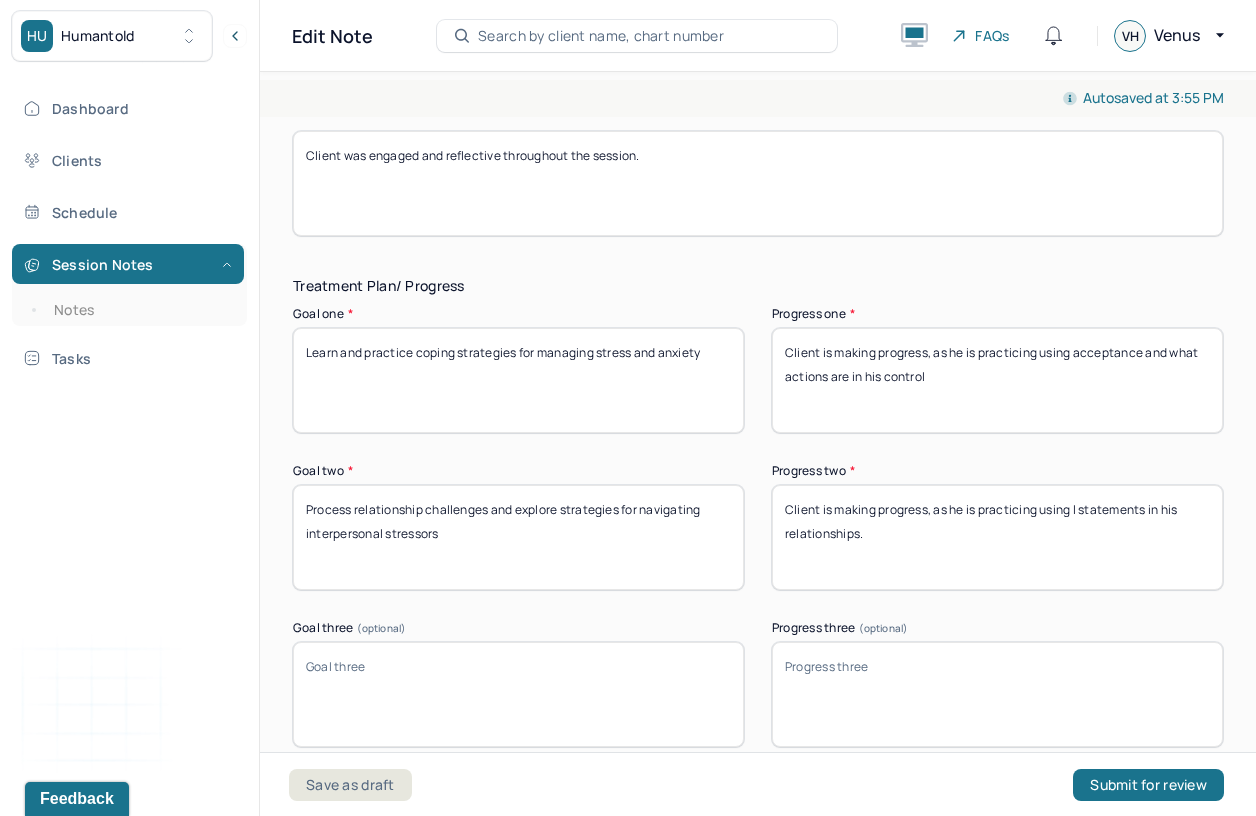 scroll, scrollTop: 3376, scrollLeft: 0, axis: vertical 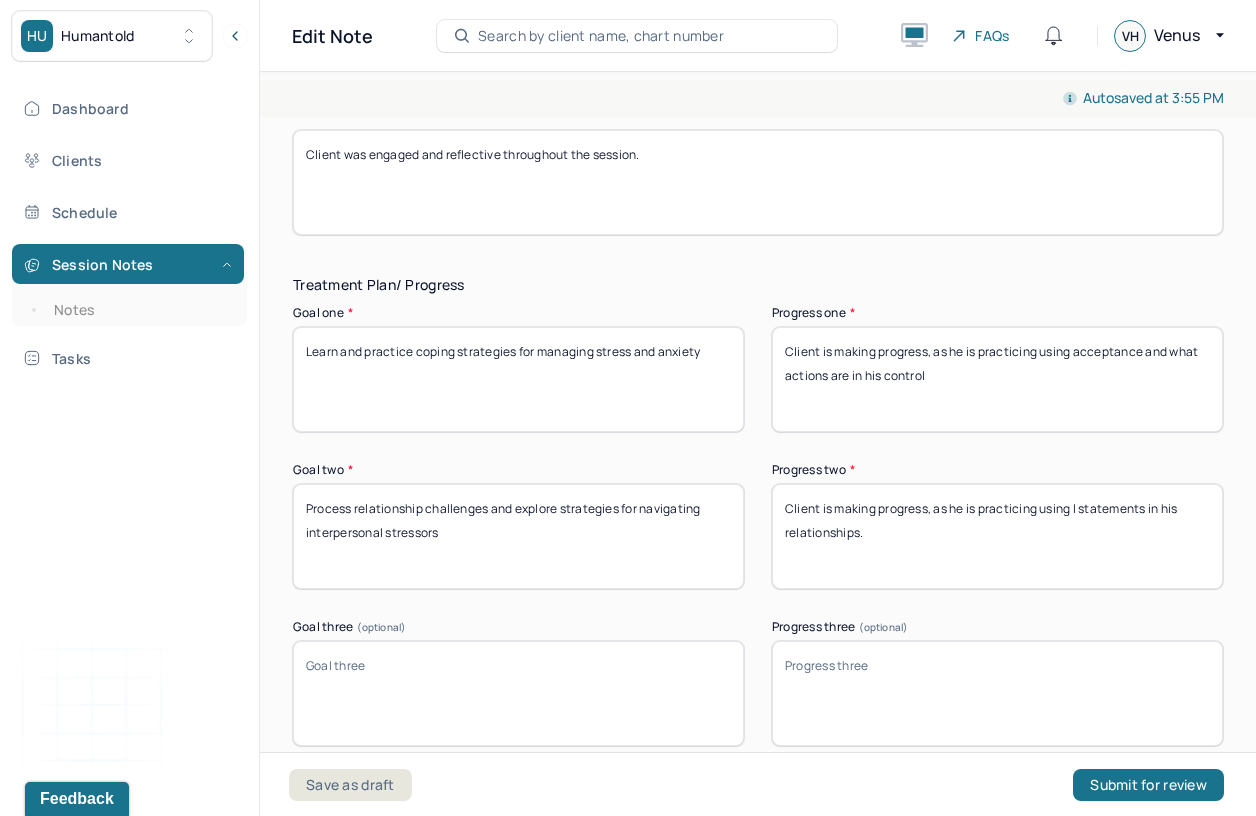 click on "Client is making progress, as he is practicing using acceptance and what actions are in his control" at bounding box center (997, 379) 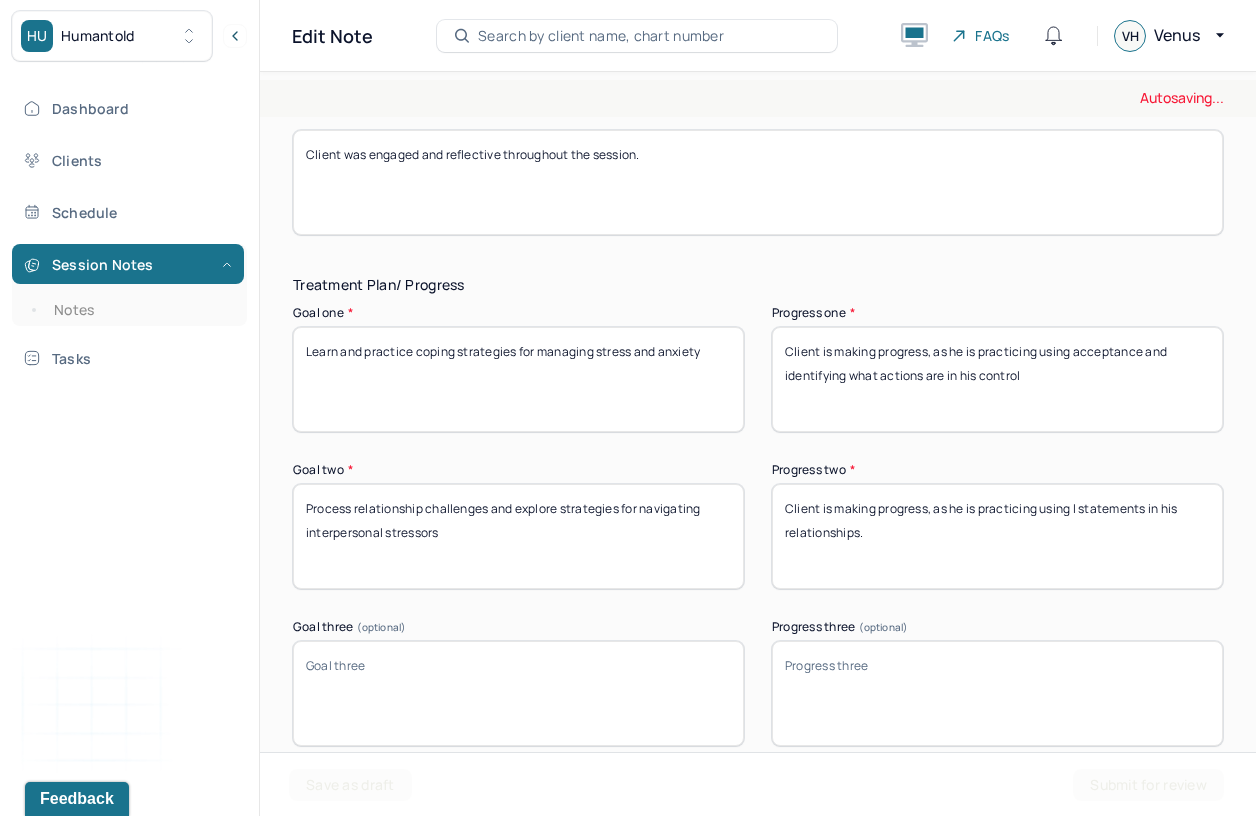 scroll, scrollTop: 3383, scrollLeft: 0, axis: vertical 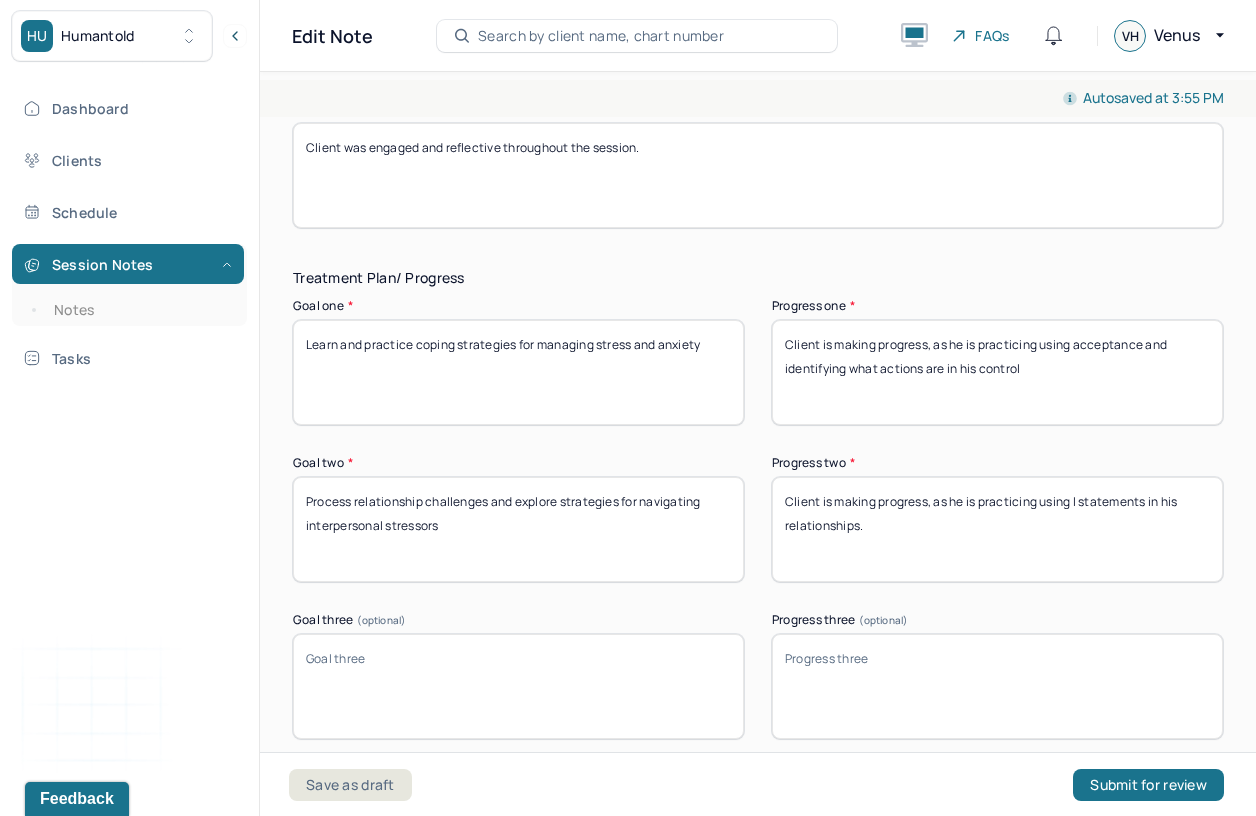 click on "Client is making progress, as he is practicing using acceptance and identifying what actions are in his control" at bounding box center (997, 372) 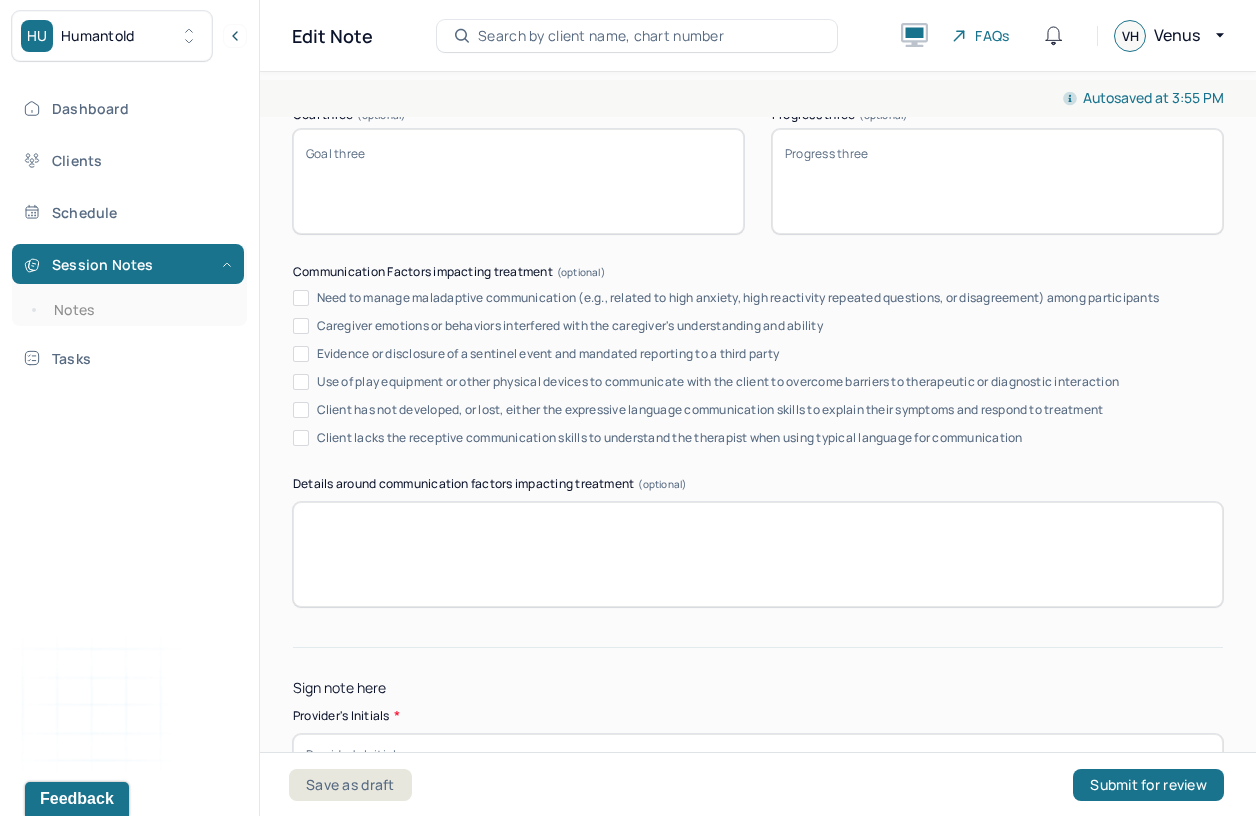 scroll, scrollTop: 4023, scrollLeft: 0, axis: vertical 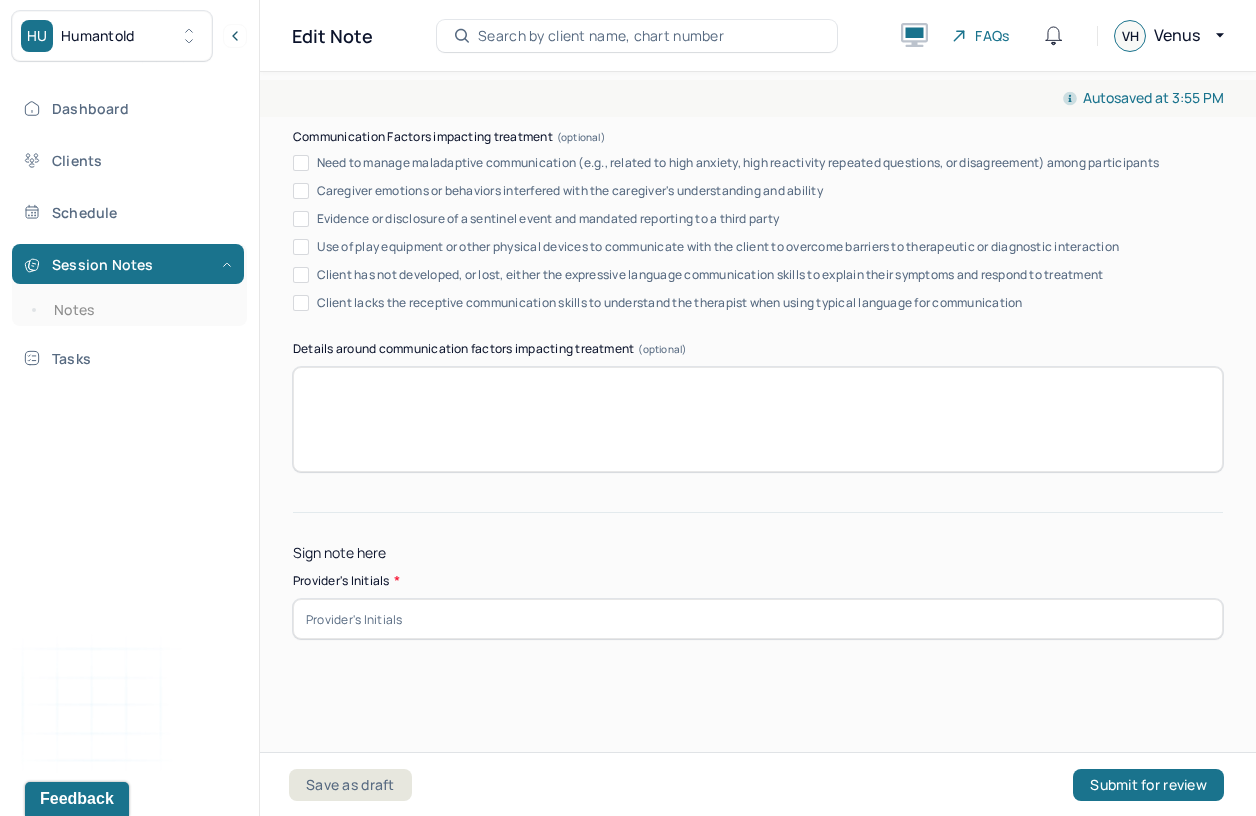 type on "Client is making progress, as he is practicing using acceptance and identifying what actions are in his control to reduce distress." 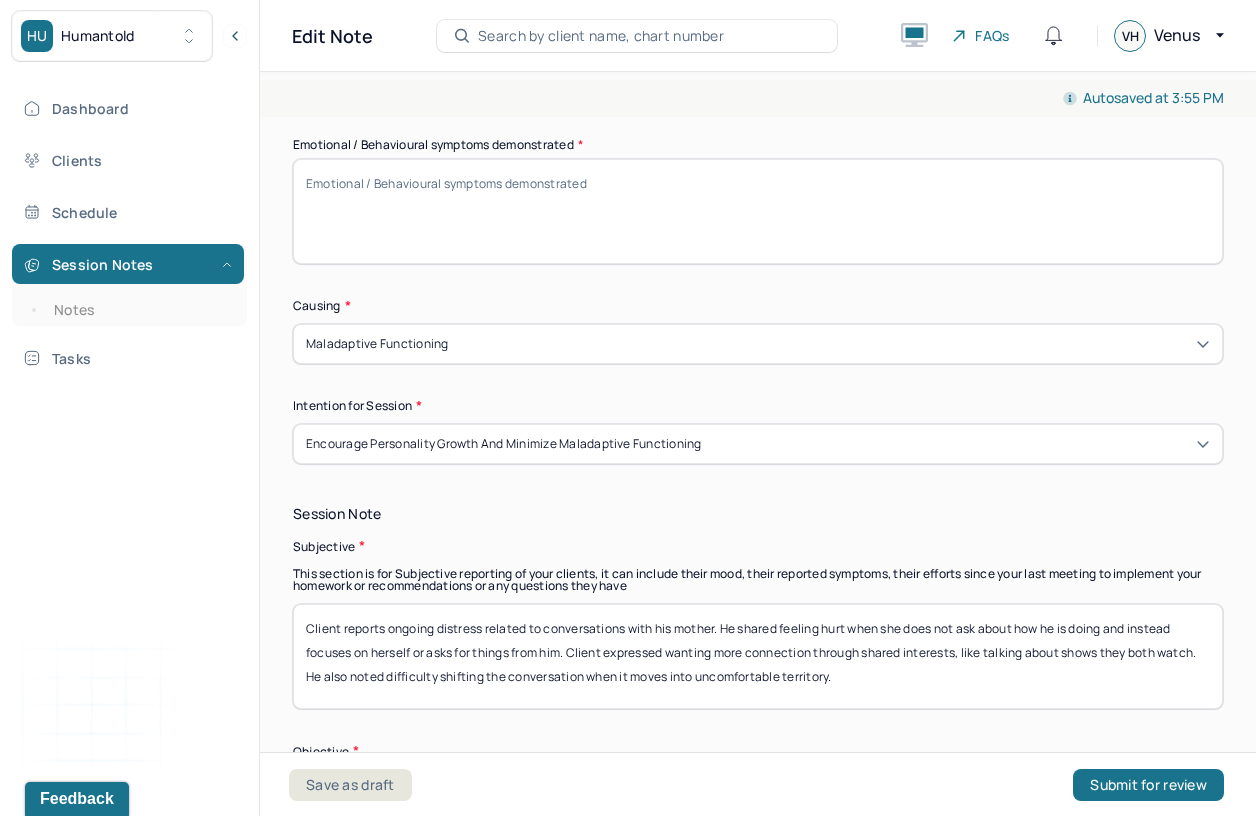 scroll, scrollTop: 1011, scrollLeft: 0, axis: vertical 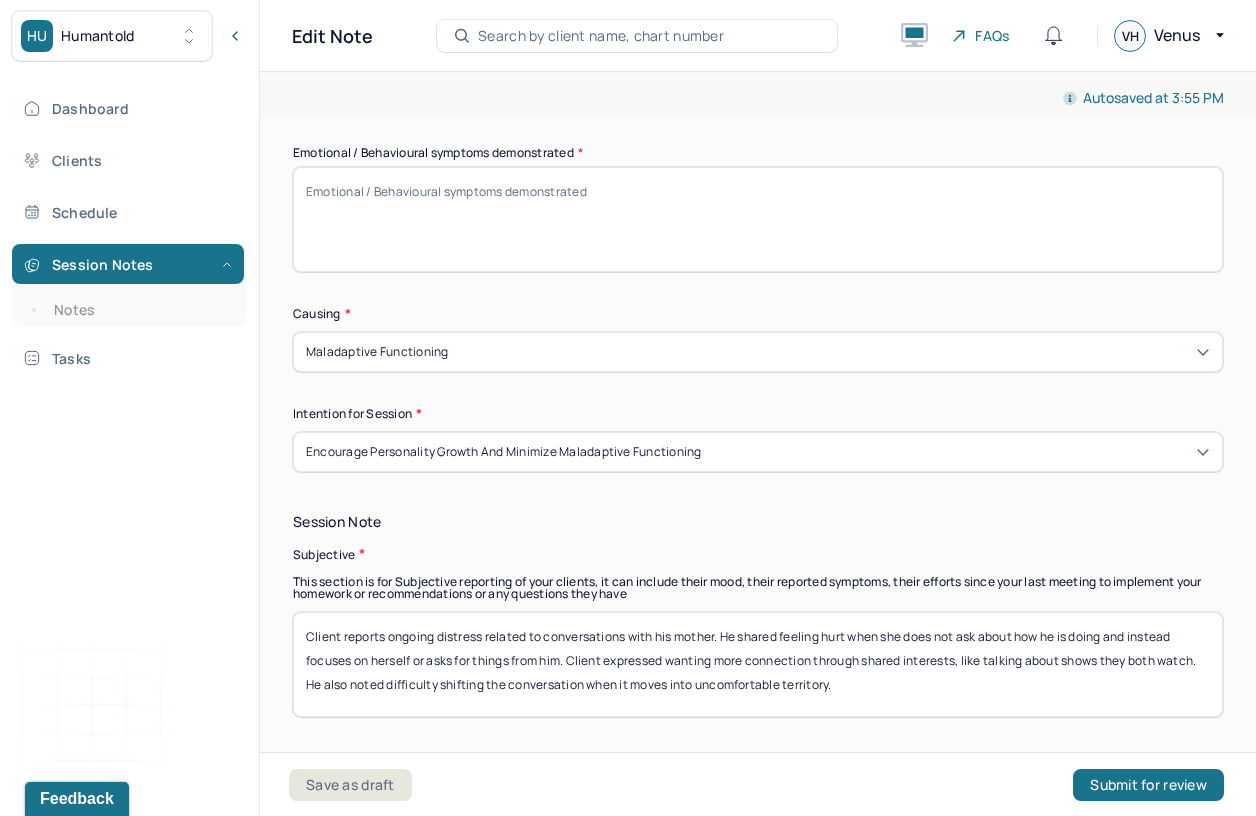 type on "VH" 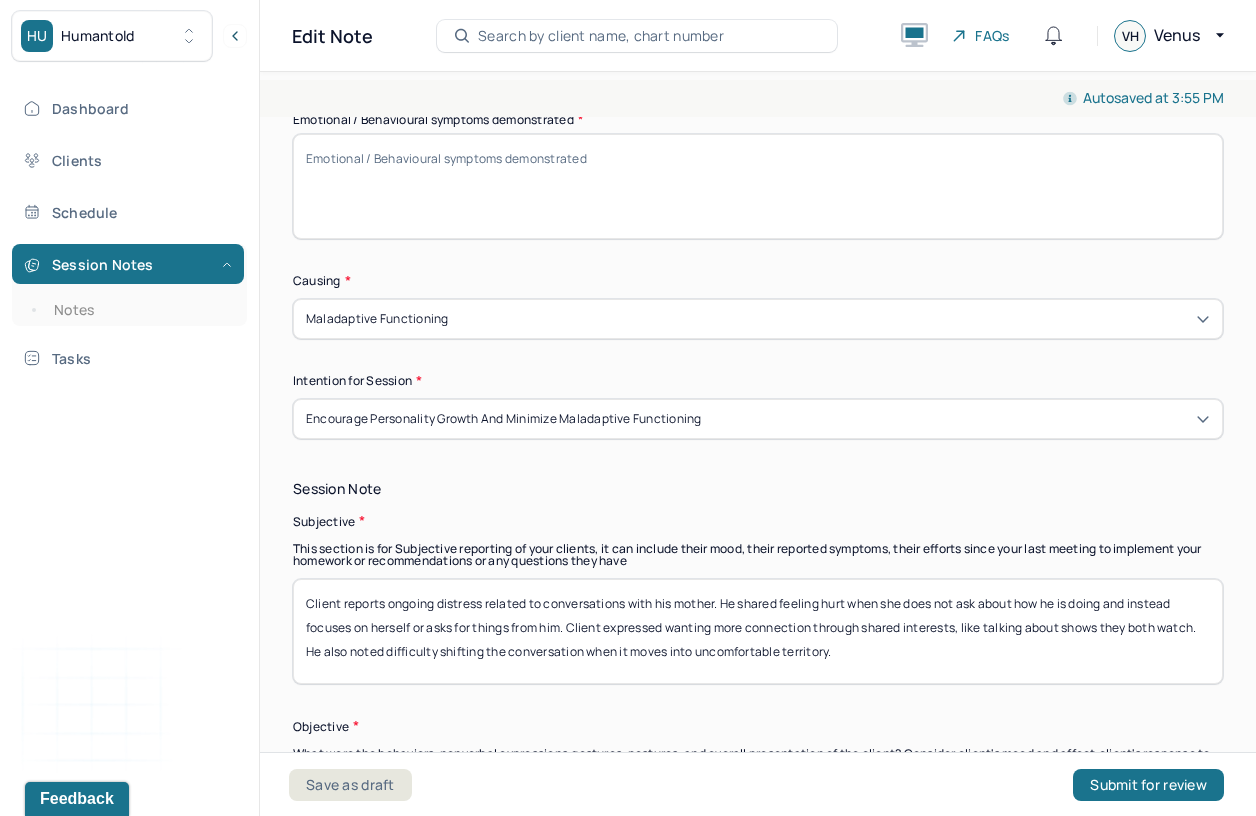 scroll, scrollTop: 1039, scrollLeft: 0, axis: vertical 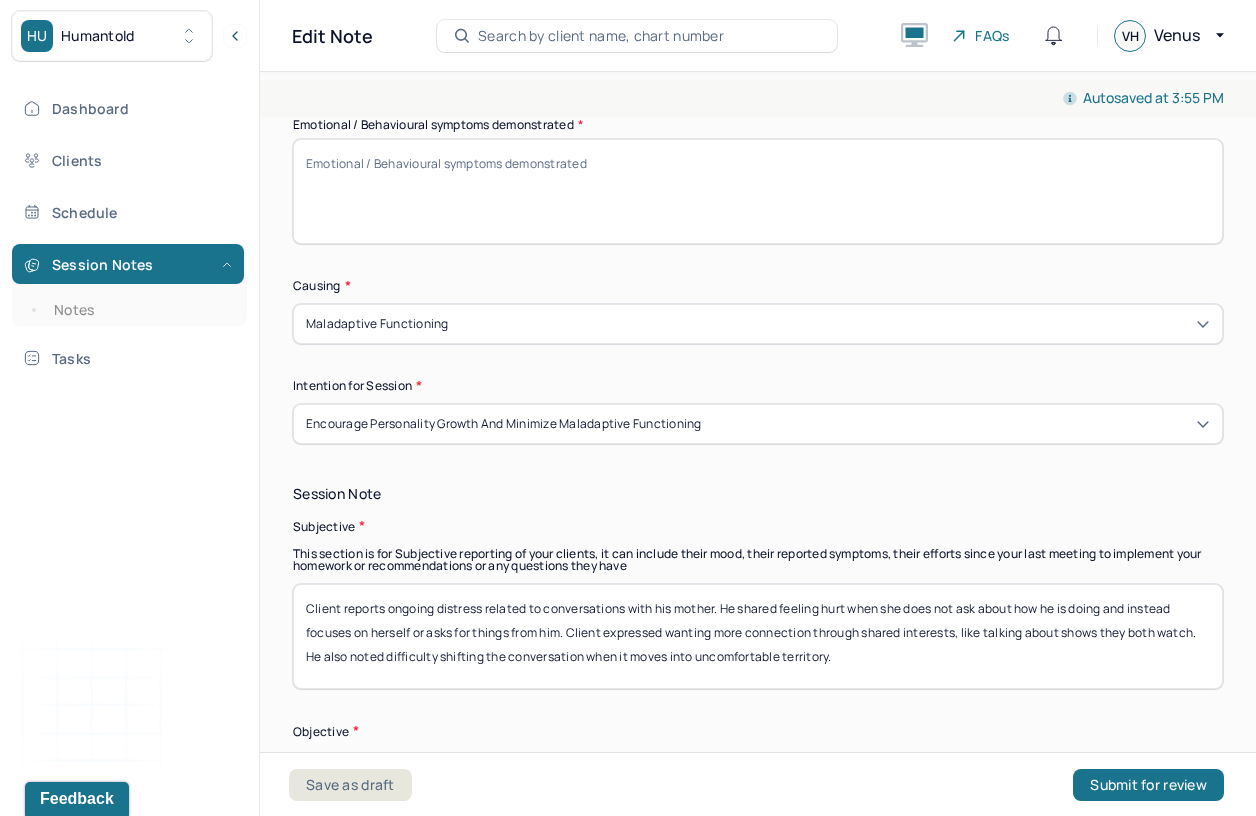 click on "Emotional / Behavioural symptoms demonstrated *" at bounding box center [758, 191] 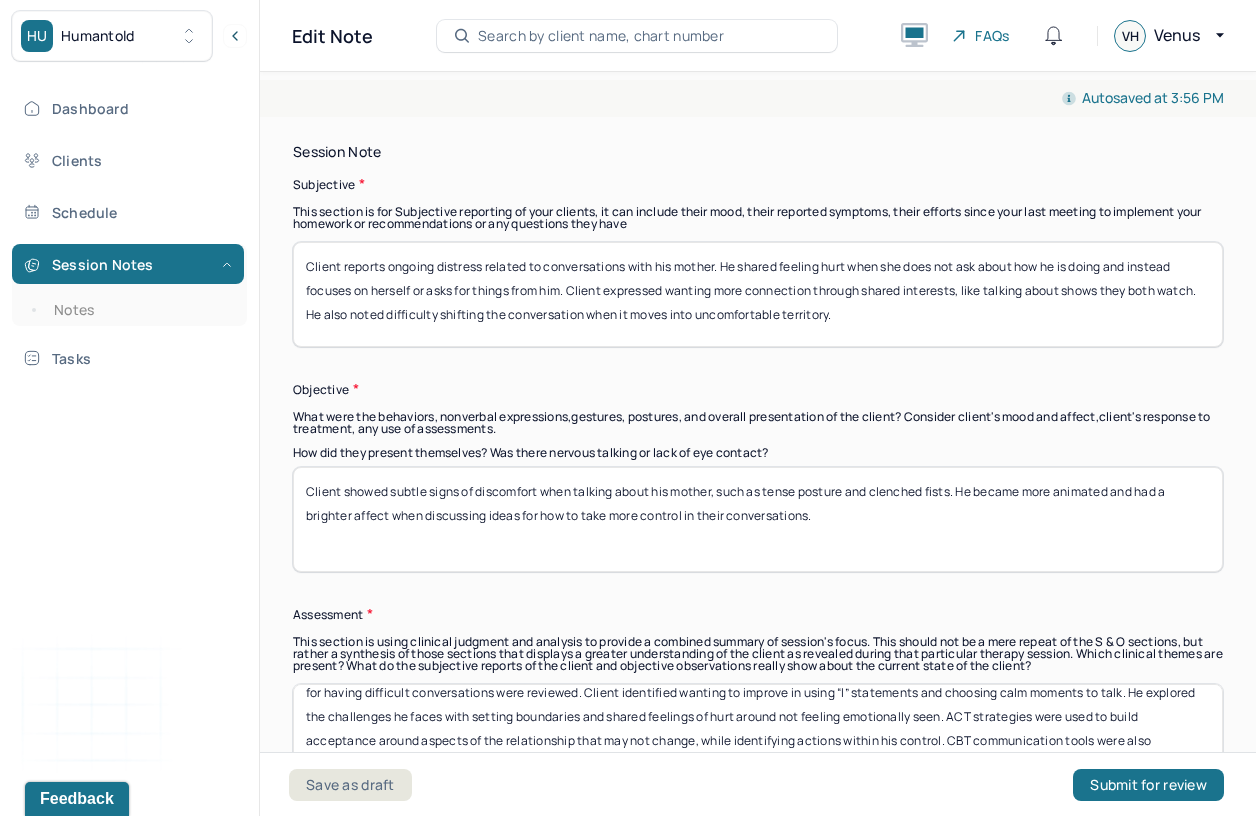 scroll, scrollTop: 1375, scrollLeft: 0, axis: vertical 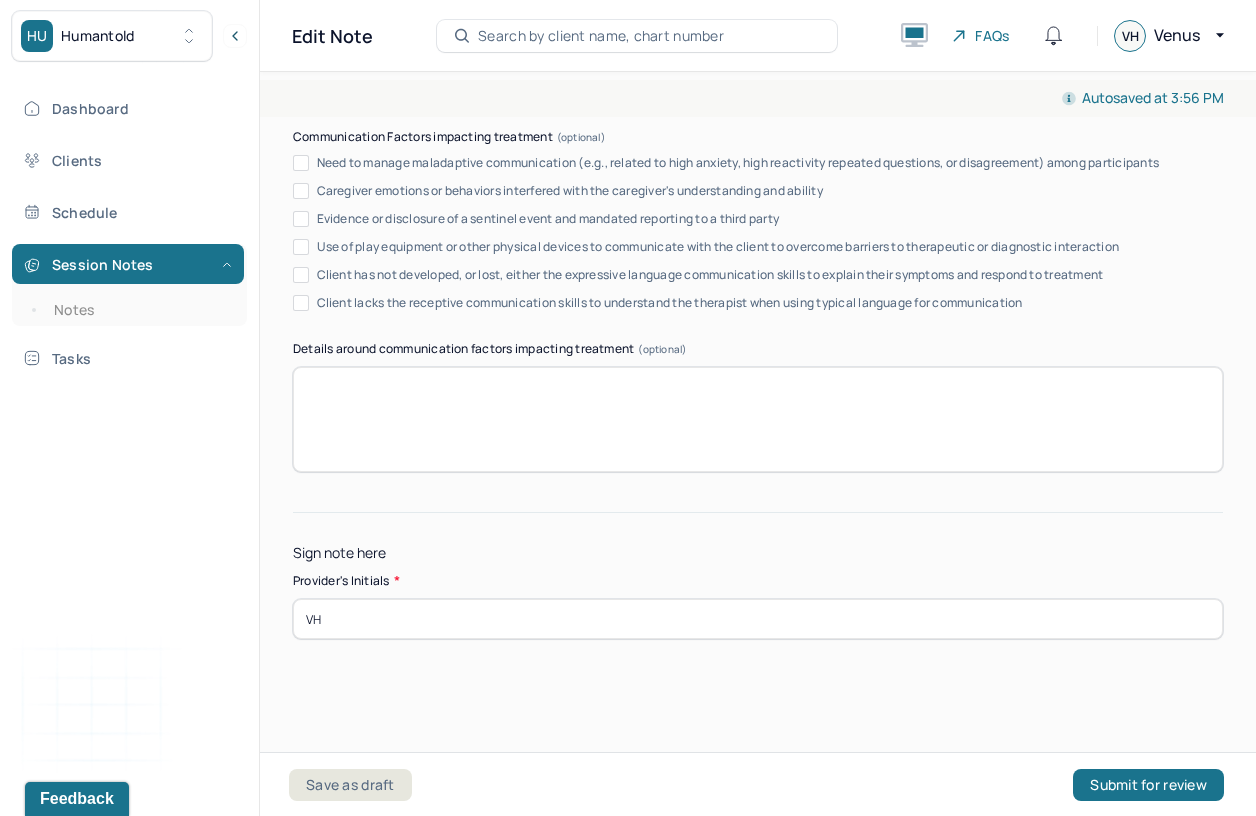 type on "Tense posture, reflective, frustration" 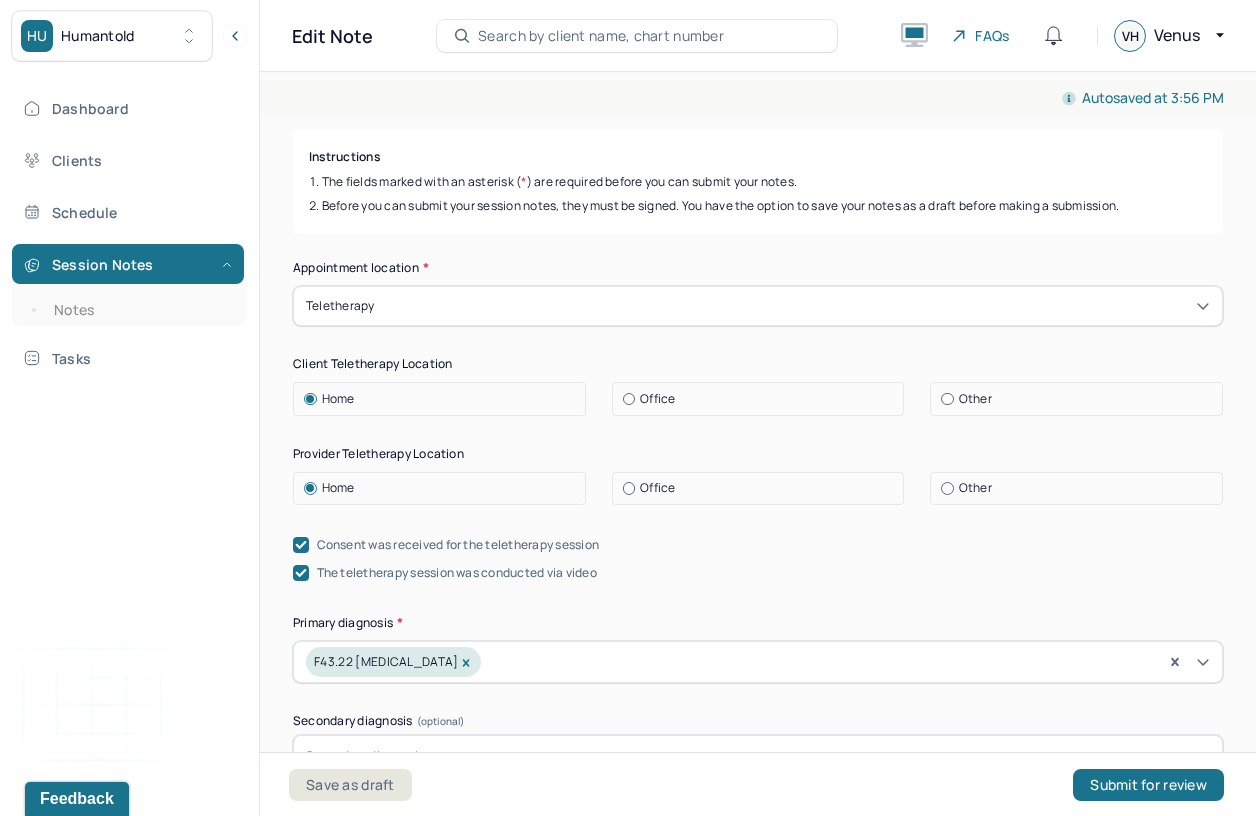 scroll, scrollTop: 0, scrollLeft: 0, axis: both 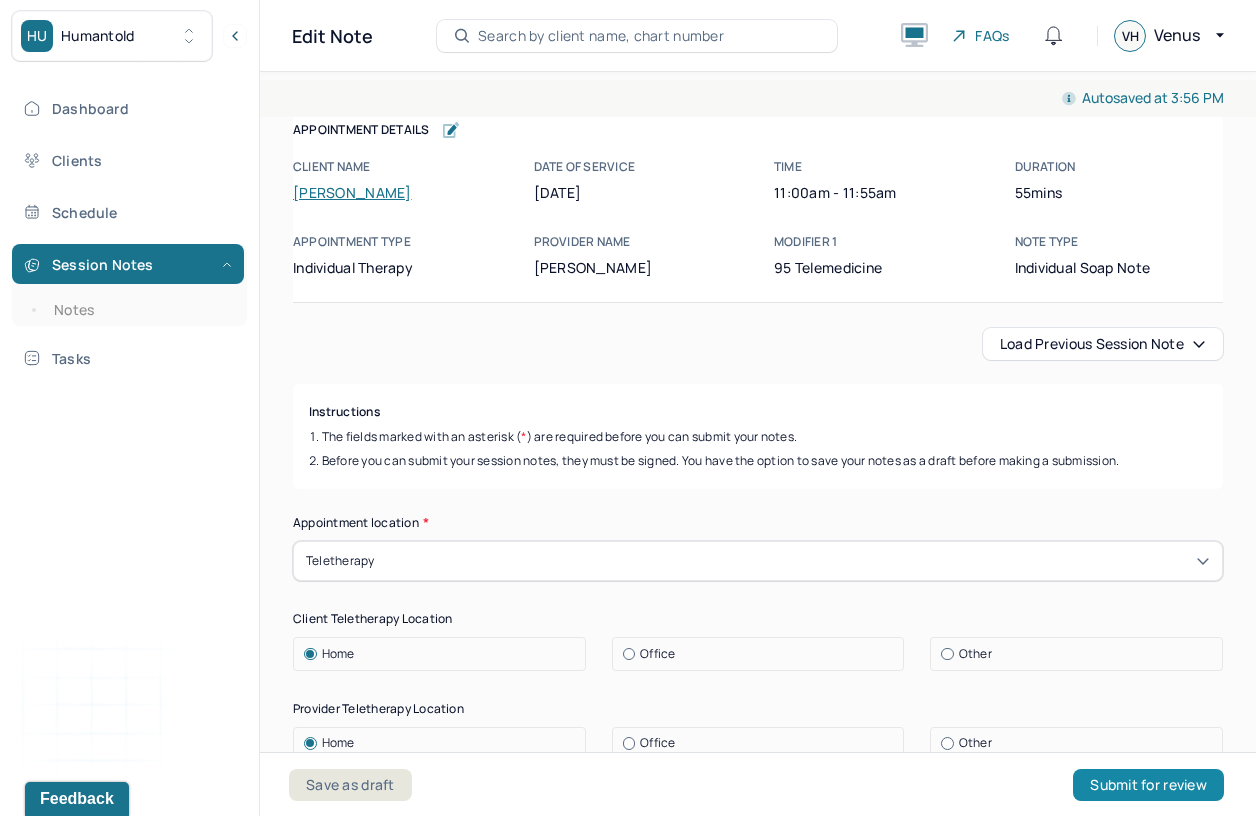 click on "Submit for review" at bounding box center [1148, 785] 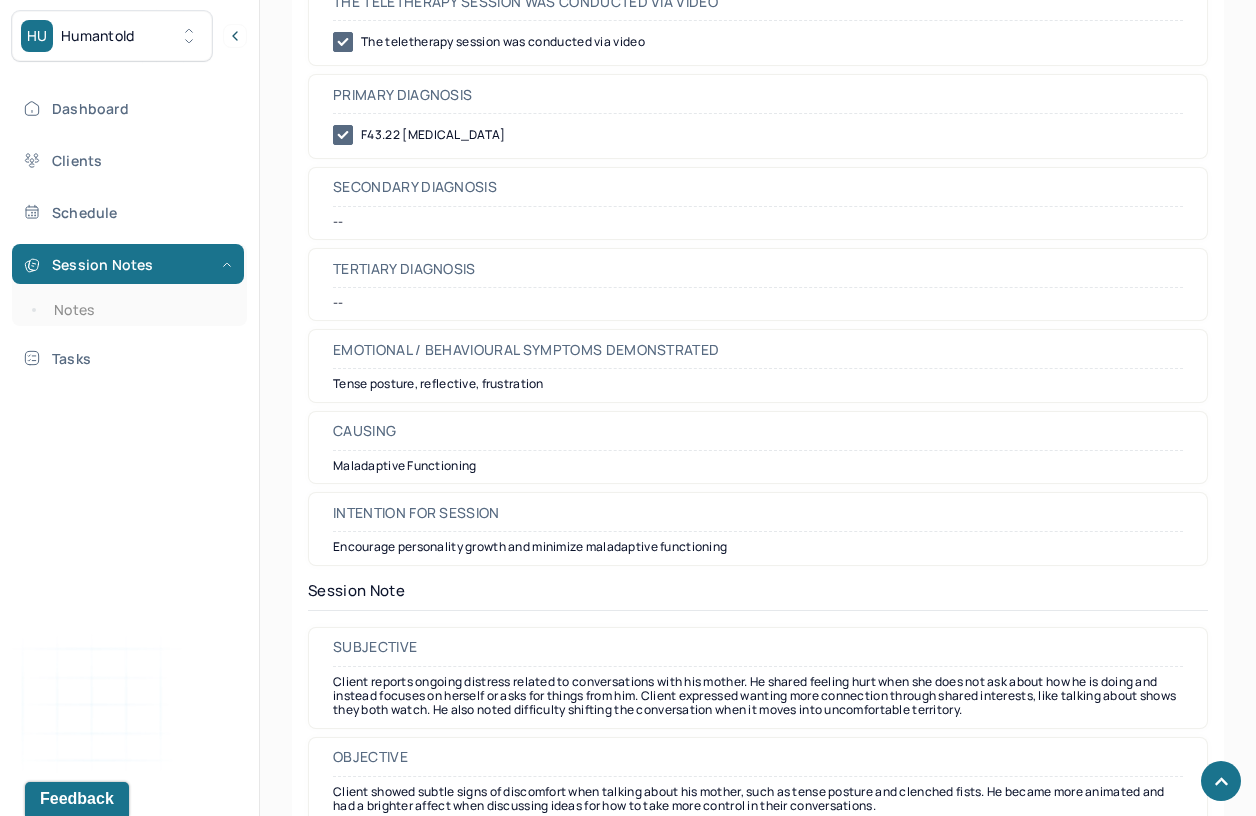 scroll, scrollTop: 1259, scrollLeft: 0, axis: vertical 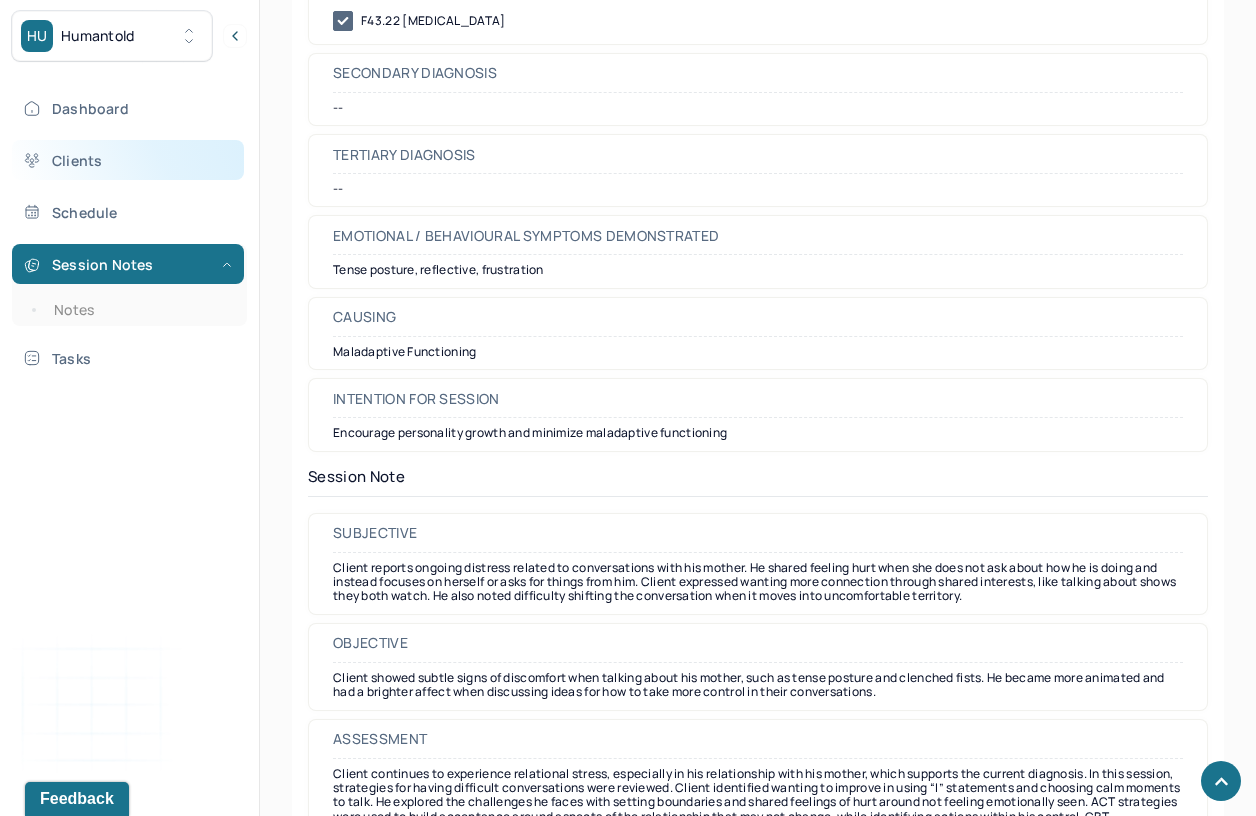 click on "Clients" at bounding box center (128, 160) 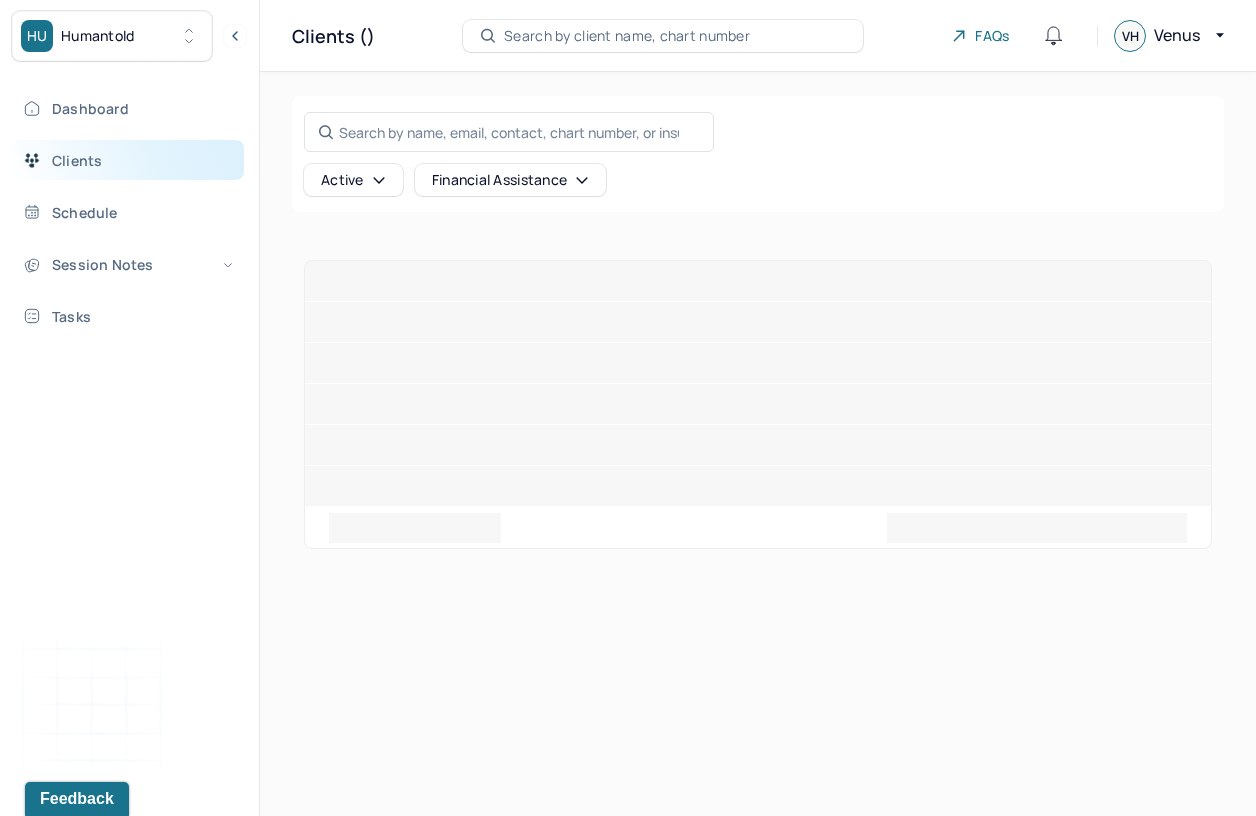 scroll, scrollTop: 0, scrollLeft: 0, axis: both 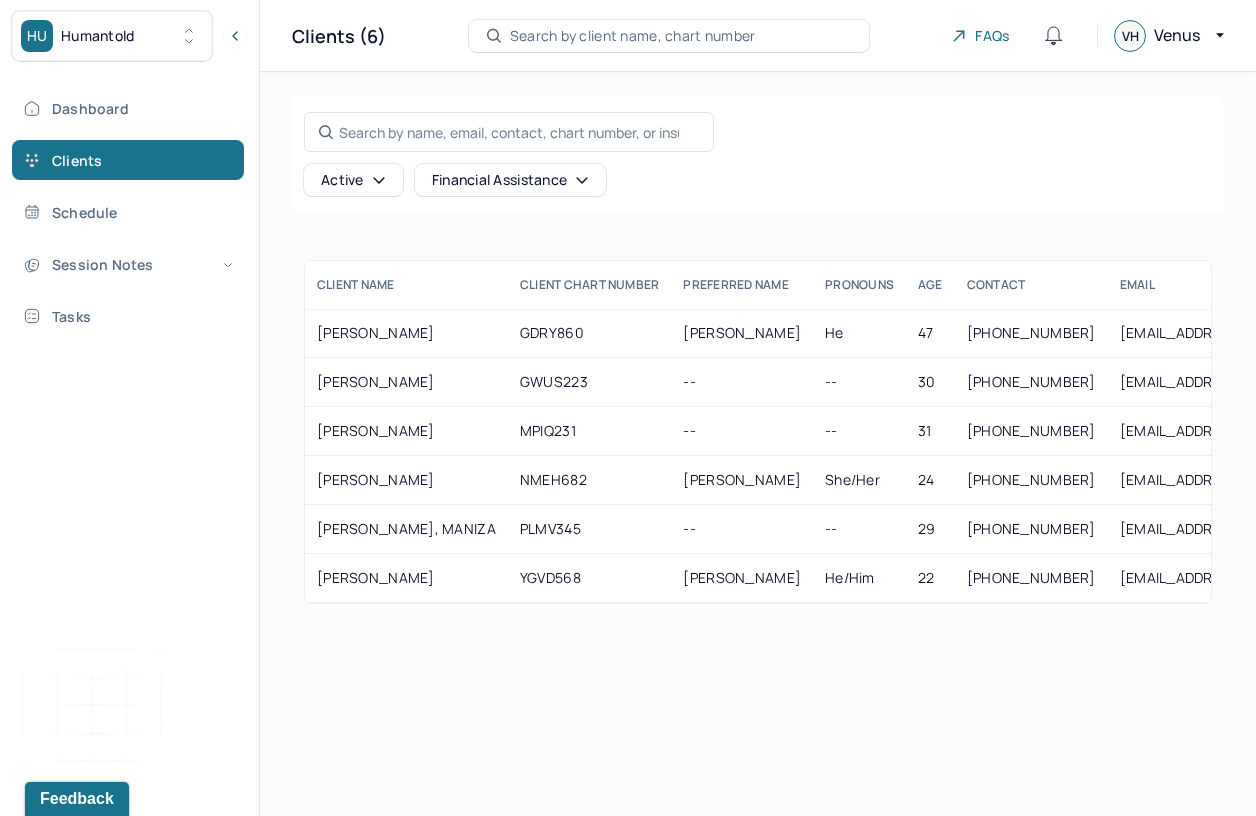 click on "HU Humantold" at bounding box center (112, 36) 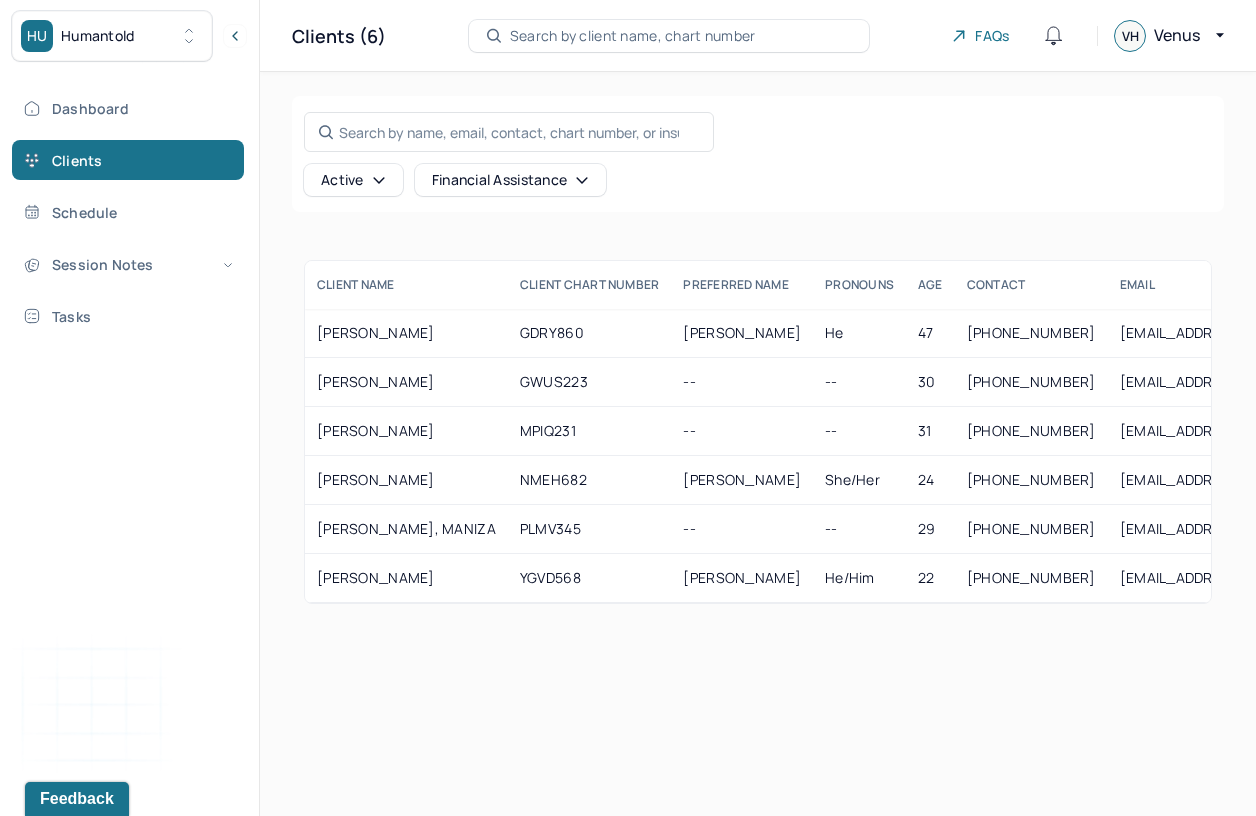 click on "Clients (6)   Search by client name, chart number     FAQs     VH Venus Search by name, email, contact, chart number, or insurance id...   Active     Financial assistance   CLIENT NAME Client Chart number PREFERRED NAME PRONOUNS AGE CONTACT EMAIL employer name CLIENT STATUS Client is b2b Insurance Provider Financial assistance status Consent to sms ALT EMAIL SENT [PERSON_NAME] GDRY860 [PERSON_NAME] [PHONE_NUMBER] [EMAIL_ADDRESS][DOMAIN_NAME] City of [US_STATE] - GRP: 1102367 active No CARE -- Yes No [PERSON_NAME] GWUS223 -- -- [PHONE_NUMBER] [EMAIL_ADDRESS][DOMAIN_NAME] NYSHIP - GRP: 030500 active No CARE -- -- No [PERSON_NAME] MPIQ231 -- -- [PHONE_NUMBER] [EMAIL_ADDRESS][DOMAIN_NAME] NYSHIP - GRP: 030500 active No CARE -- Yes No [PERSON_NAME] NMEH682 [PERSON_NAME] she/her [PHONE_NUMBER] [EMAIL_ADDRESS][DOMAIN_NAME] PACIFIC GAS AND ELECTRIC-DEPT 101 - GRP: 170157M420 active No CARE -- No No PRITILA, MANIZA PLMV345 -- -- [PHONE_NUMBER] [EMAIL_ADDRESS][DOMAIN_NAME] NYSHIP - GRP: 030500 active No CARE -- Yes No [PERSON_NAME] YGVD568 [PERSON_NAME] he/him" at bounding box center (758, 408) 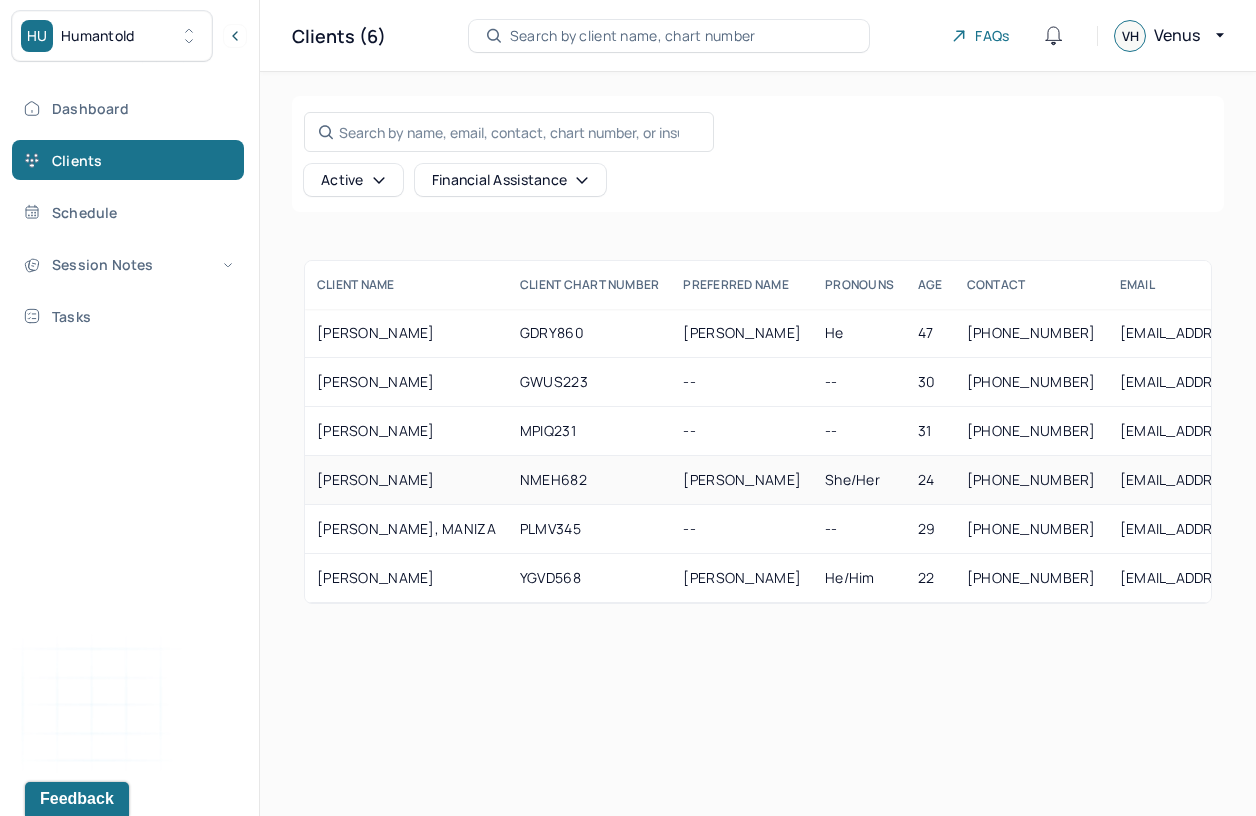click on "NMEH682" at bounding box center (590, 480) 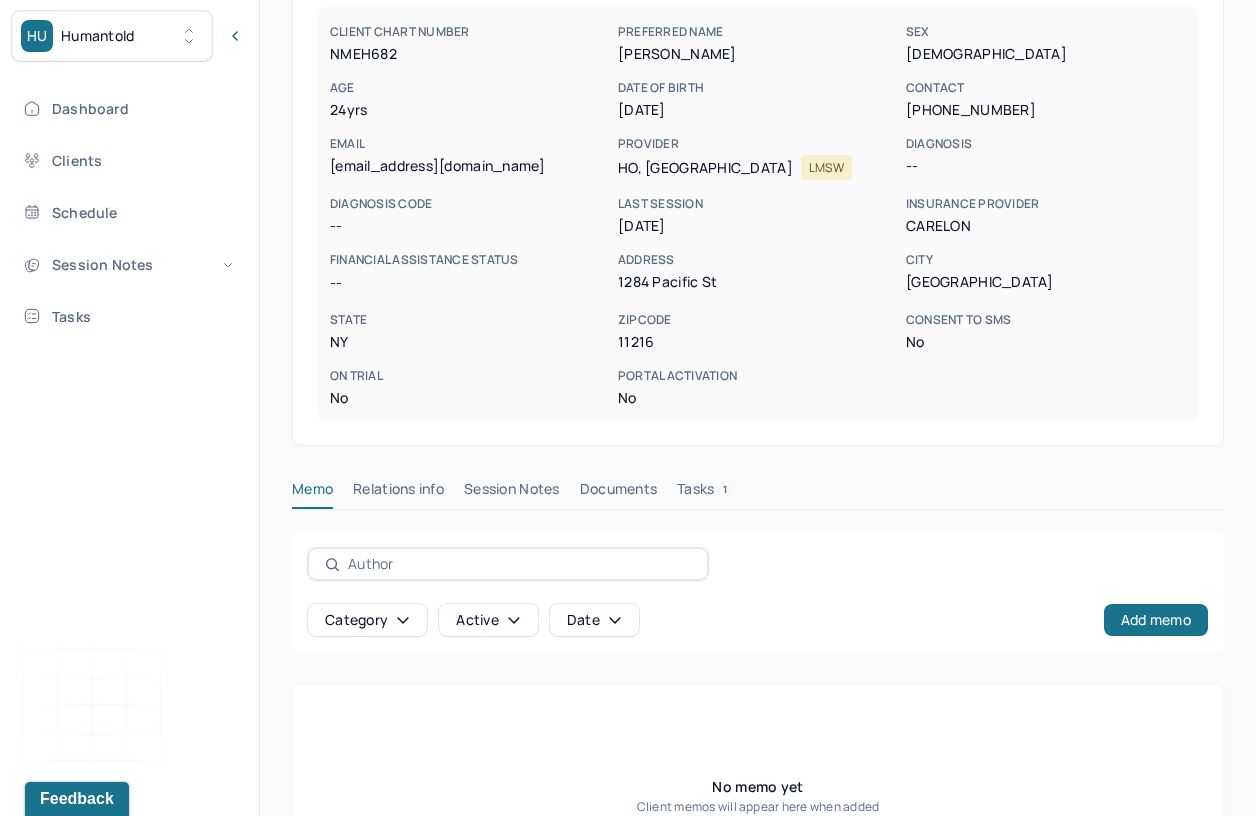 scroll, scrollTop: 353, scrollLeft: 0, axis: vertical 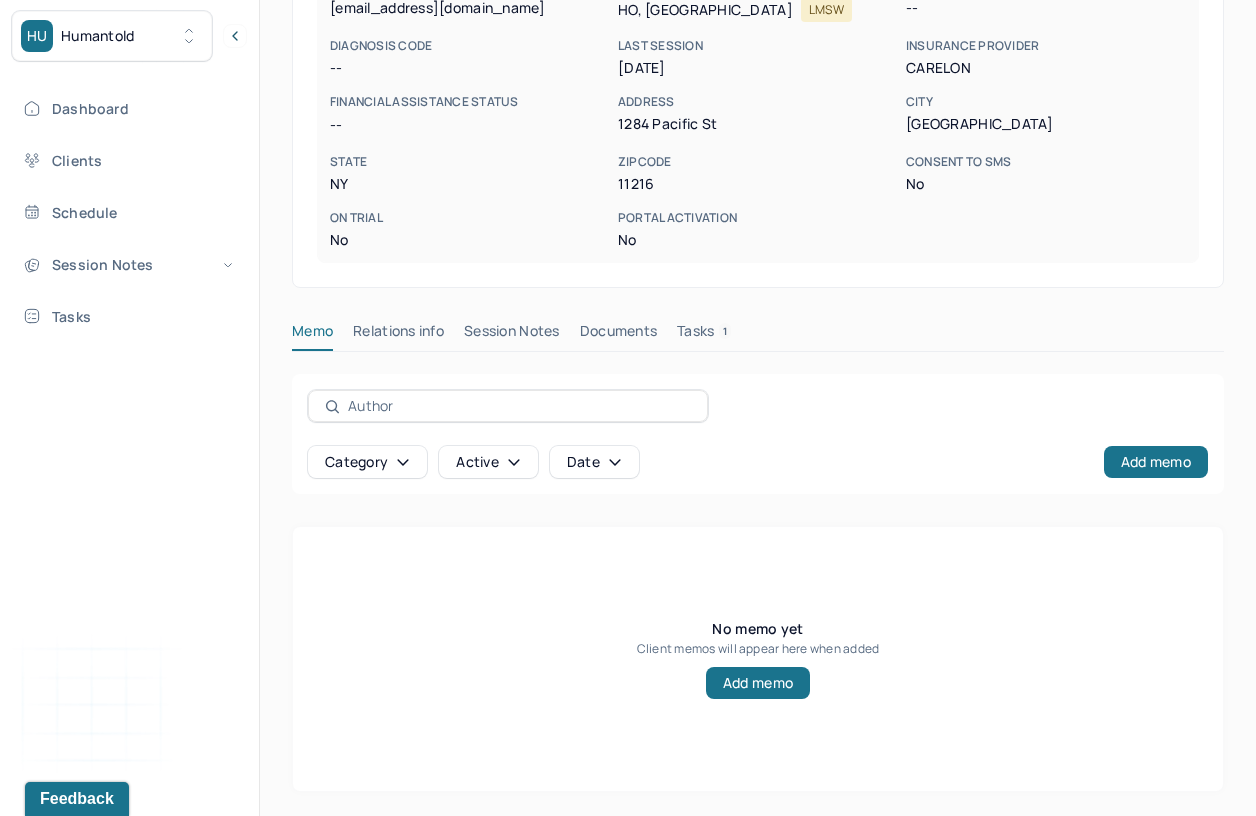 click on "Session Notes" at bounding box center (512, 335) 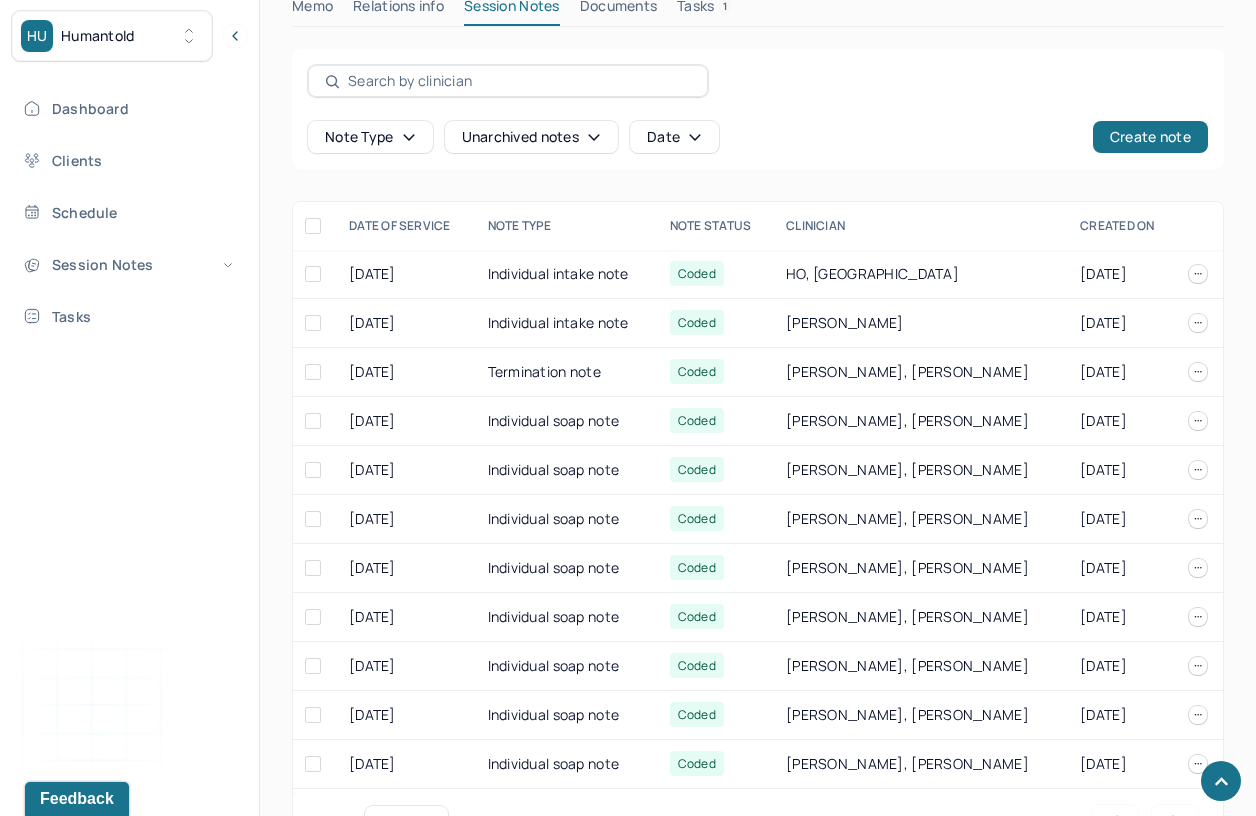 scroll, scrollTop: 563, scrollLeft: 0, axis: vertical 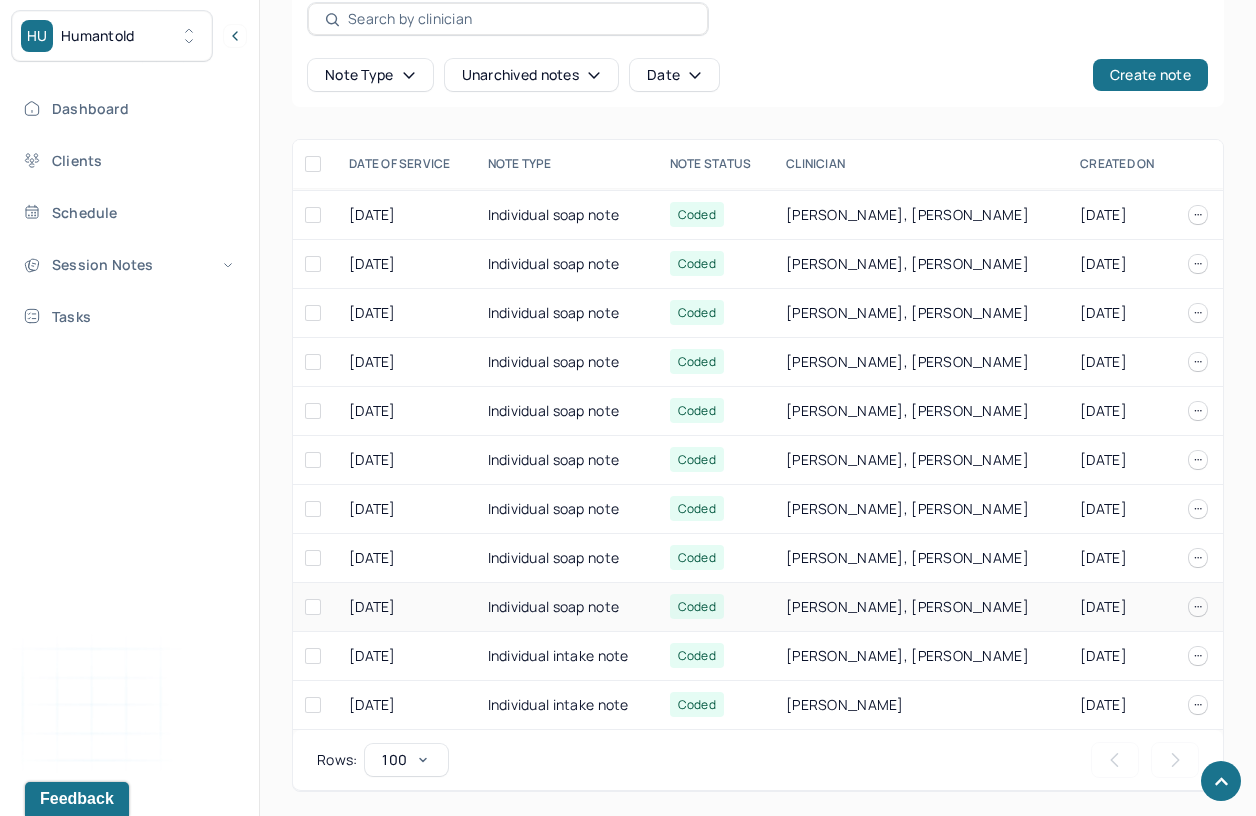 click on "Individual soap note" at bounding box center (567, 607) 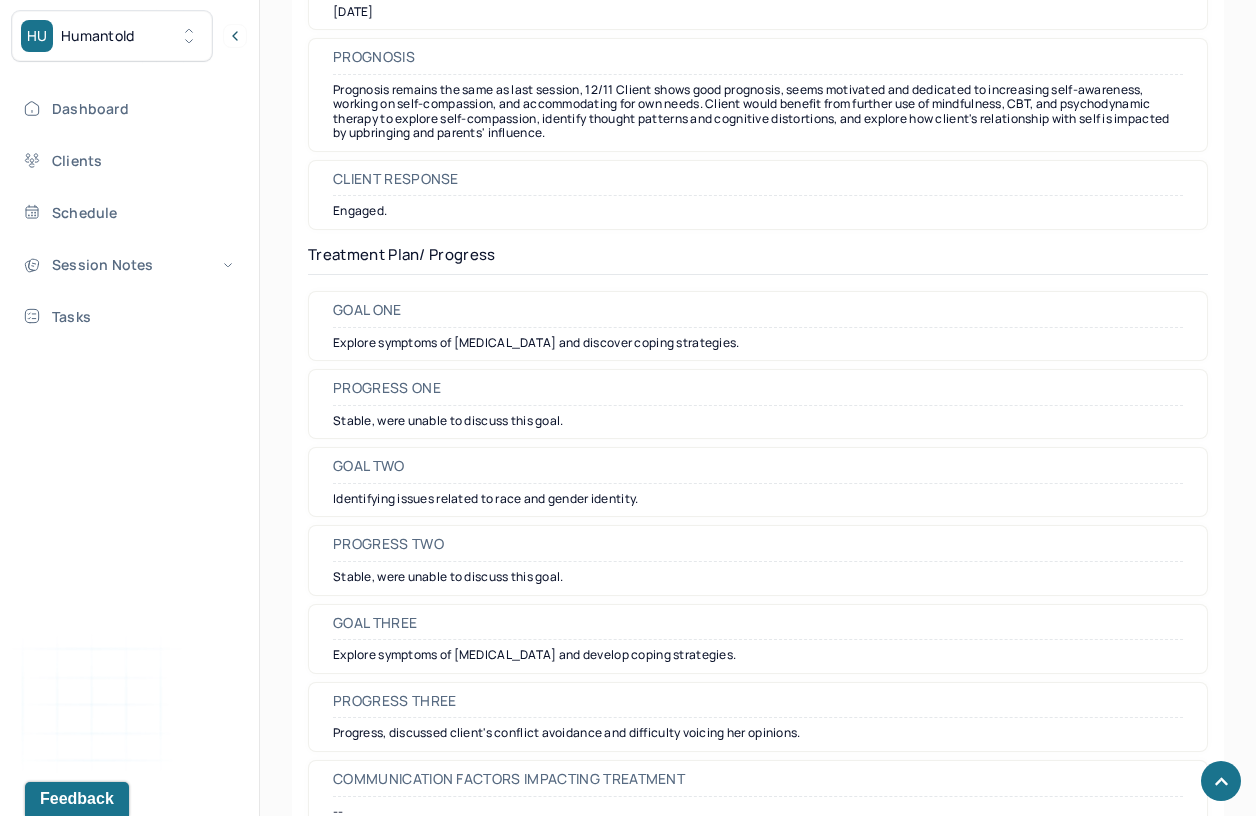 scroll, scrollTop: 2702, scrollLeft: 0, axis: vertical 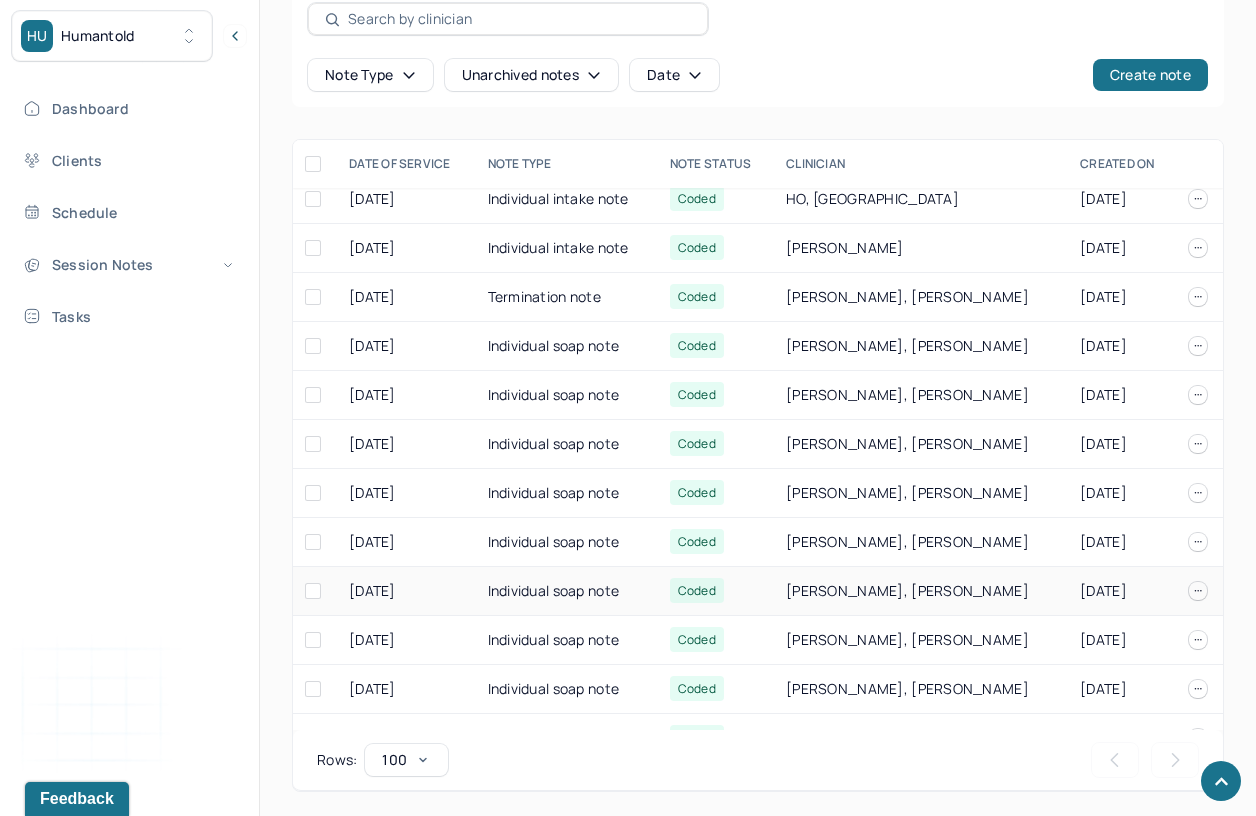 click on "Individual soap note" at bounding box center [567, 591] 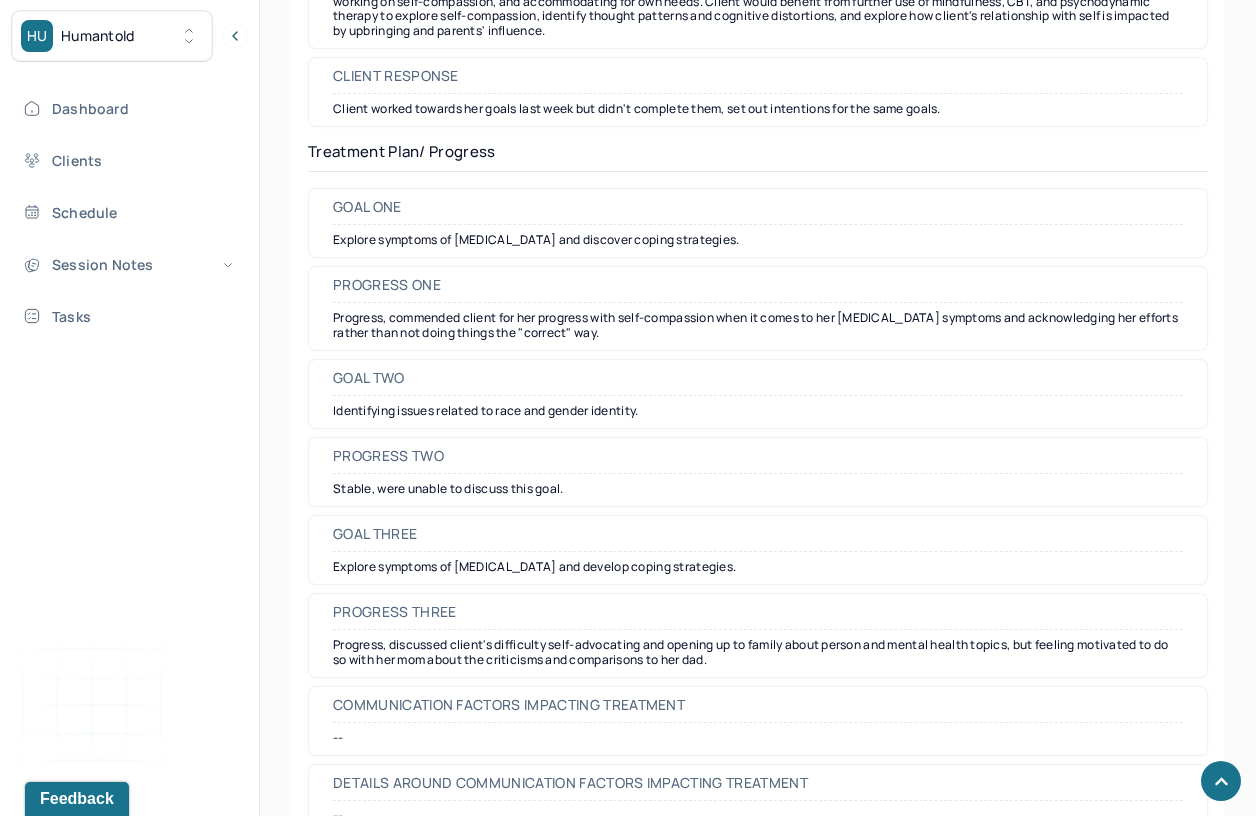 scroll, scrollTop: 2866, scrollLeft: 0, axis: vertical 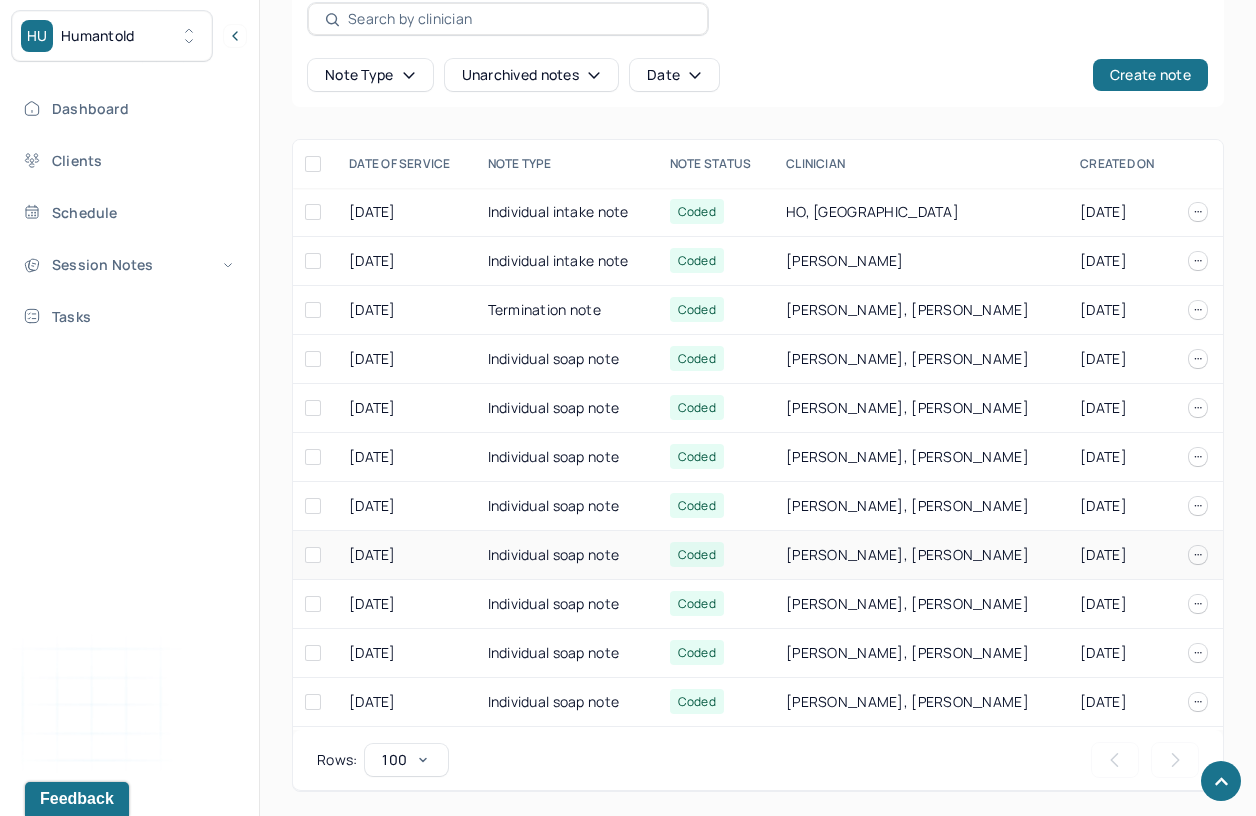 click on "Individual soap note" at bounding box center [567, 555] 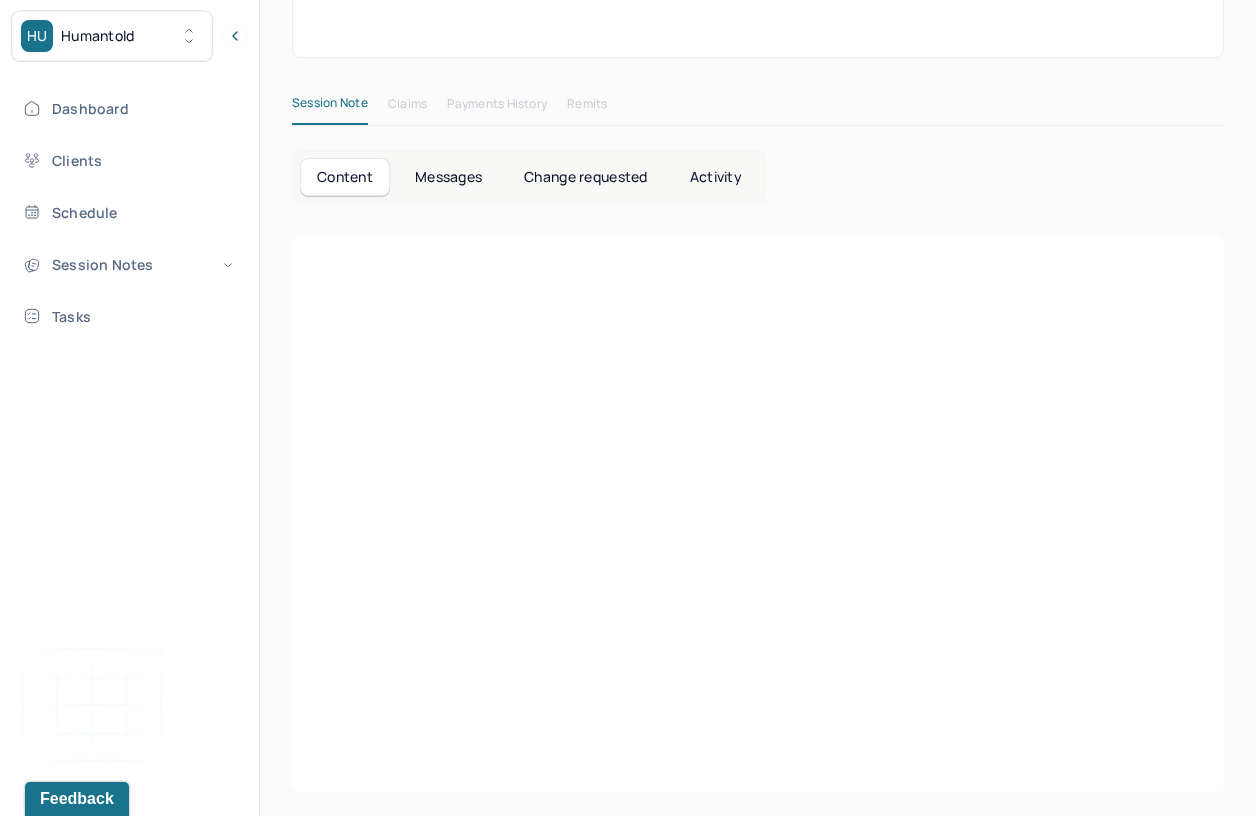 click at bounding box center [758, 560] 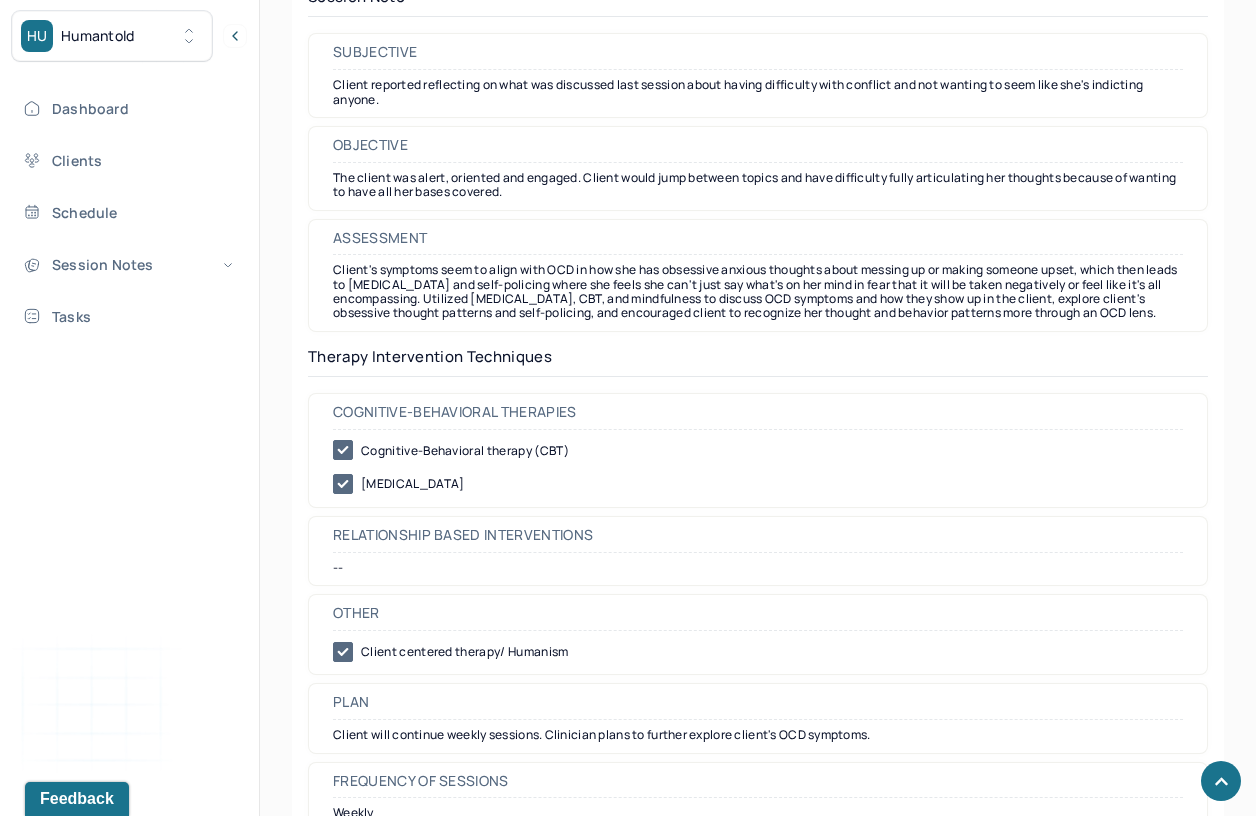 scroll, scrollTop: 1816, scrollLeft: 0, axis: vertical 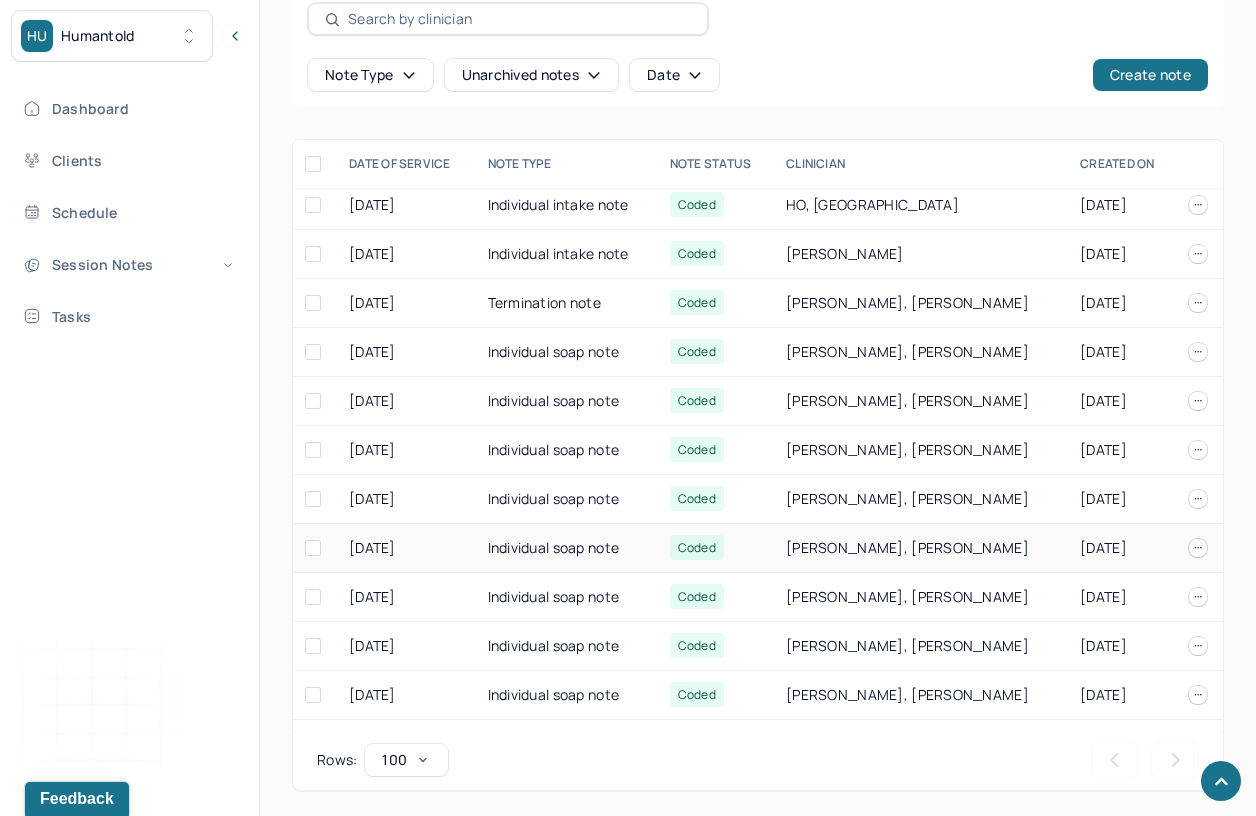 click on "Individual soap note" at bounding box center [567, 548] 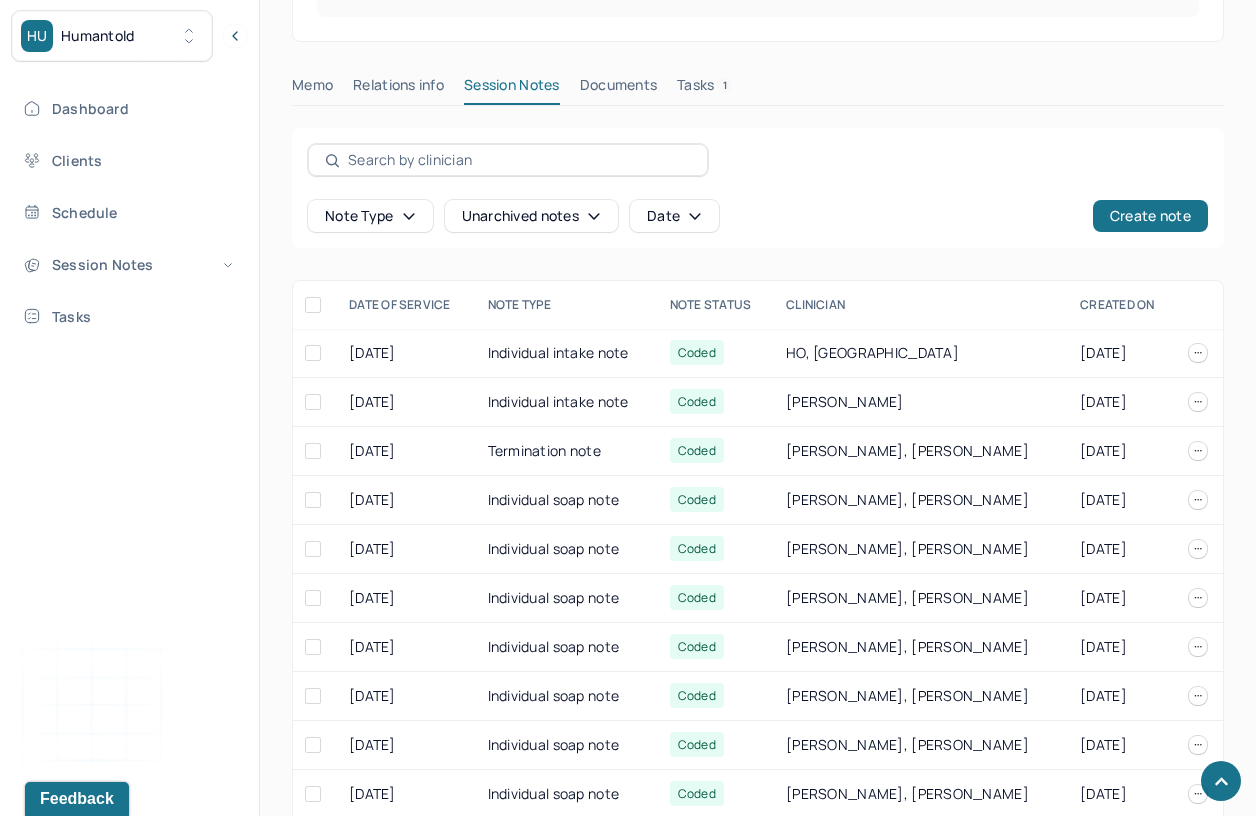 scroll, scrollTop: 740, scrollLeft: 0, axis: vertical 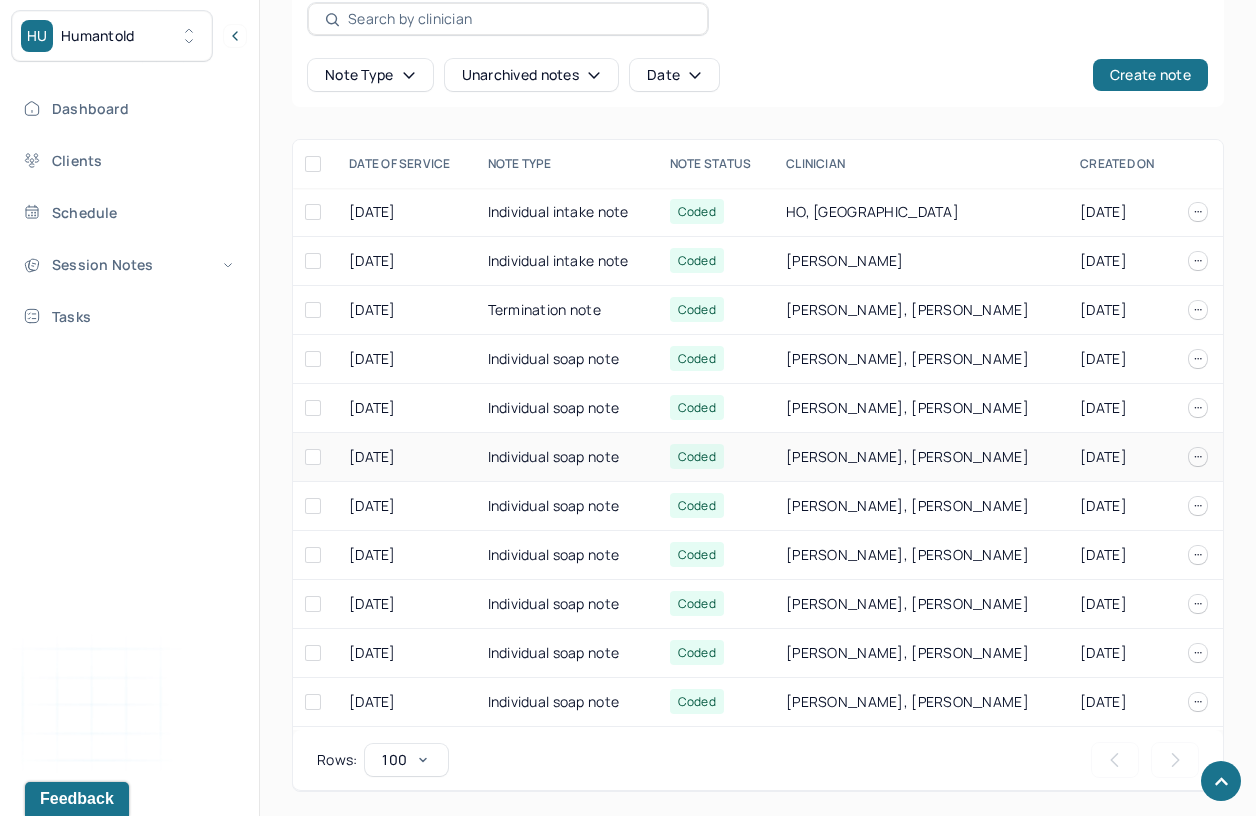 click on "Individual soap note" at bounding box center (567, 457) 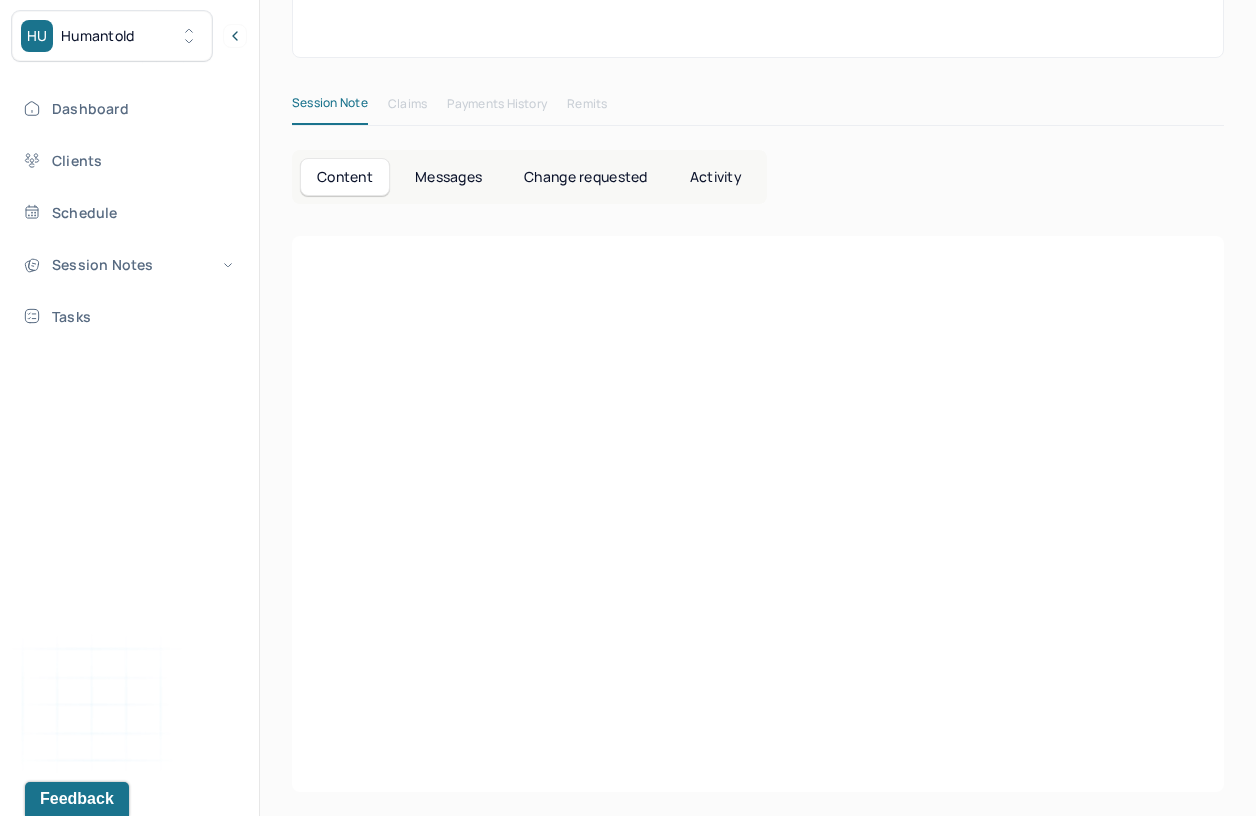 click at bounding box center [758, 472] 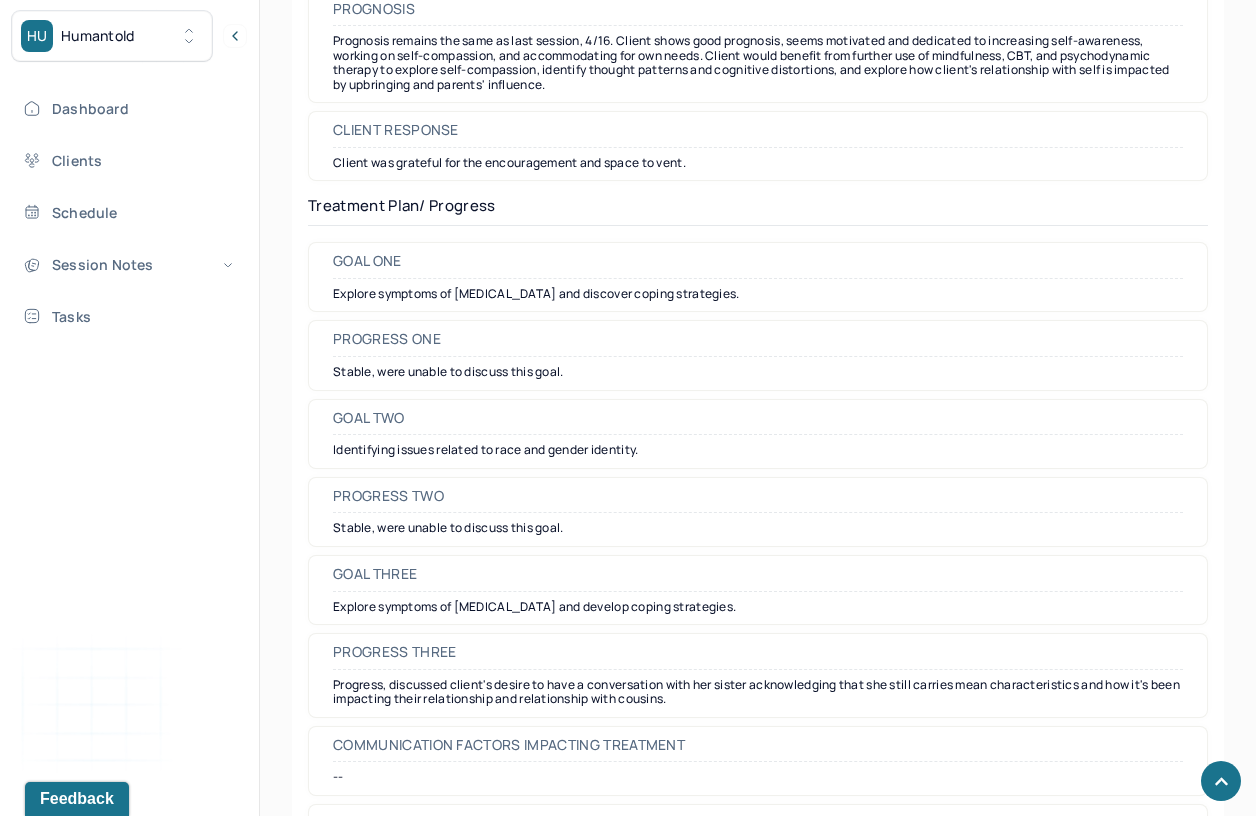 scroll, scrollTop: 2912, scrollLeft: 0, axis: vertical 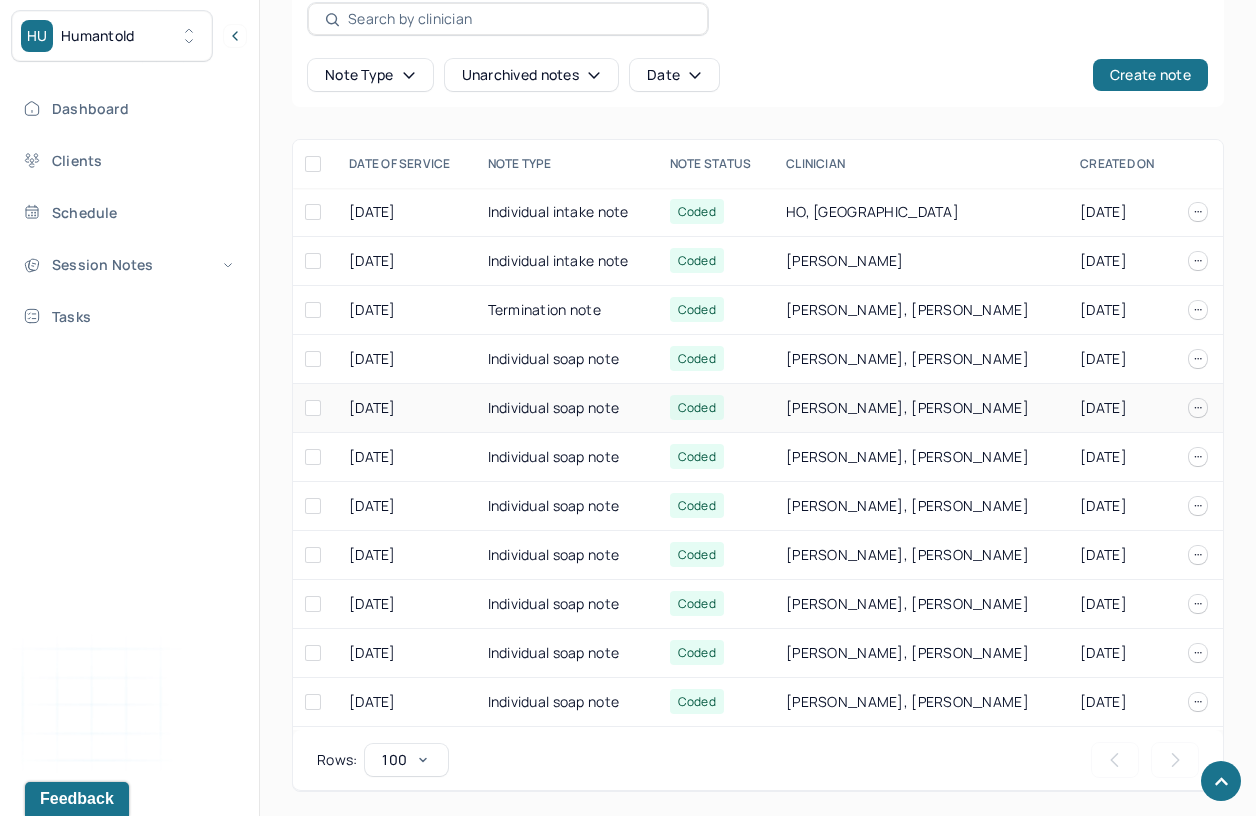 click on "[PERSON_NAME], [PERSON_NAME]" at bounding box center (921, 408) 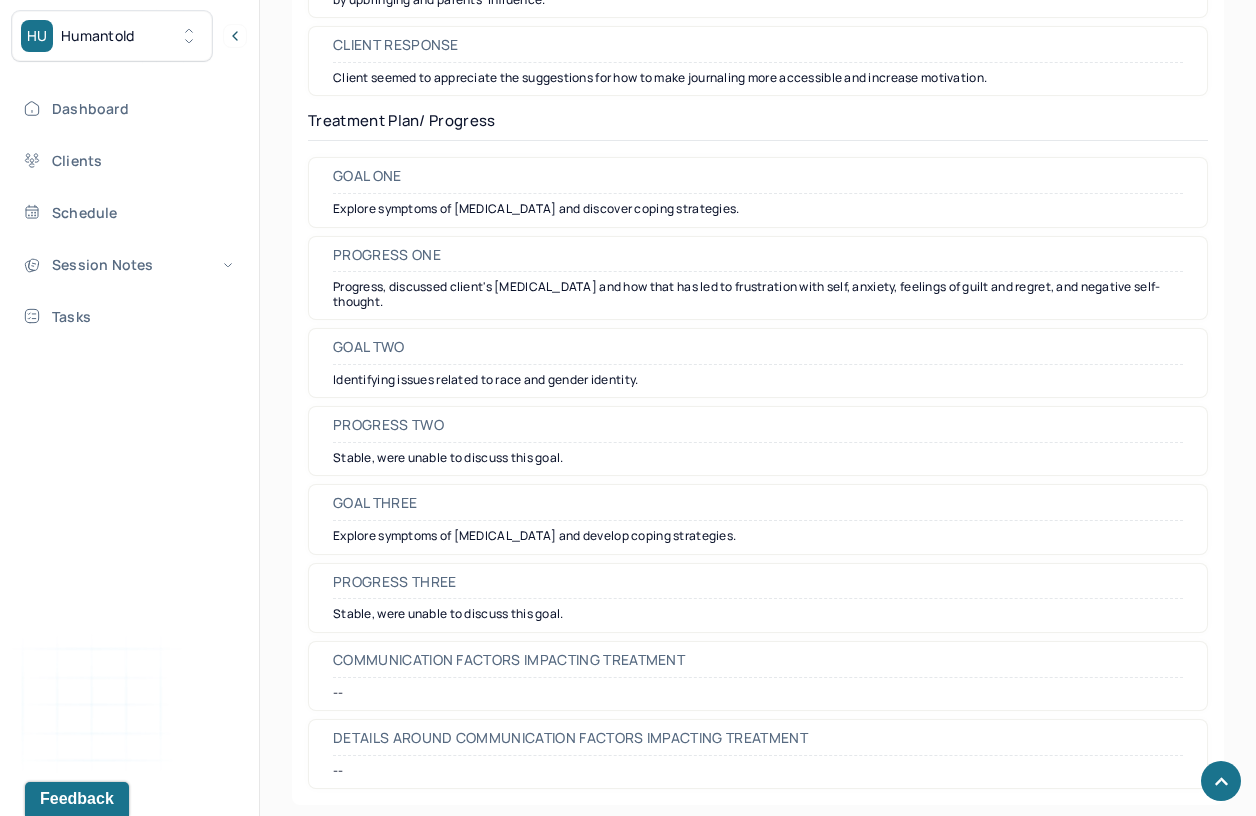 scroll, scrollTop: 2883, scrollLeft: 0, axis: vertical 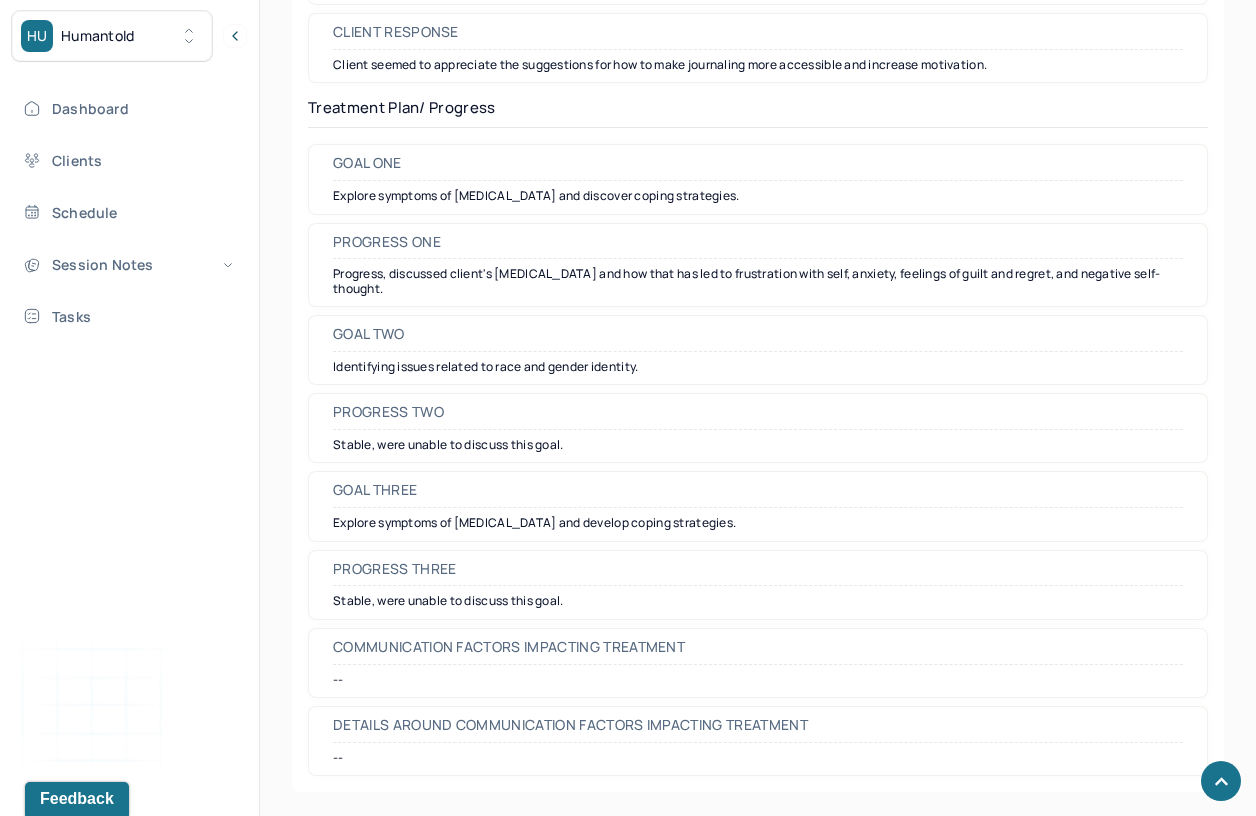 drag, startPoint x: 585, startPoint y: 455, endPoint x: 360, endPoint y: 455, distance: 225 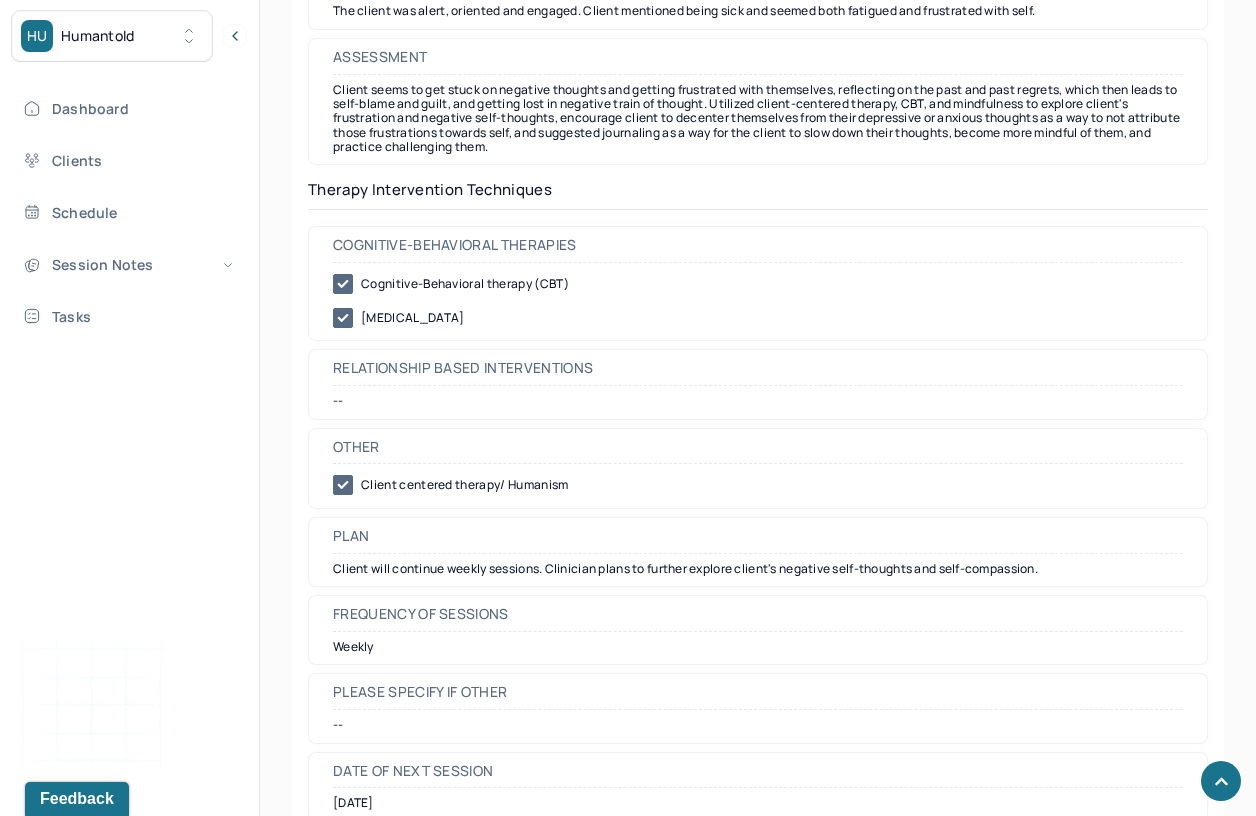 scroll, scrollTop: 1881, scrollLeft: 0, axis: vertical 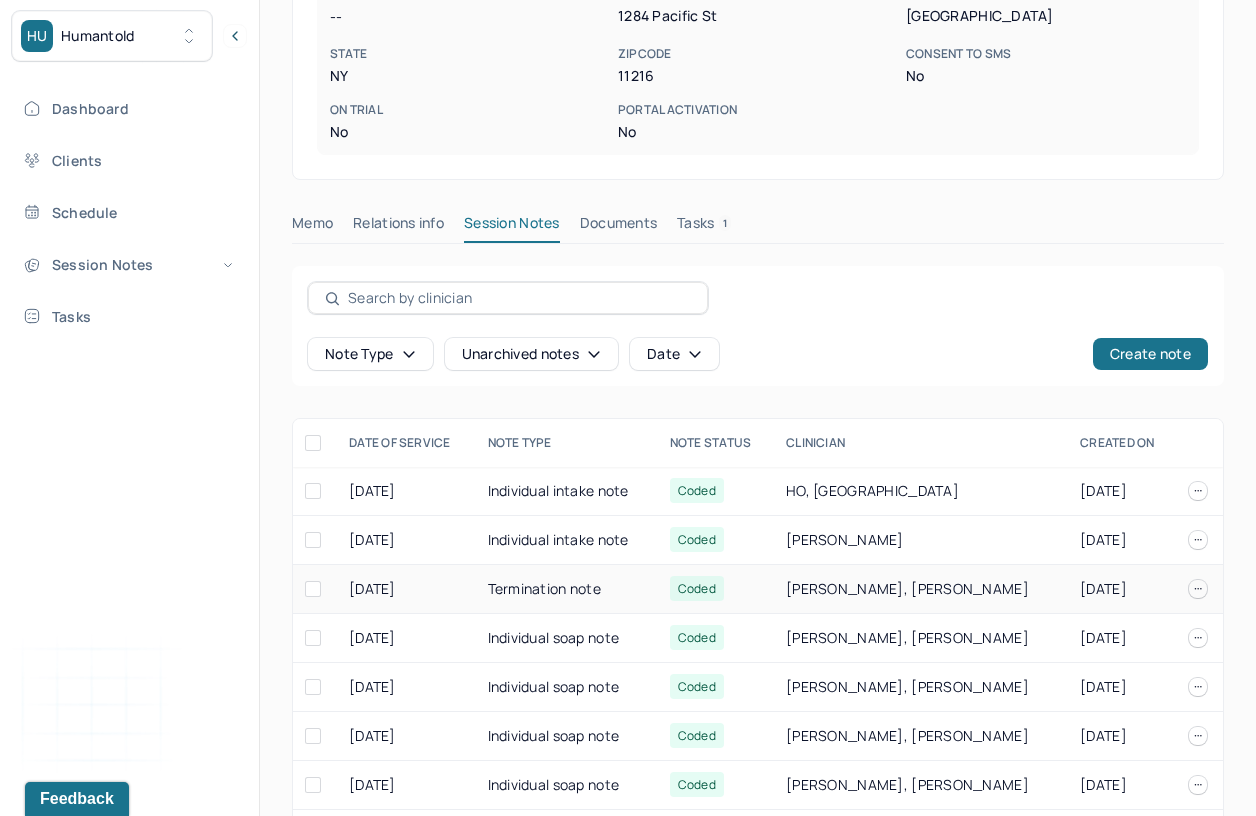 click on "Termination note" at bounding box center (567, 589) 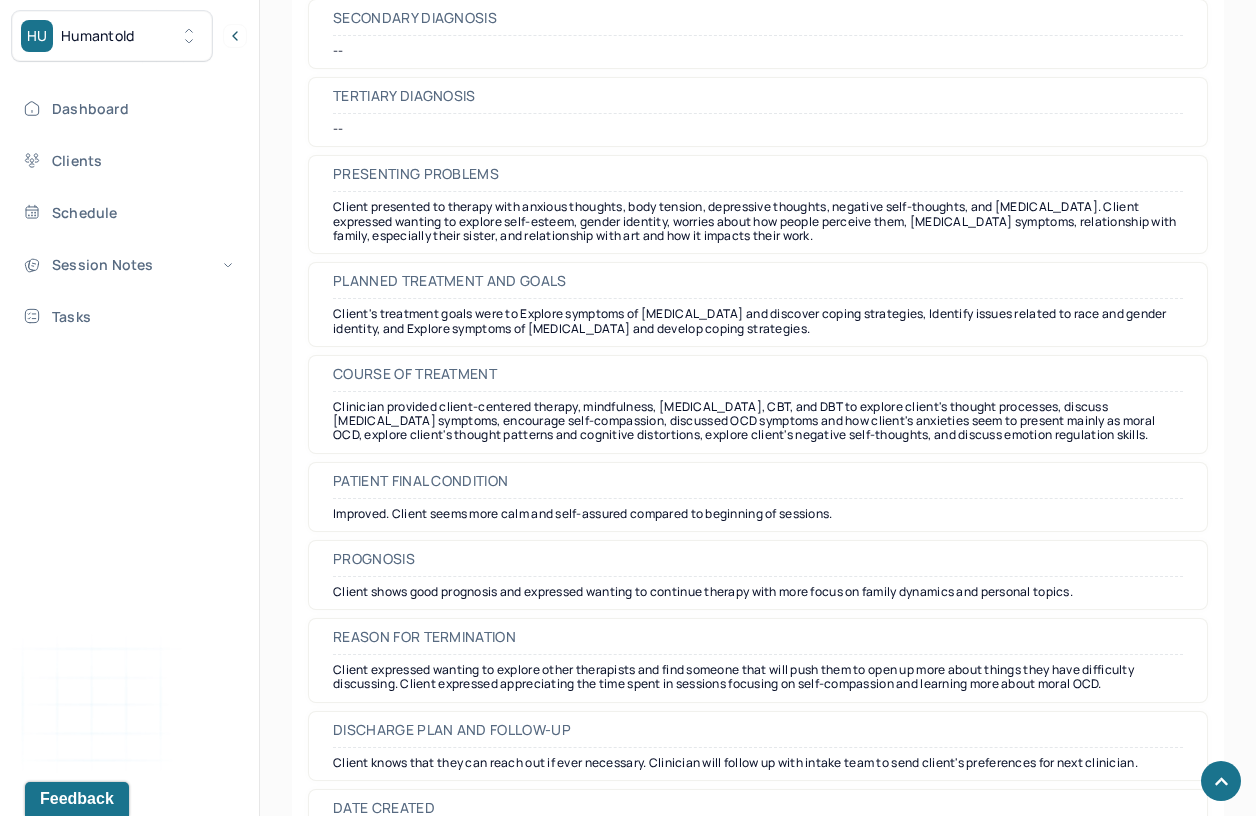 scroll, scrollTop: 1658, scrollLeft: 0, axis: vertical 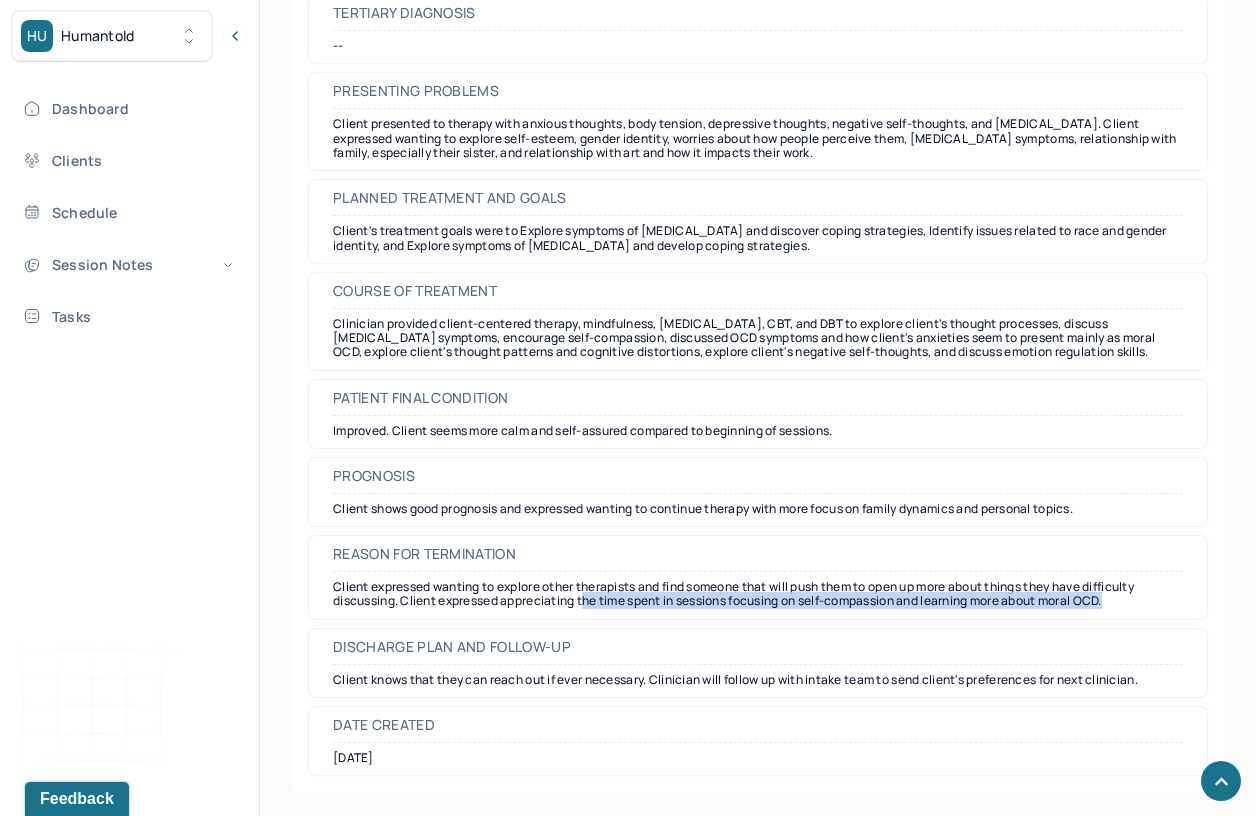 drag, startPoint x: 585, startPoint y: 607, endPoint x: 1146, endPoint y: 605, distance: 561.00354 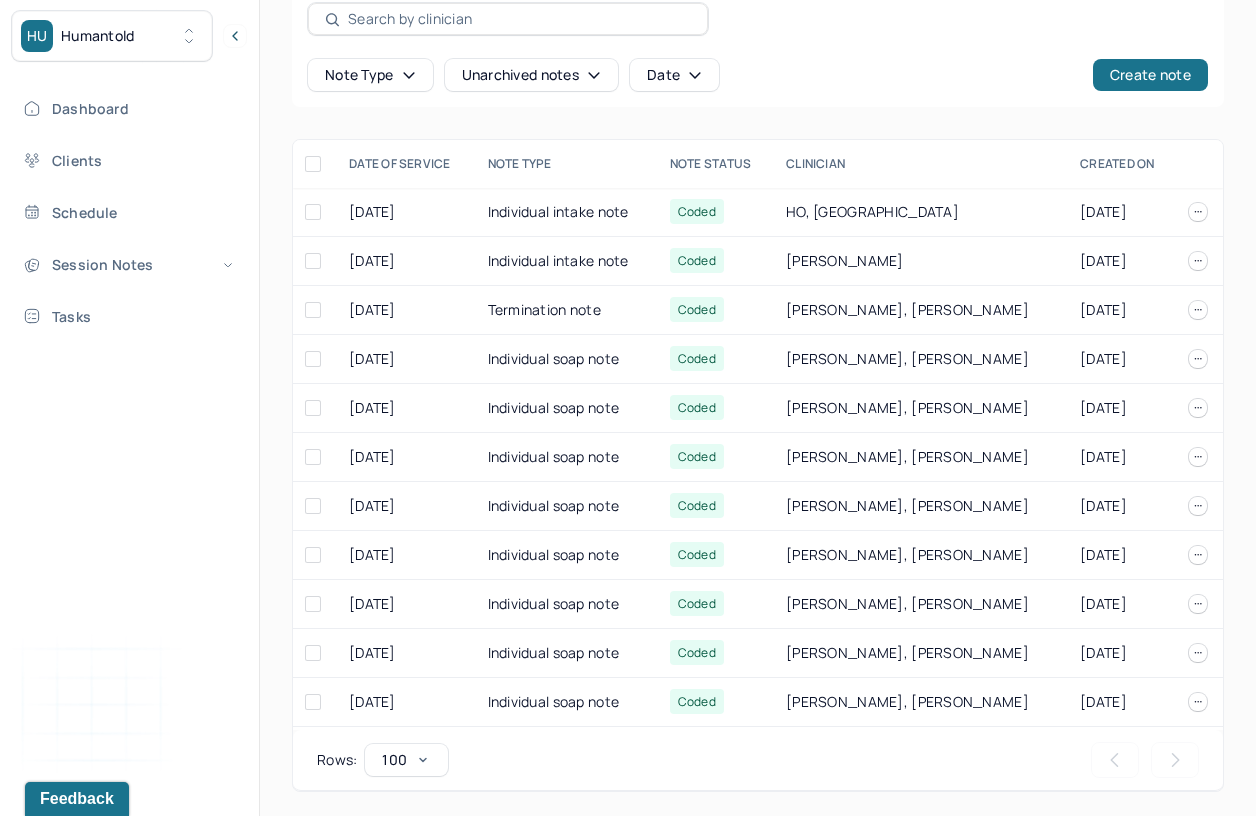 scroll, scrollTop: 461, scrollLeft: 0, axis: vertical 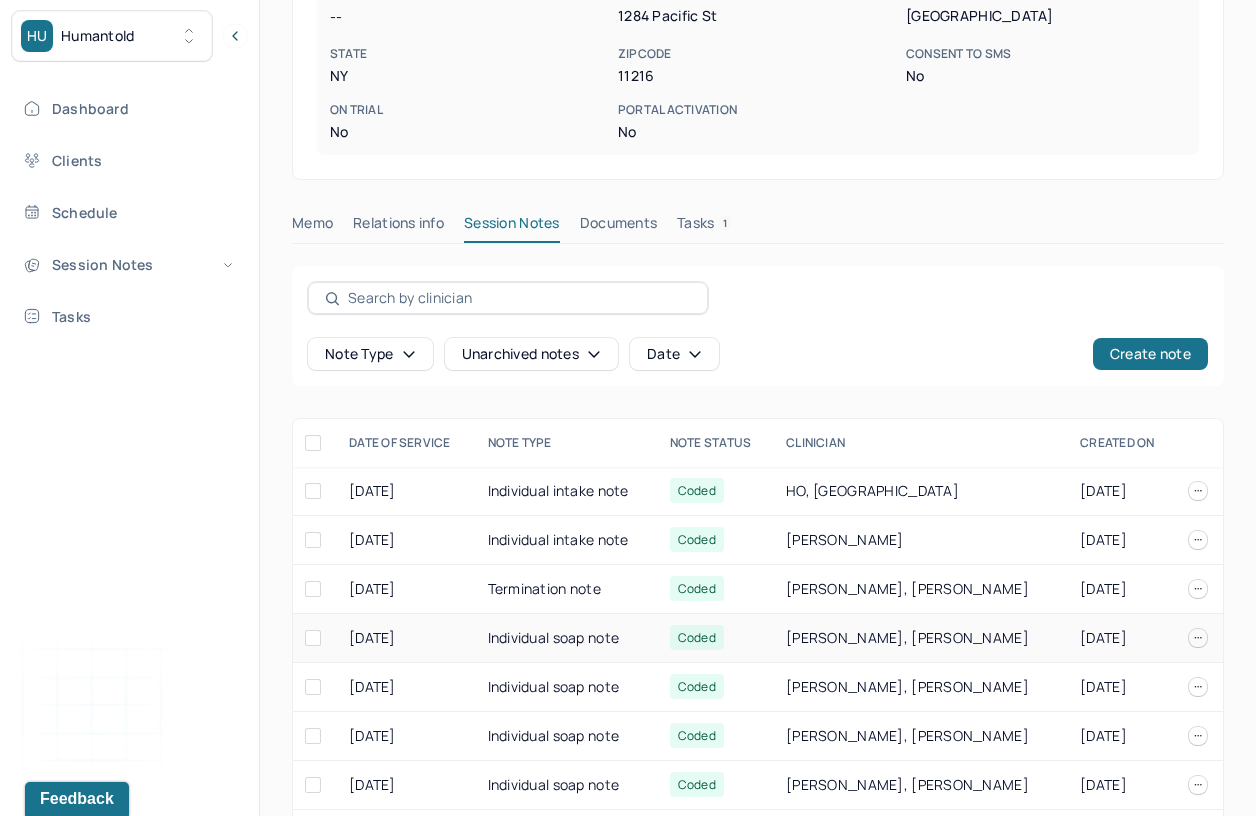 click on "Individual soap note" at bounding box center [567, 638] 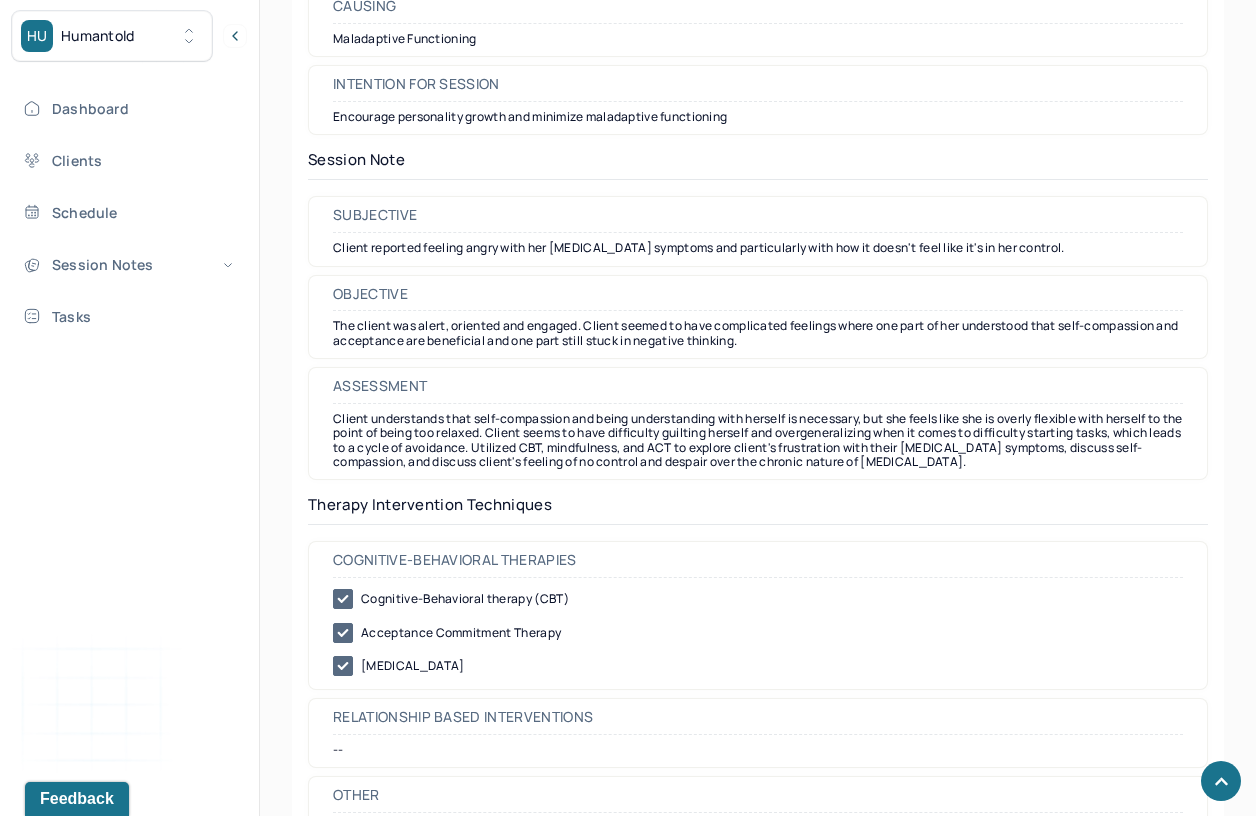 scroll, scrollTop: 1629, scrollLeft: 0, axis: vertical 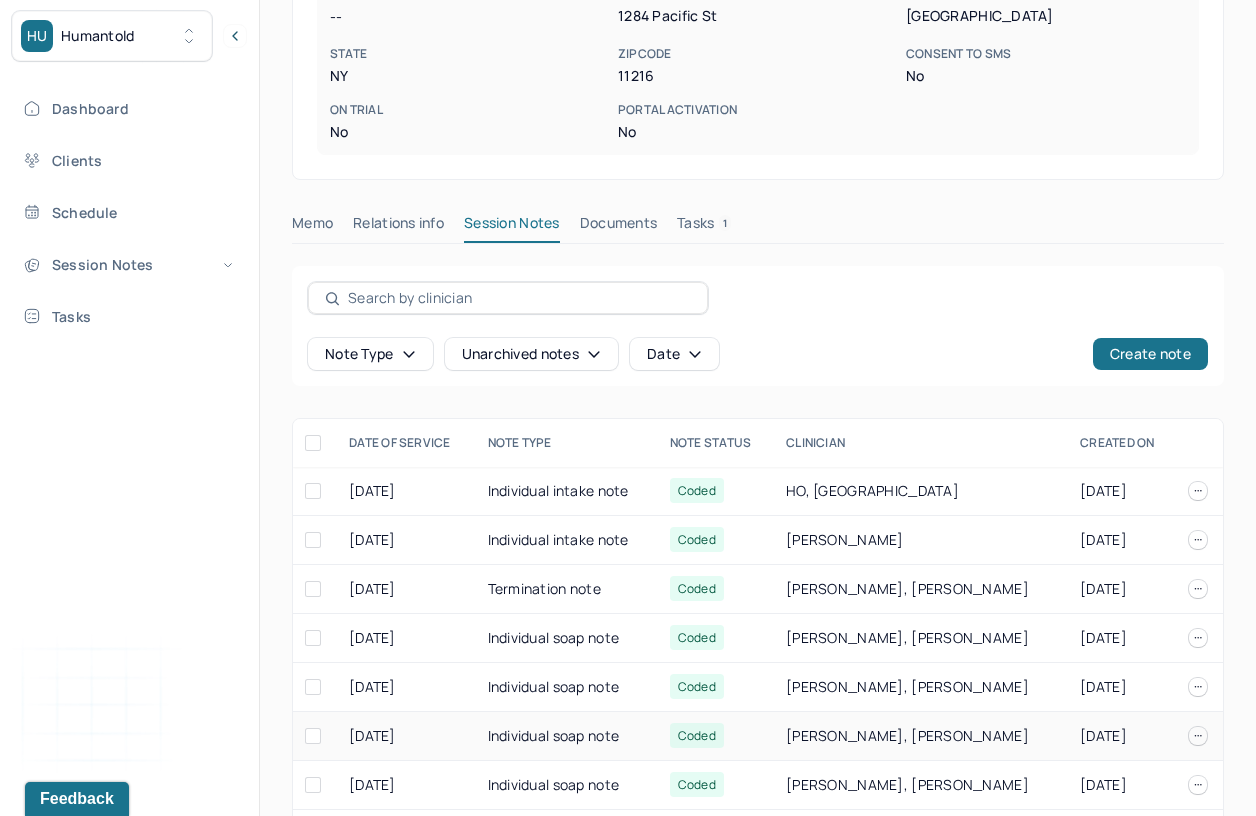 click on "Individual soap note" at bounding box center [567, 736] 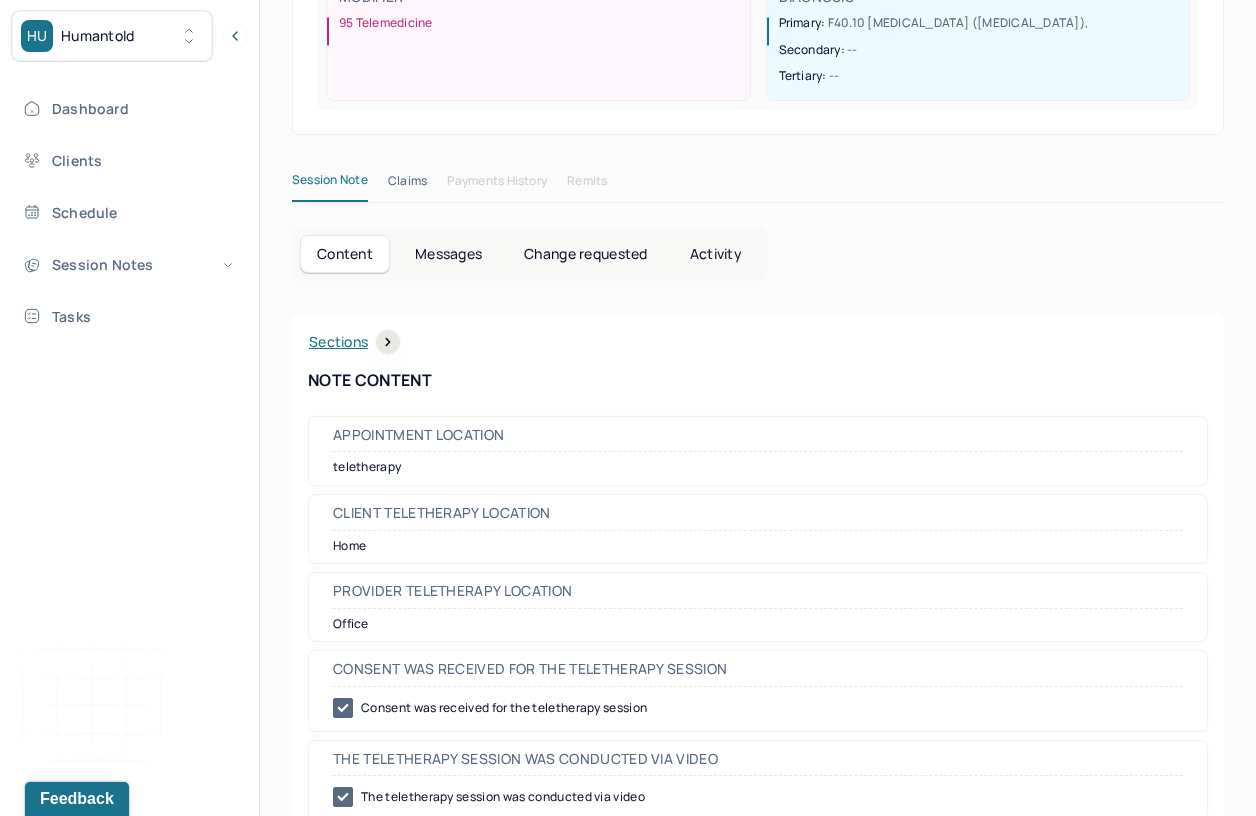 click on "Appointment location teletherapy Client Teletherapy Location Home Provider Teletherapy Location Office Consent was received for the teletherapy session Consent was received for the teletherapy session The teletherapy session was conducted via video The teletherapy session was conducted via video Primary diagnosis F40.10 [MEDICAL_DATA] ([MEDICAL_DATA]) Secondary diagnosis -- Tertiary diagnosis -- Emotional / Behavioural symptoms demonstrated frustration, self-consciousness, anxious thoughts Causing Maladaptive Functioning Intention for Session Encourage personality growth and minimize maladaptive functioning Session Note Subjective Client reported overhearing her partner and cousin talk about how they dislike her sister and wanting to confront her sister about her mean characteristics. Objective The client was alert, oriented and engaged. Client allowed herself to vent openly about her frustrations with her sister, but would also apologize for venting. Assessment Therapy Intervention Techniques -- Plan" at bounding box center (758, 1820) 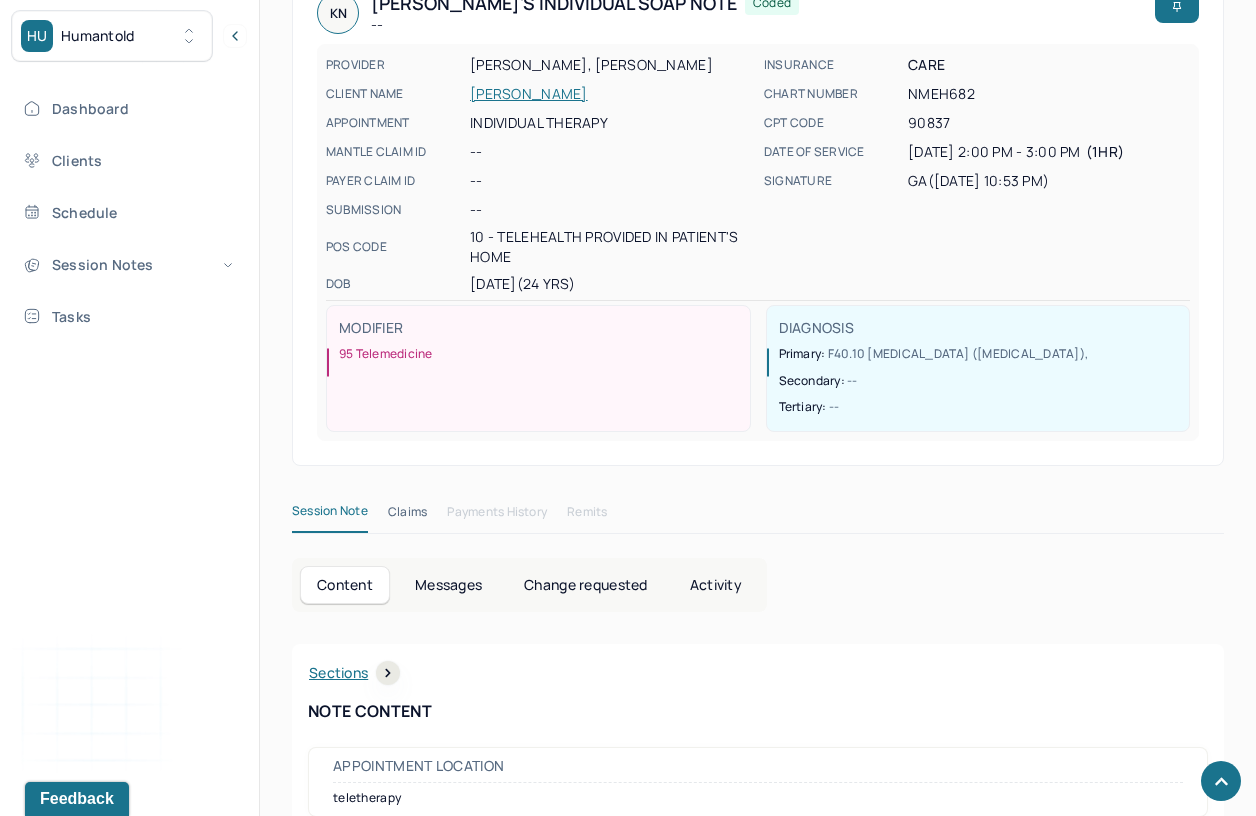 scroll, scrollTop: 0, scrollLeft: 0, axis: both 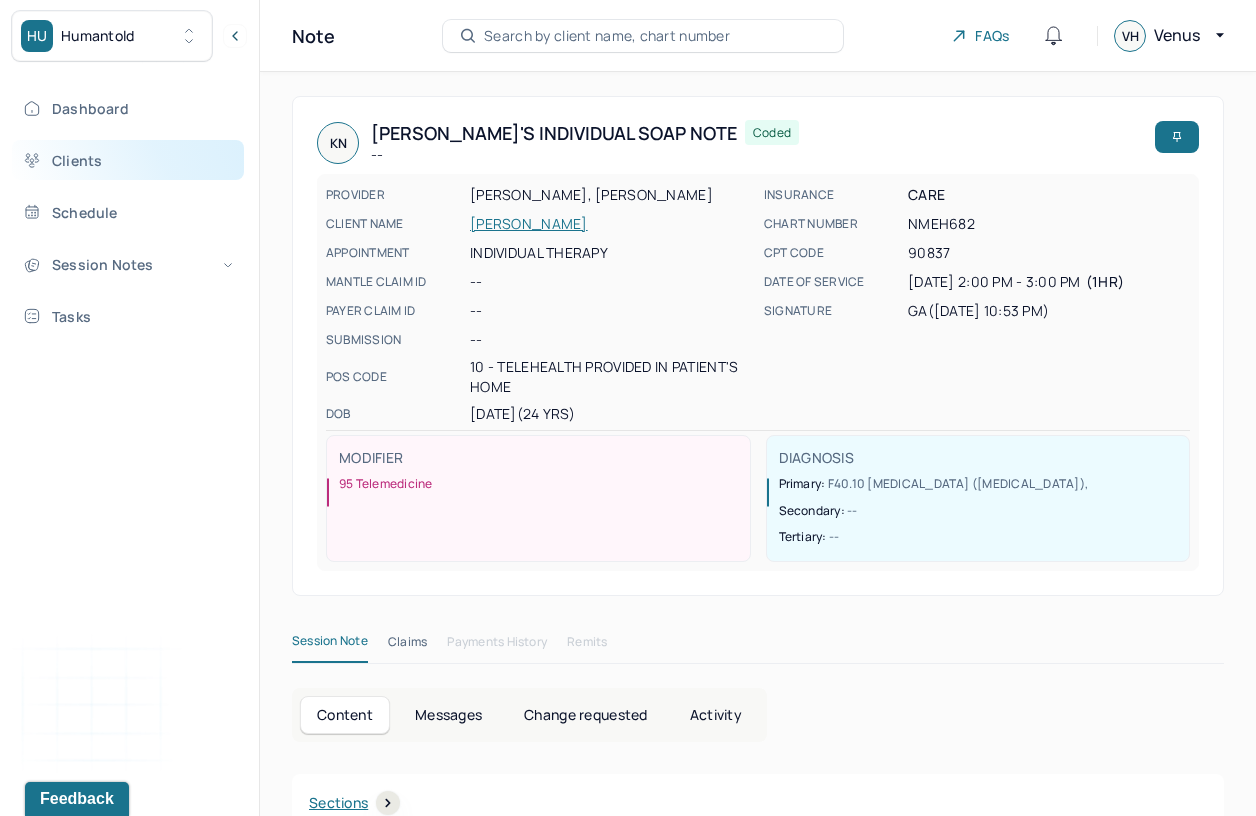 click on "Clients" at bounding box center (128, 160) 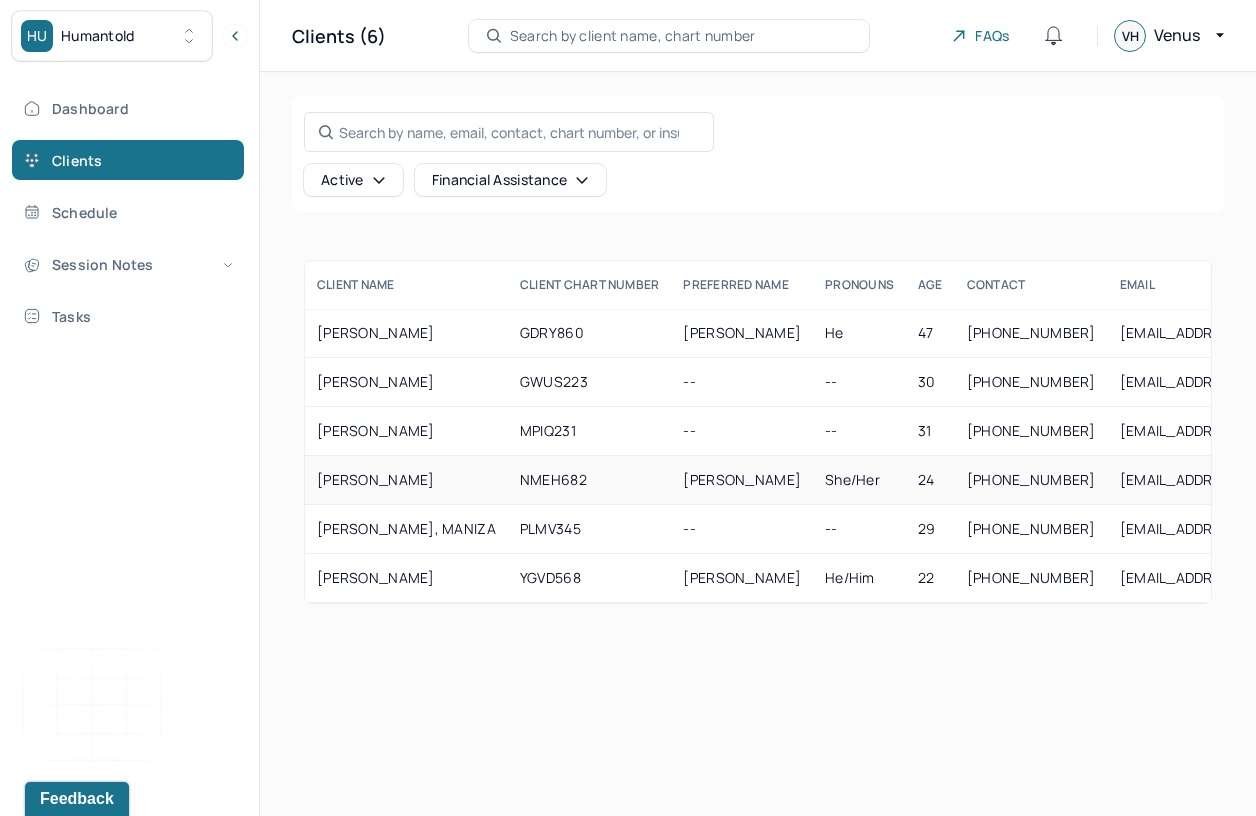 click on "NMEH682" at bounding box center [590, 480] 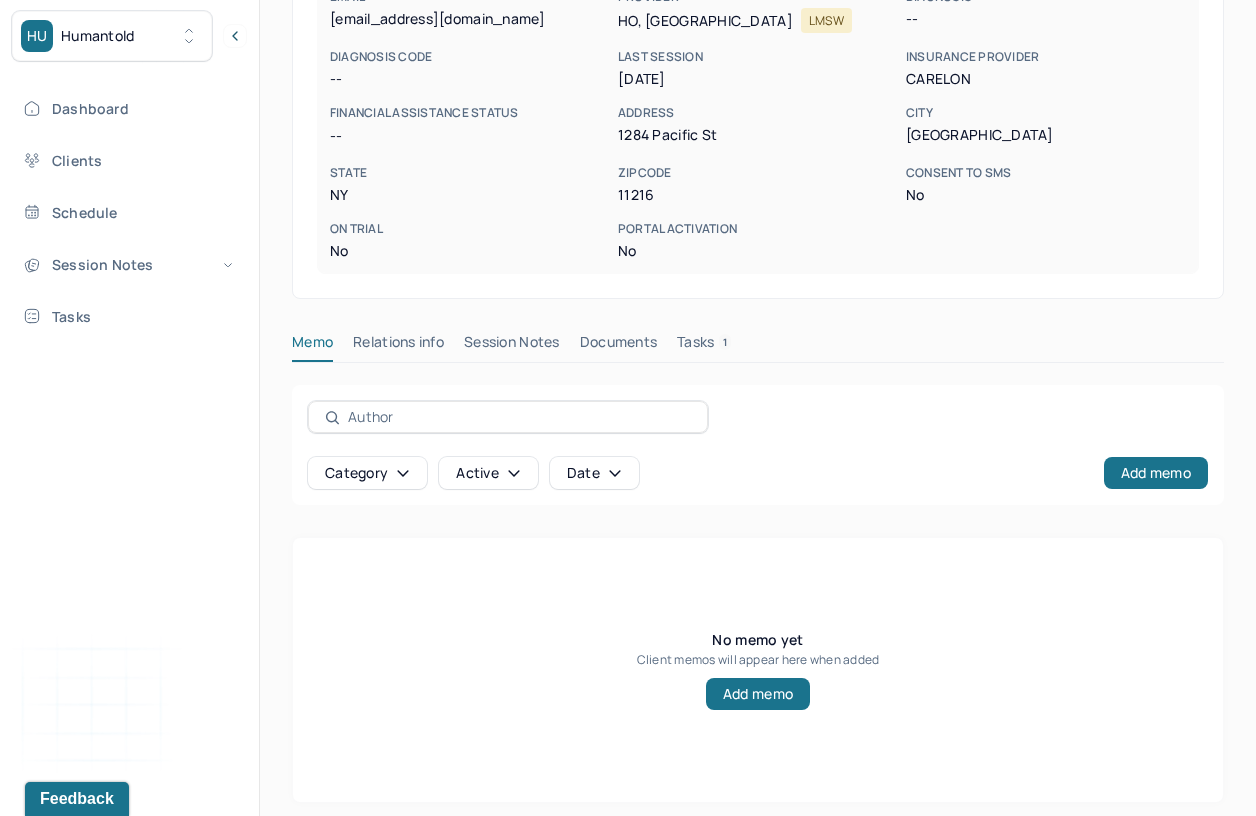 scroll, scrollTop: 353, scrollLeft: 0, axis: vertical 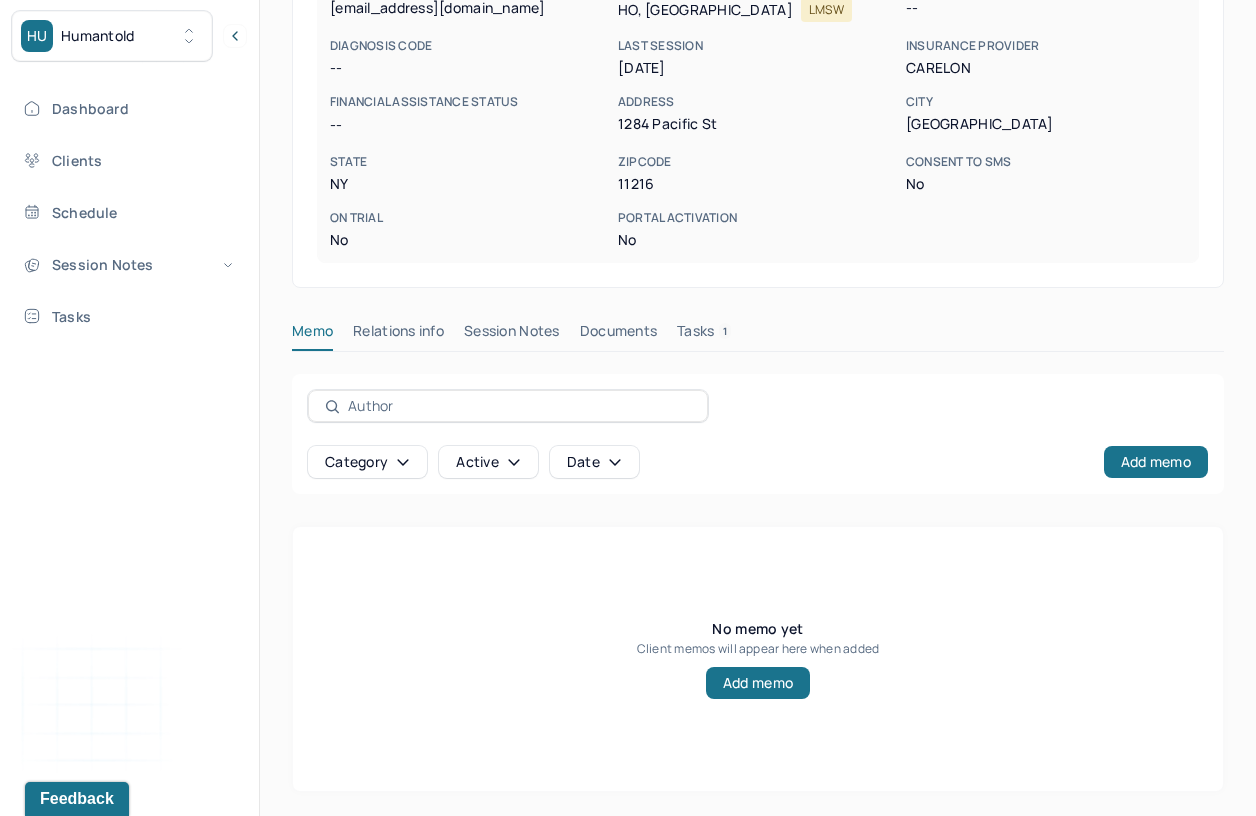 click on "Session Notes" at bounding box center [512, 335] 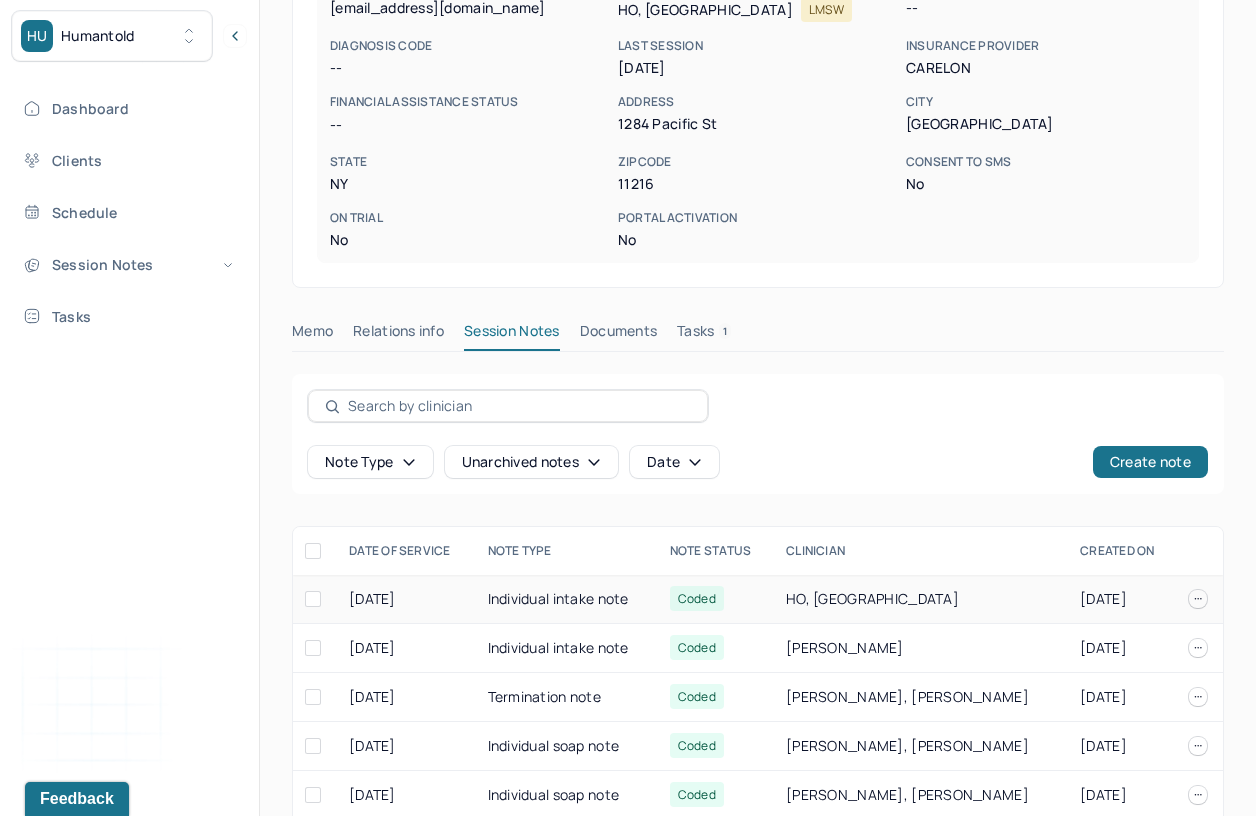 click on "HO, [GEOGRAPHIC_DATA]" at bounding box center (921, 599) 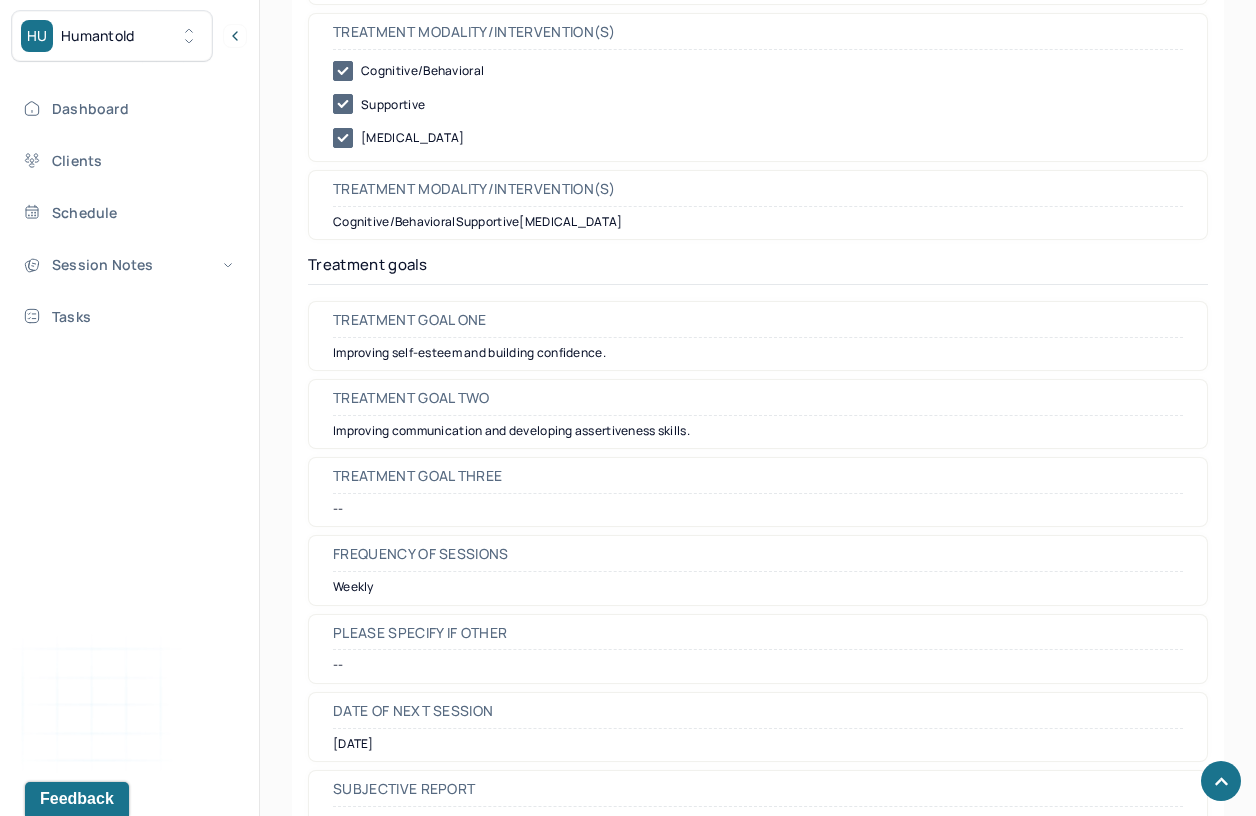 scroll, scrollTop: 8790, scrollLeft: 0, axis: vertical 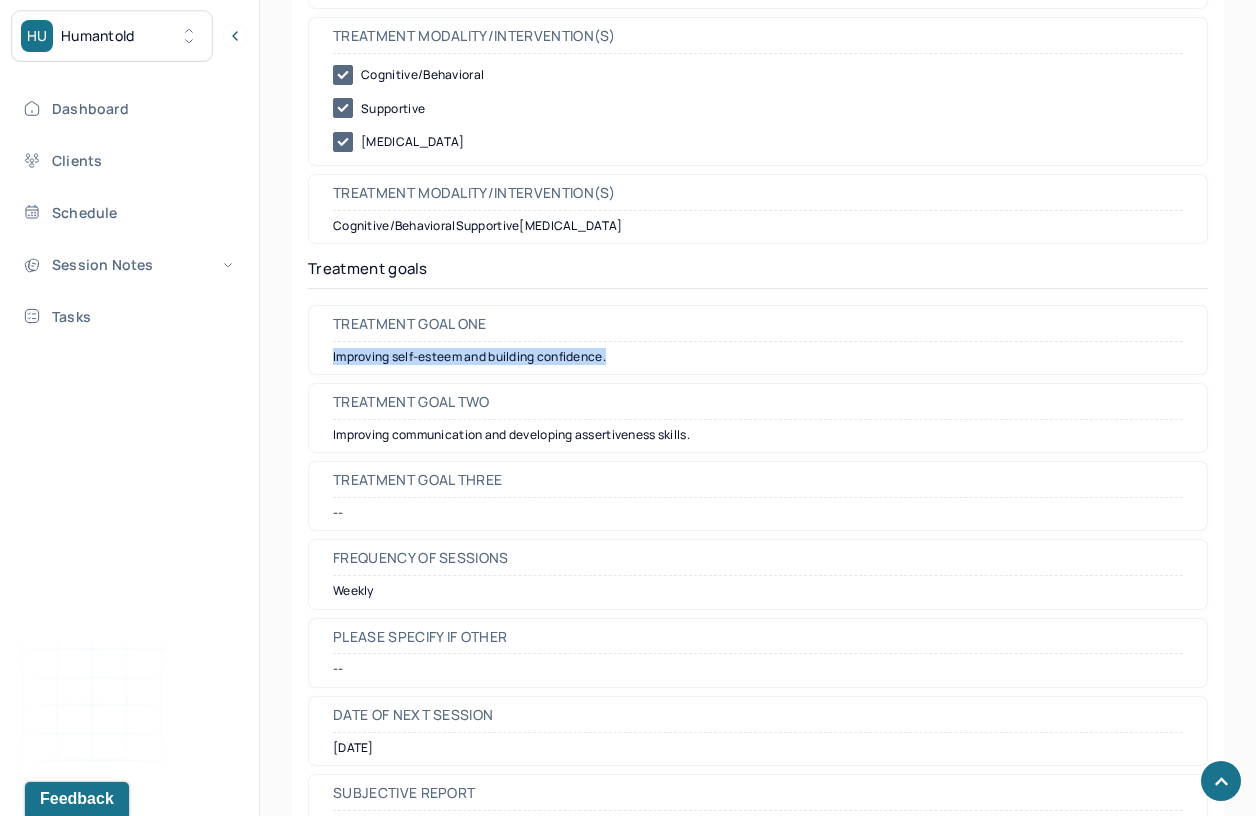 drag, startPoint x: 646, startPoint y: 369, endPoint x: 319, endPoint y: 369, distance: 327 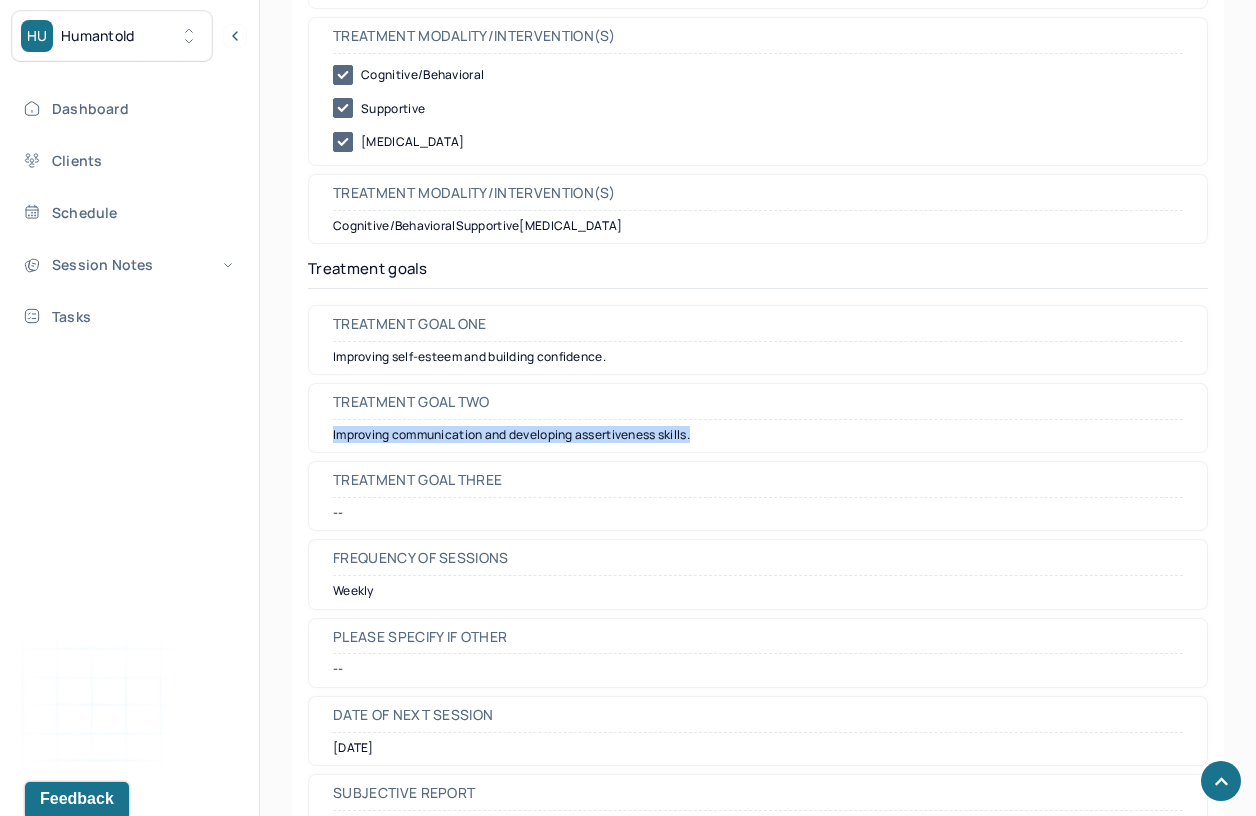 drag, startPoint x: 739, startPoint y: 460, endPoint x: 322, endPoint y: 451, distance: 417.0971 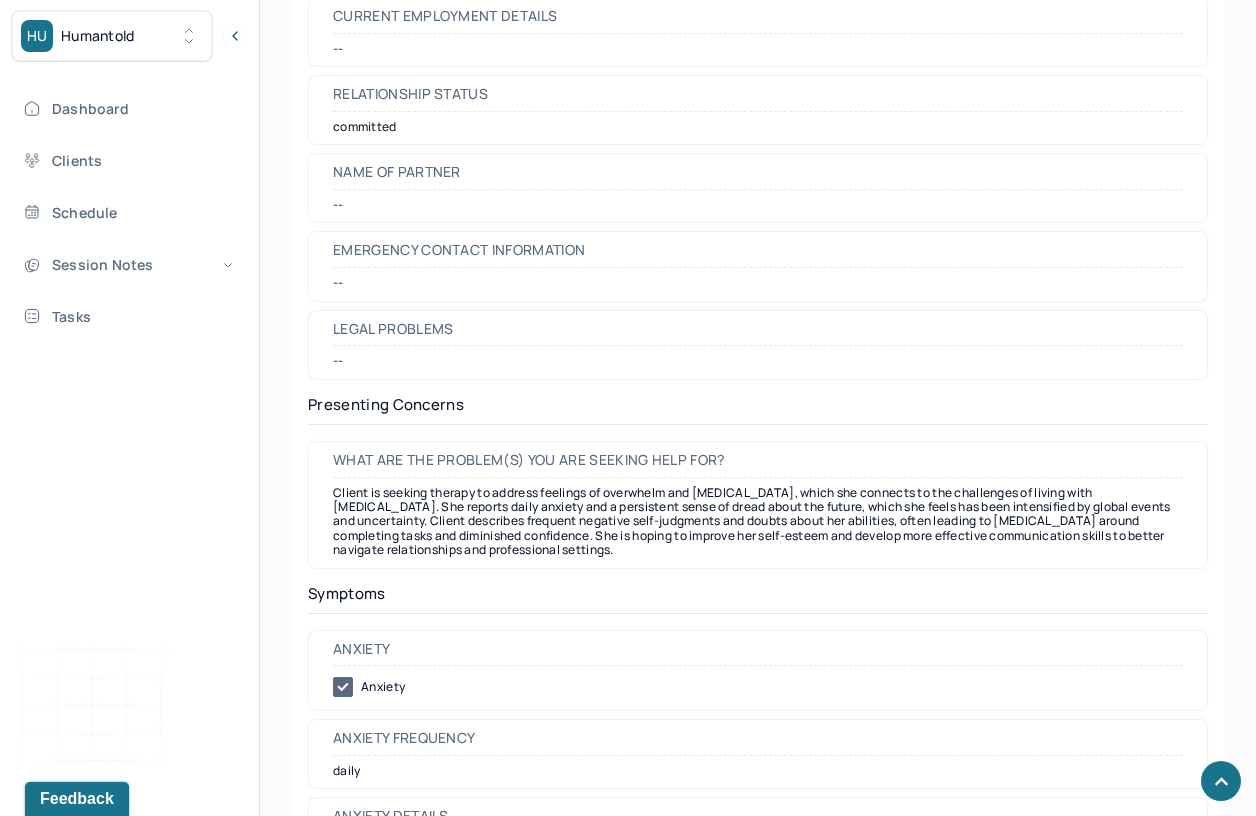 scroll, scrollTop: 2258, scrollLeft: 0, axis: vertical 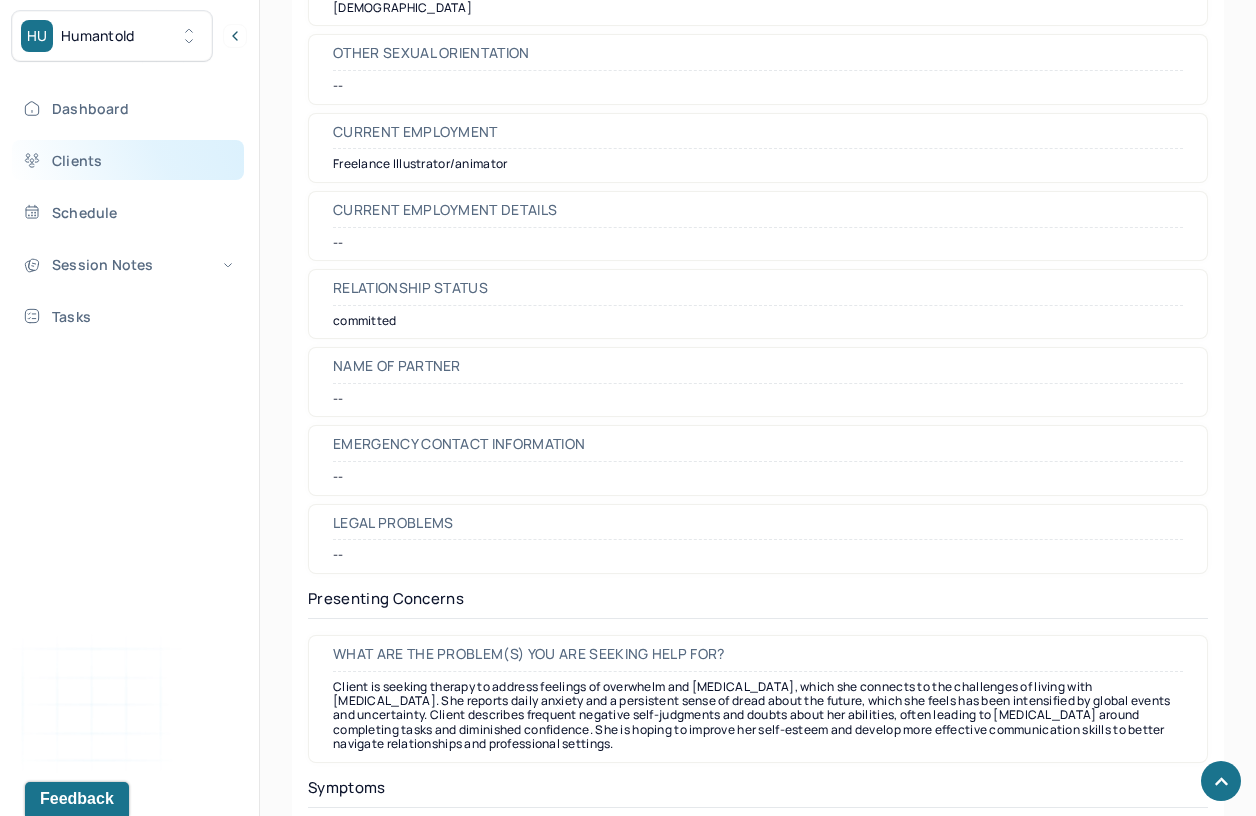 click on "Clients" at bounding box center (128, 160) 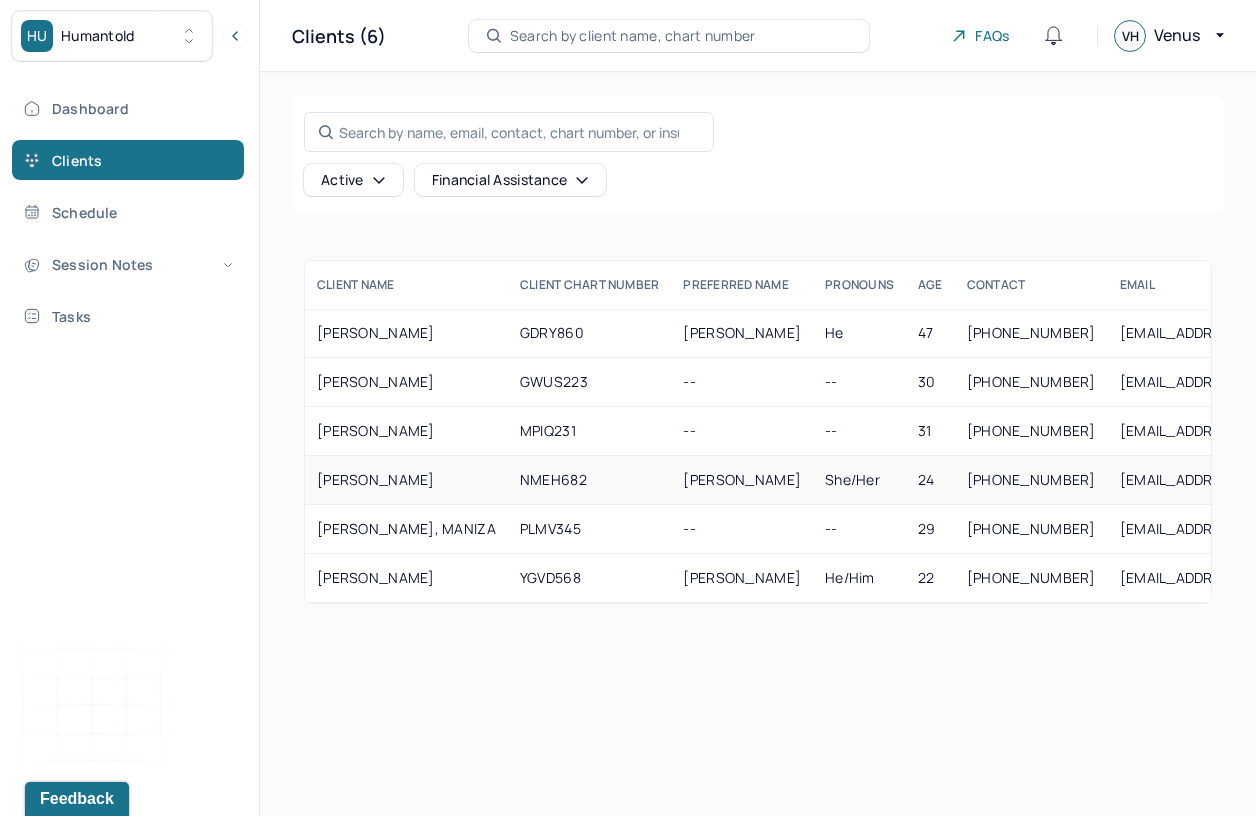 click on "NMEH682" at bounding box center (590, 480) 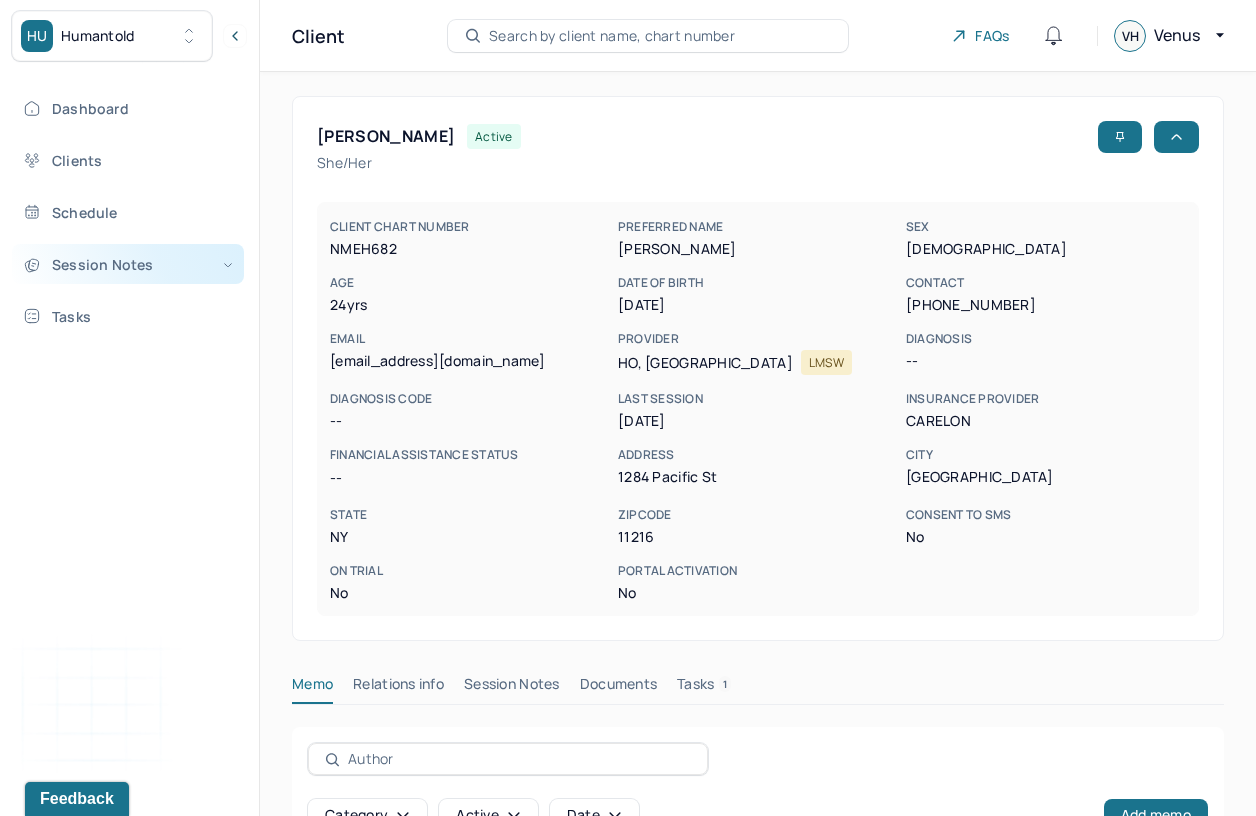 click on "Session Notes" at bounding box center (128, 264) 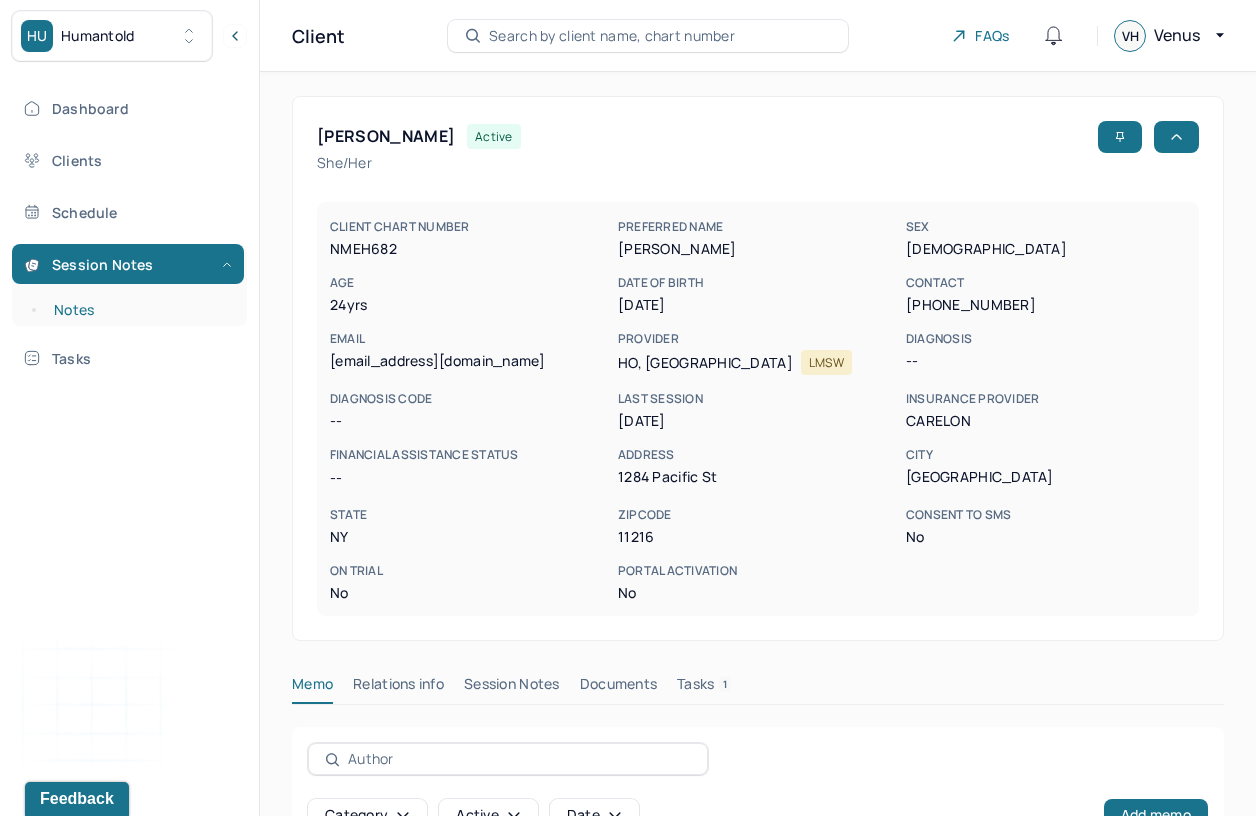 click on "Notes" at bounding box center [139, 310] 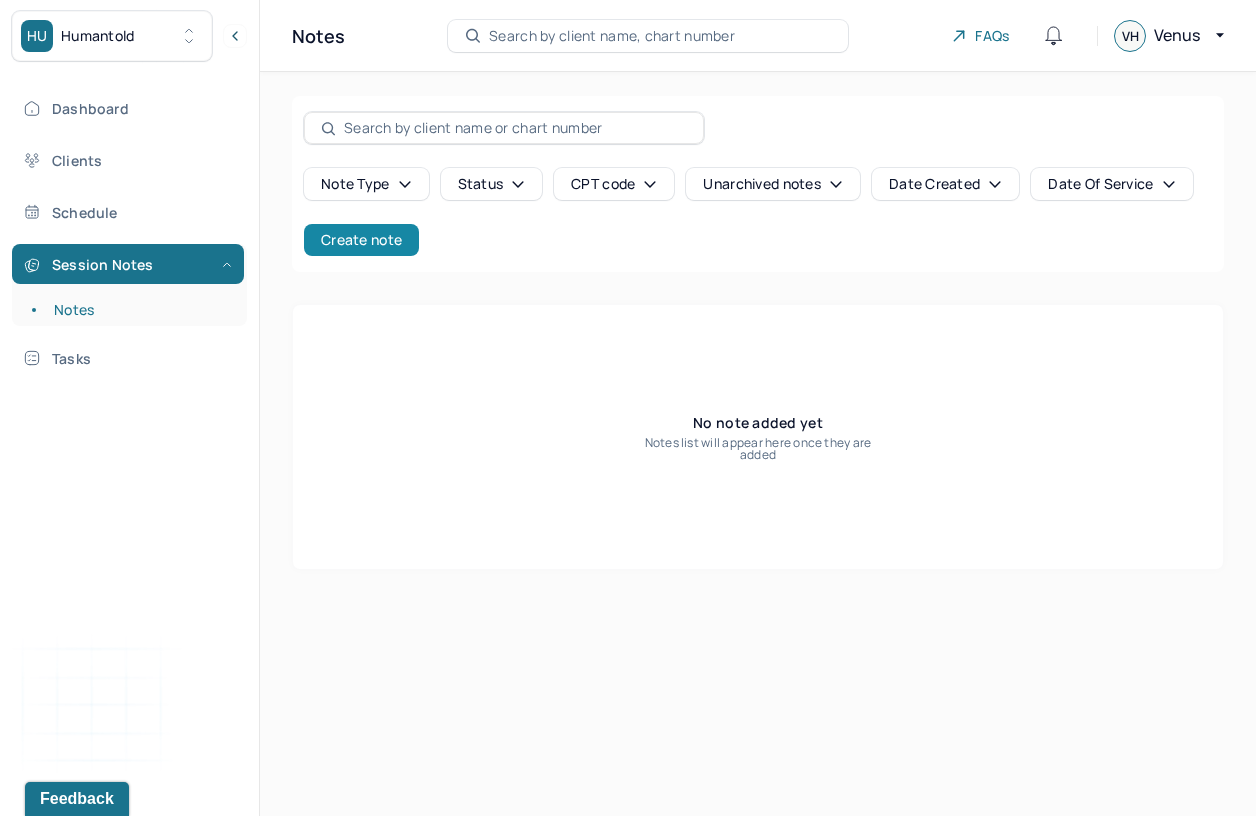 click on "Create note" at bounding box center (361, 240) 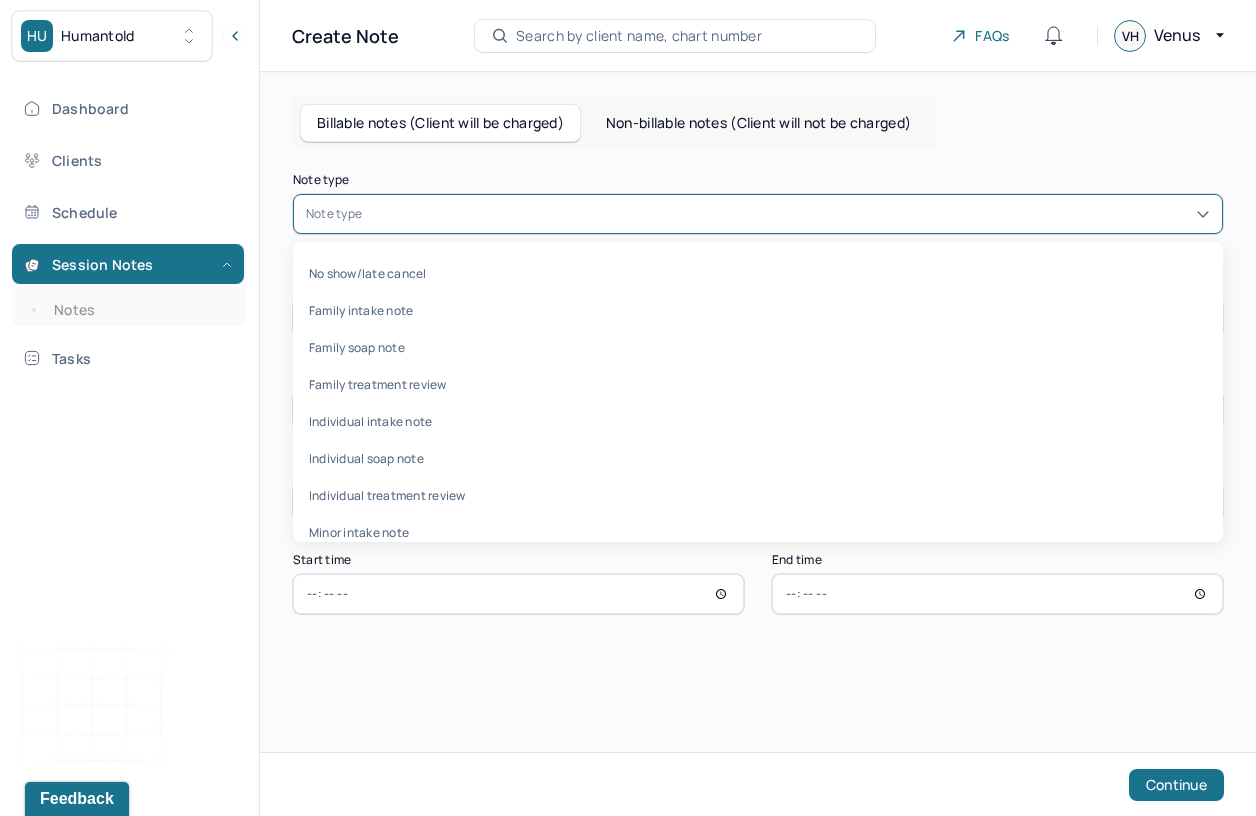 click at bounding box center [788, 214] 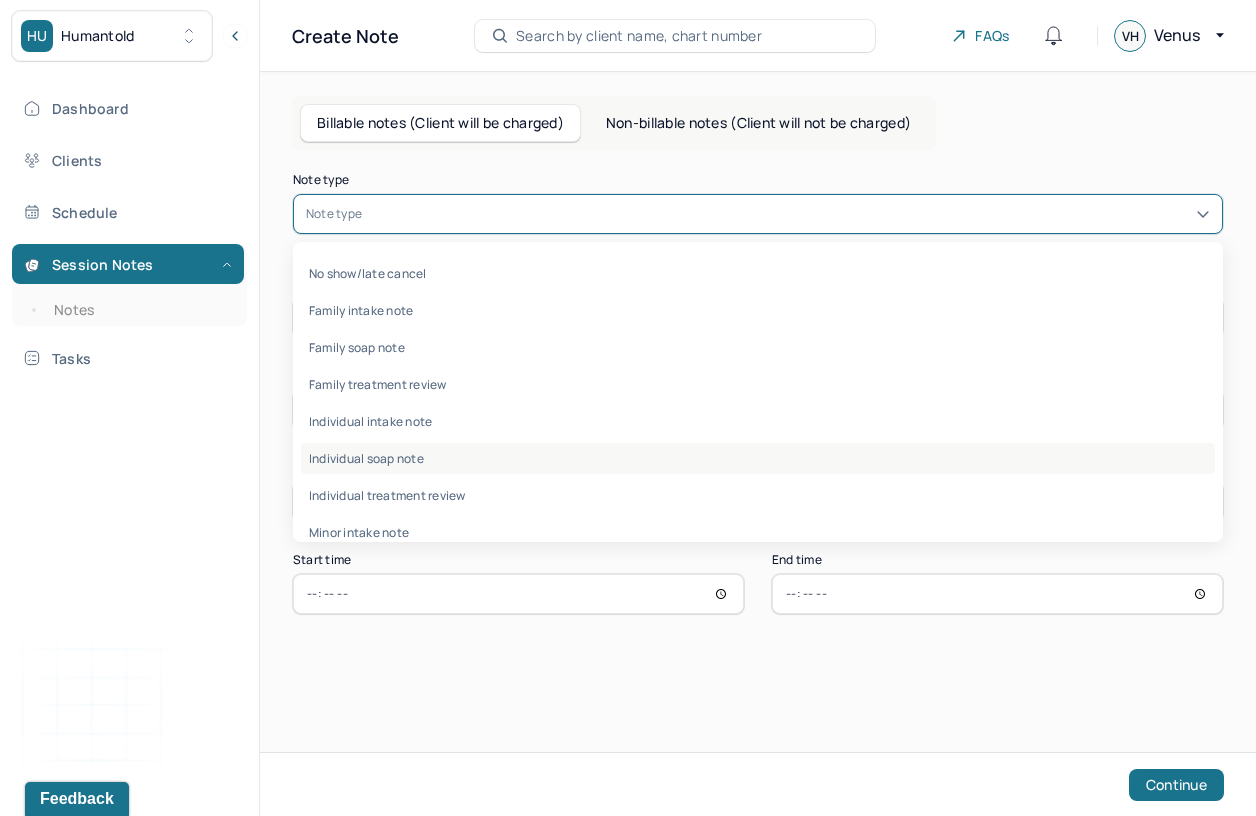 click on "Individual soap note" at bounding box center [758, 458] 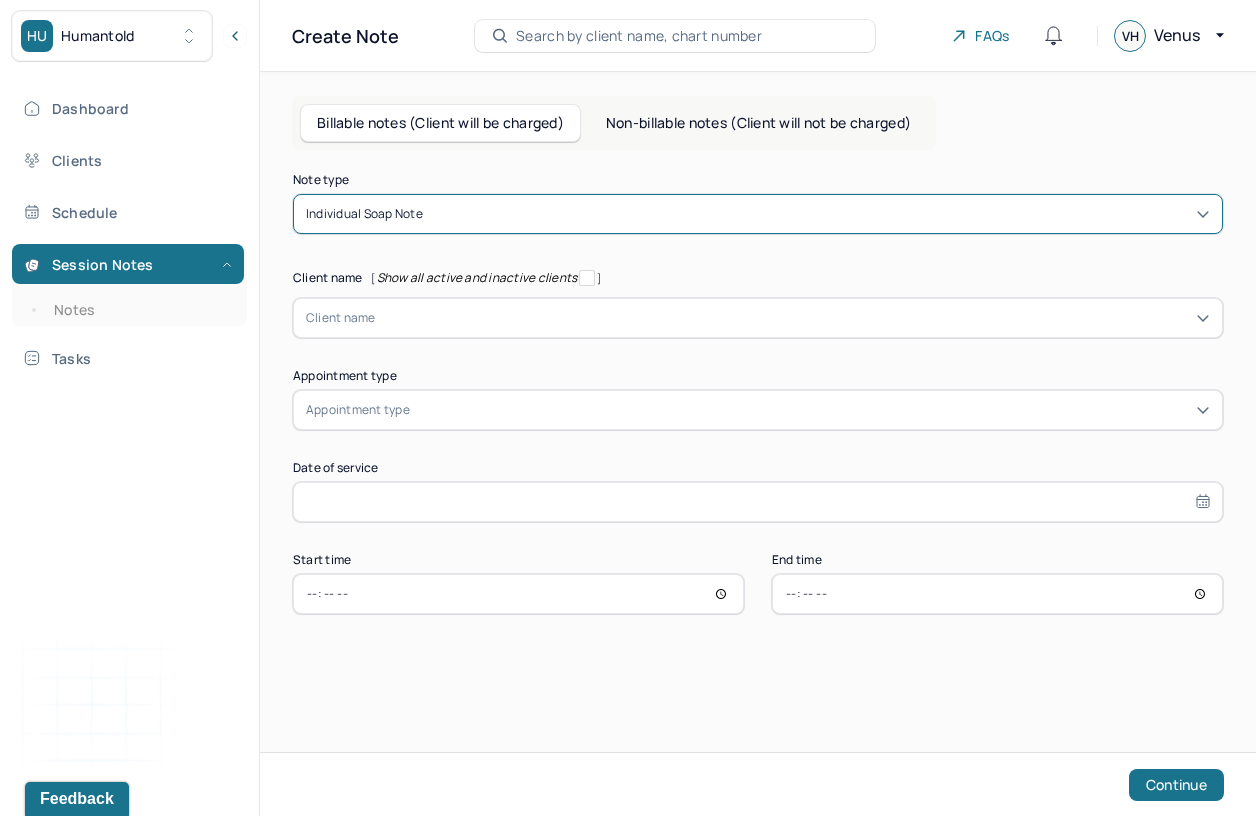 click at bounding box center (793, 318) 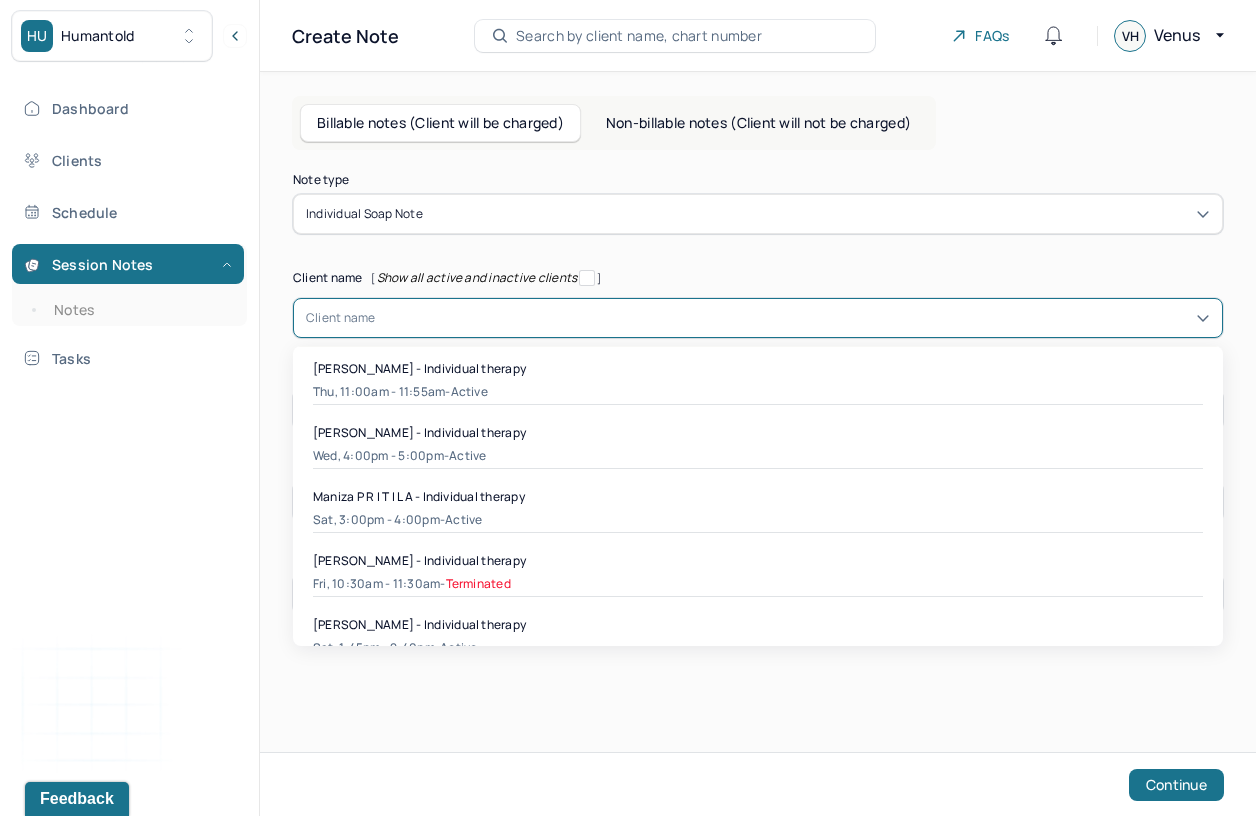 scroll, scrollTop: 131, scrollLeft: 0, axis: vertical 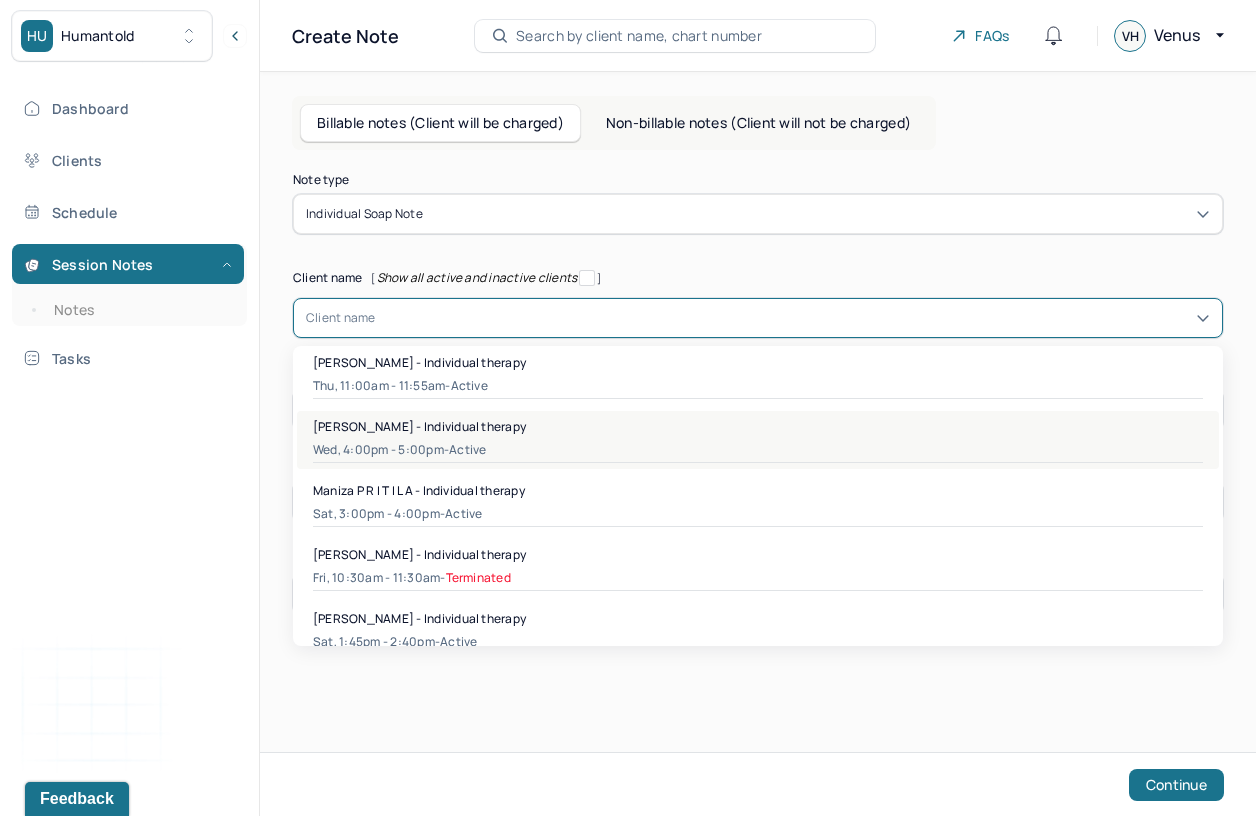 click on "[PERSON_NAME] - Individual therapy" at bounding box center [419, 426] 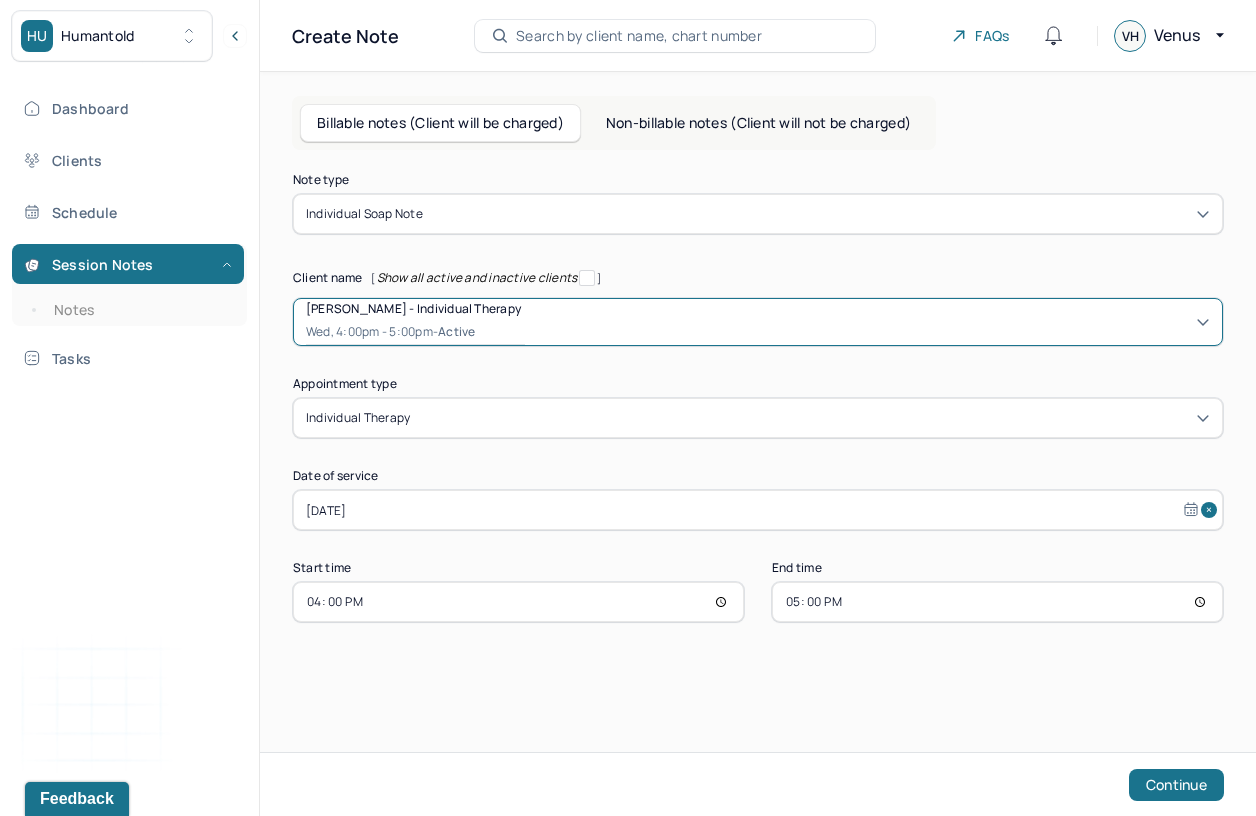 click on "[DATE]" at bounding box center (758, 510) 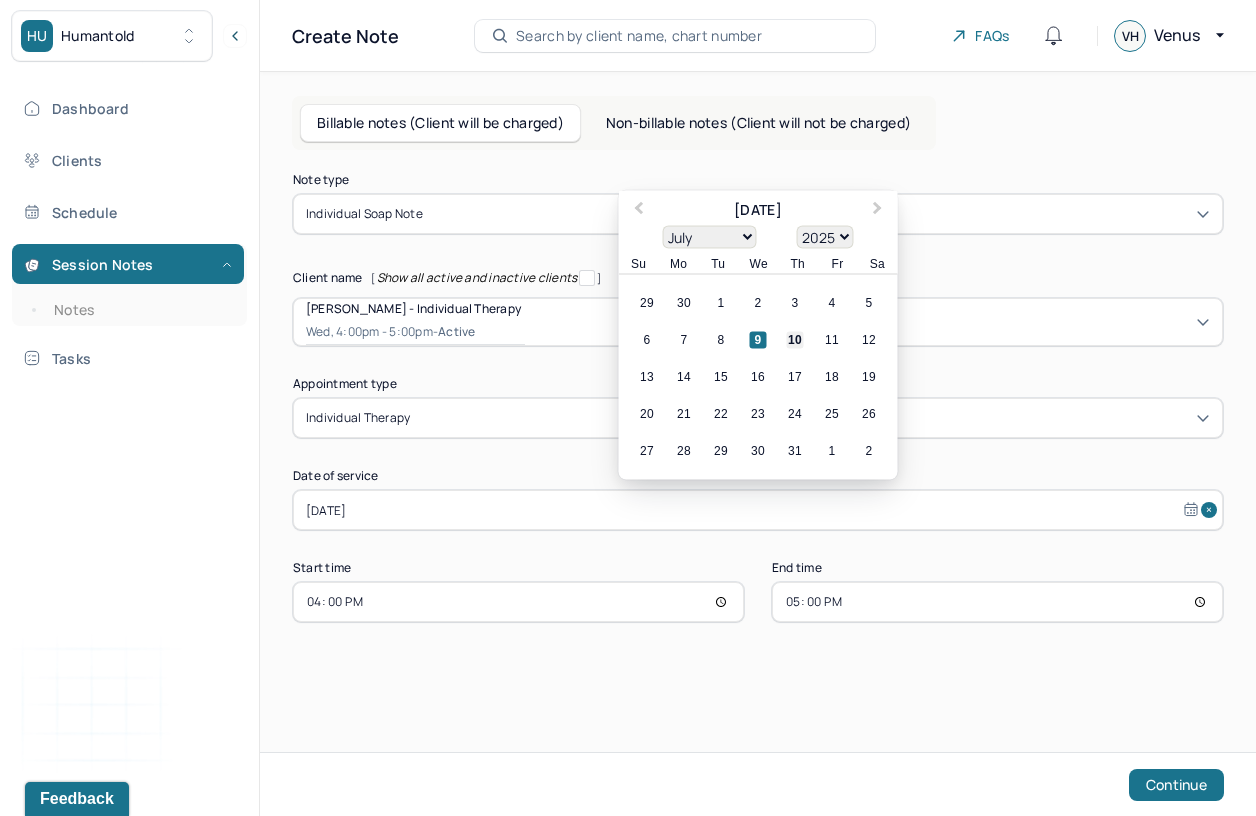 click on "10" at bounding box center [795, 340] 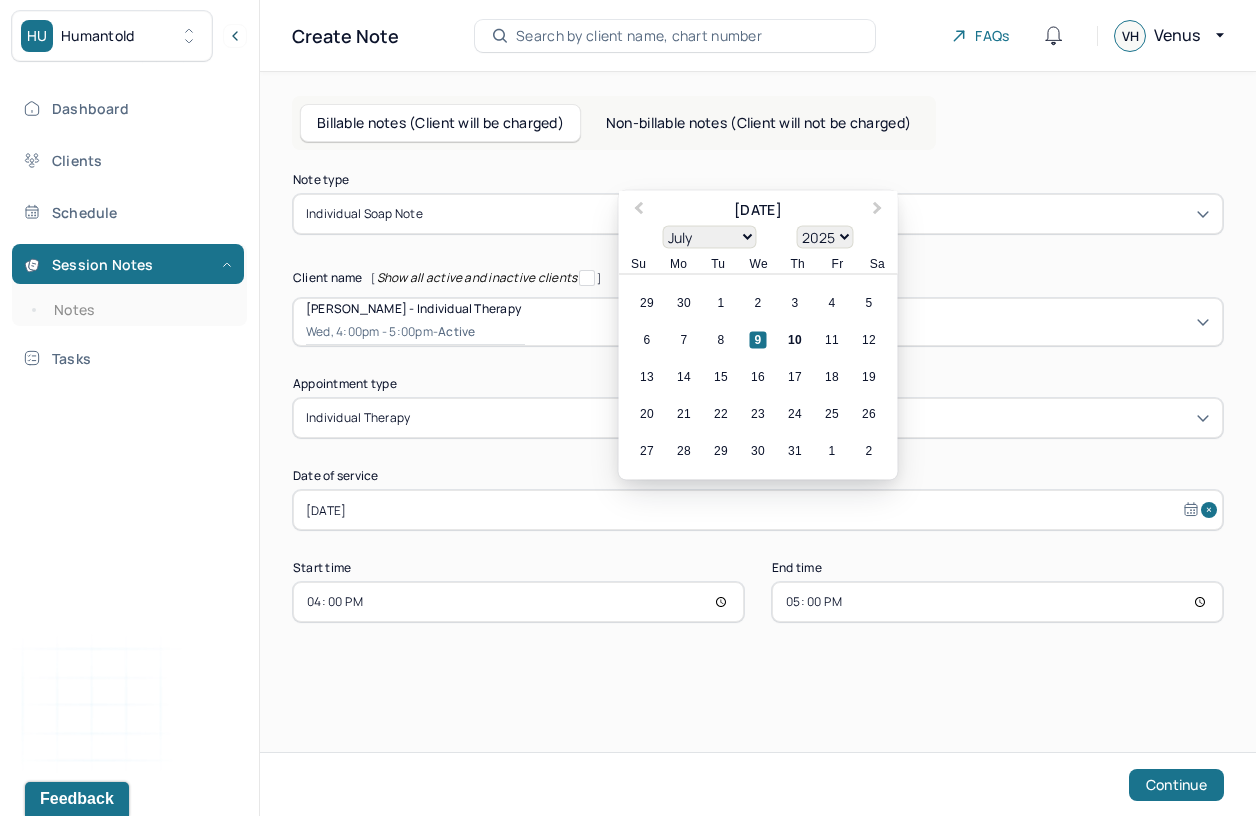 type on "[DATE]" 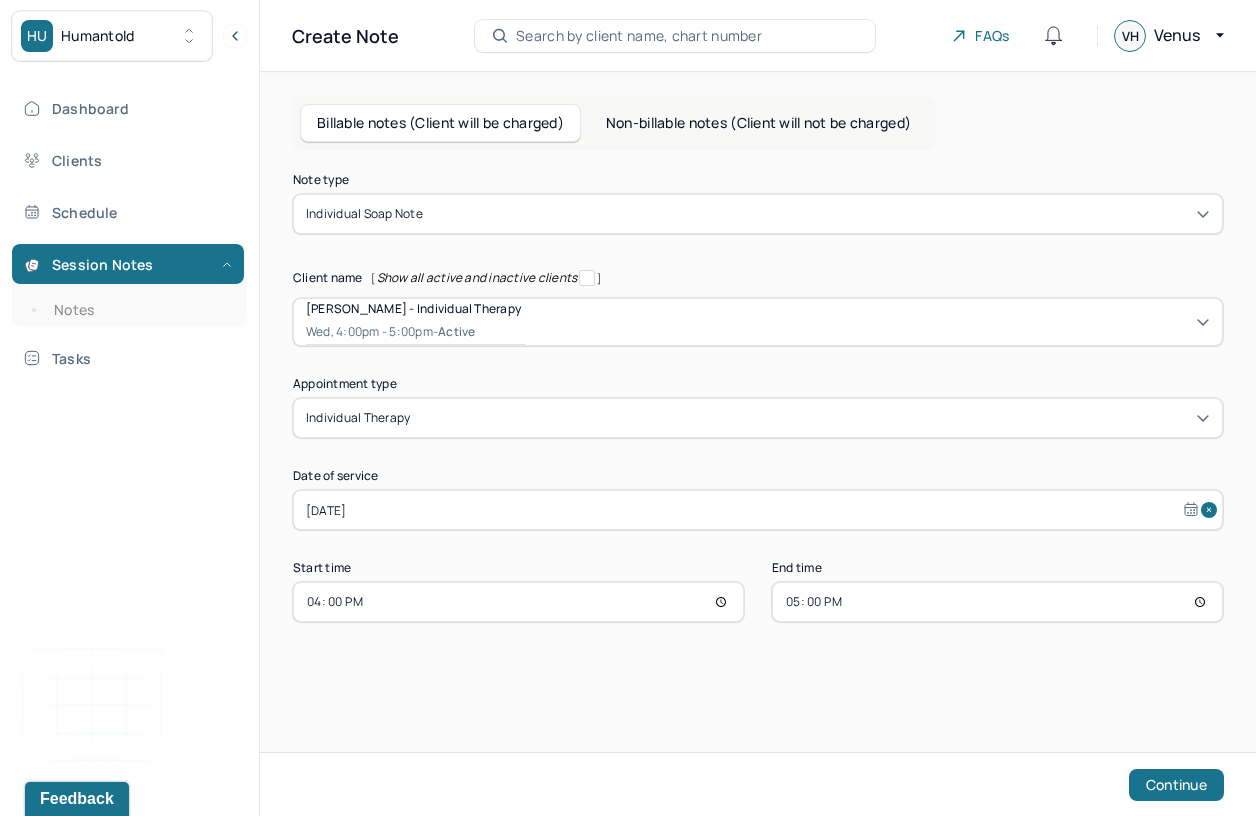click on "16:00" at bounding box center [518, 602] 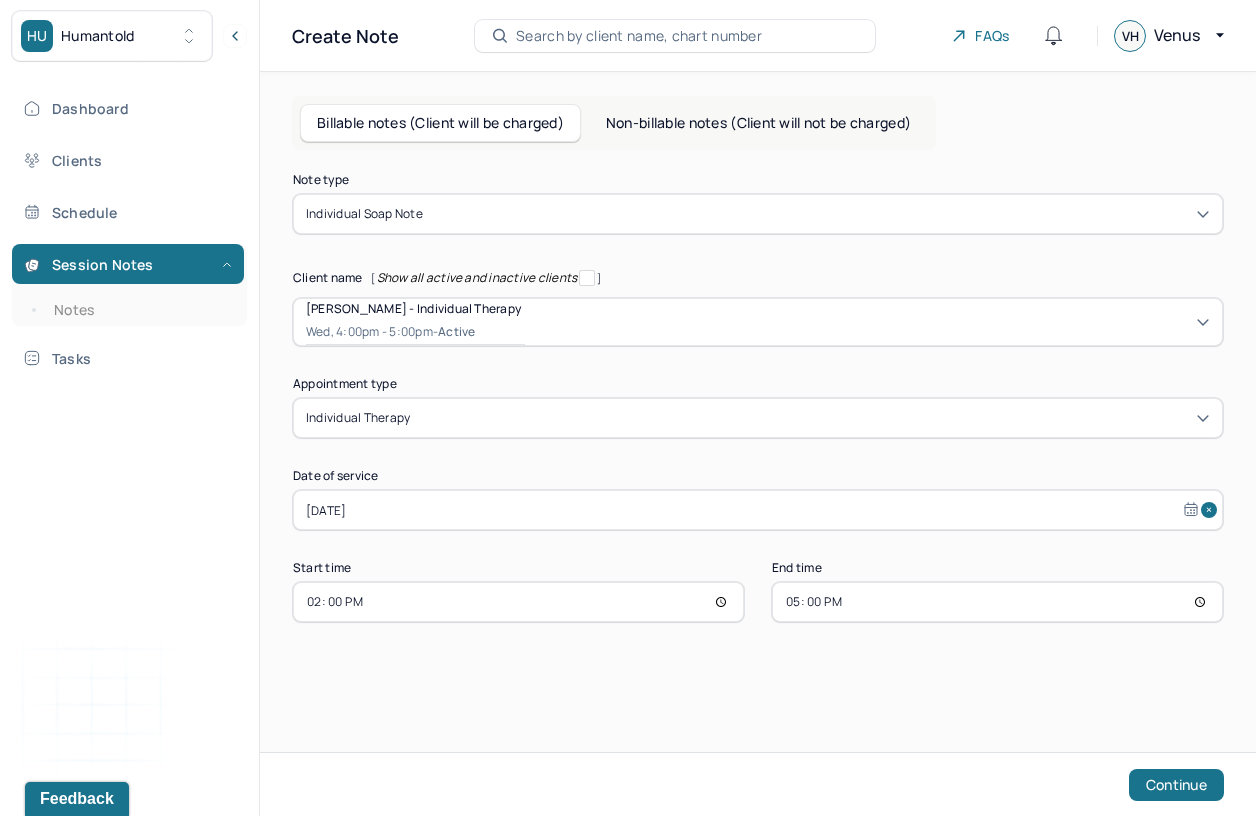 click on "Note type Individual soap note Client name [ Show all active and inactive clients ] [PERSON_NAME] - Individual therapy Wed, 4:00pm - 5:00pm  -  active Supervisee name [PERSON_NAME] Appointment type individual therapy Date of service [DATE] Start time 14:00 End time 17:00   Continue" at bounding box center (758, 439) 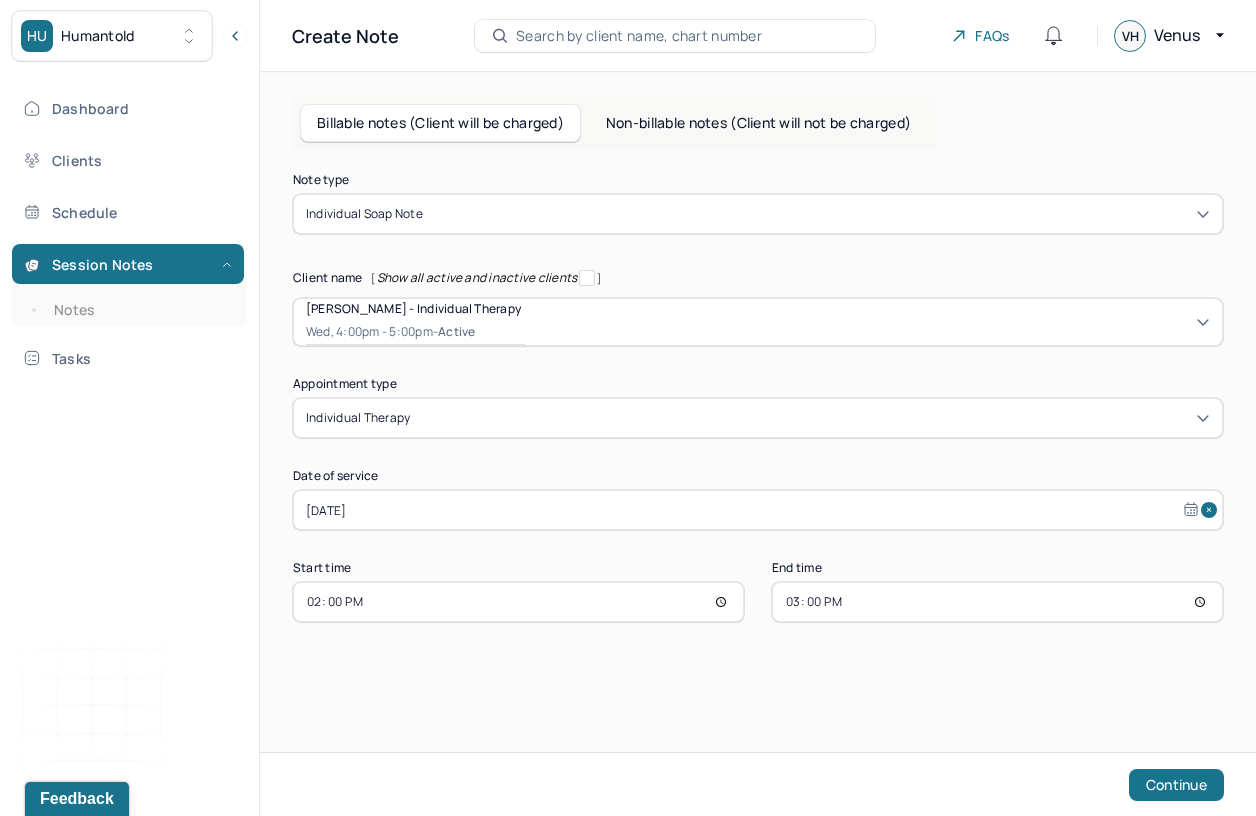 click on "Note type Individual soap note Client name [ Show all active and inactive clients ] [PERSON_NAME] - Individual therapy Wed, 4:00pm - 5:00pm  -  active Supervisee name [PERSON_NAME] Appointment type individual therapy Date of service [DATE] Start time 14:00 End time 15:00   Continue" at bounding box center (758, 439) 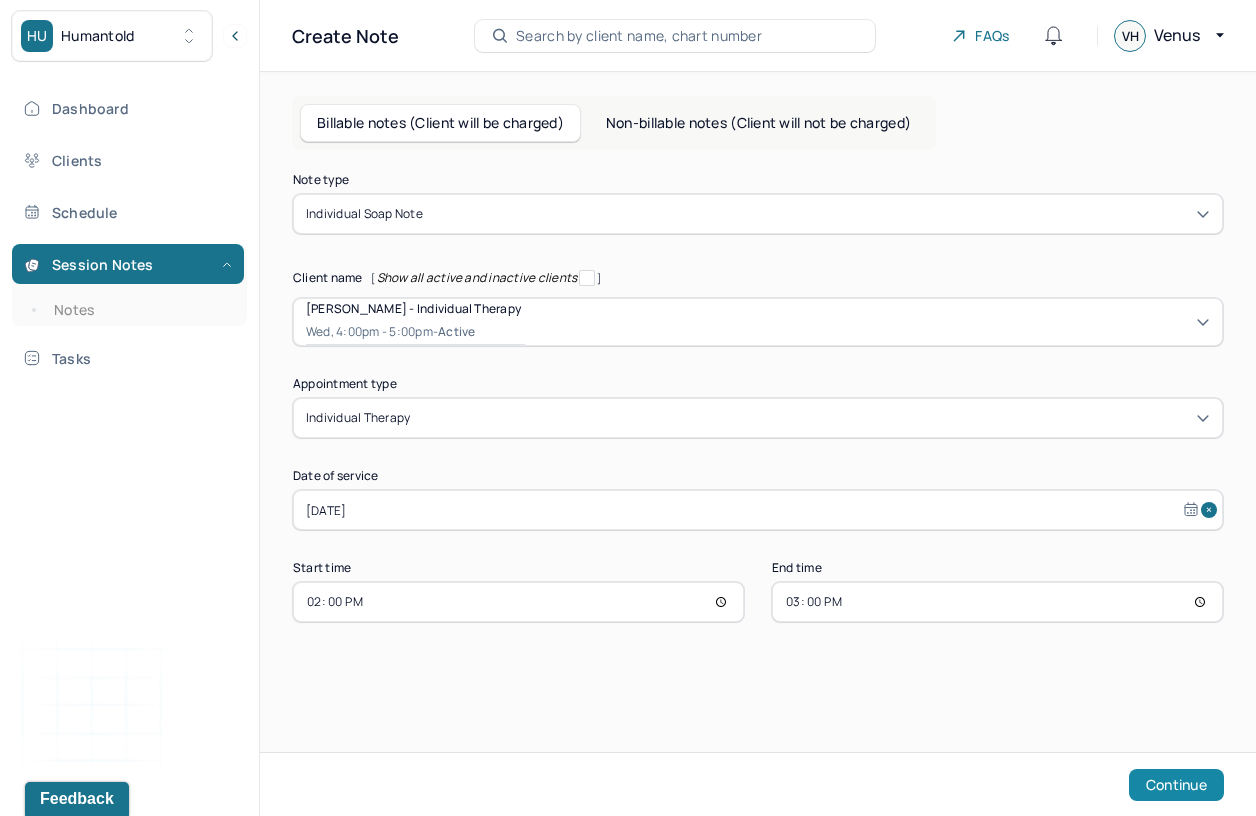 click on "Continue" at bounding box center [1176, 785] 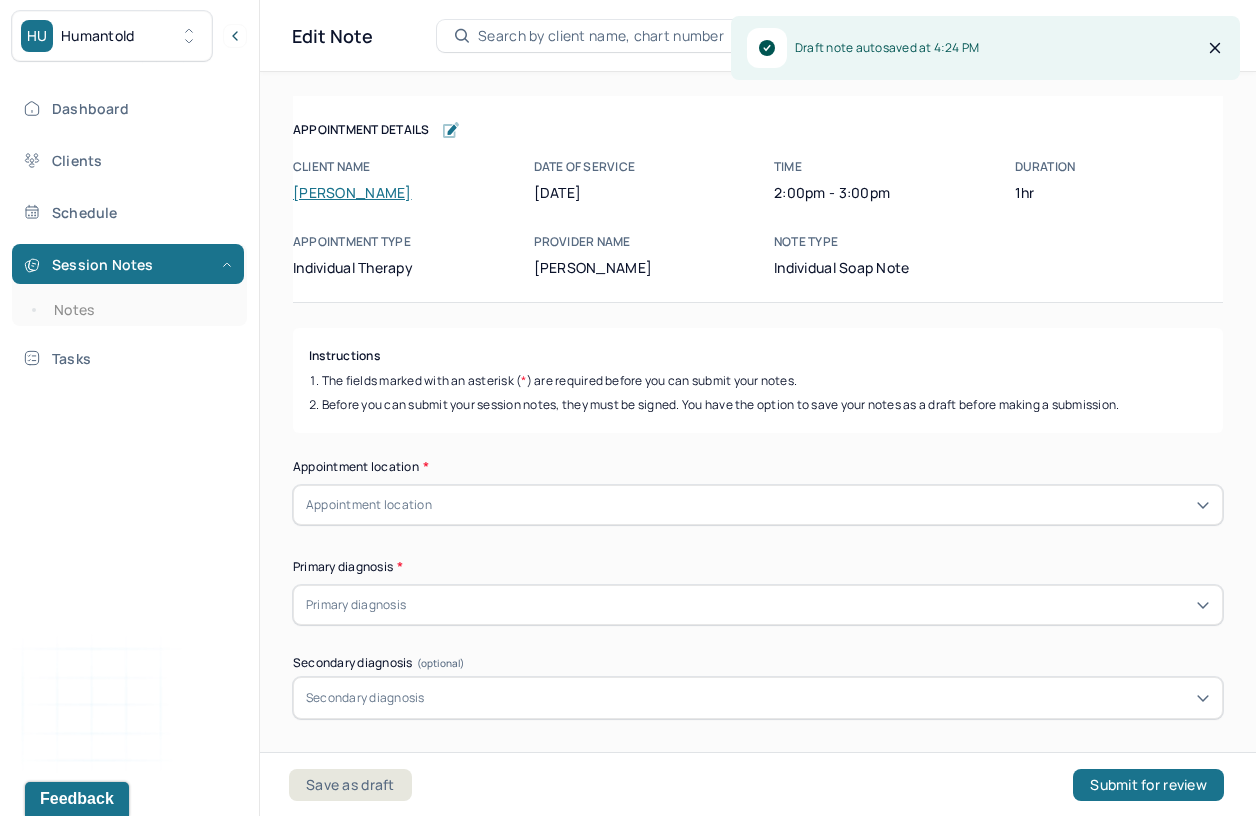 scroll, scrollTop: 10, scrollLeft: 0, axis: vertical 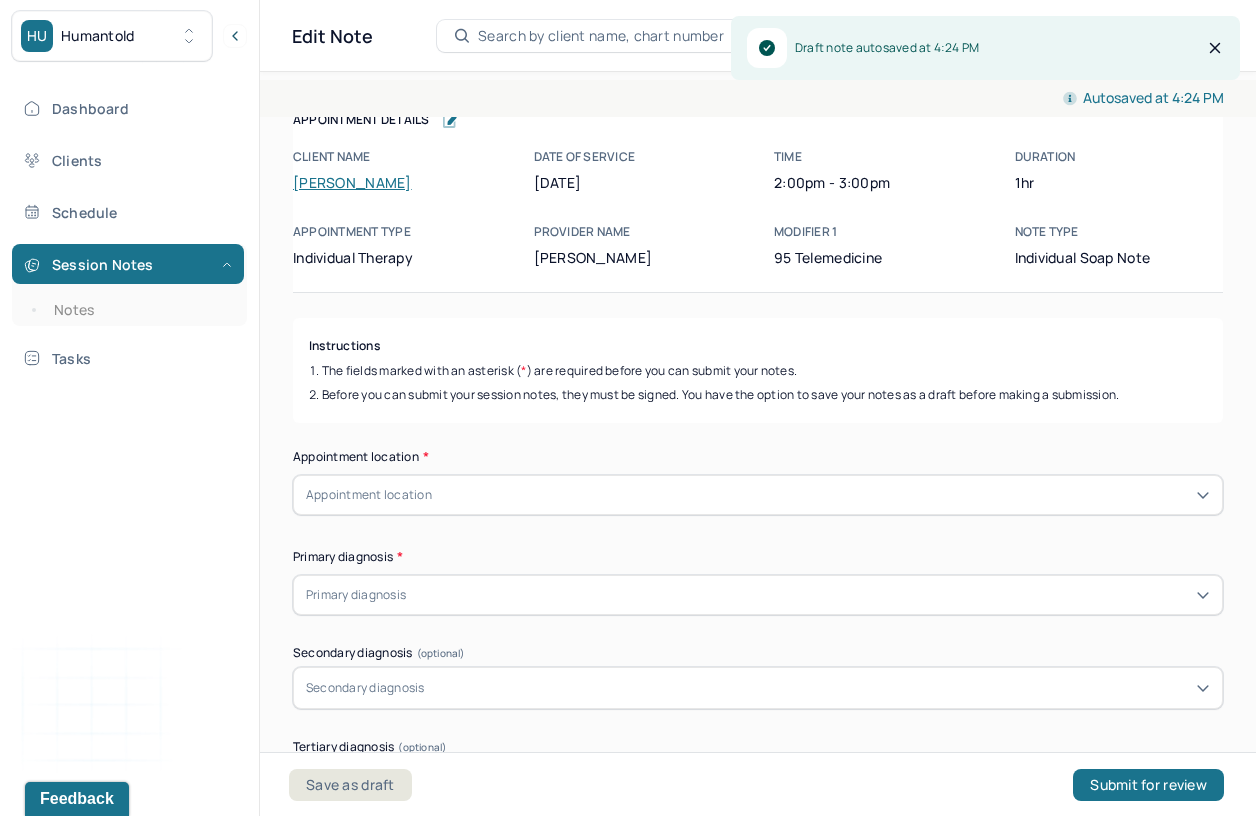 click on "Appointment location" at bounding box center [758, 495] 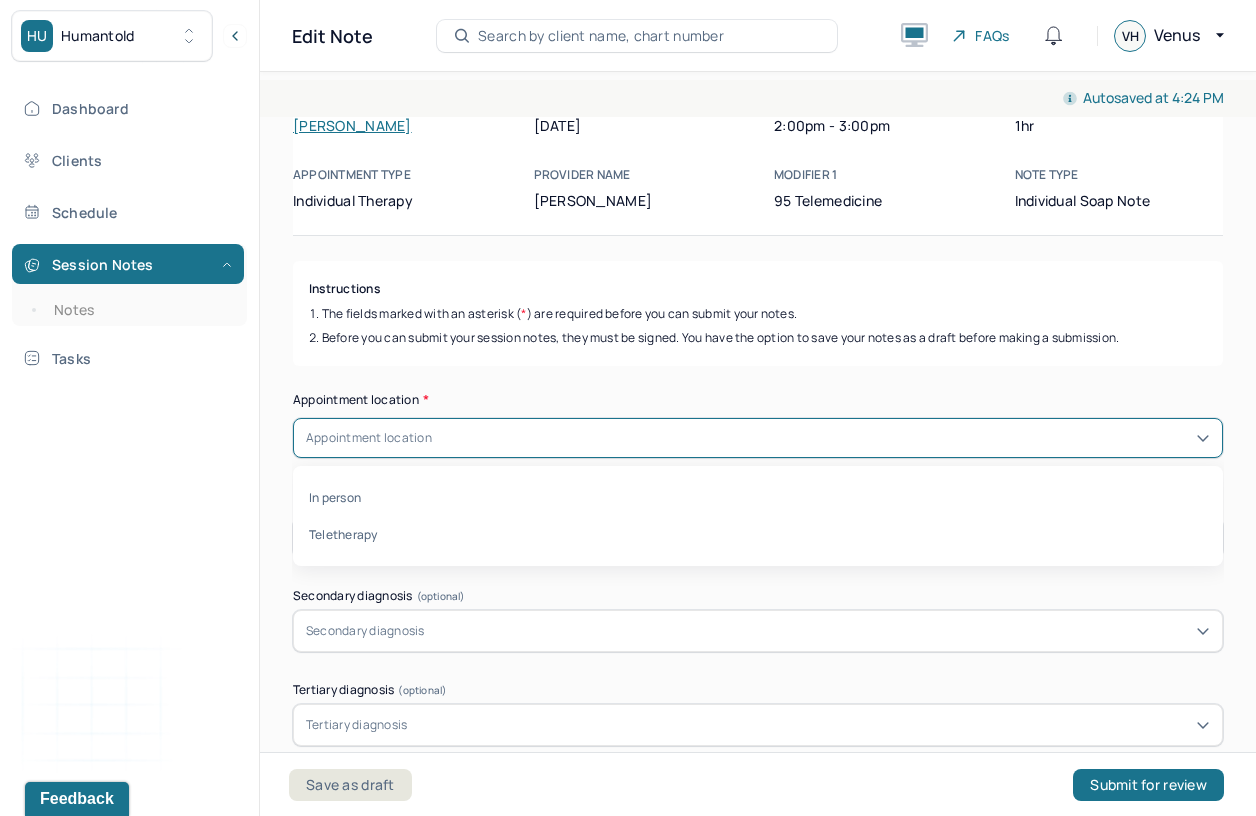 scroll, scrollTop: 85, scrollLeft: 0, axis: vertical 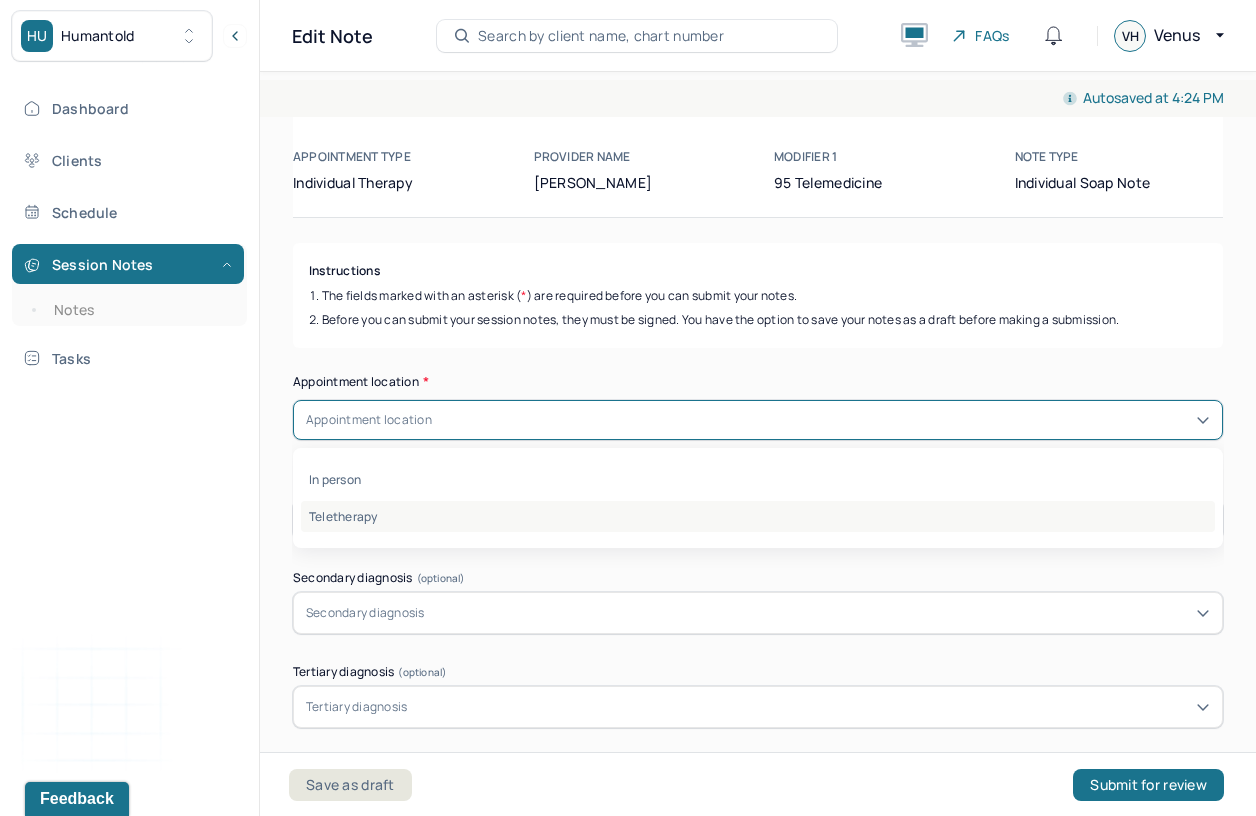 drag, startPoint x: 642, startPoint y: 495, endPoint x: 642, endPoint y: 524, distance: 29 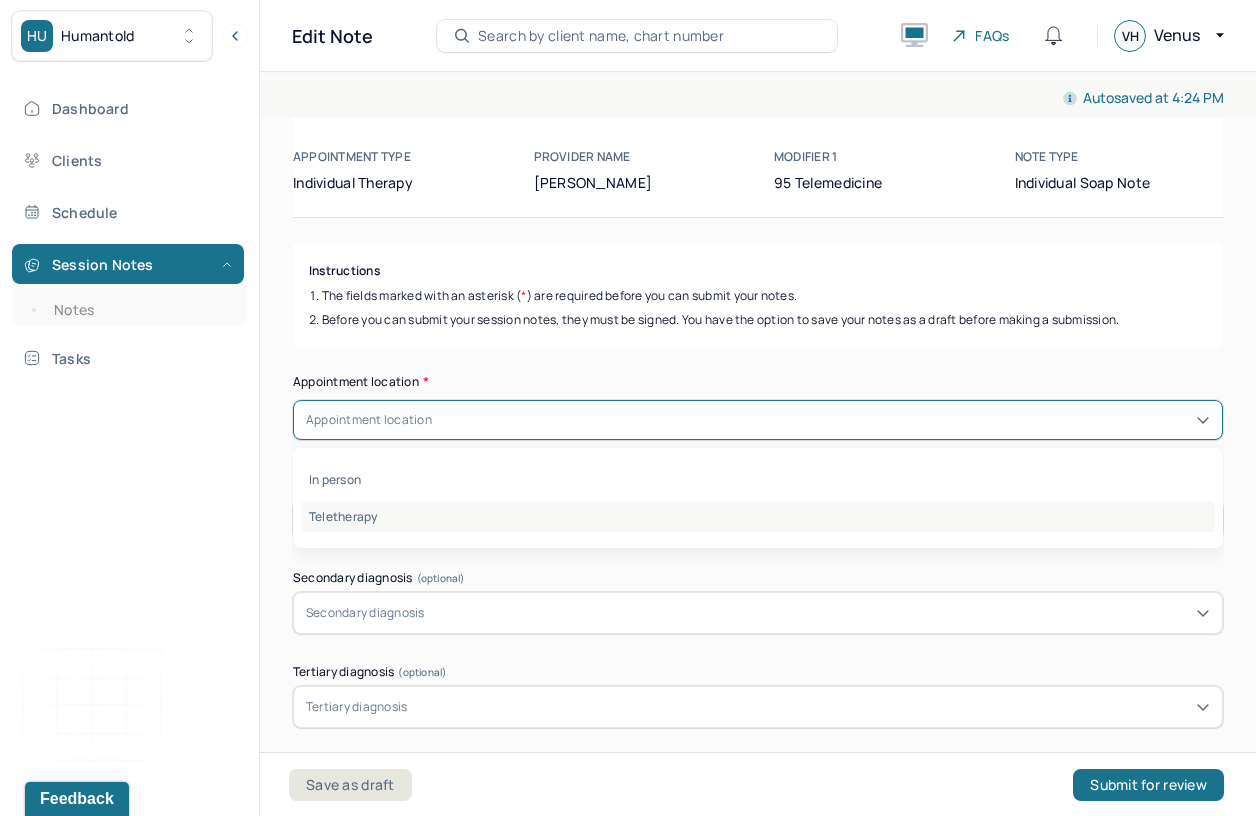 click on "In person Teletherapy" at bounding box center (758, 498) 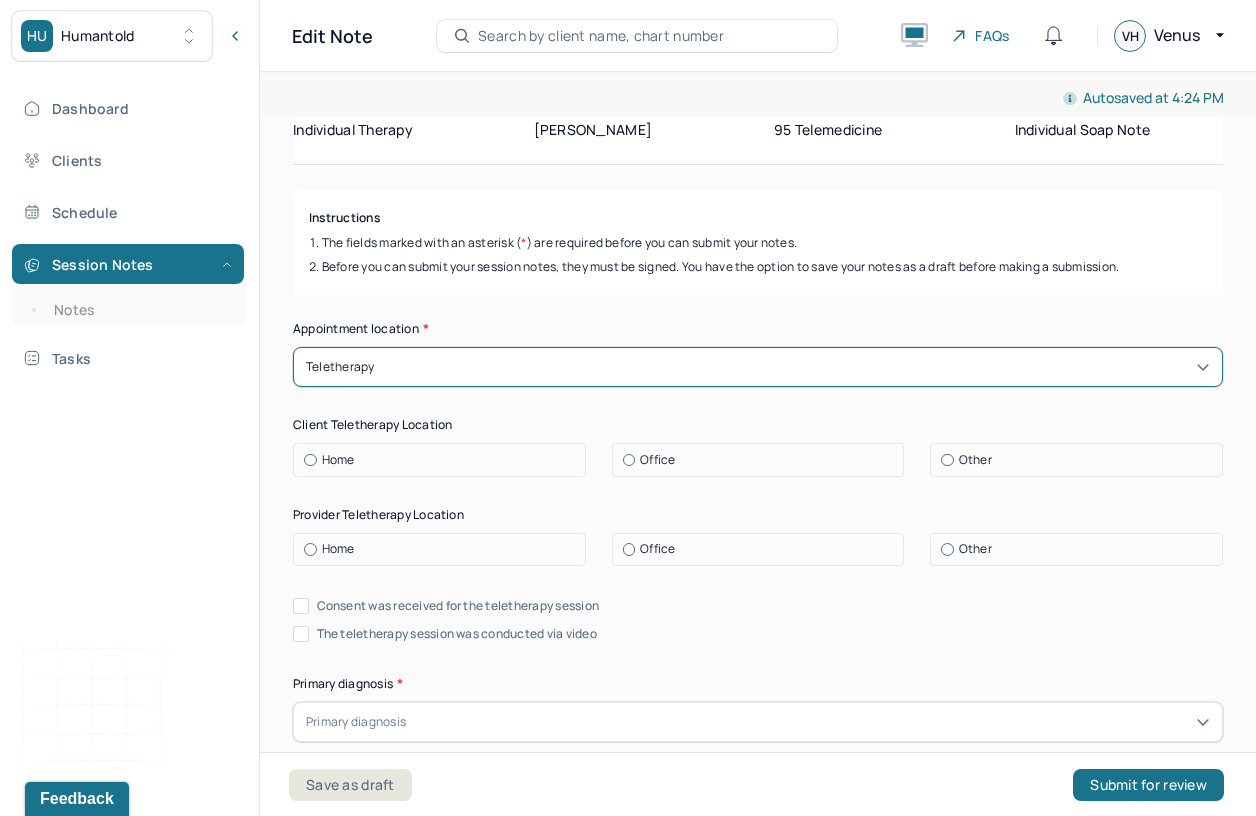 scroll, scrollTop: 196, scrollLeft: 0, axis: vertical 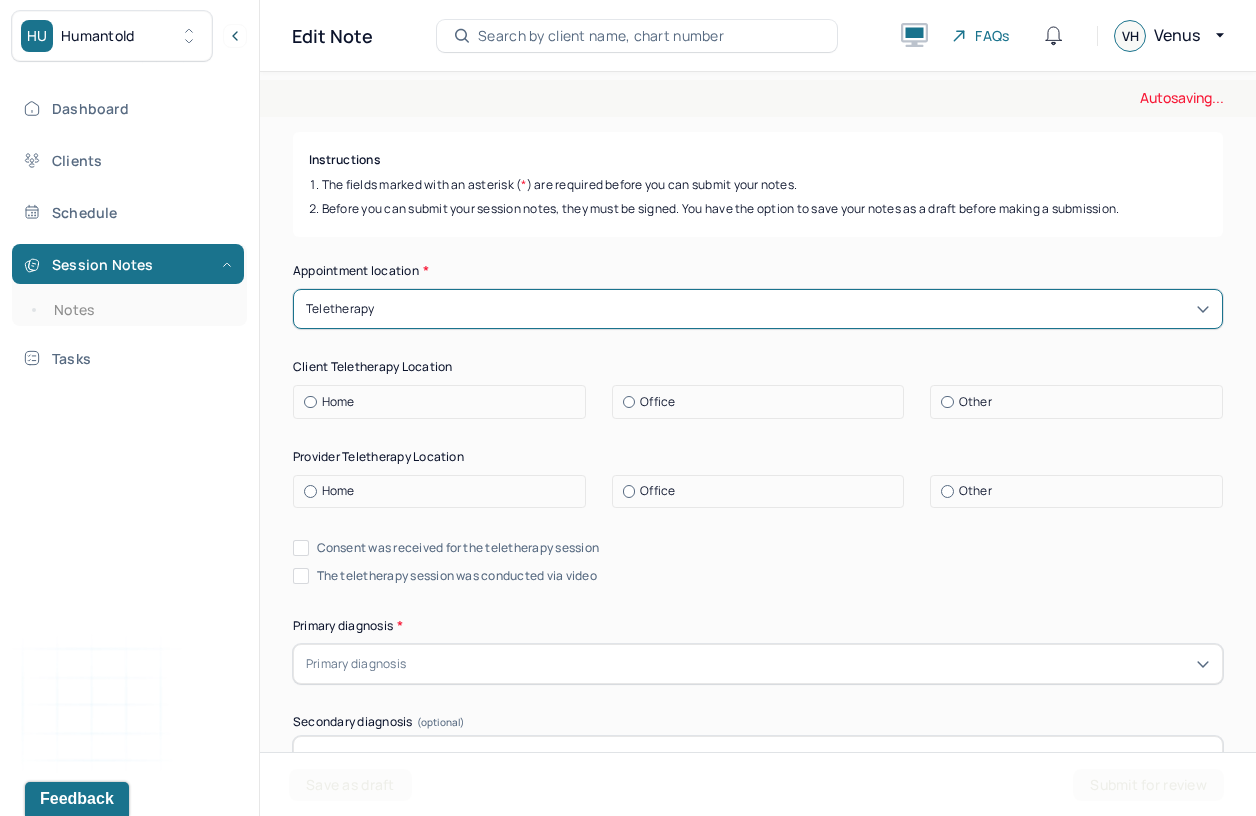 click on "Home" at bounding box center (338, 402) 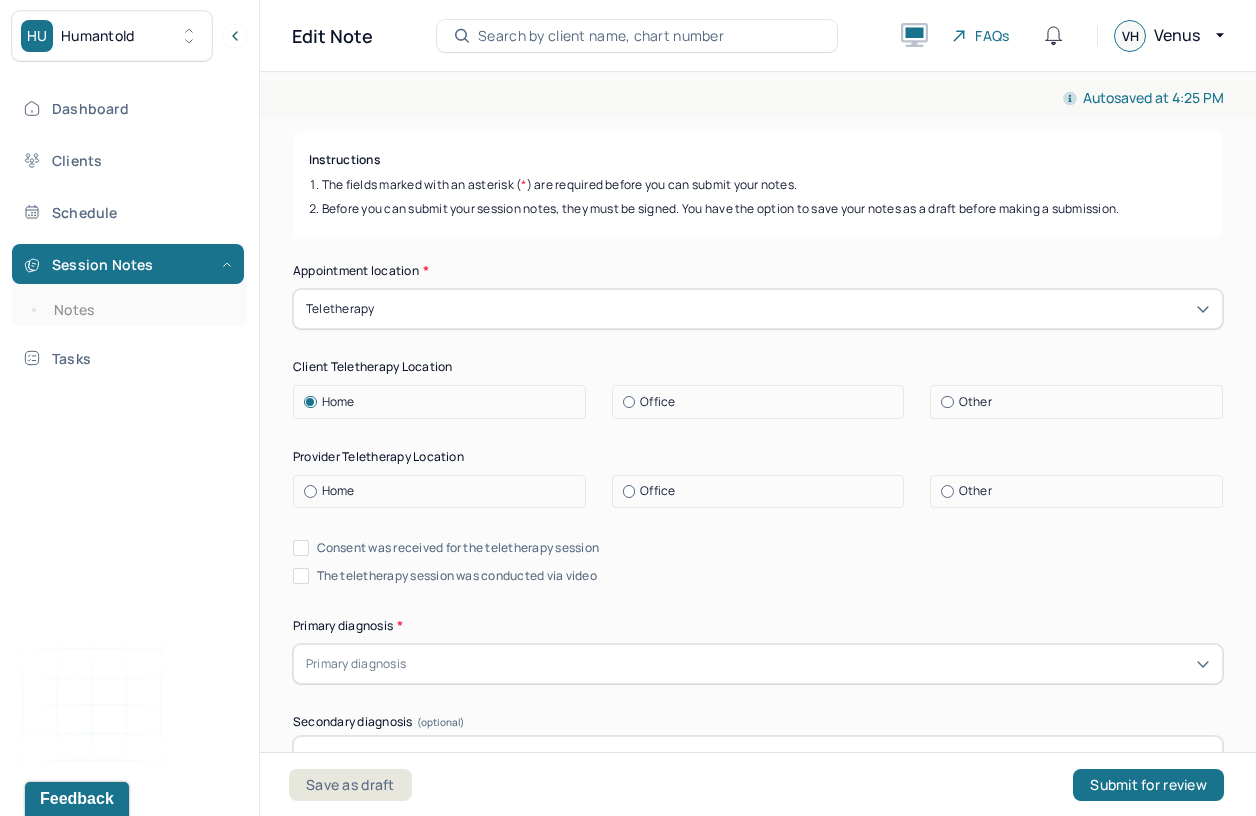 click on "Home" at bounding box center [338, 491] 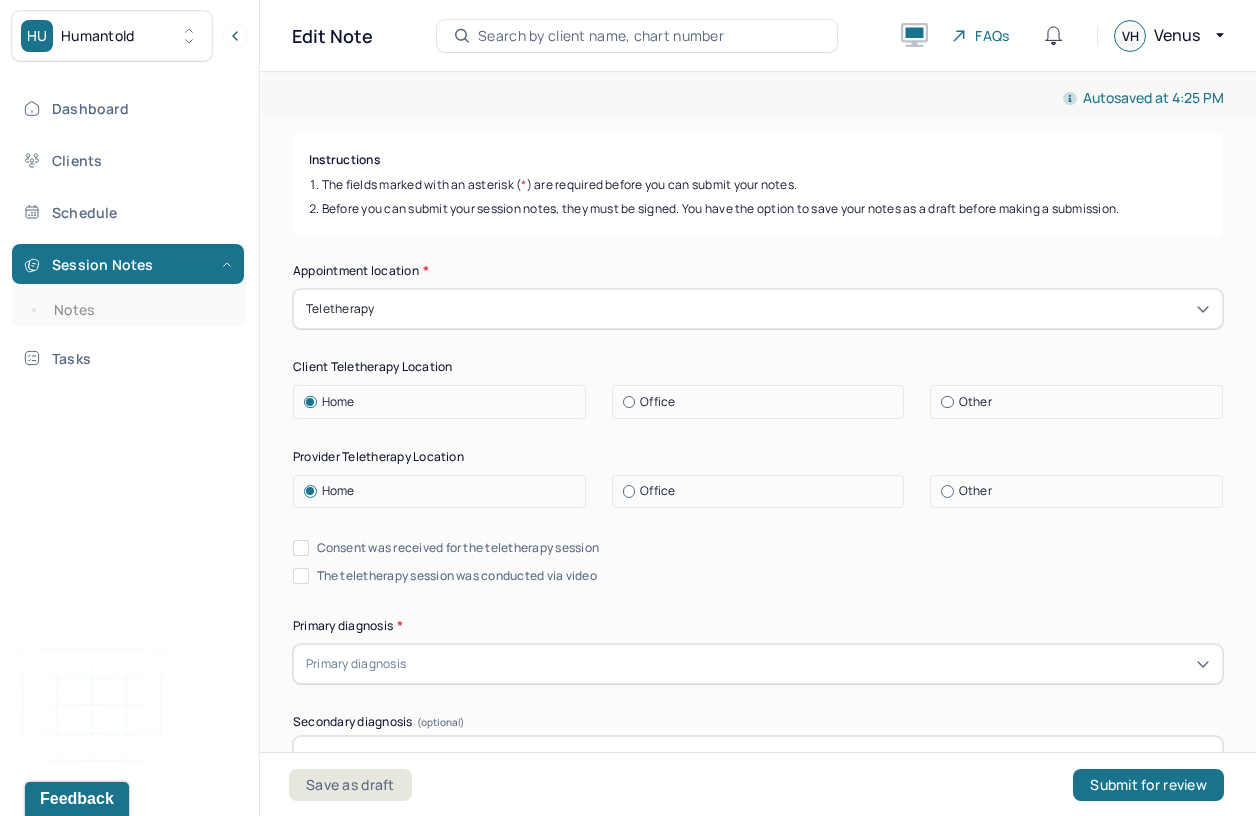 click on "Consent was received for the teletherapy session" at bounding box center (458, 548) 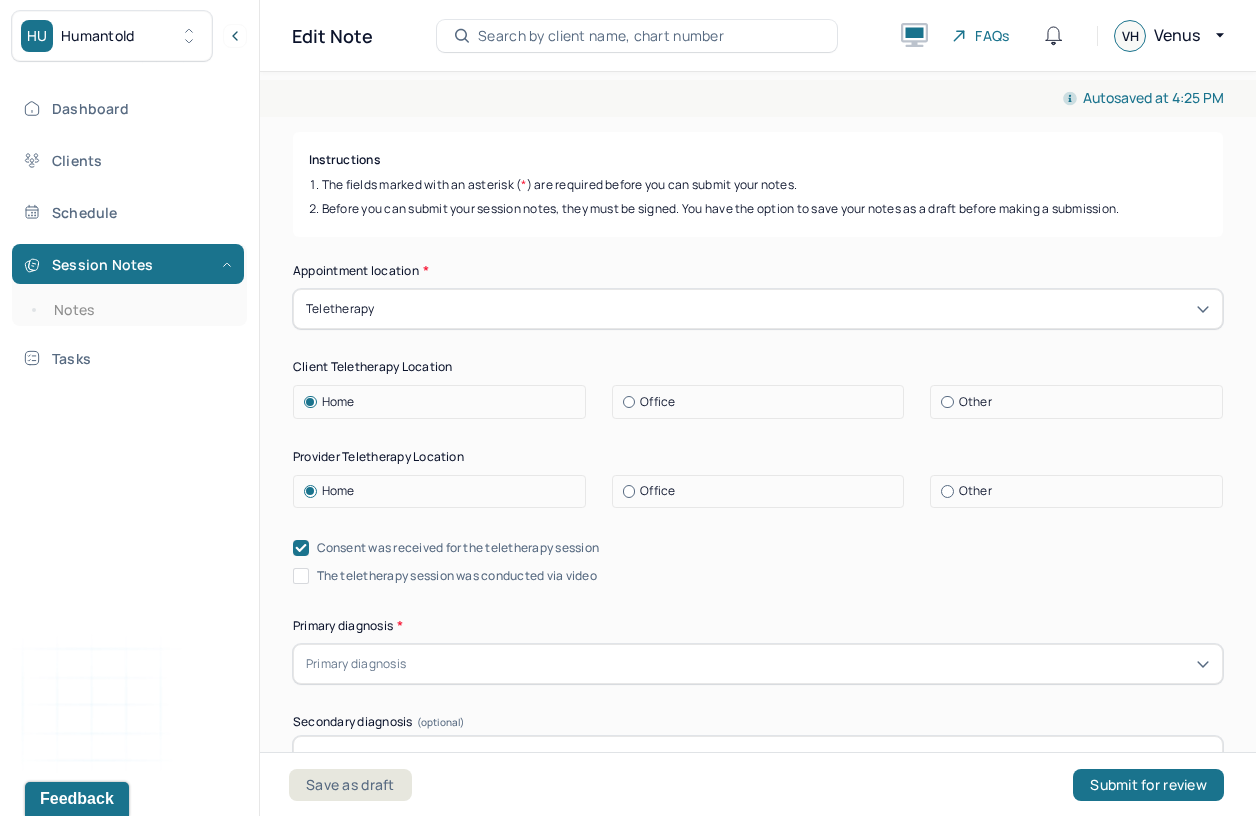 click on "The teletherapy session was conducted via video" at bounding box center [457, 576] 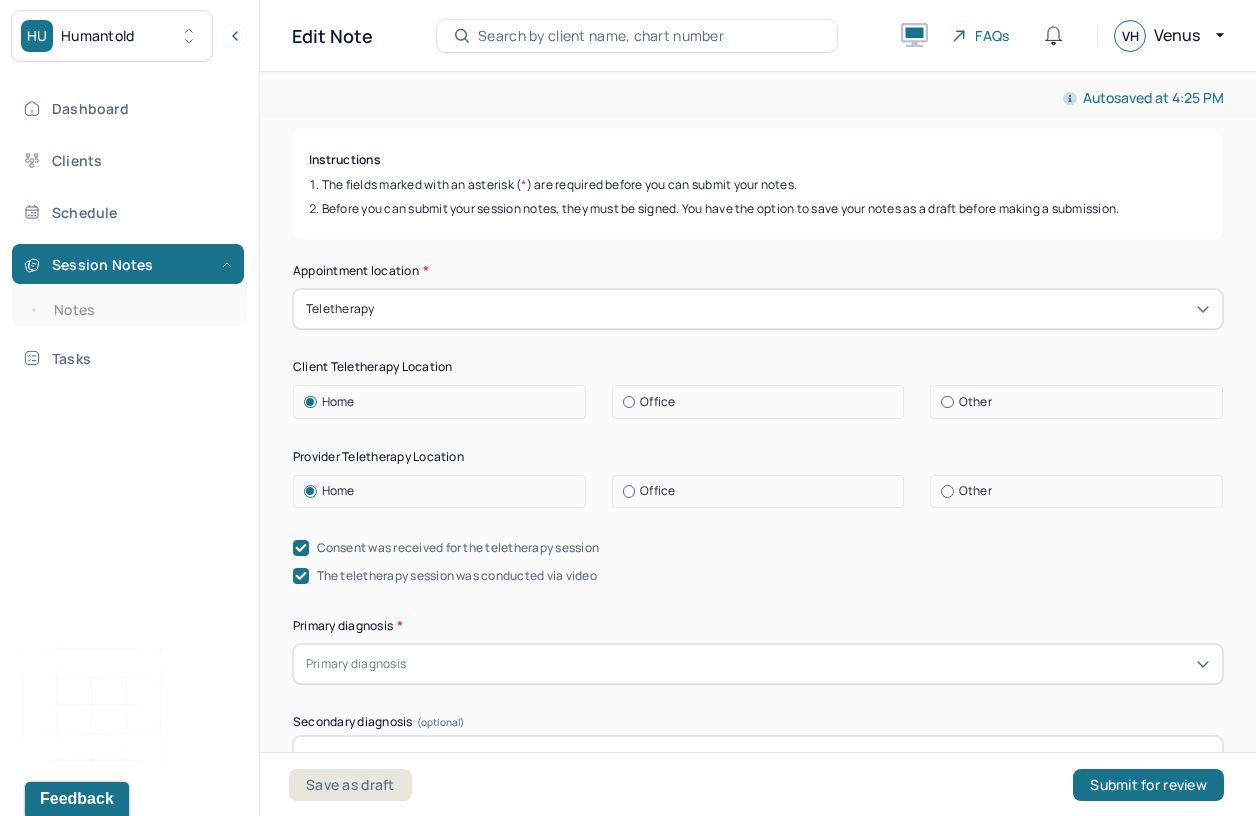 click on "Office" at bounding box center [657, 491] 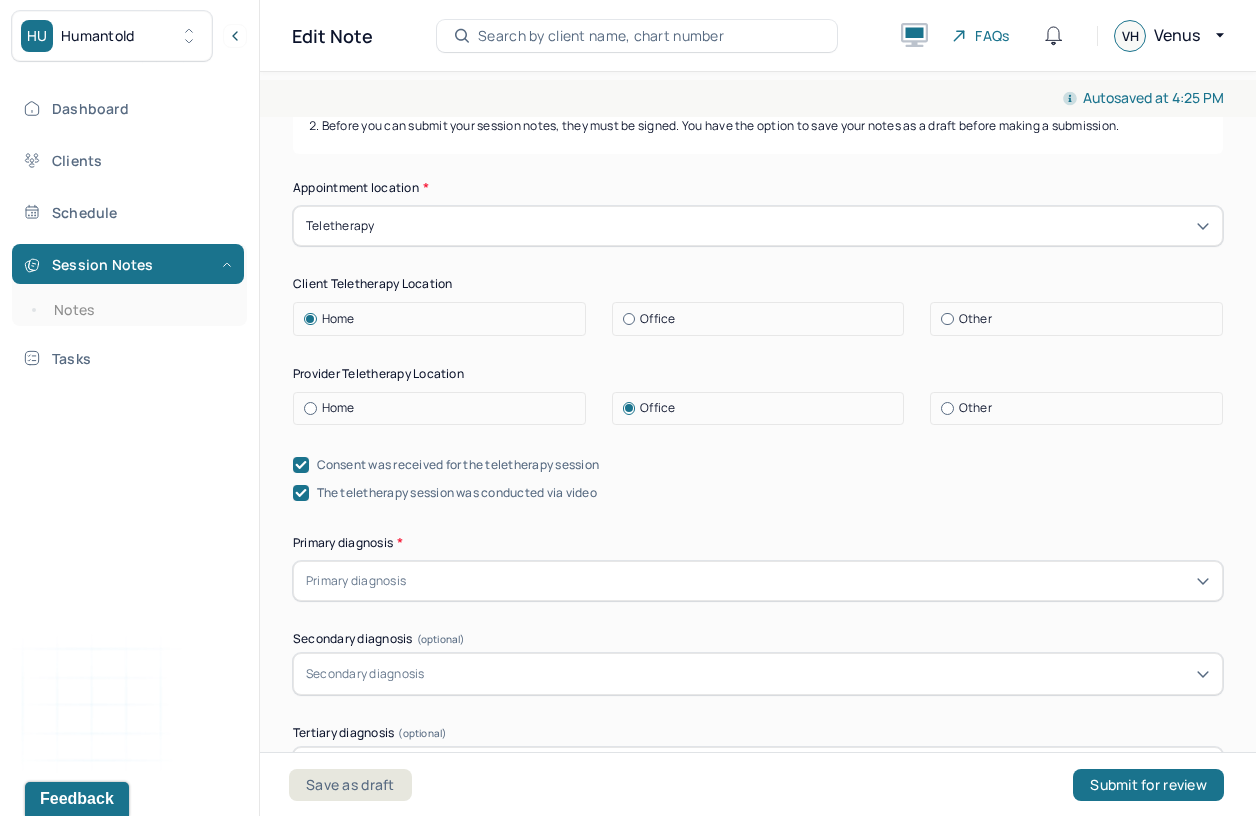 scroll, scrollTop: 406, scrollLeft: 0, axis: vertical 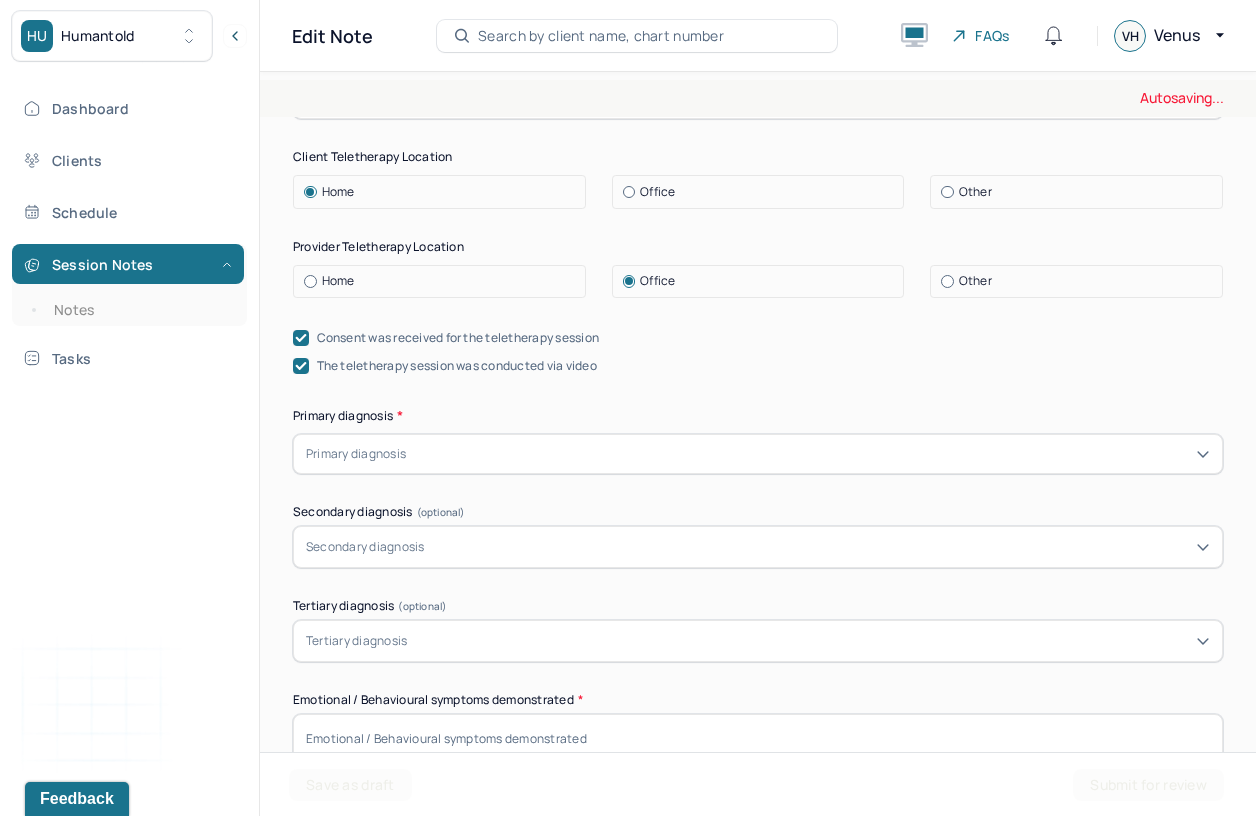click at bounding box center [810, 454] 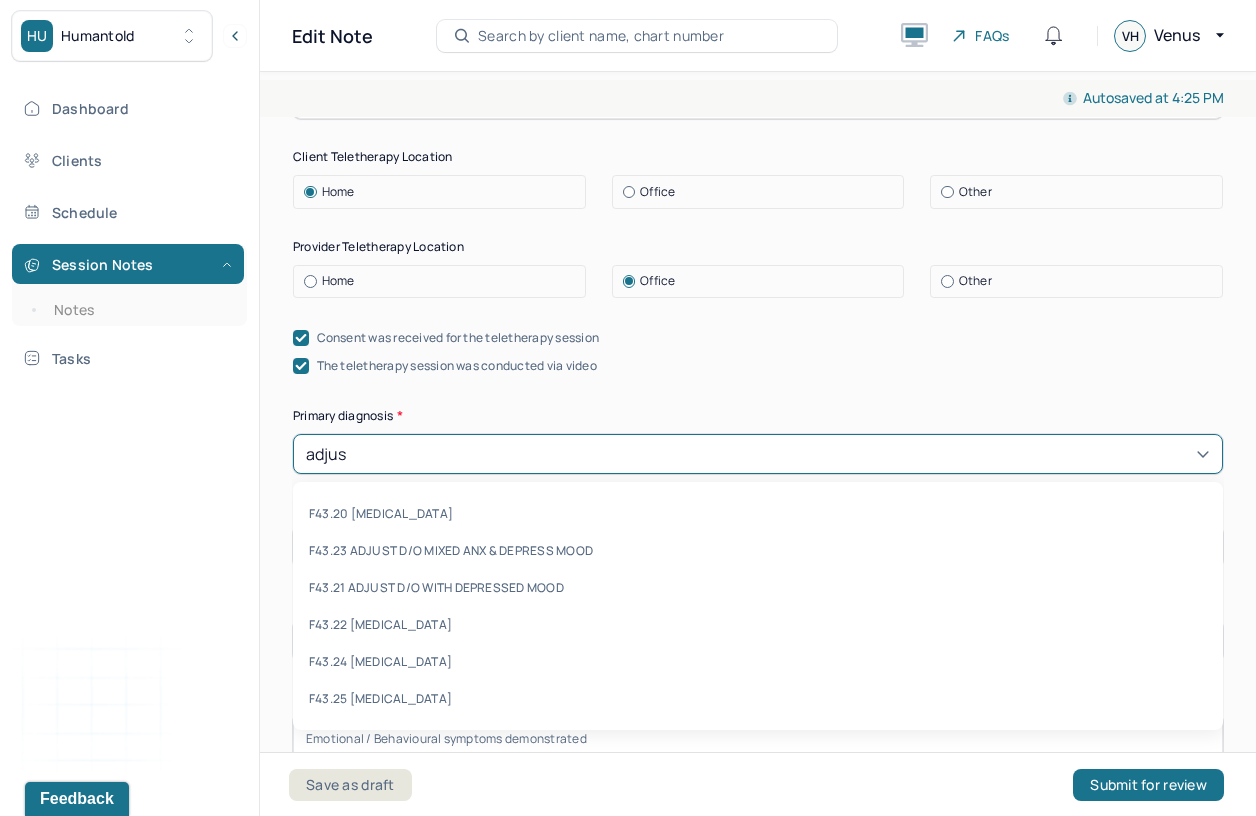 type on "adjust" 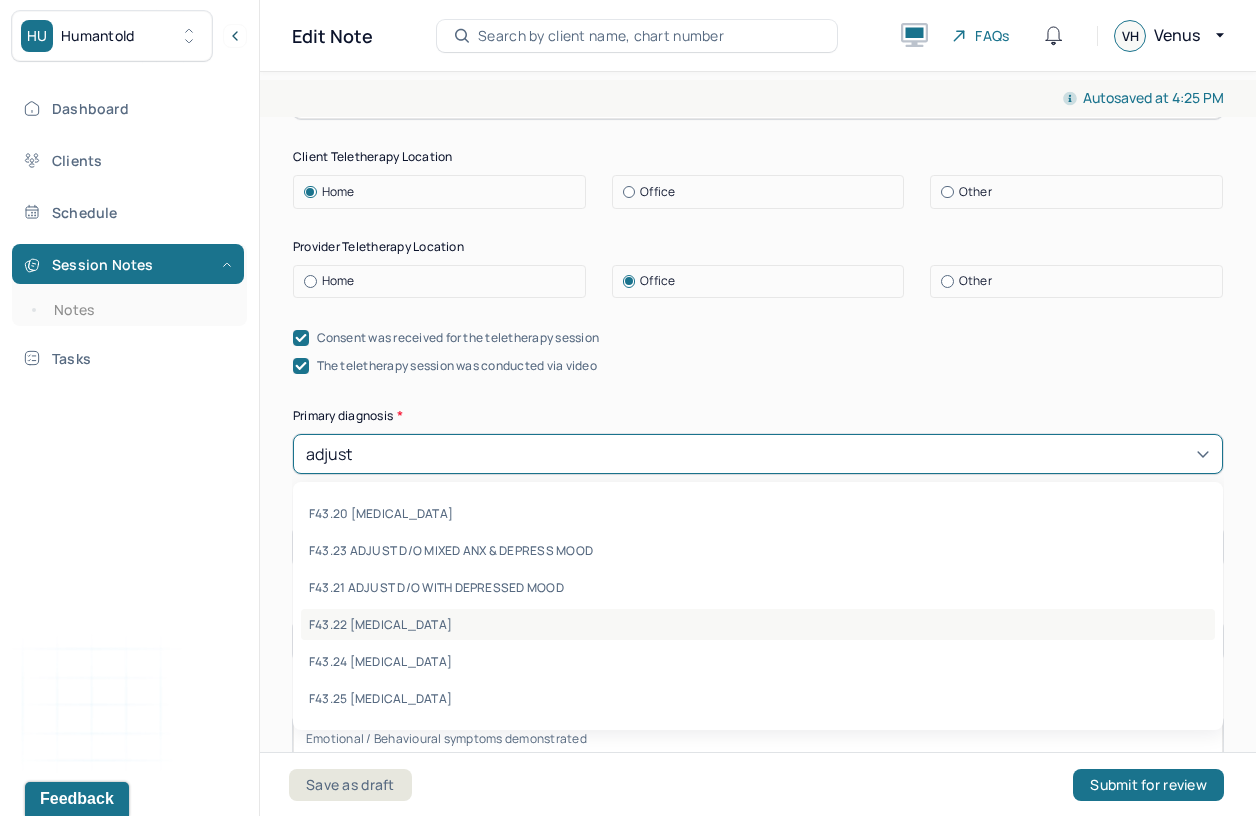 click on "F43.22 [MEDICAL_DATA]" at bounding box center [758, 624] 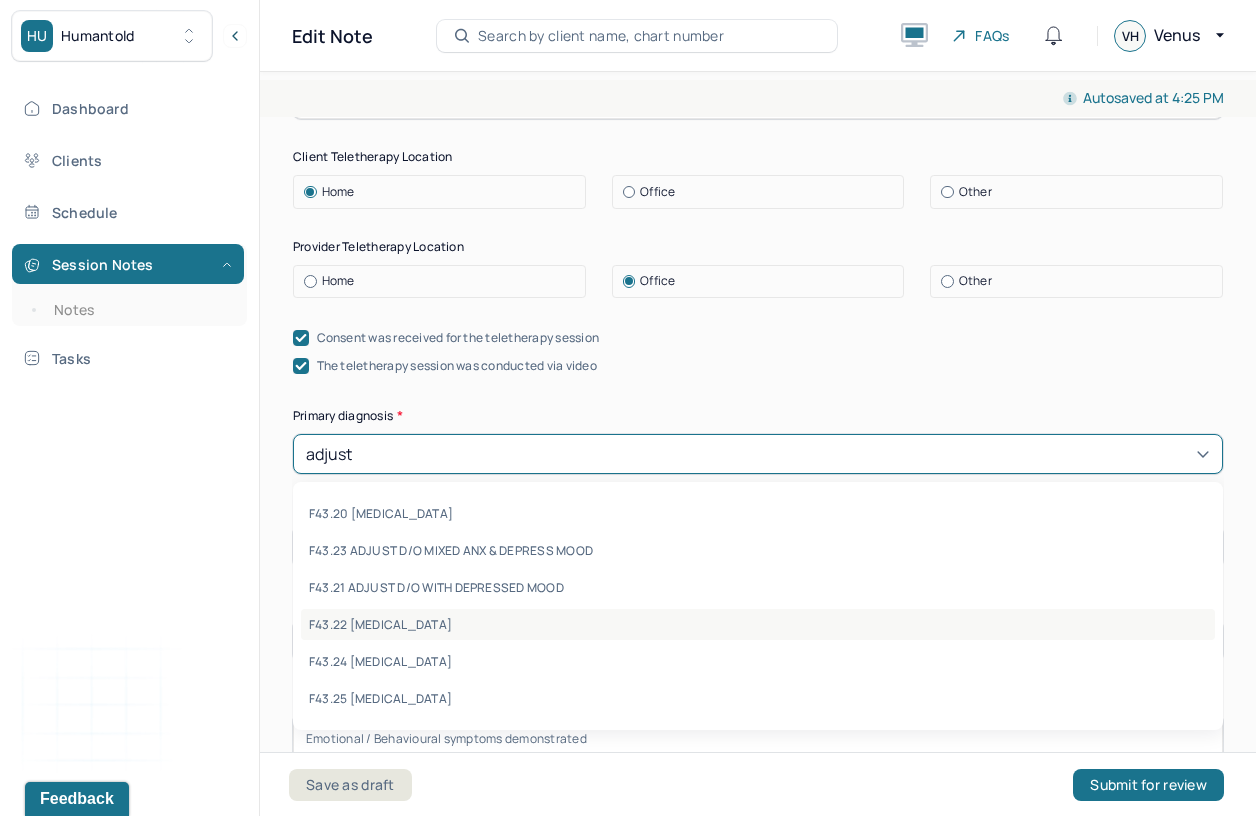 type 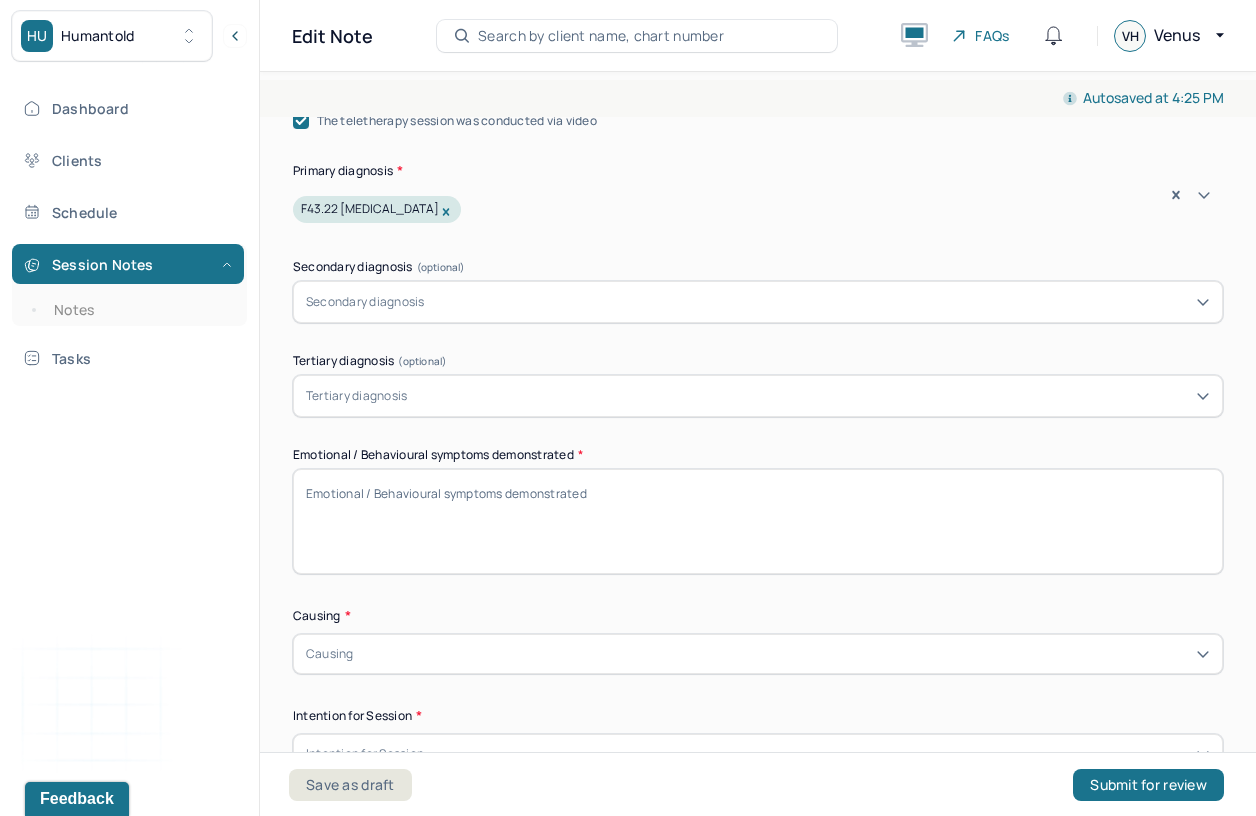 scroll, scrollTop: 661, scrollLeft: 0, axis: vertical 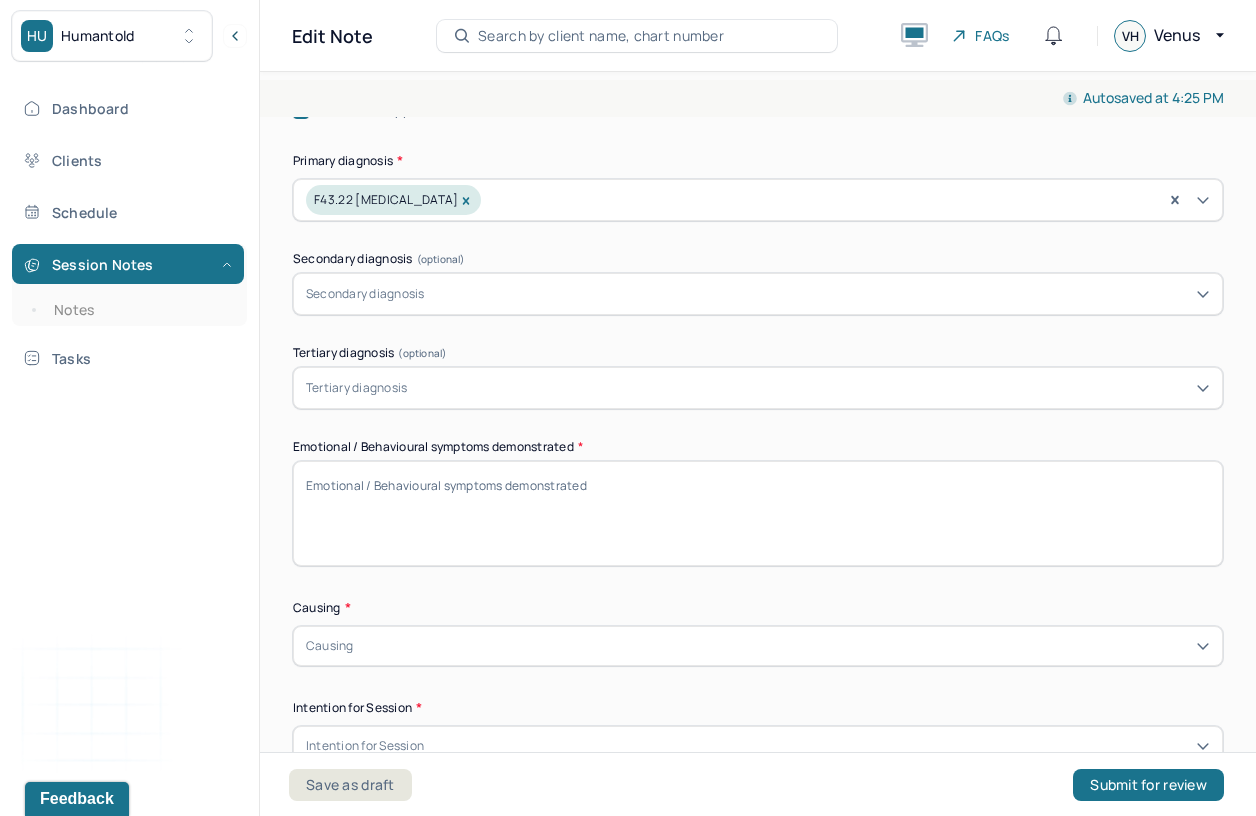 click on "Emotional / Behavioural symptoms demonstrated *" at bounding box center (758, 513) 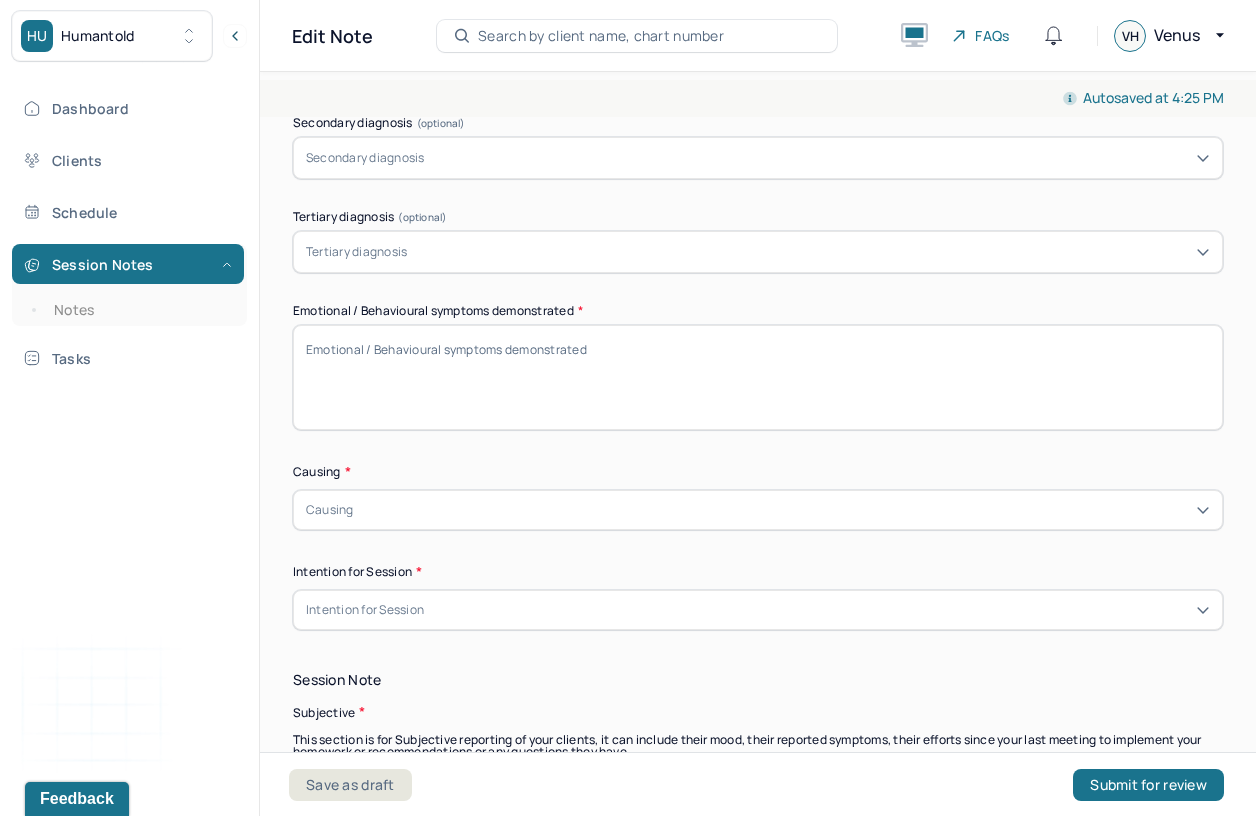 paste on "Anxiety, difficulty managing resentment, fast-paced thoughts/speech" 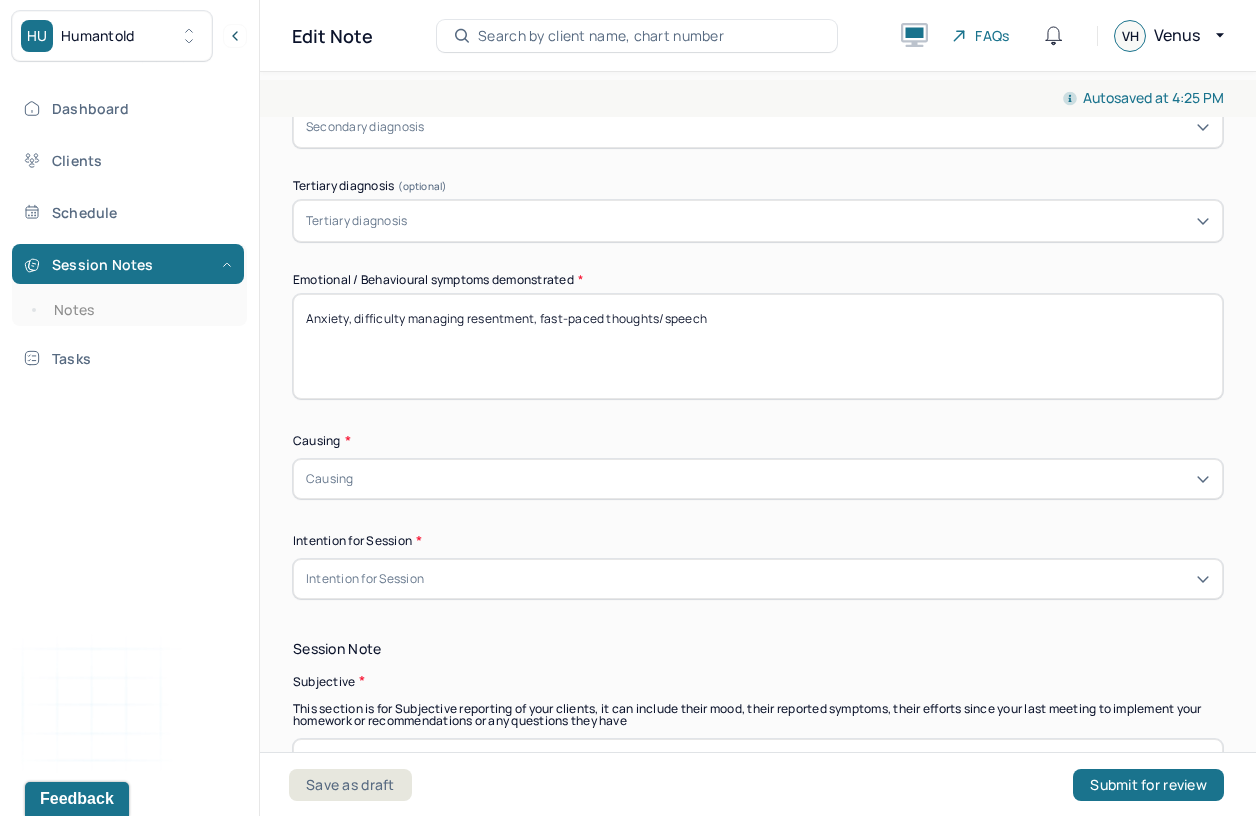 scroll, scrollTop: 832, scrollLeft: 0, axis: vertical 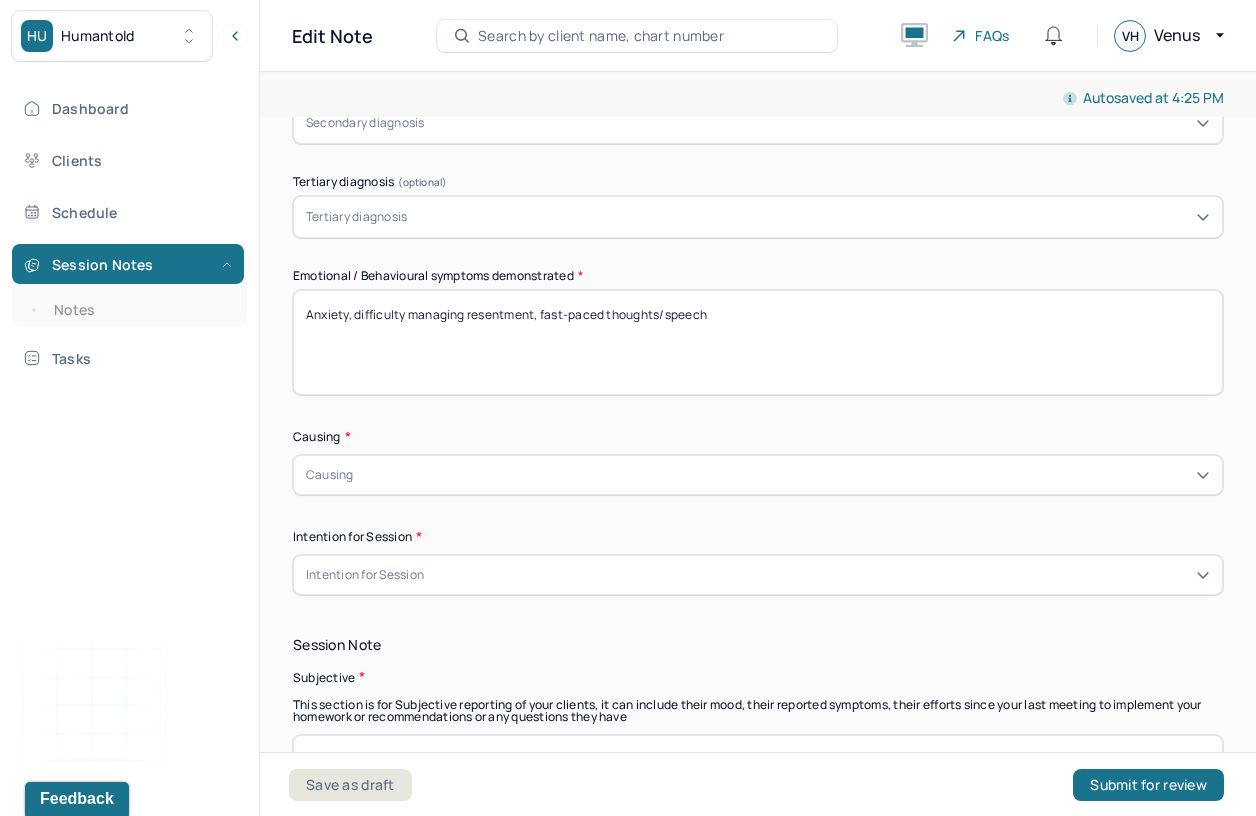 type on "Anxiety, difficulty managing resentment, fast-paced thoughts/speech" 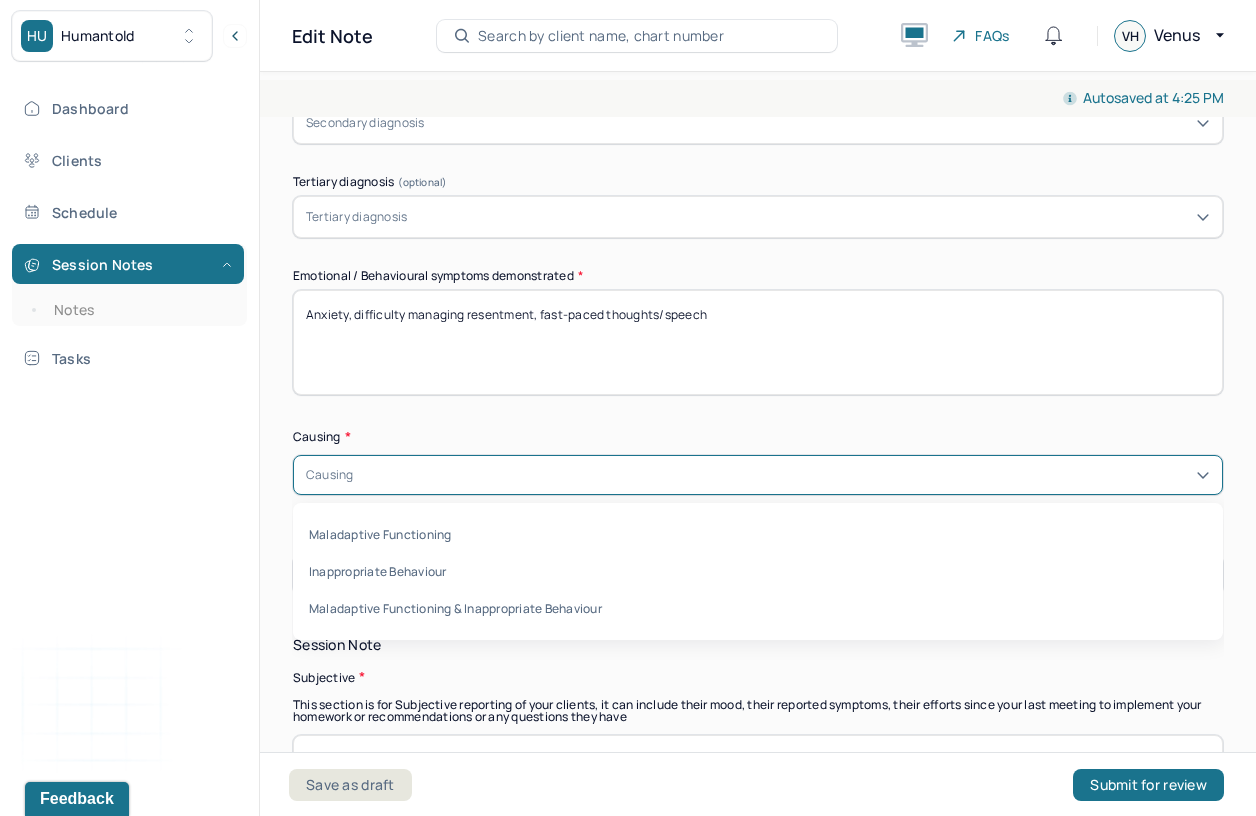 click on "Causing" at bounding box center (758, 475) 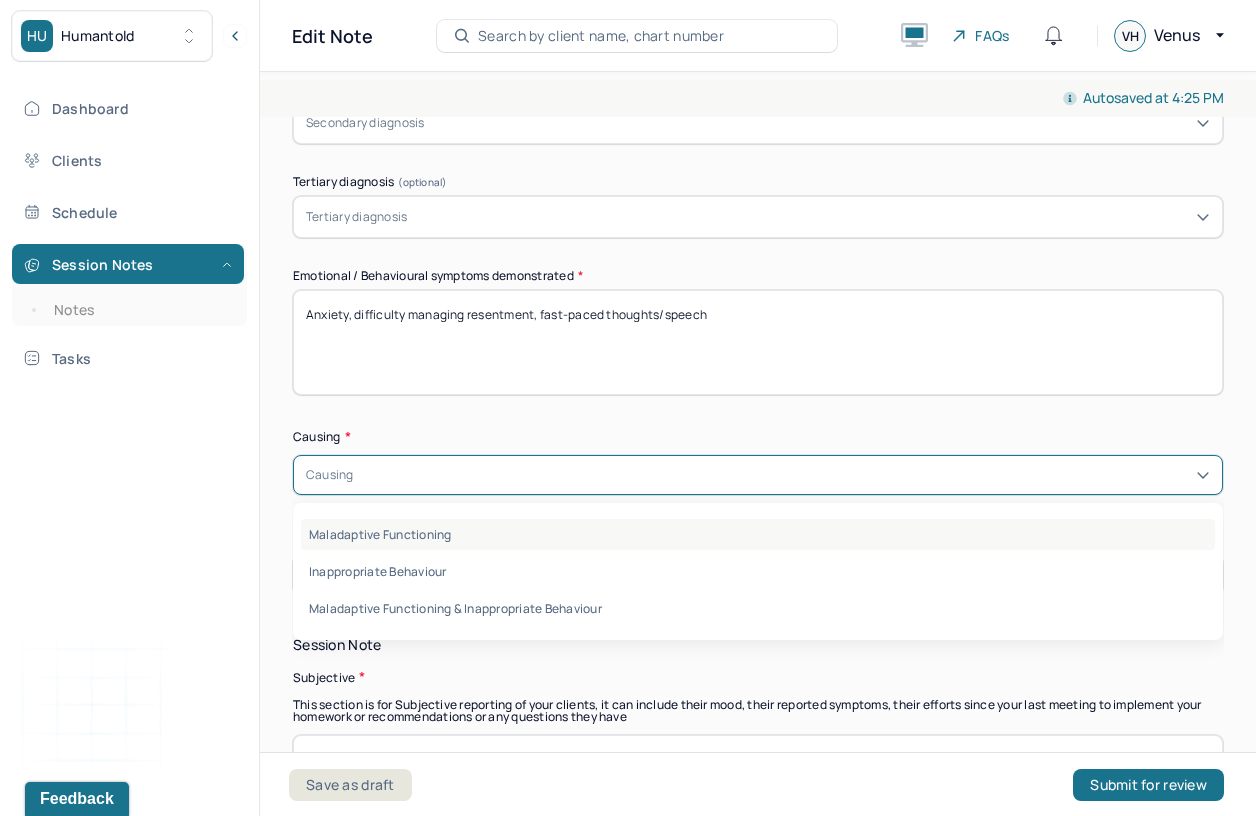 click on "Maladaptive Functioning" at bounding box center [758, 534] 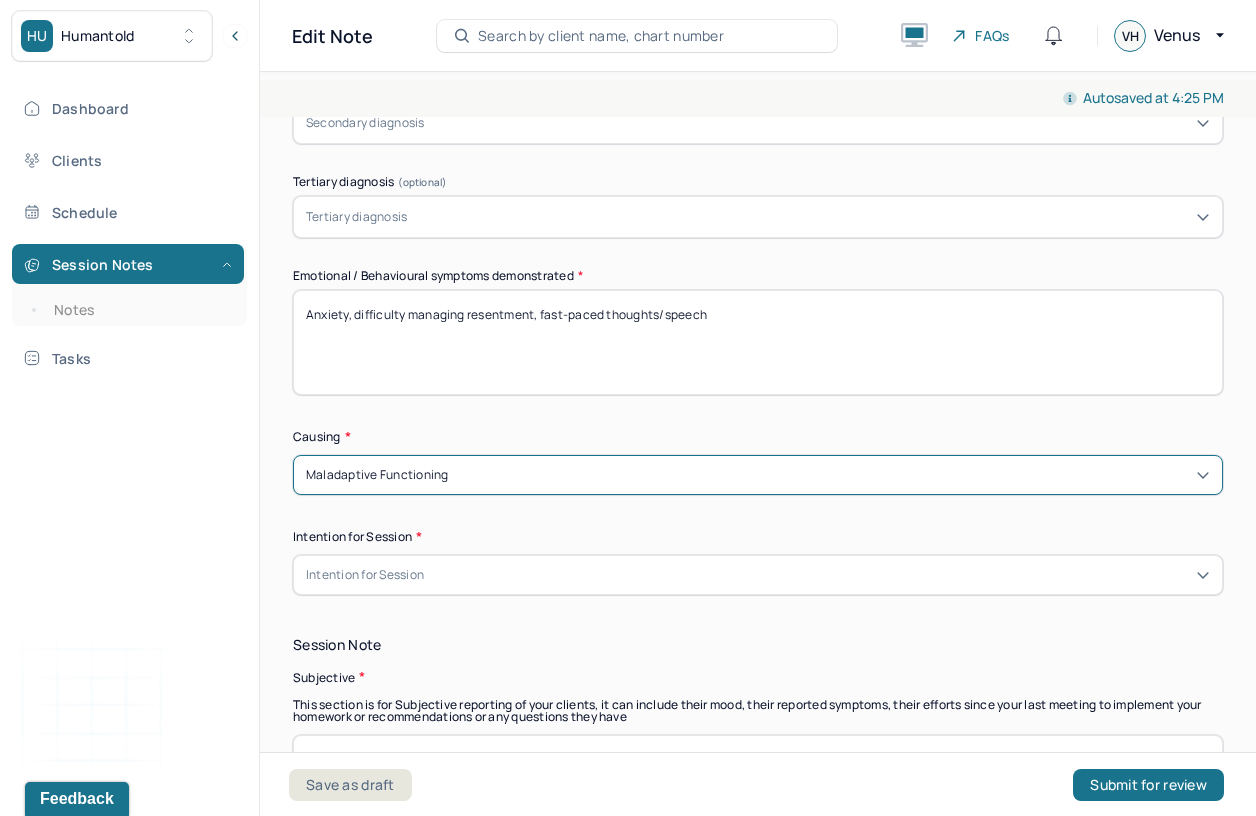 scroll, scrollTop: 846, scrollLeft: 0, axis: vertical 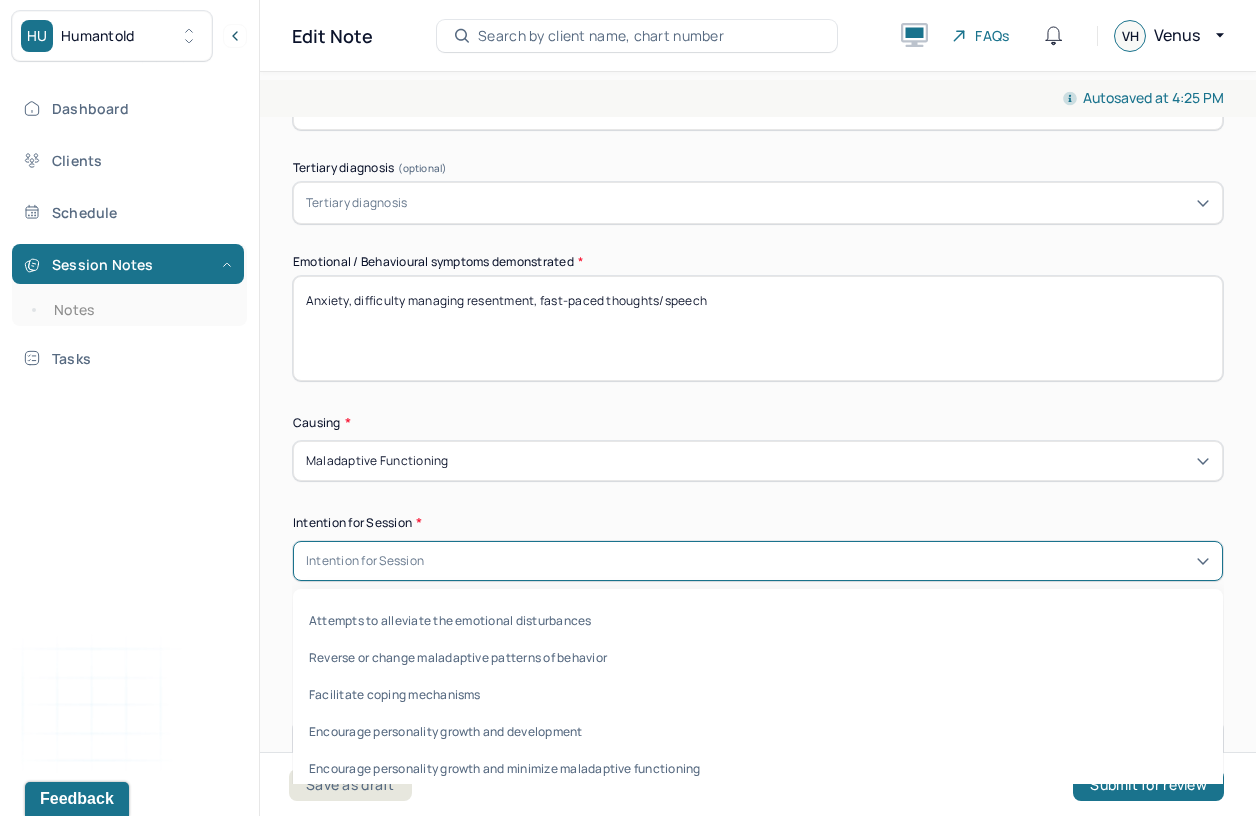 click on "Intention for Session" at bounding box center (758, 561) 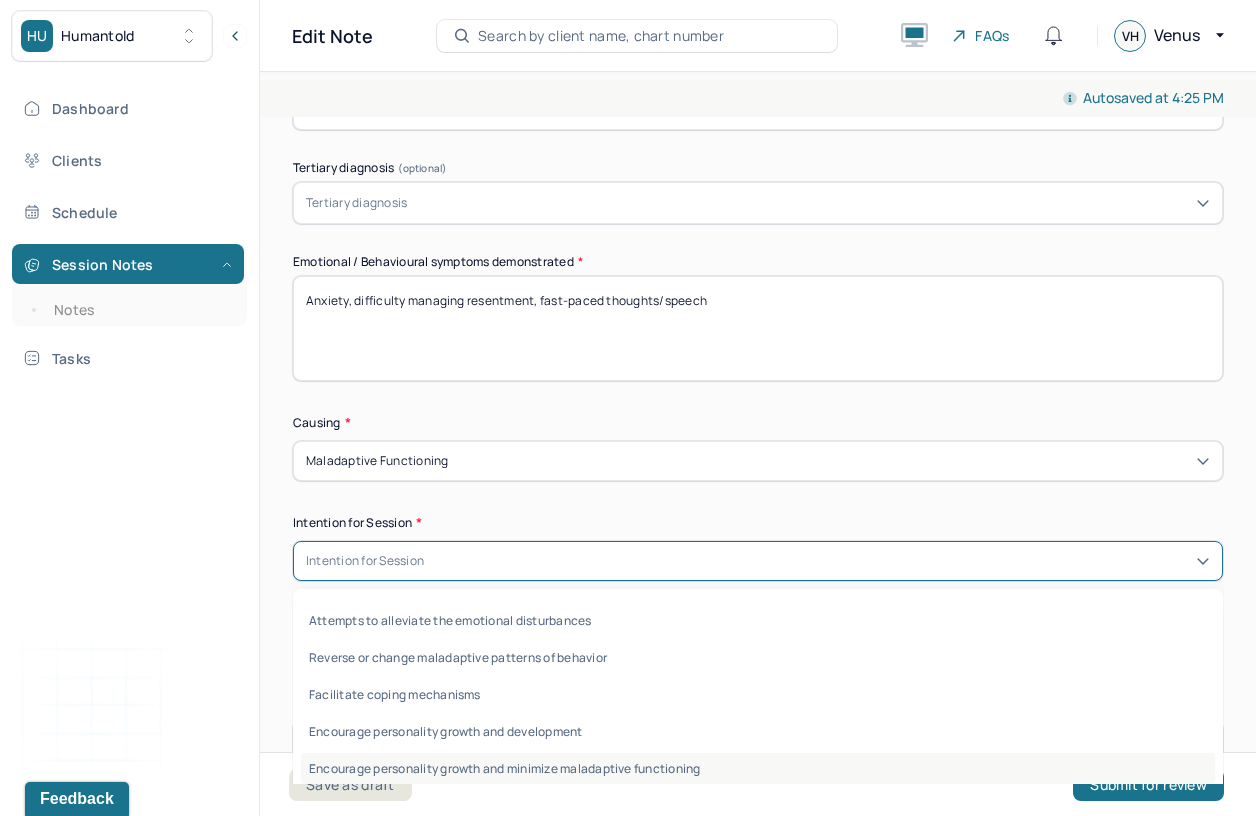 click on "Encourage personality growth and minimize maladaptive functioning" at bounding box center [758, 768] 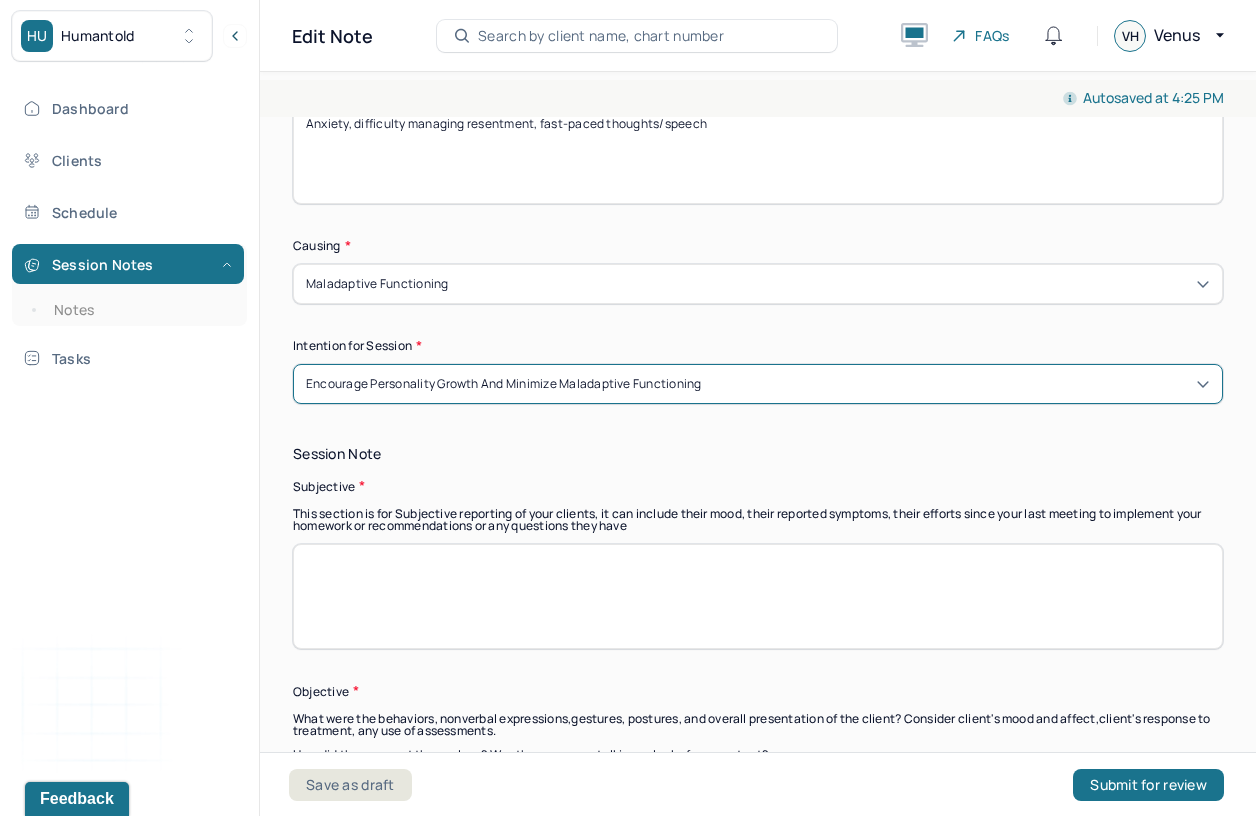 scroll, scrollTop: 1152, scrollLeft: 0, axis: vertical 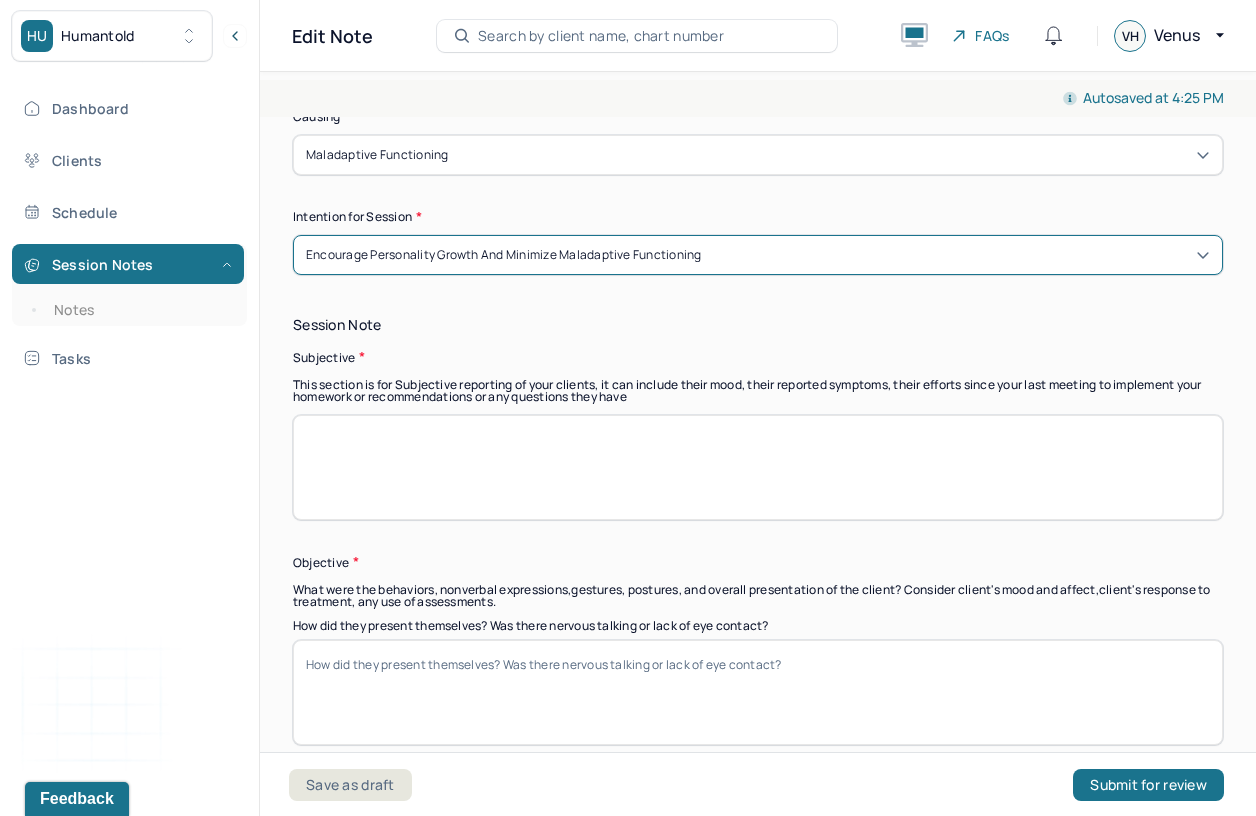 click at bounding box center [758, 467] 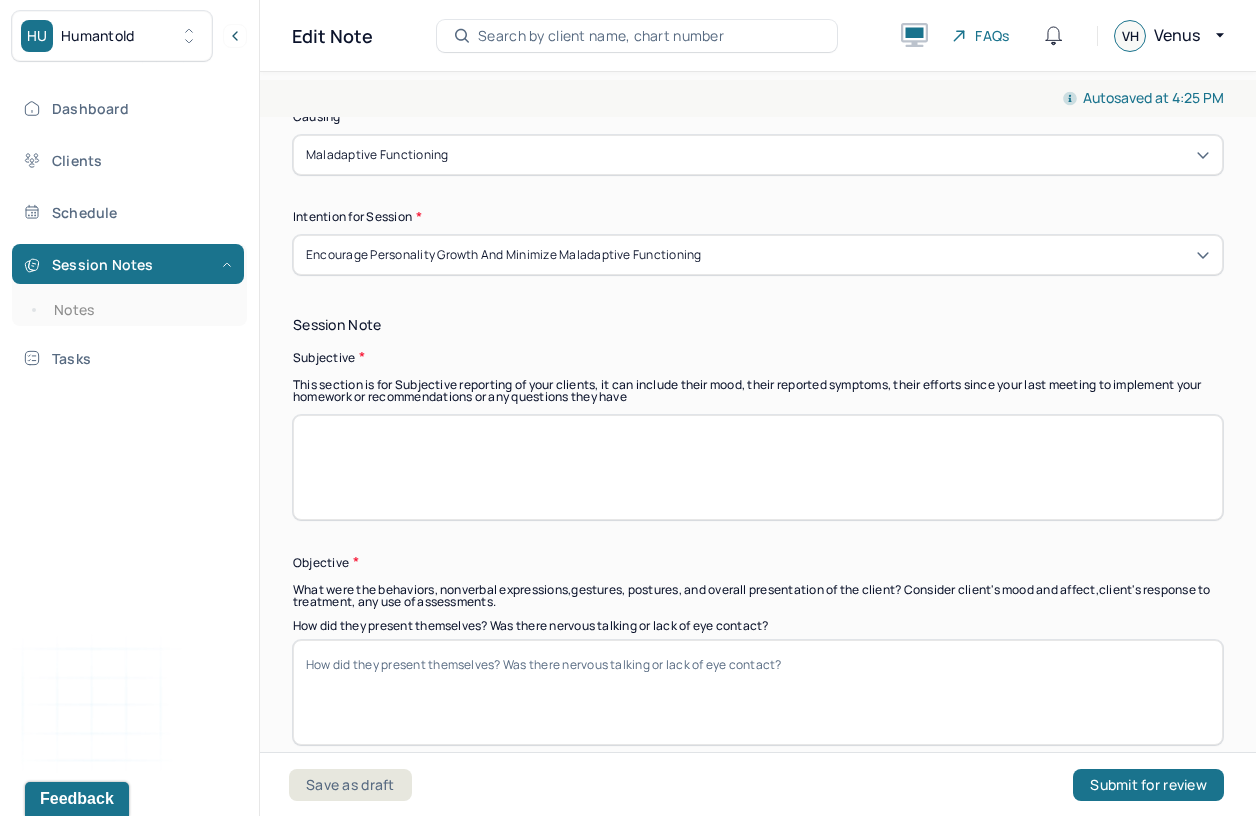 paste on "Client shares feeling anxious about family issues, especially her relationship with her sister. She reports feeling unsettled about her sister’s upcoming move back to [US_STATE]. Client expressed concerns about holding unresolved resentment toward her sister for past actions and fears that if it builds, it may damage their relationship. She also notes that anxiety has impacted her sleep in the past week." 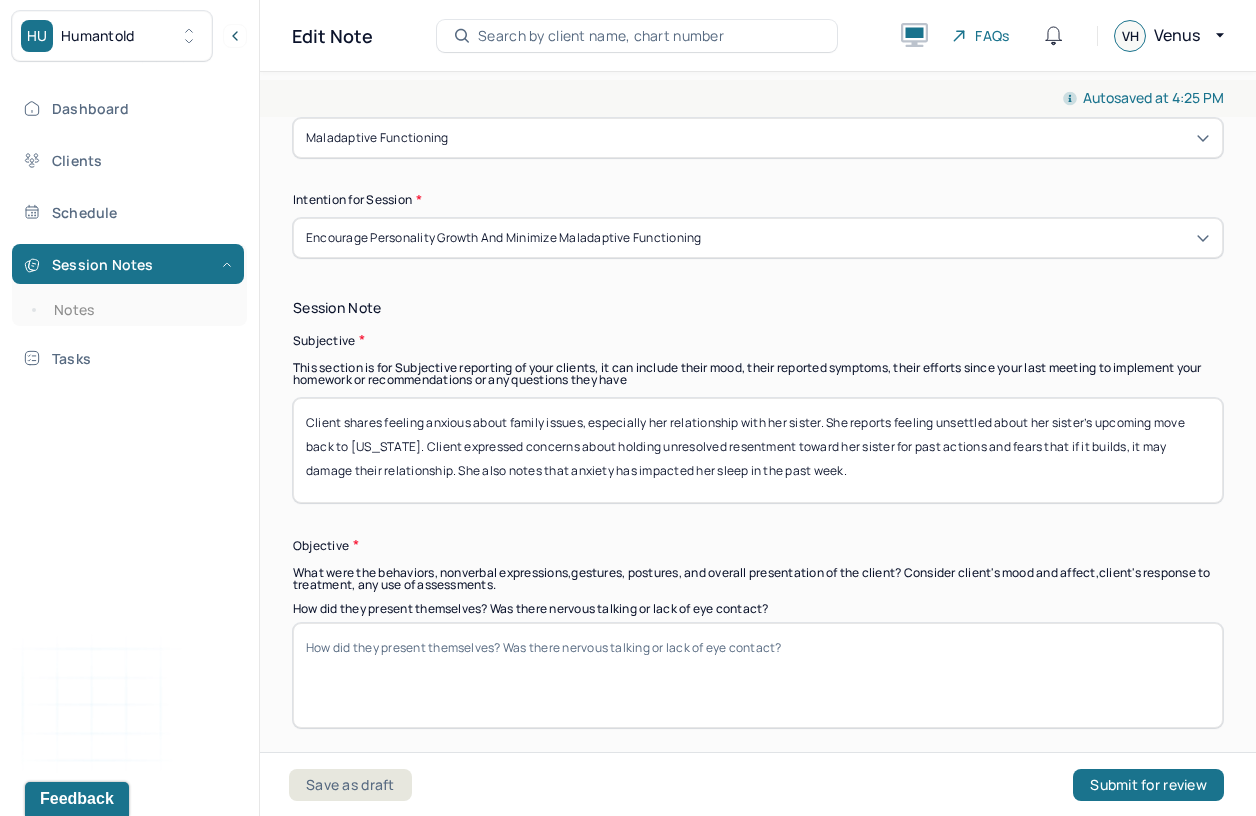 scroll, scrollTop: 1174, scrollLeft: 0, axis: vertical 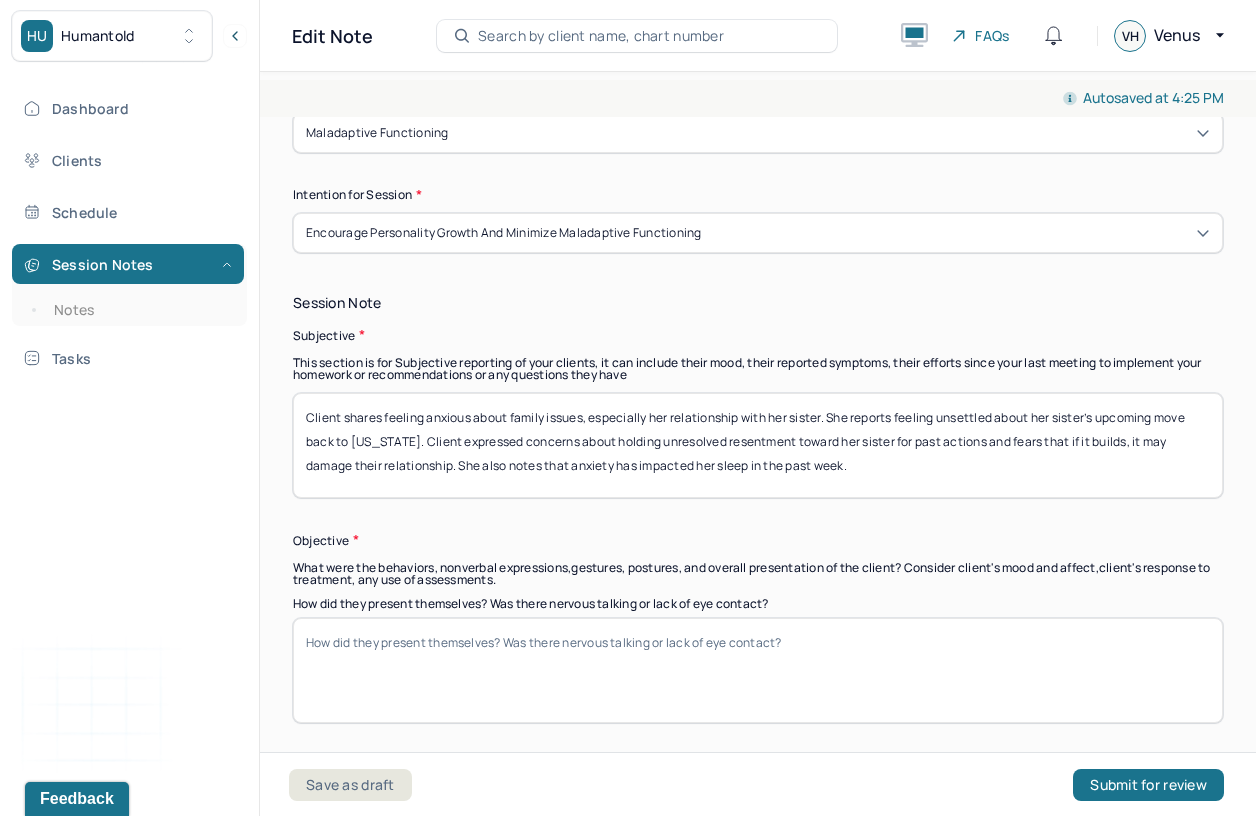 click on "Client shares feeling anxious about family issues, especially her relationship with her sister. She reports feeling unsettled about her sister’s upcoming move back to [US_STATE]. Client expressed concerns about holding unresolved resentment toward her sister for past actions and fears that if it builds, it may damage their relationship. She also notes that anxiety has impacted her sleep in the past week." at bounding box center [758, 445] 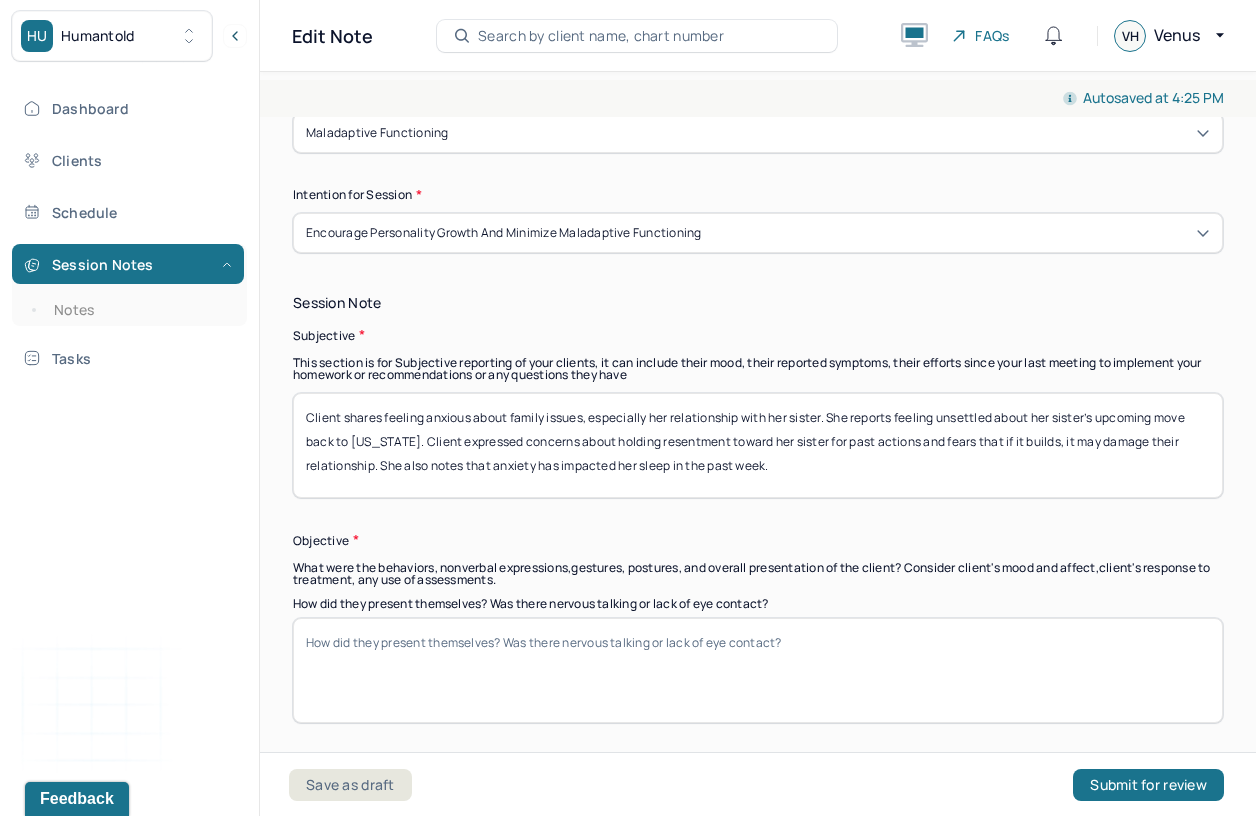 type on "Client shares feeling anxious about family issues, especially her relationship with her sister. She reports feeling unsettled about her sister’s upcoming move back to [US_STATE]. Client expressed concerns about holding resentment toward her sister for past actions and fears that if it builds, it may damage their relationship. She also notes that anxiety has impacted her sleep in the past week." 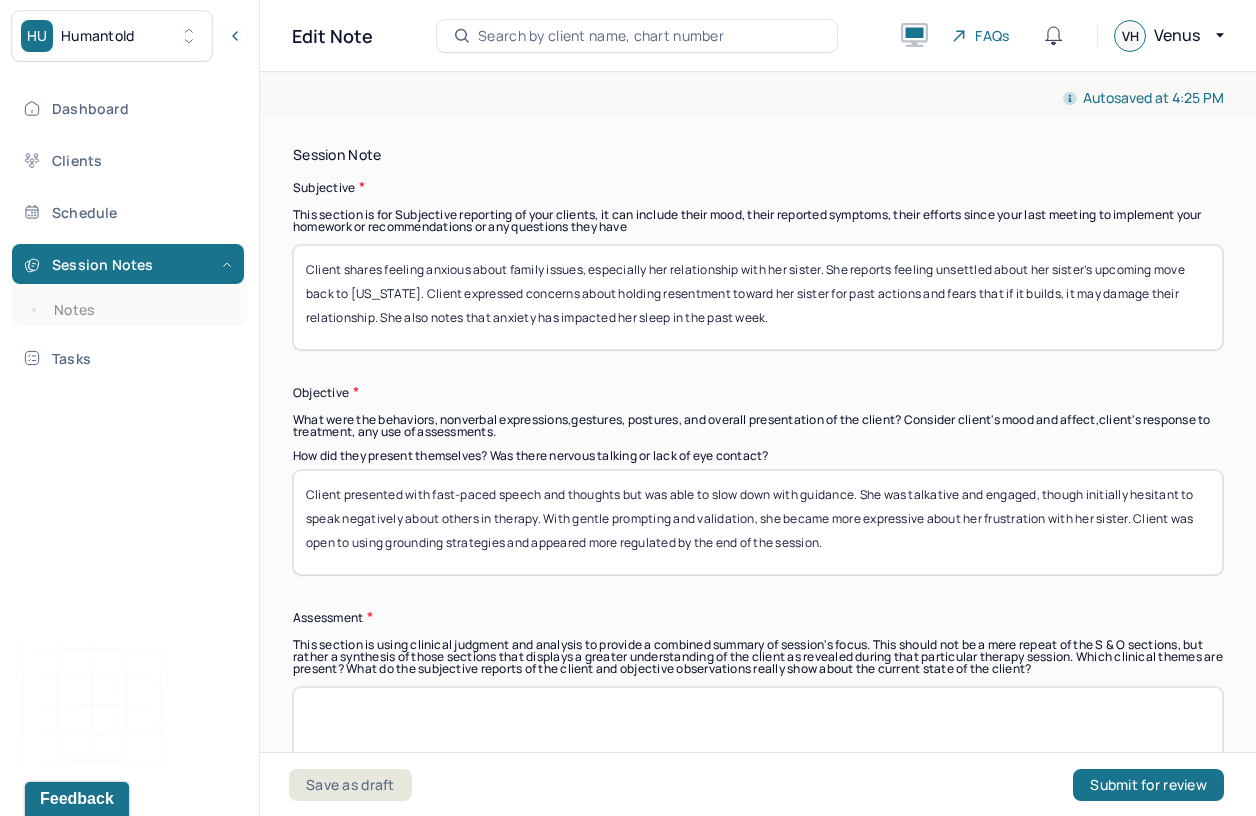 scroll, scrollTop: 1335, scrollLeft: 0, axis: vertical 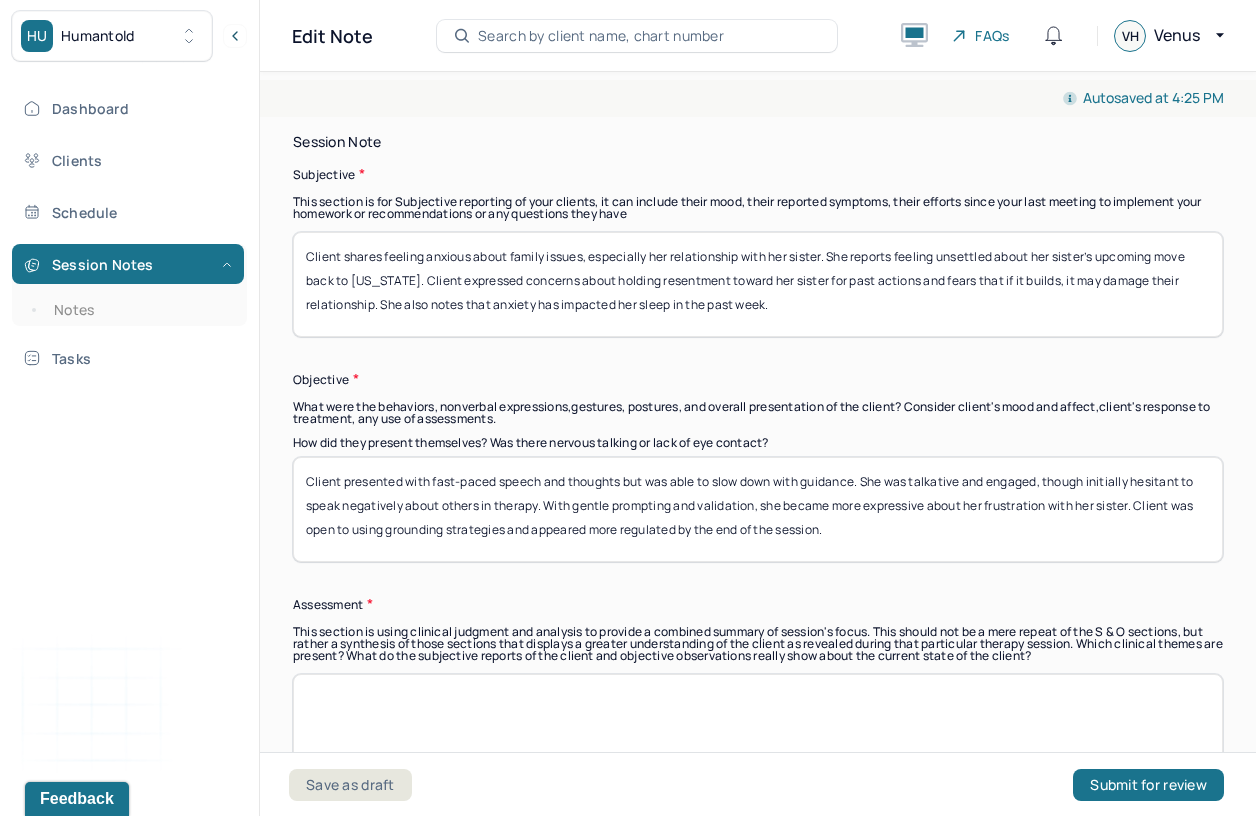 drag, startPoint x: 855, startPoint y: 528, endPoint x: 1140, endPoint y: 502, distance: 286.1835 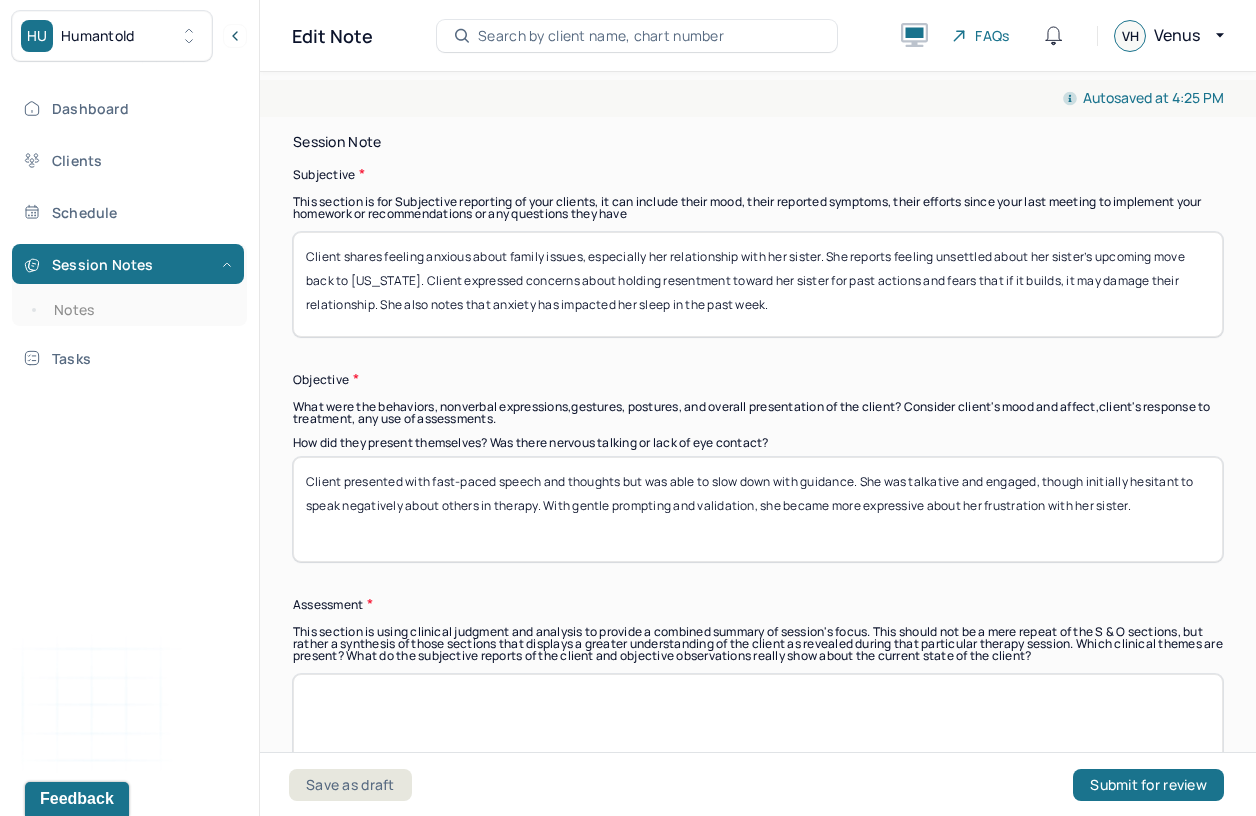 type on "Client presented with fast-paced speech and thoughts but was able to slow down with guidance. She was talkative and engaged, though initially hesitant to speak negatively about others in therapy. With gentle prompting and validation, she became more expressive about her frustration with her sister." 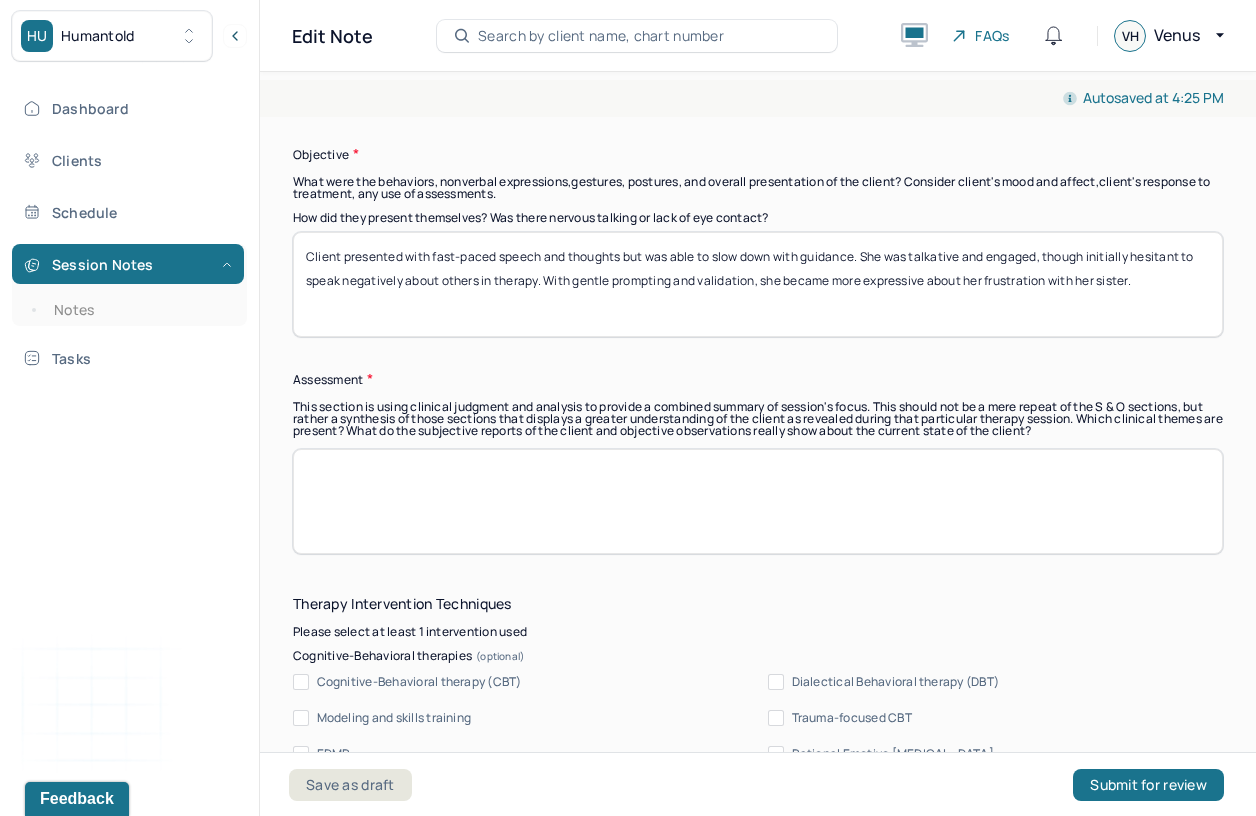 click at bounding box center (758, 501) 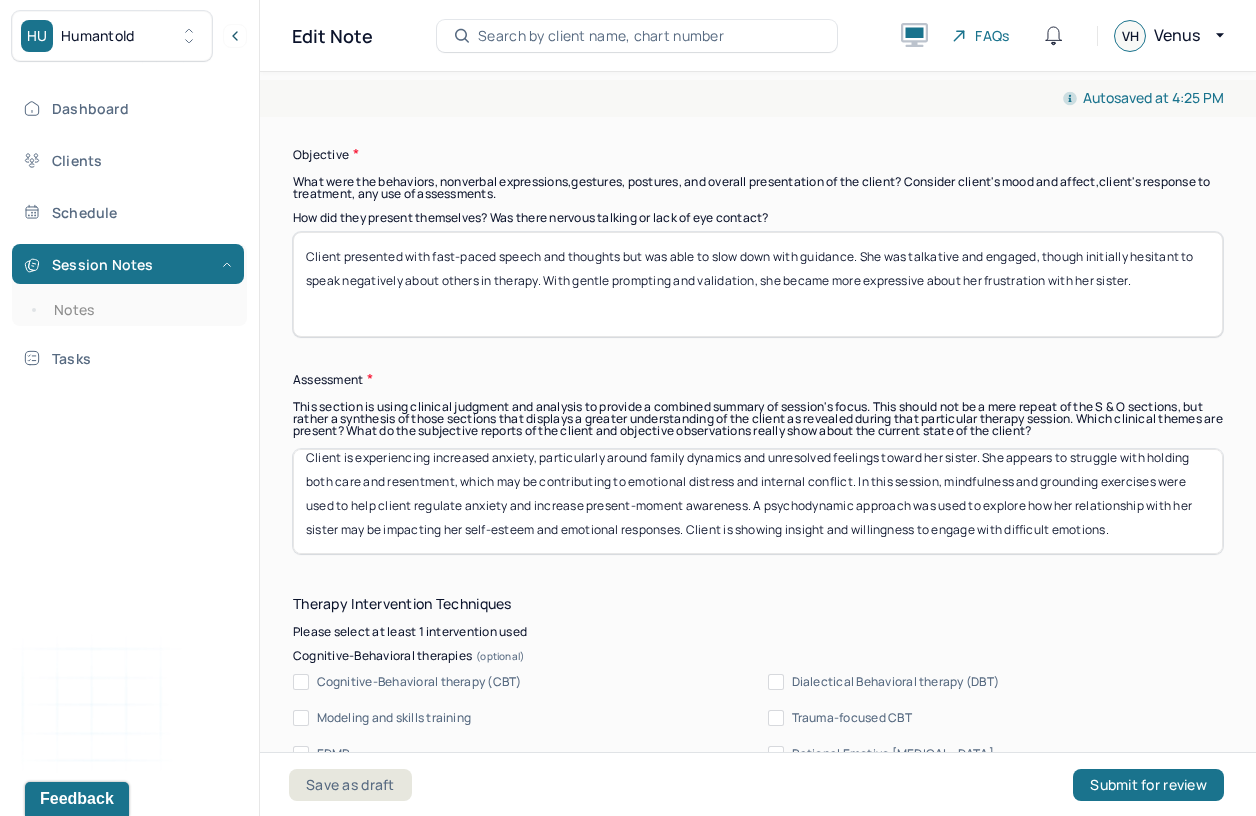 scroll, scrollTop: 0, scrollLeft: 0, axis: both 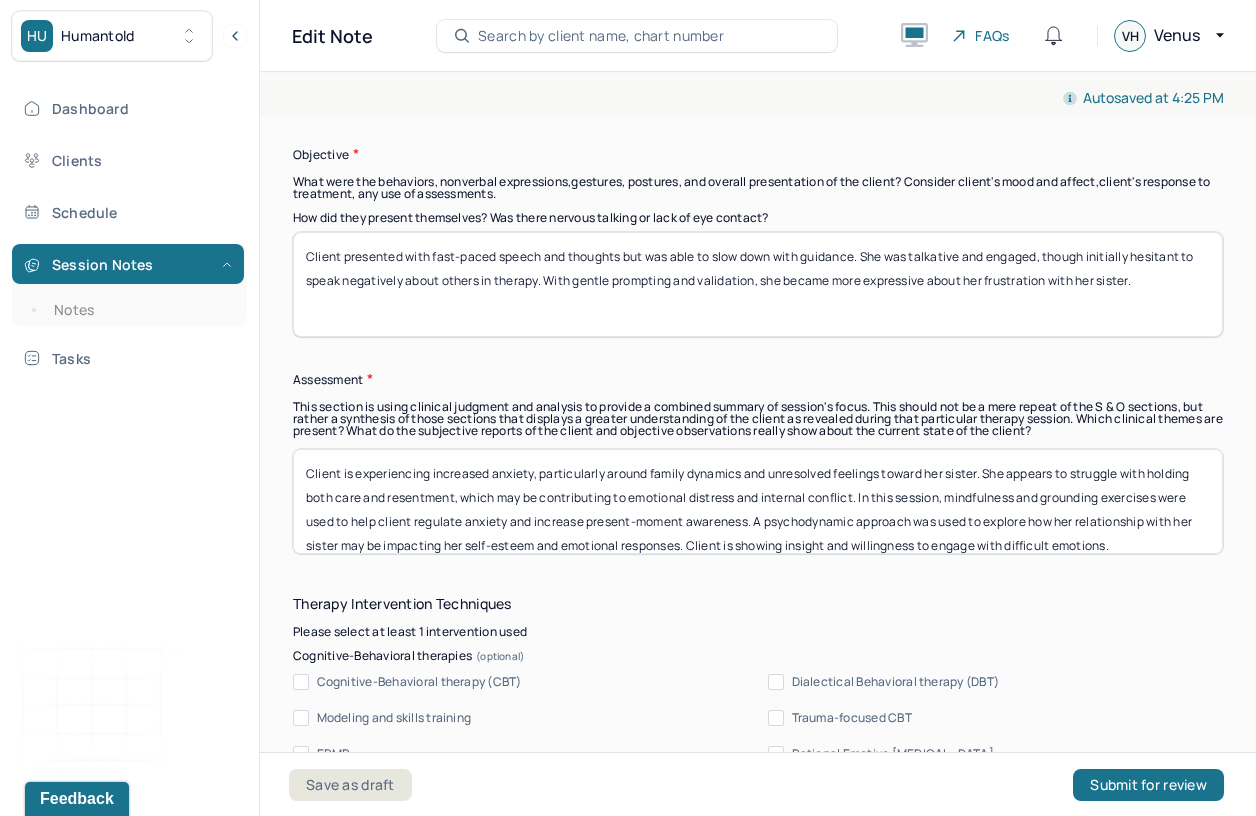 click on "Client is experiencing increased anxiety, particularly around family dynamics and unresolved feelings toward her sister. She appears to struggle with holding both care and resentment, which may be contributing to emotional distress and internal conflict. In this session, mindfulness and grounding exercises were used to help client regulate anxiety and increase present-moment awareness. A psychodynamic approach was used to explore how her relationship with her sister may be impacting her self-esteem and emotional responses. Client is showing insight and willingness to engage with difficult emotions." at bounding box center (758, 501) 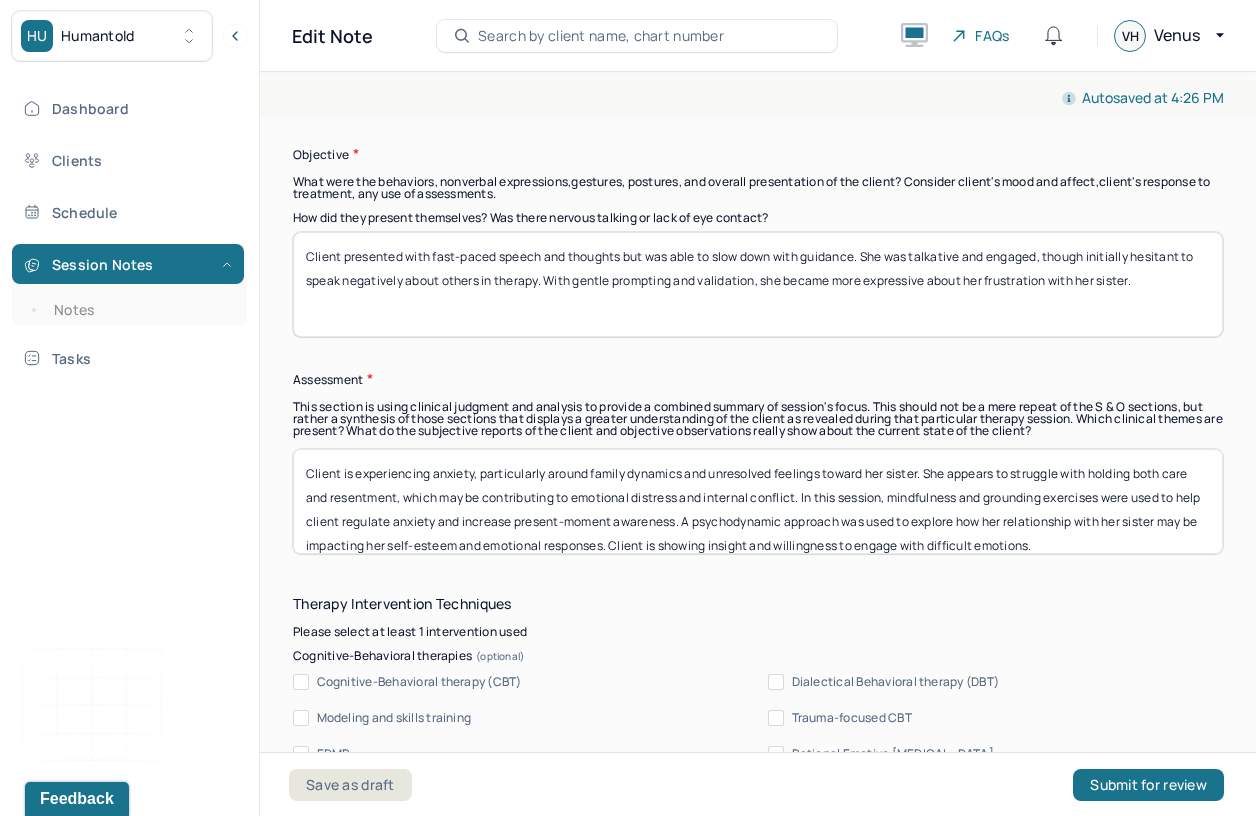 click on "Client is experiencing anxiety, particularly around family dynamics and unresolved feelings toward her sister. She appears to struggle with holding both care and resentment, which may be contributing to emotional distress and internal conflict. In this session, mindfulness and grounding exercises were used to help client regulate anxiety and increase present-moment awareness. A psychodynamic approach was used to explore how her relationship with her sister may be impacting her self-esteem and emotional responses. Client is showing insight and willingness to engage with difficult emotions." at bounding box center [758, 501] 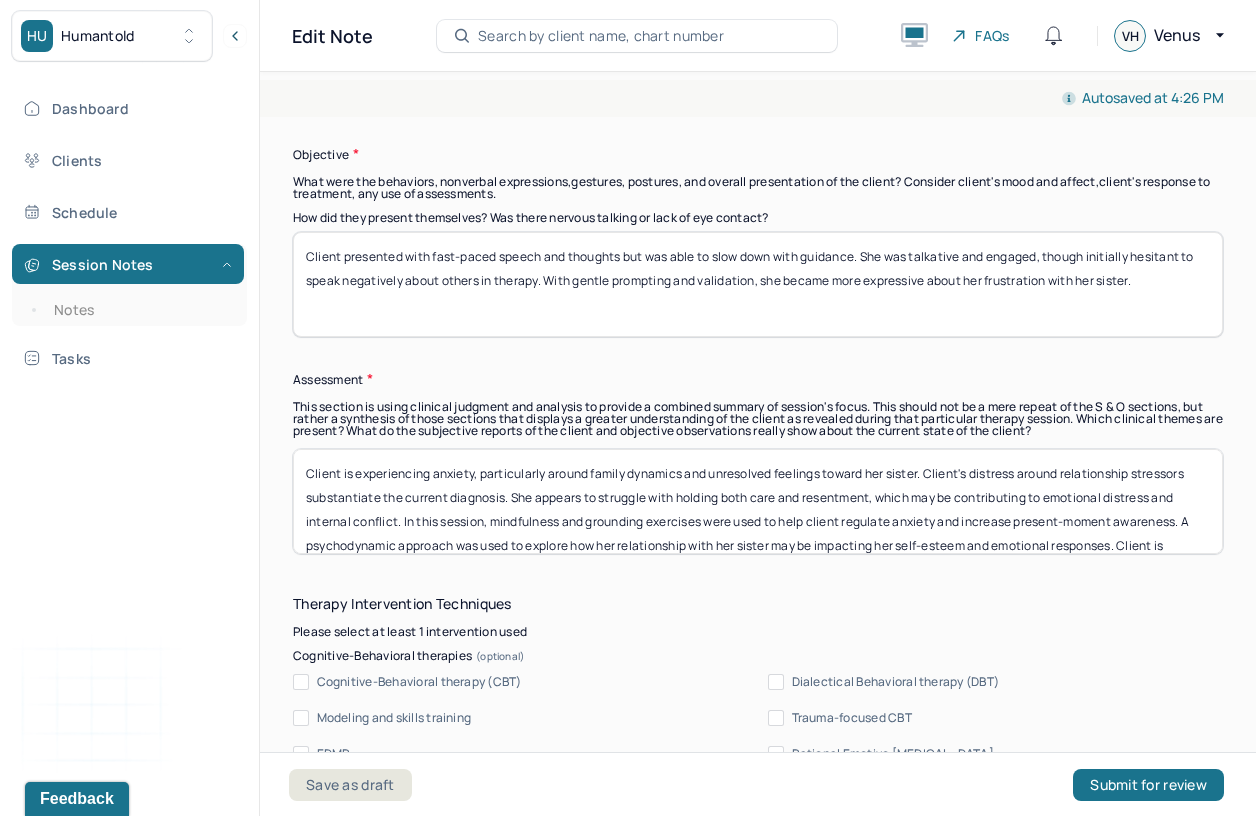click on "Client is experiencing anxiety, particularly around family dynamics and unresolved feelings toward her sister. Client's distress around relationship stressors substantiate the current diagnosis. She appears to struggle with holding both care and resentment, which may be contributing to emotional distress and internal conflict. In this session, mindfulness and grounding exercises were used to help client regulate anxiety and increase present-moment awareness. A psychodynamic approach was used to explore how her relationship with her sister may be impacting her self-esteem and emotional responses. Client is showing insight and willingness to engage with difficult emotions." at bounding box center (758, 501) 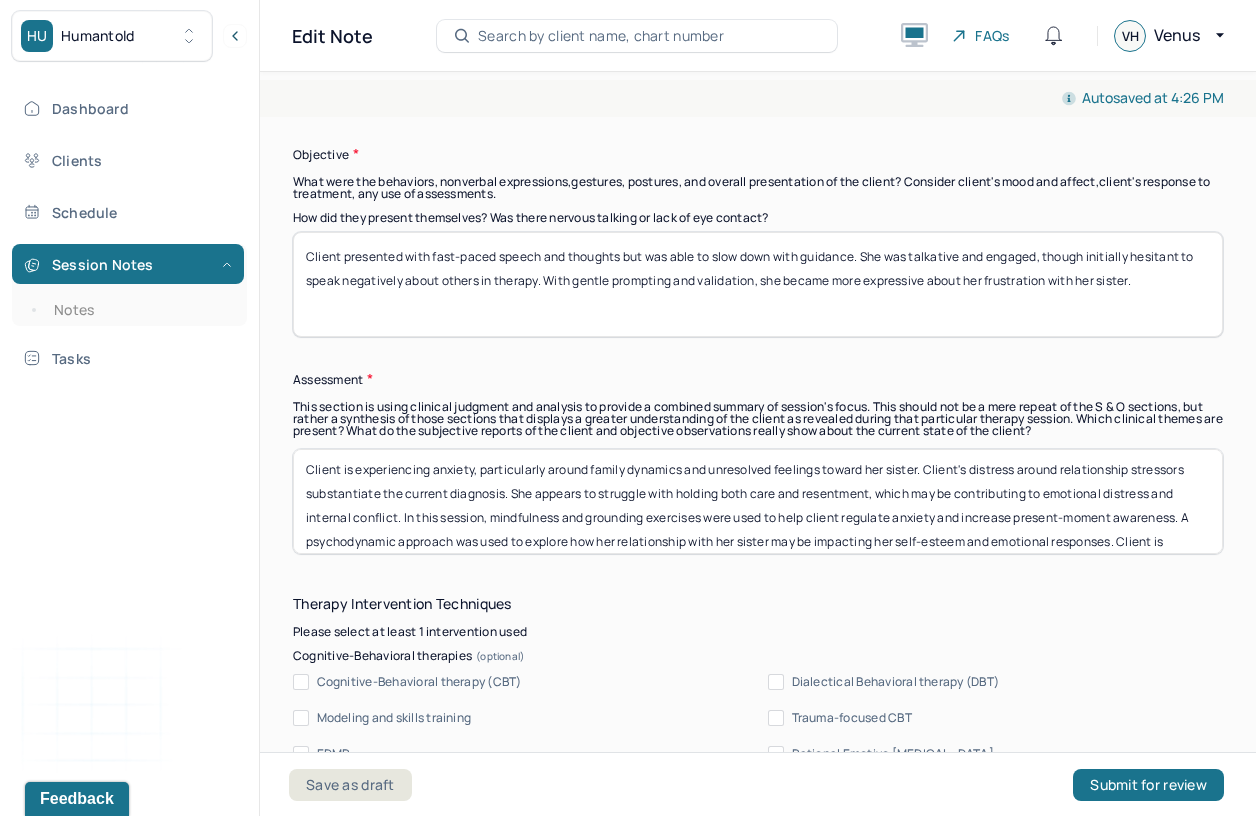 scroll, scrollTop: 3, scrollLeft: 0, axis: vertical 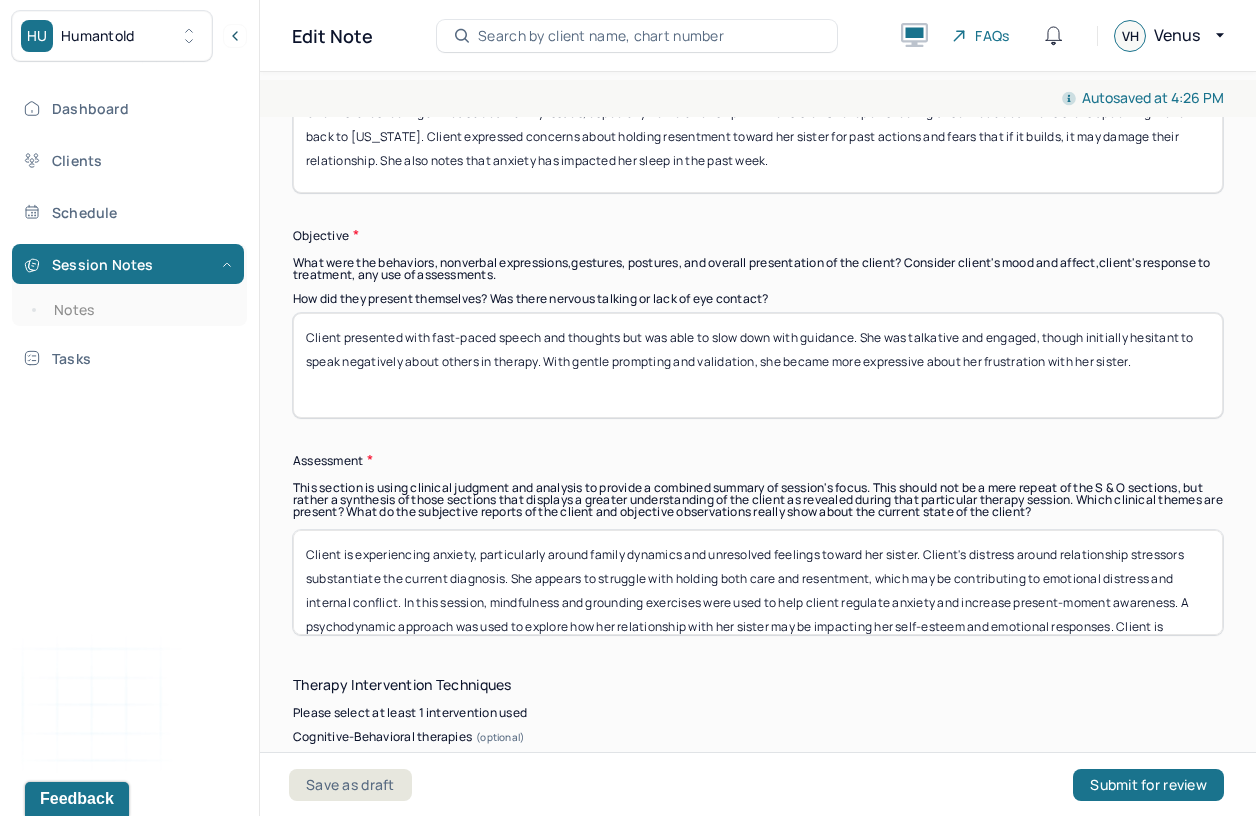 click on "Client is experiencing anxiety, particularly around family dynamics and unresolved feelings toward her sister. Client's distress around relationship stressors substantiate the current diagnosis. She appears to struggle with holding both care and resentment, which may be contributing to emotional distress and internal conflict. In this session, mindfulness and grounding exercises were used to help client regulate anxiety and increase present-moment awareness. A psychodynamic approach was used to explore how her relationship with her sister may be impacting her self-esteem and emotional responses. Client is showing insight and willingness to engage with difficult emotions." at bounding box center [758, 582] 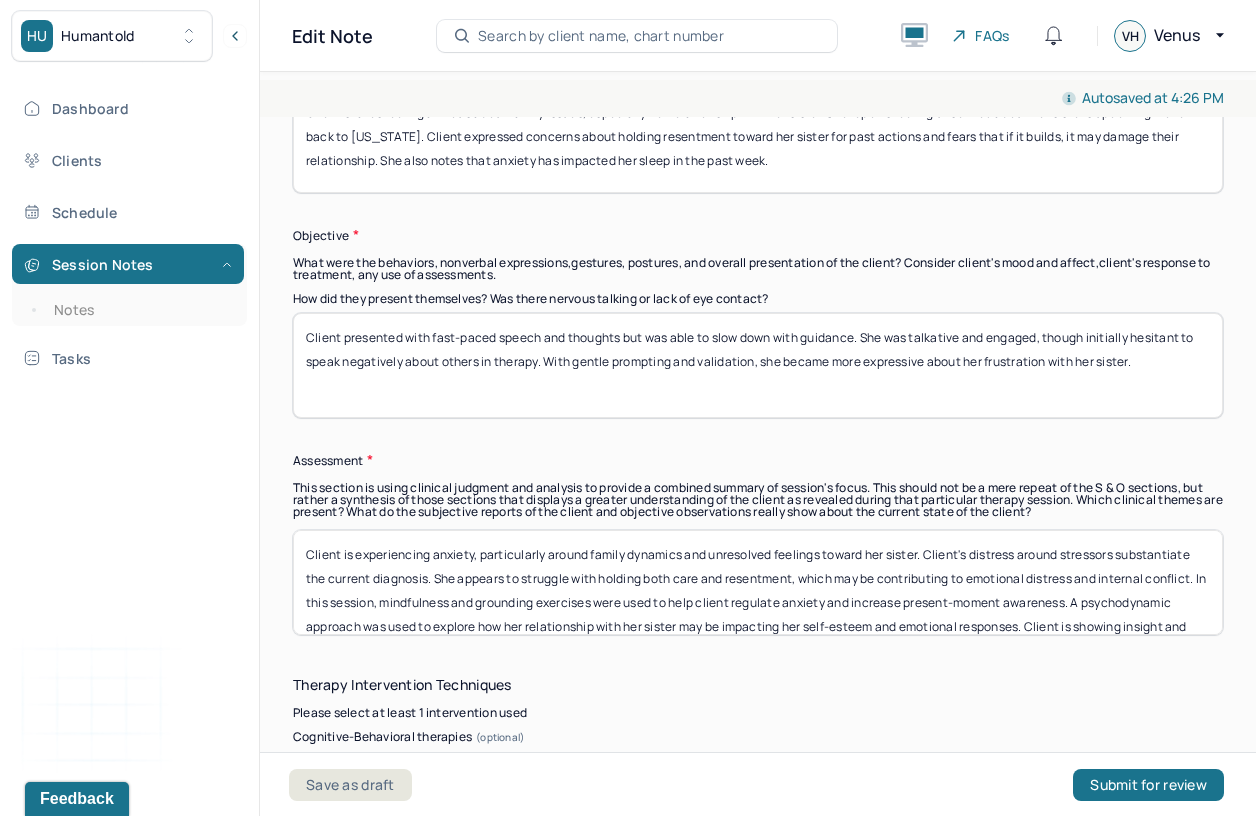 click on "Client is experiencing anxiety, particularly around family dynamics and unresolved feelings toward her sister. Client's distress around relationship stressors substantiate the current diagnosis. She appears to struggle with holding both care and resentment, which may be contributing to emotional distress and internal conflict. In this session, mindfulness and grounding exercises were used to help client regulate anxiety and increase present-moment awareness. A psychodynamic approach was used to explore how her relationship with her sister may be impacting her self-esteem and emotional responses. Client is showing insight and willingness to engage with difficult emotions." at bounding box center (758, 582) 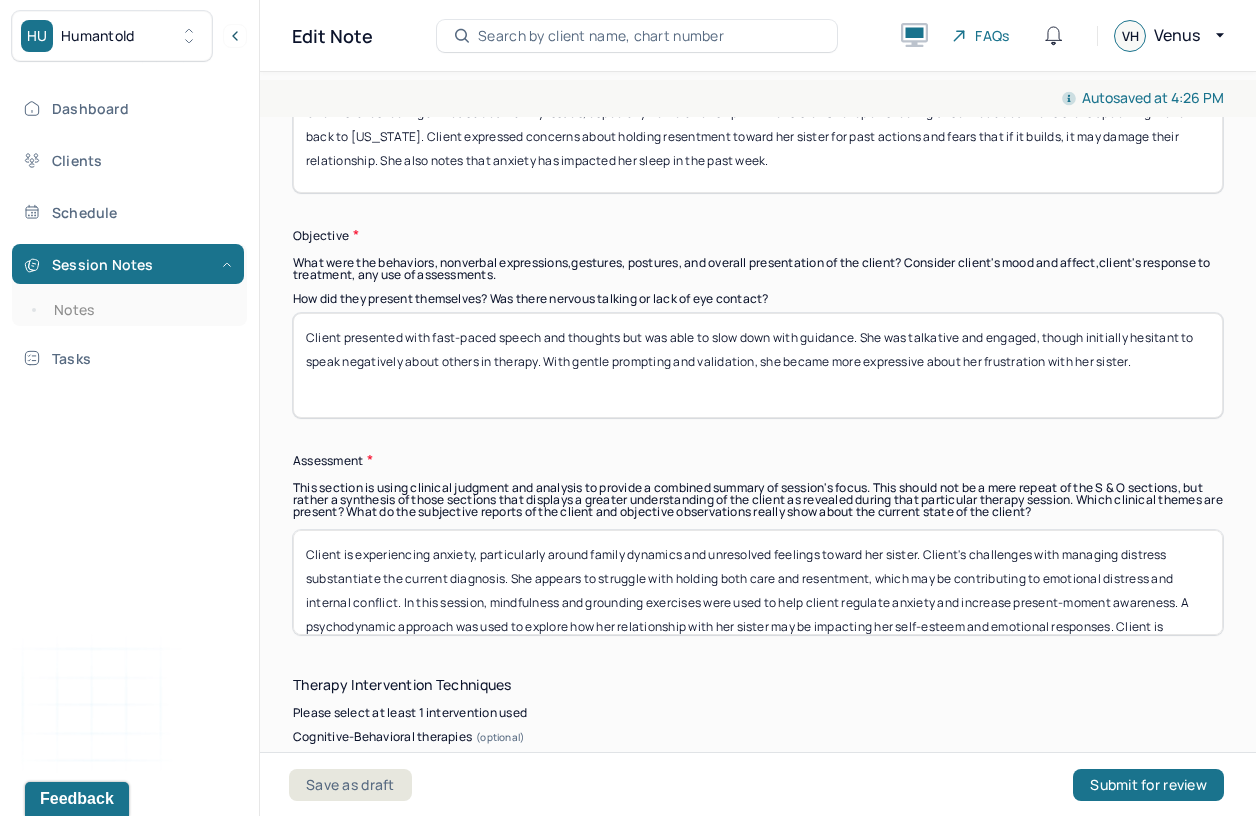click on "Client is experiencing anxiety, particularly around family dynamics and unresolved feelings toward her sister. Client's challenges with managing distress substantiate the current diagnosis. She appears to struggle with holding both care and resentment, which may be contributing to emotional distress and internal conflict. In this session, mindfulness and grounding exercises were used to help client regulate anxiety and increase present-moment awareness. A psychodynamic approach was used to explore how her relationship with her sister may be impacting her self-esteem and emotional responses. Client is showing insight and willingness to engage with difficult emotions." at bounding box center [758, 582] 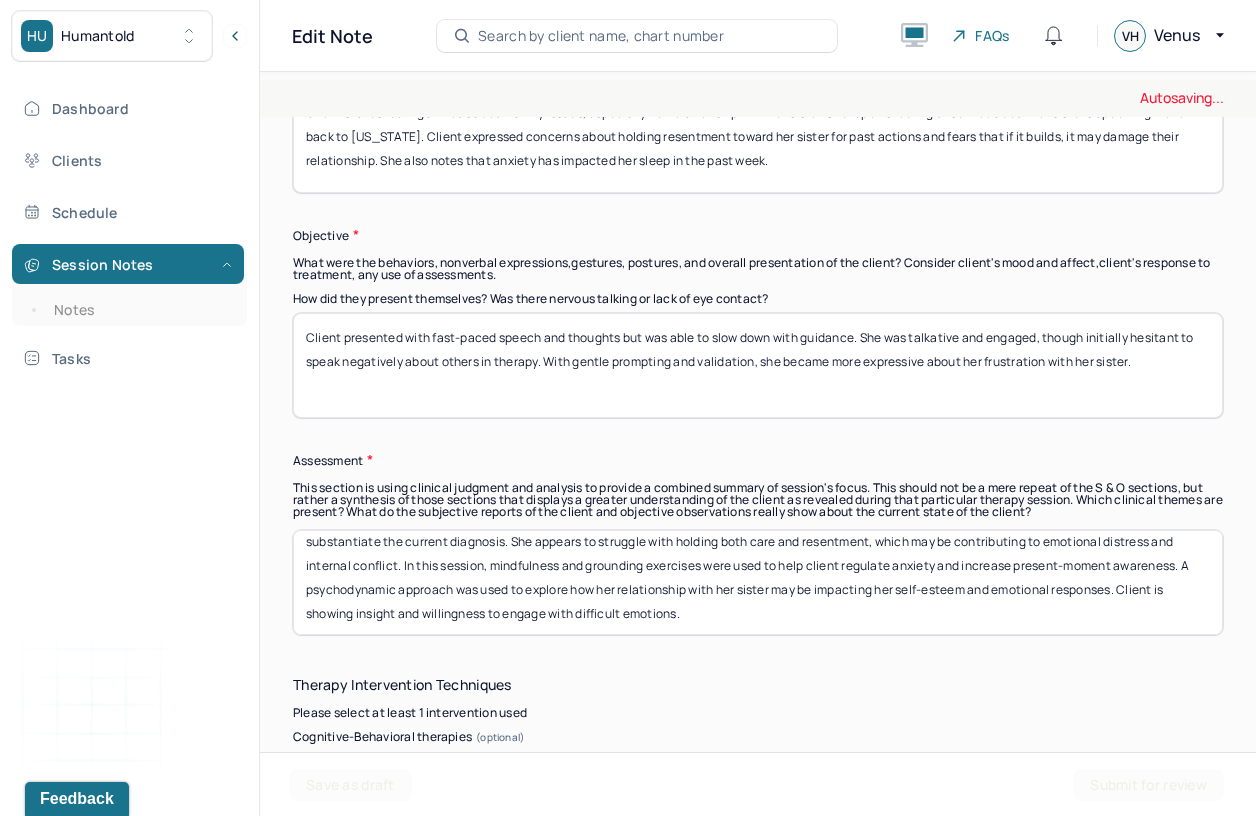 scroll, scrollTop: 0, scrollLeft: 0, axis: both 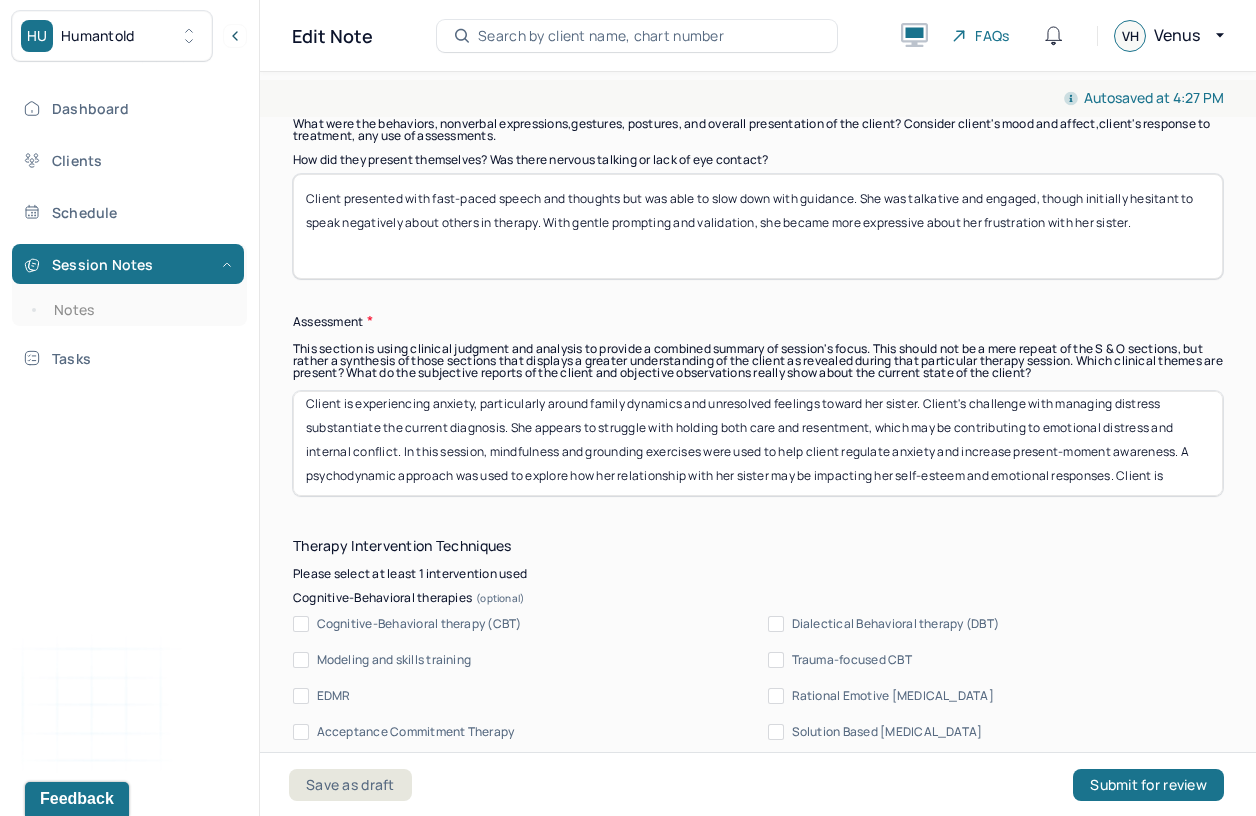 click on "Client is experiencing anxiety, particularly around family dynamics and unresolved feelings toward her sister. Client's challenge with managing distress substantiate the current diagnosis. She appears to struggle with holding both care and resentment, which may be contributing to emotional distress and internal conflict. In this session, mindfulness and grounding exercises were used to help client regulate anxiety and increase present-moment awareness. A psychodynamic approach was used to explore how her relationship with her sister may be impacting her self-esteem and emotional responses. Client is showing insight and willingness to engage with difficult emotions." at bounding box center [758, 443] 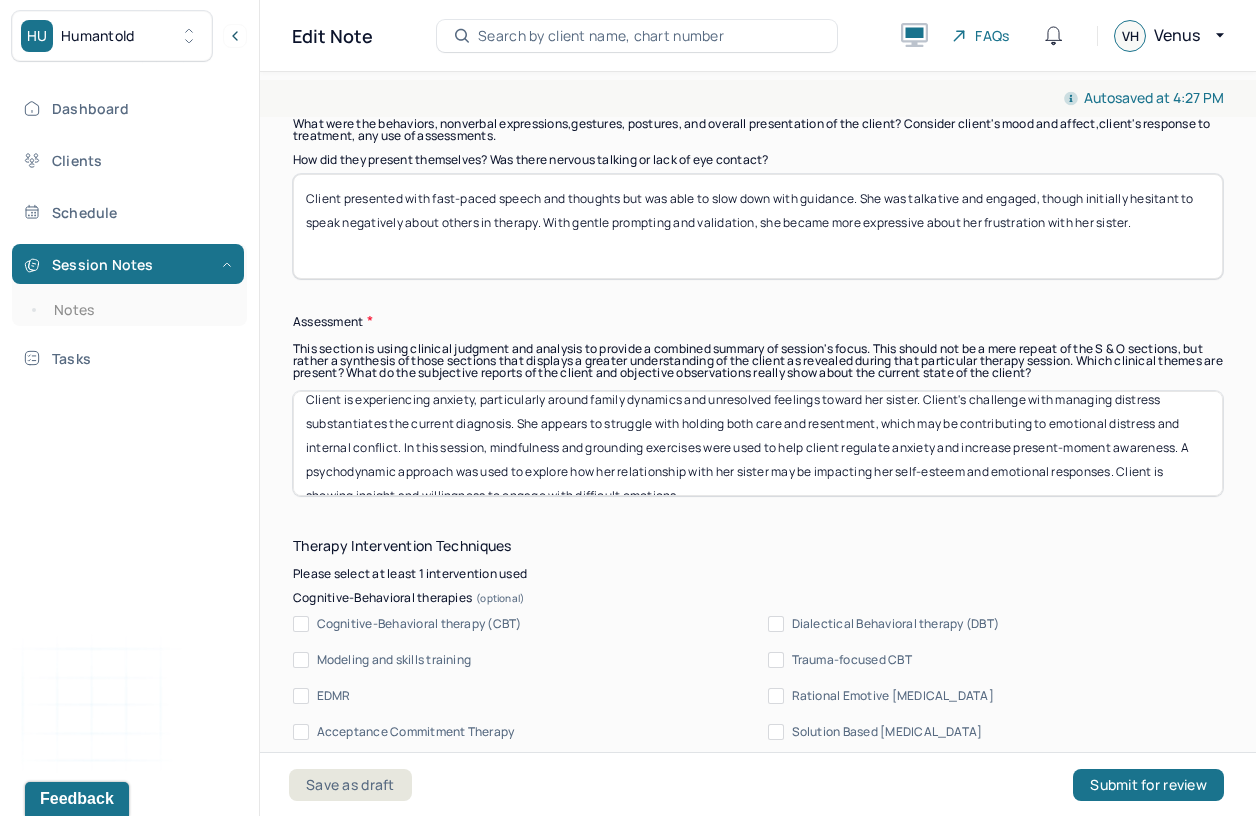 scroll, scrollTop: 21, scrollLeft: 0, axis: vertical 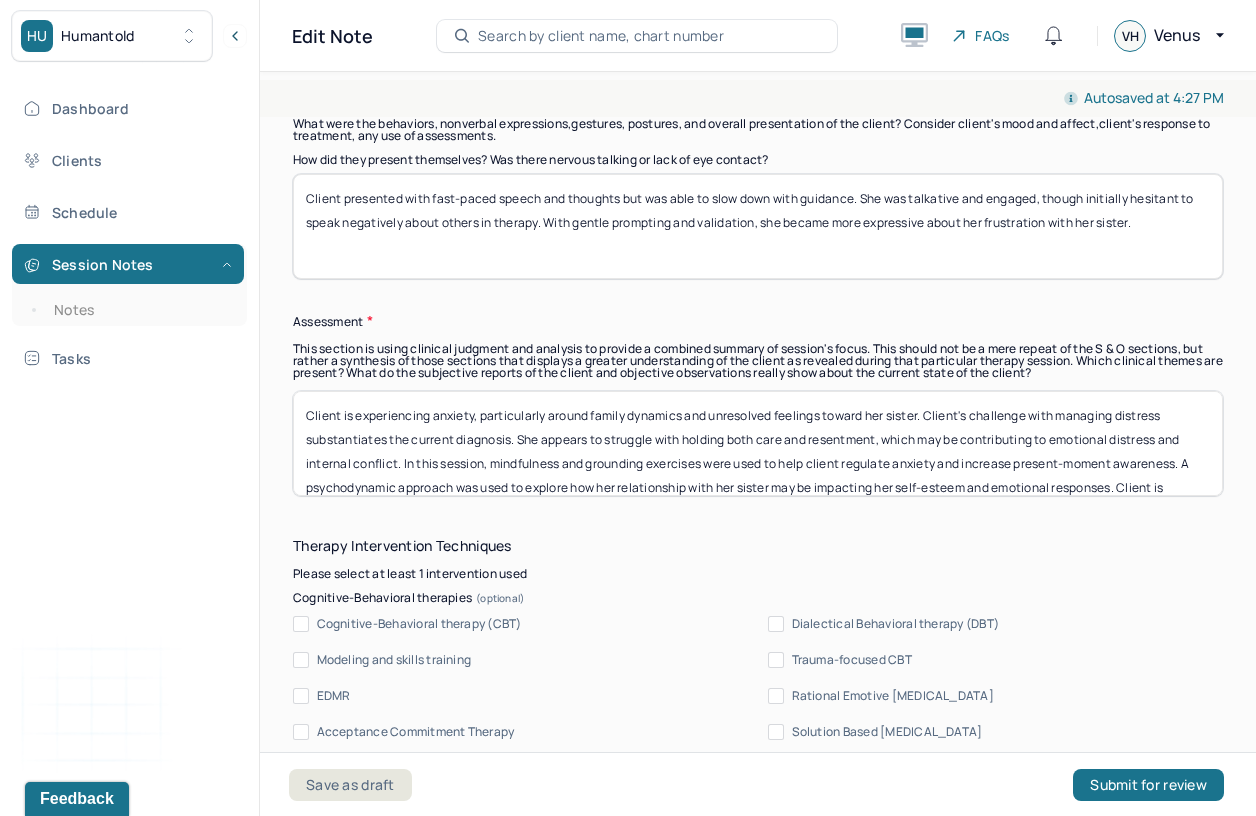 drag, startPoint x: 393, startPoint y: 426, endPoint x: 1163, endPoint y: 430, distance: 770.0104 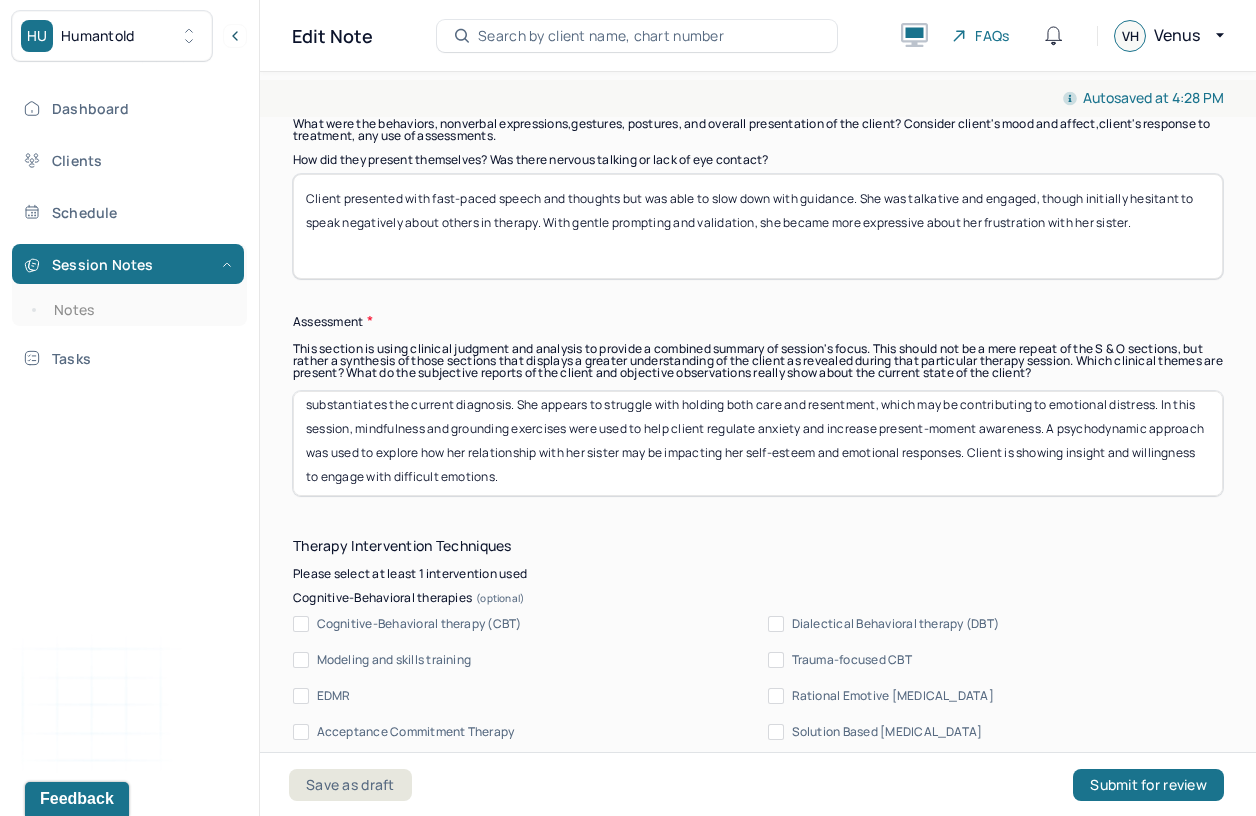 scroll, scrollTop: 40, scrollLeft: 0, axis: vertical 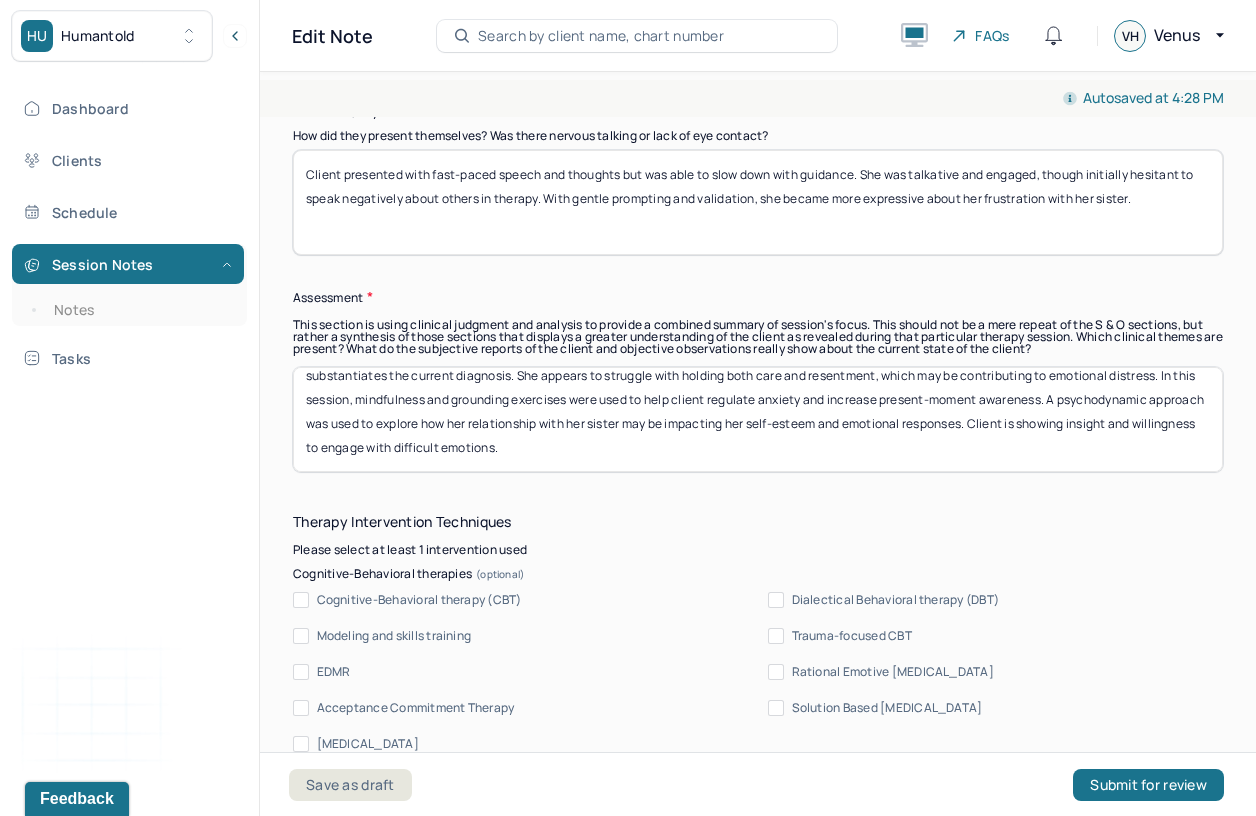 drag, startPoint x: 1031, startPoint y: 446, endPoint x: 1032, endPoint y: 424, distance: 22.022715 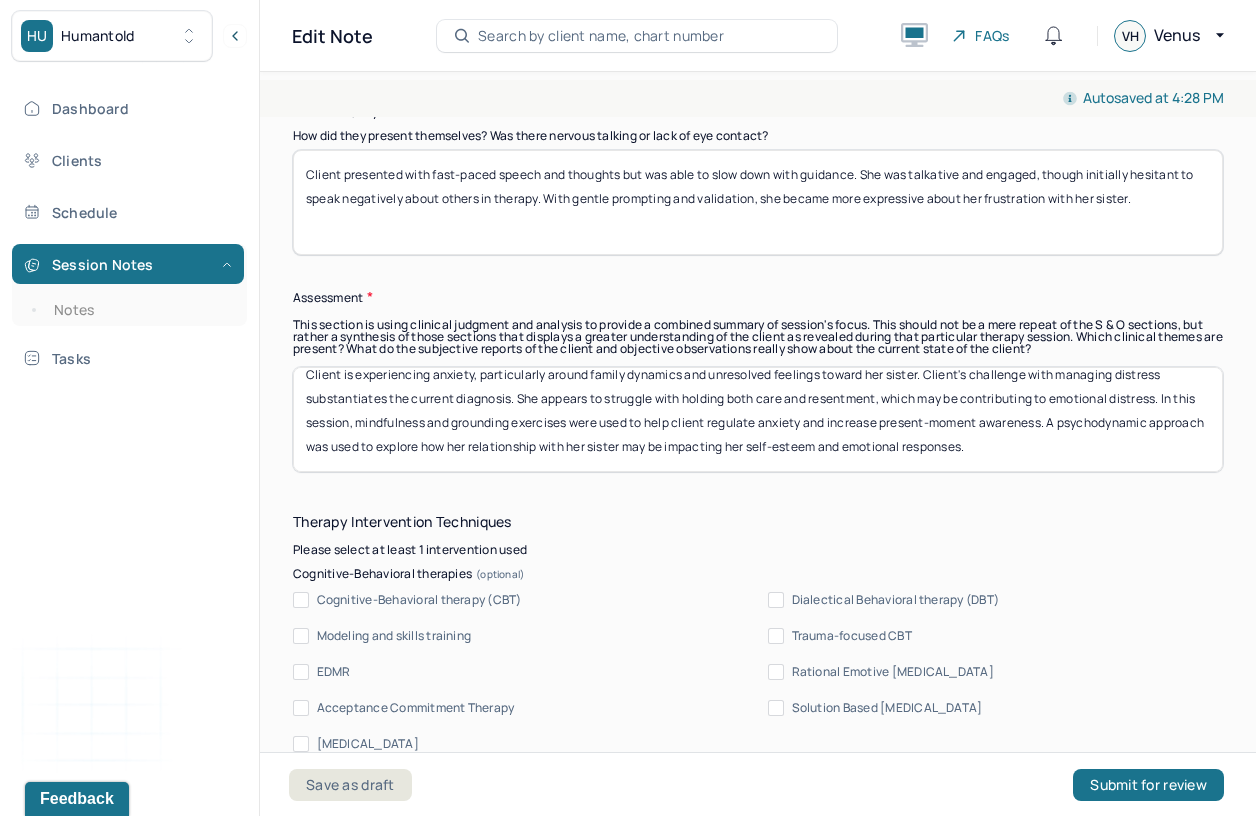 scroll, scrollTop: 16, scrollLeft: 0, axis: vertical 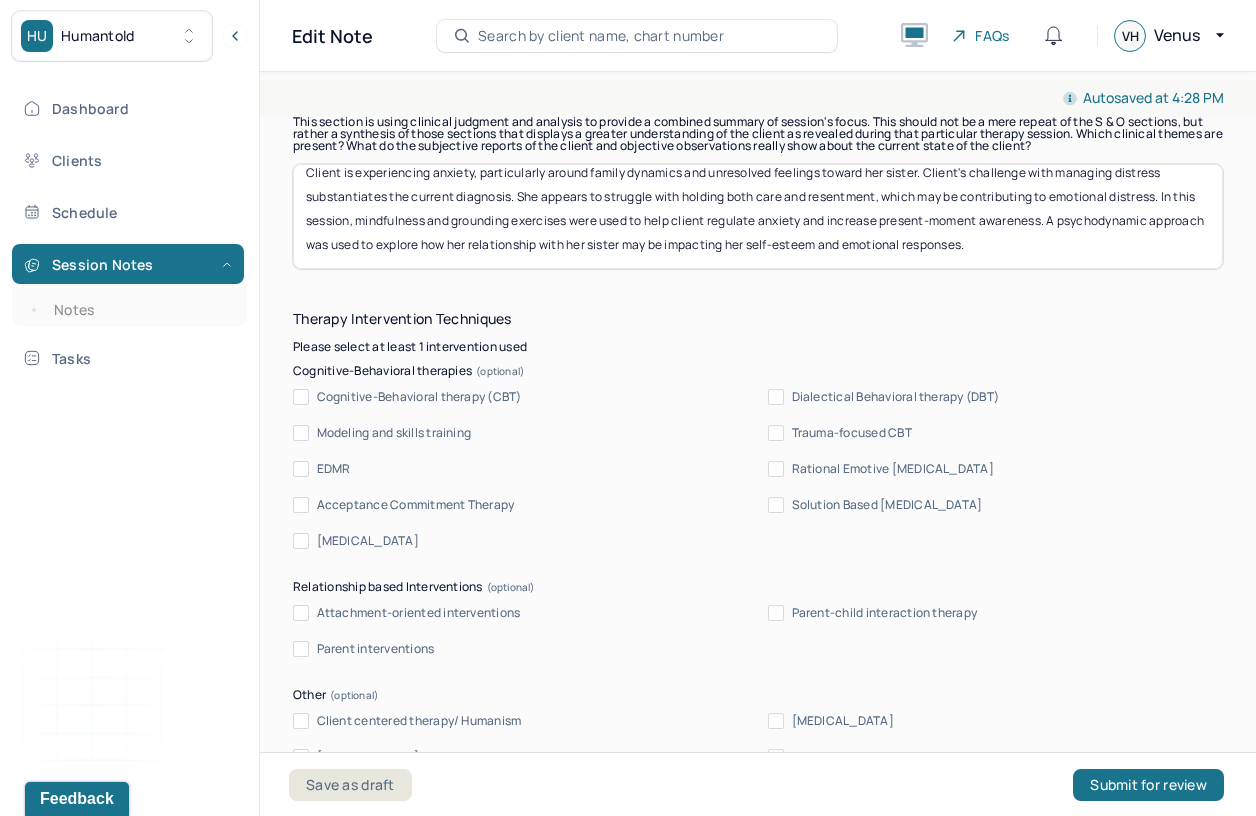 type on "Client is experiencing anxiety, particularly around family dynamics and unresolved feelings toward her sister. Client's challenge with managing distress substantiates the current diagnosis. She appears to struggle with holding both care and resentment, which may be contributing to emotional distress. In this session, mindfulness and grounding exercises were used to help client regulate anxiety and increase present-moment awareness. A psychodynamic approach was used to explore how her relationship with her sister may be impacting her self-esteem and emotional responses." 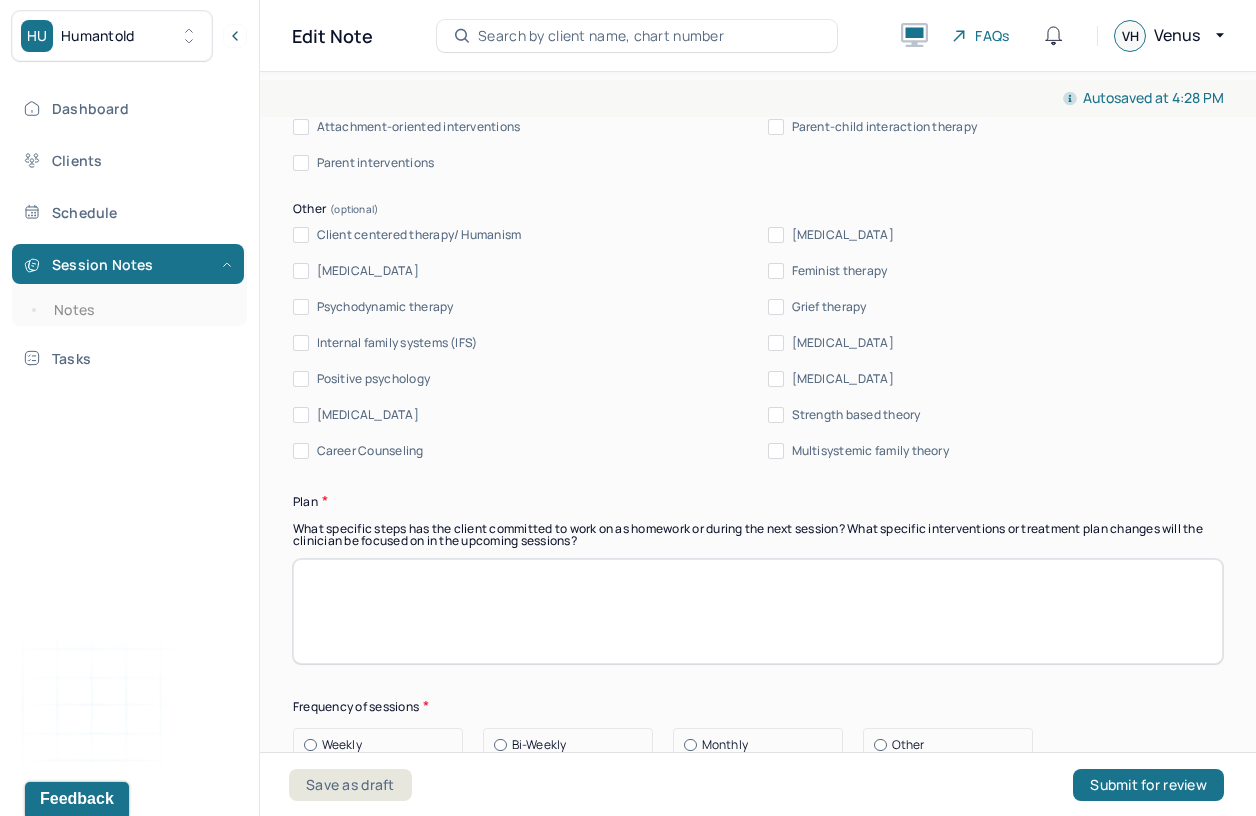 scroll, scrollTop: 2330, scrollLeft: 0, axis: vertical 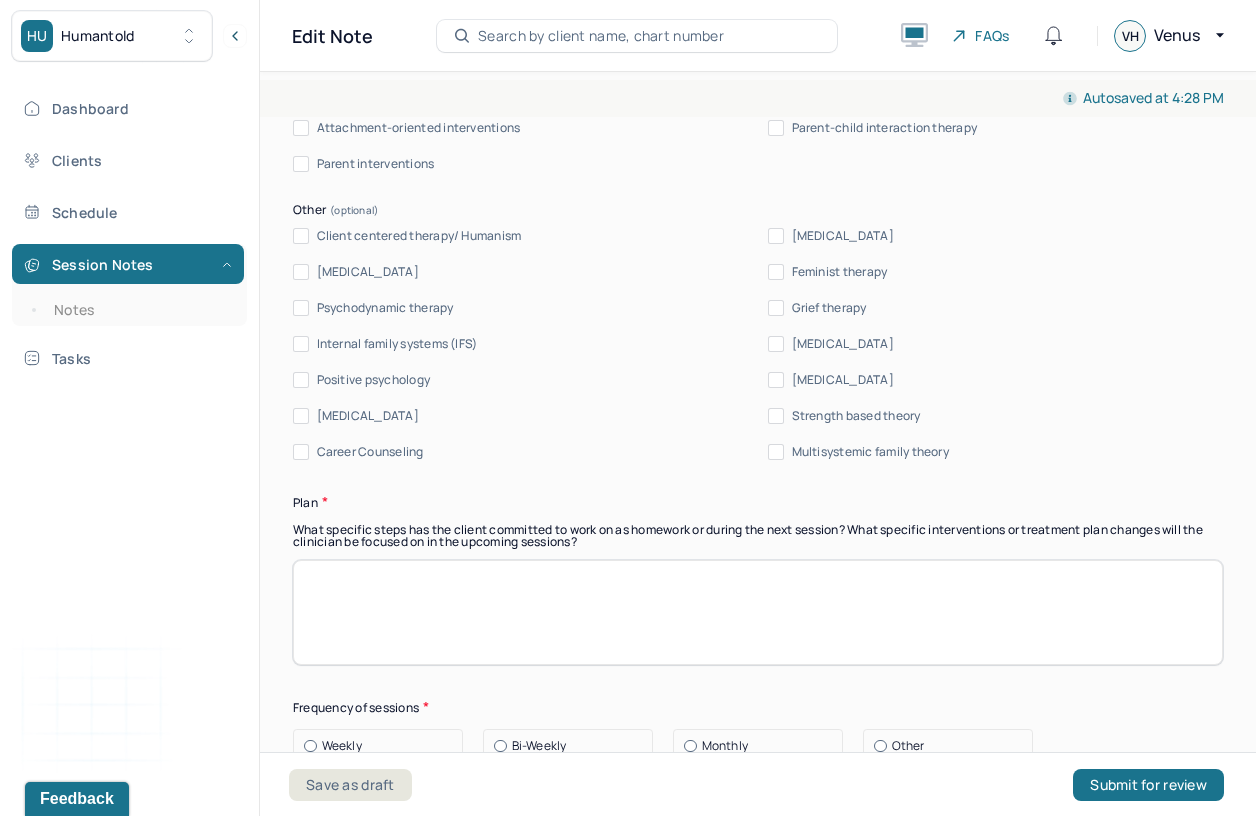click on "Strength based theory" at bounding box center [856, 416] 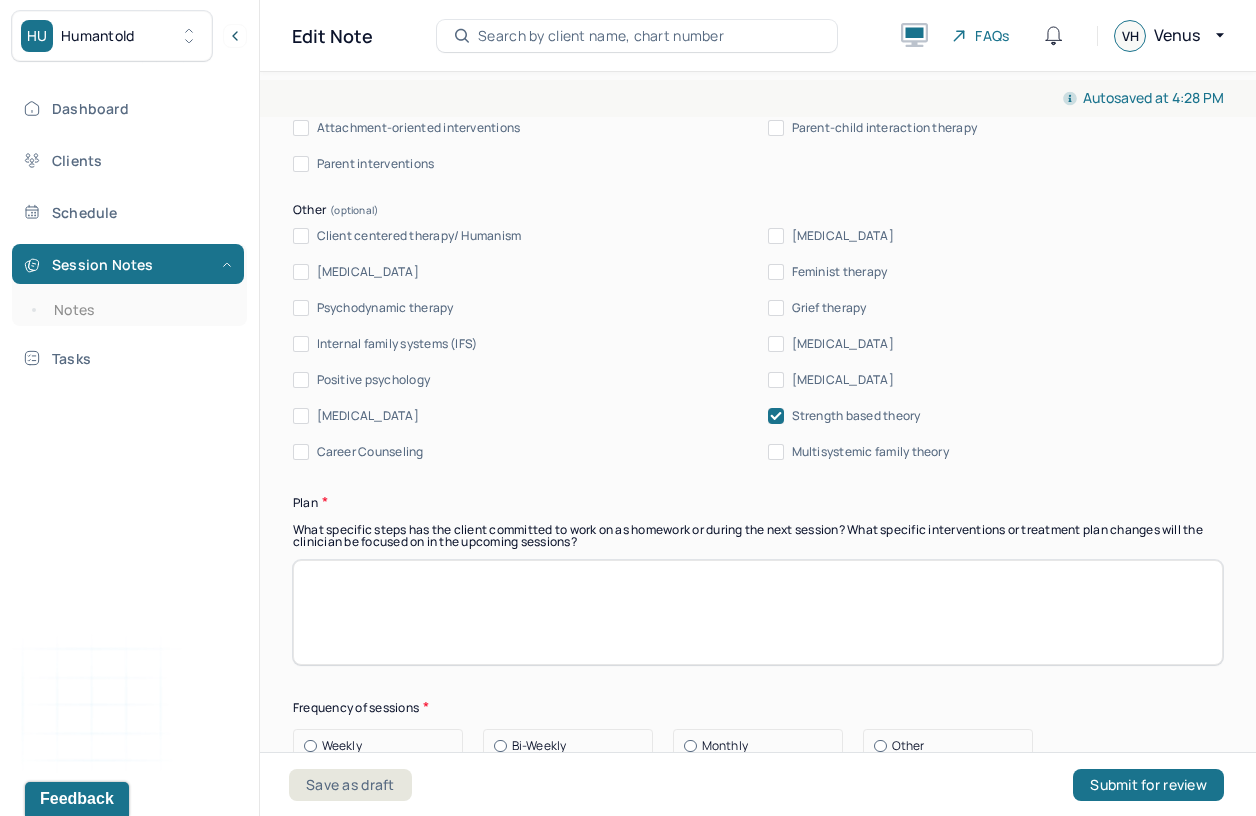 click on "[MEDICAL_DATA]" at bounding box center (843, 380) 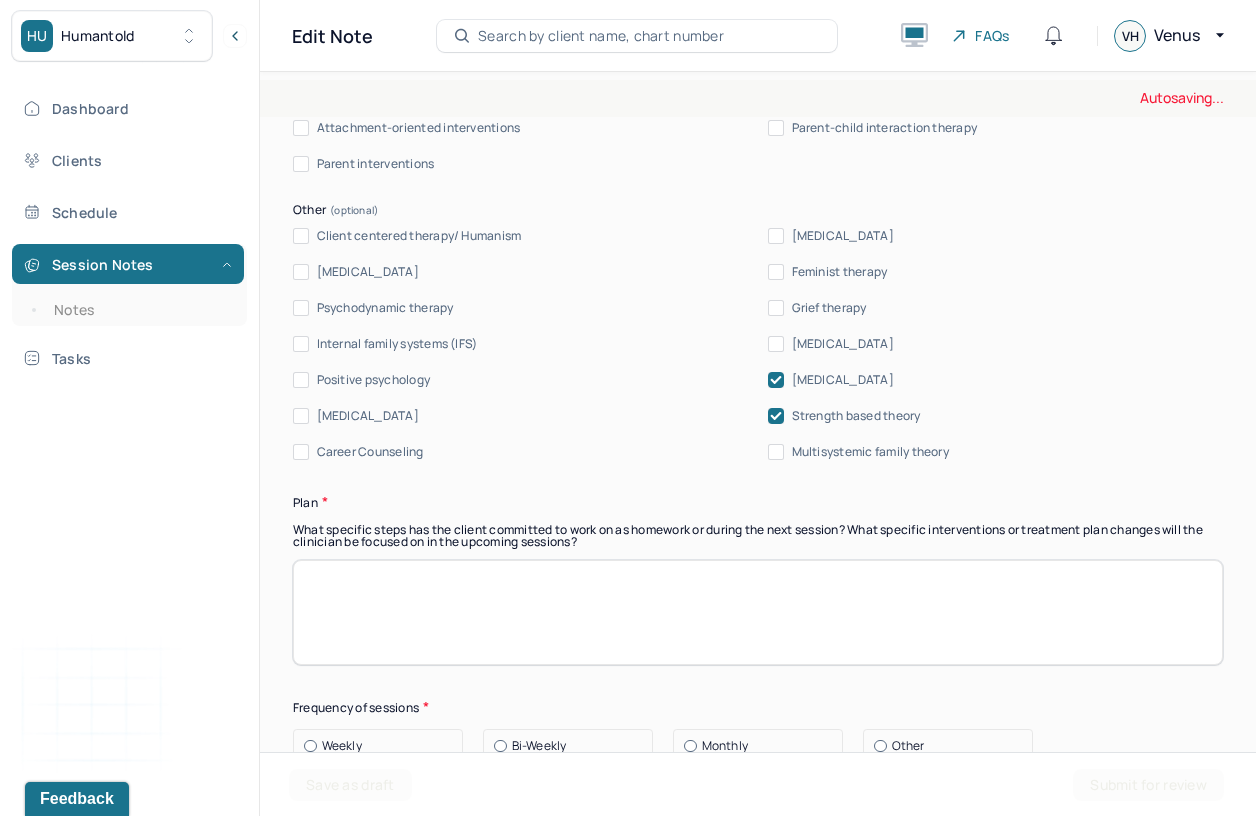 click on "Psychodynamic therapy" at bounding box center (385, 308) 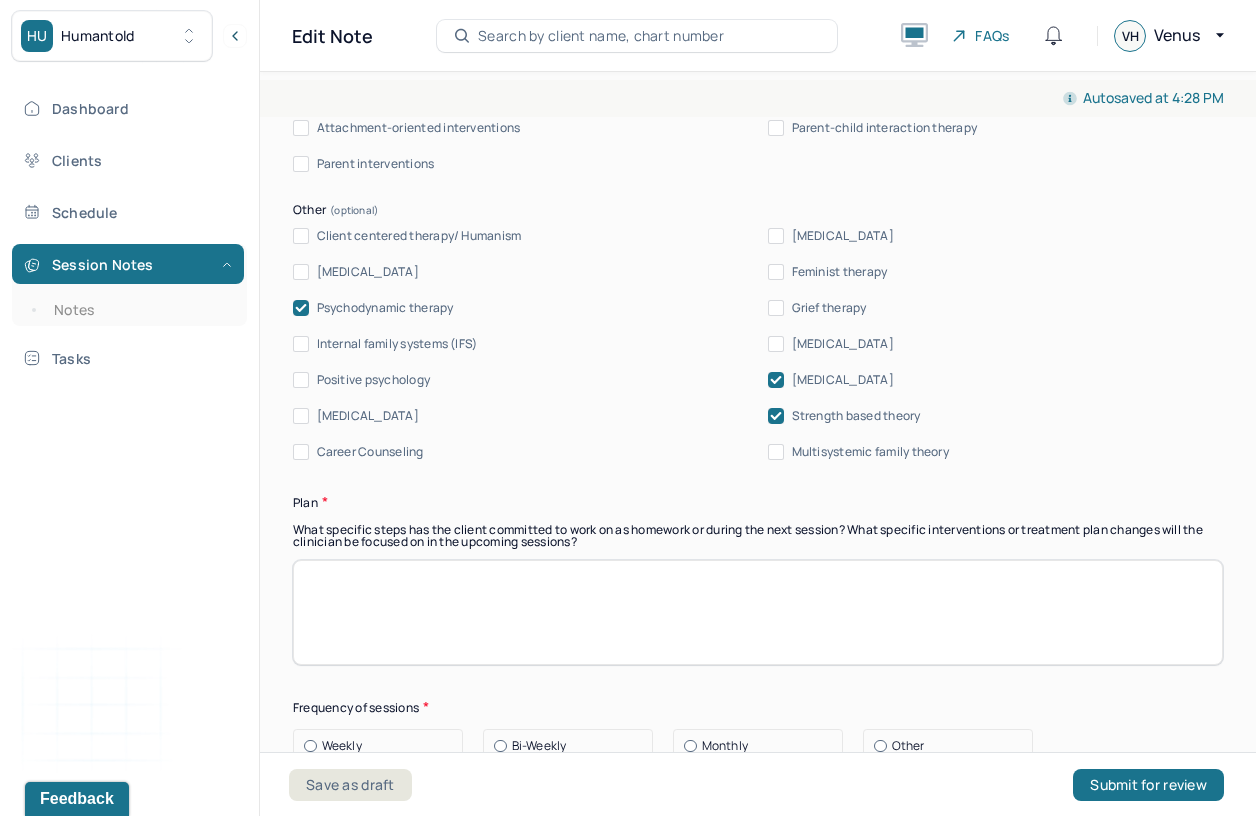 click at bounding box center (758, 612) 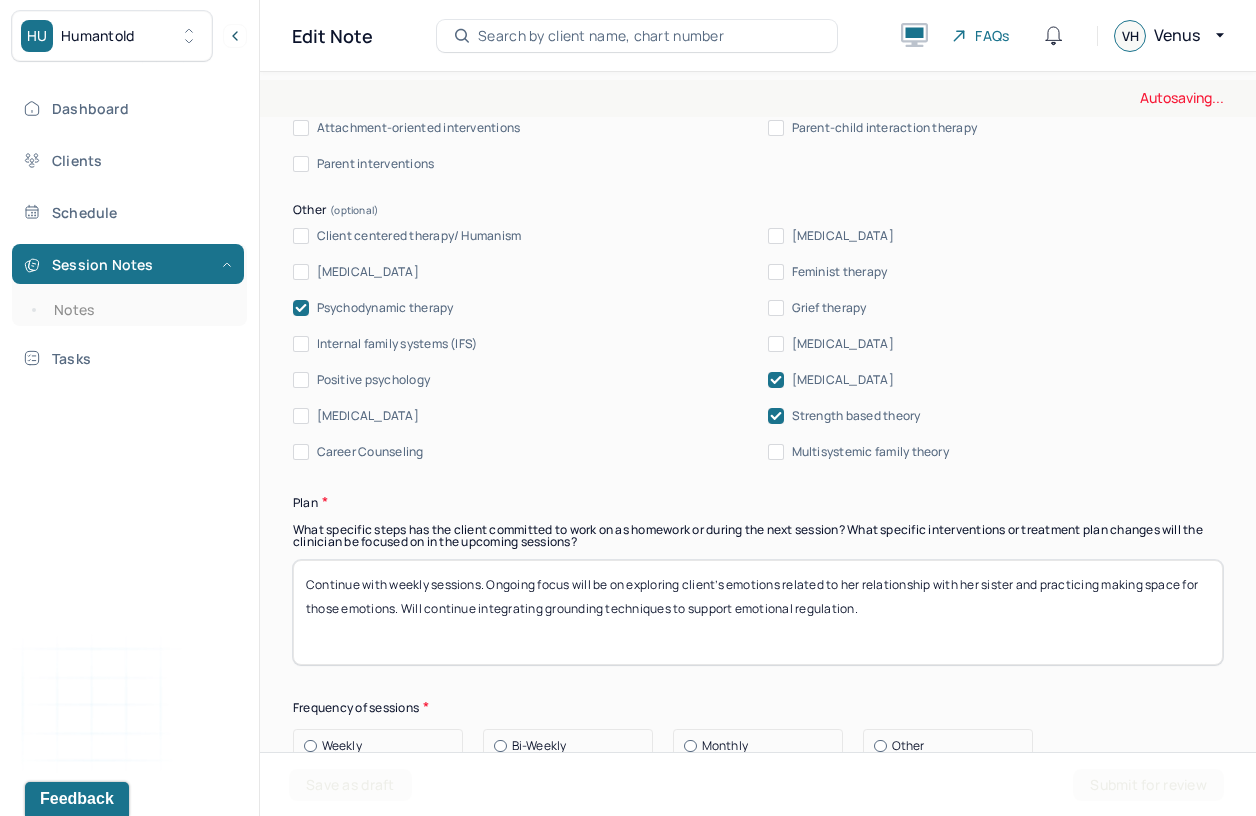 click on "Continue with weekly sessions. Ongoing focus will be on exploring client’s emotions related to her relationship with her sister and practicing making space for those emotions. Will continue integrating grounding techniques to support emotional regulation." at bounding box center [758, 612] 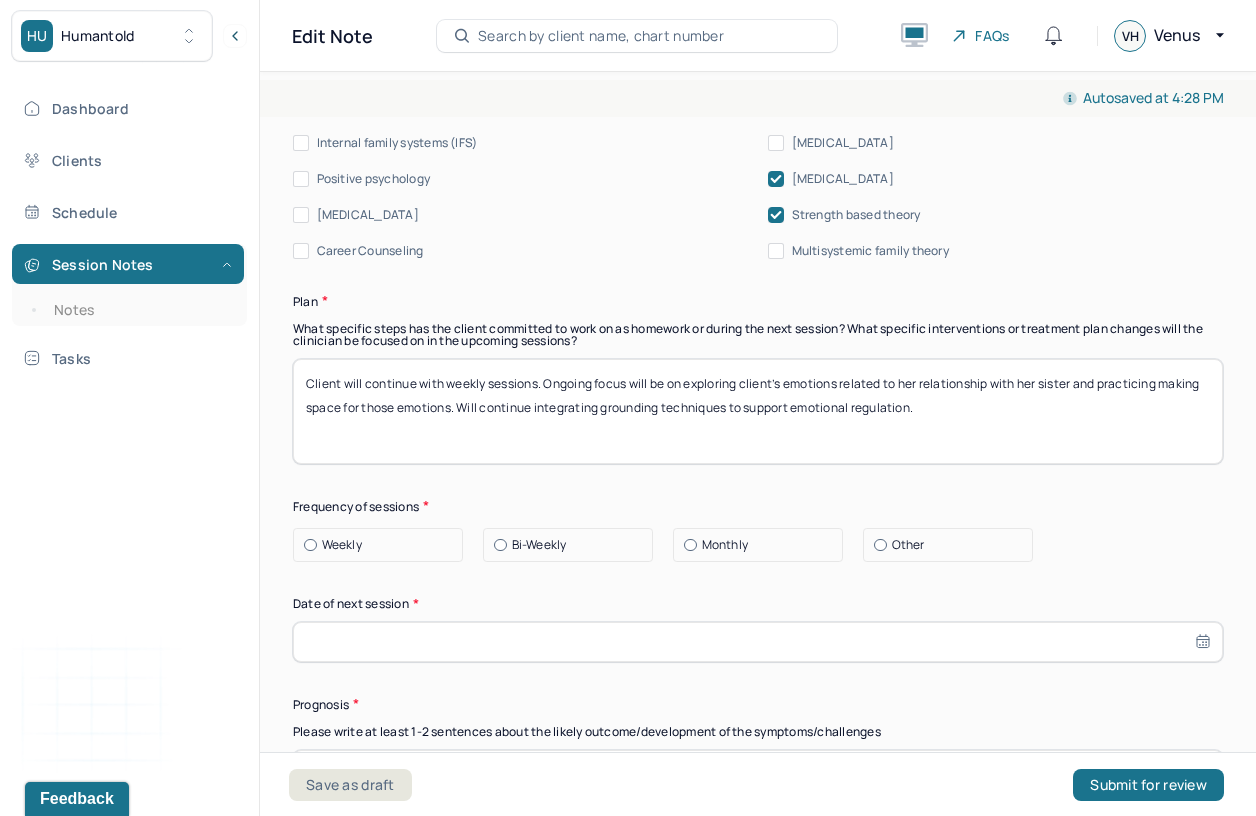 scroll, scrollTop: 2533, scrollLeft: 0, axis: vertical 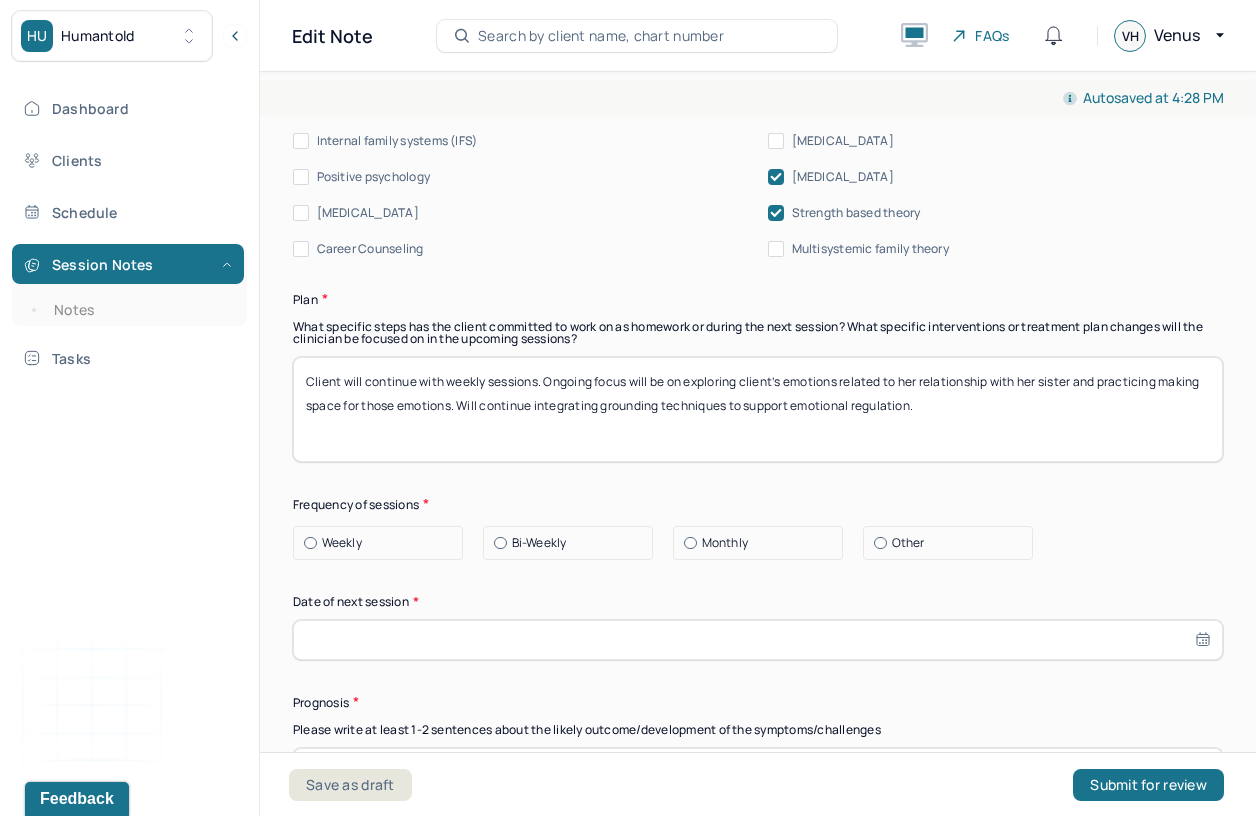 type on "Client will continue with weekly sessions. Ongoing focus will be on exploring client’s emotions related to her relationship with her sister and practicing making space for those emotions. Will continue integrating grounding techniques to support emotional regulation." 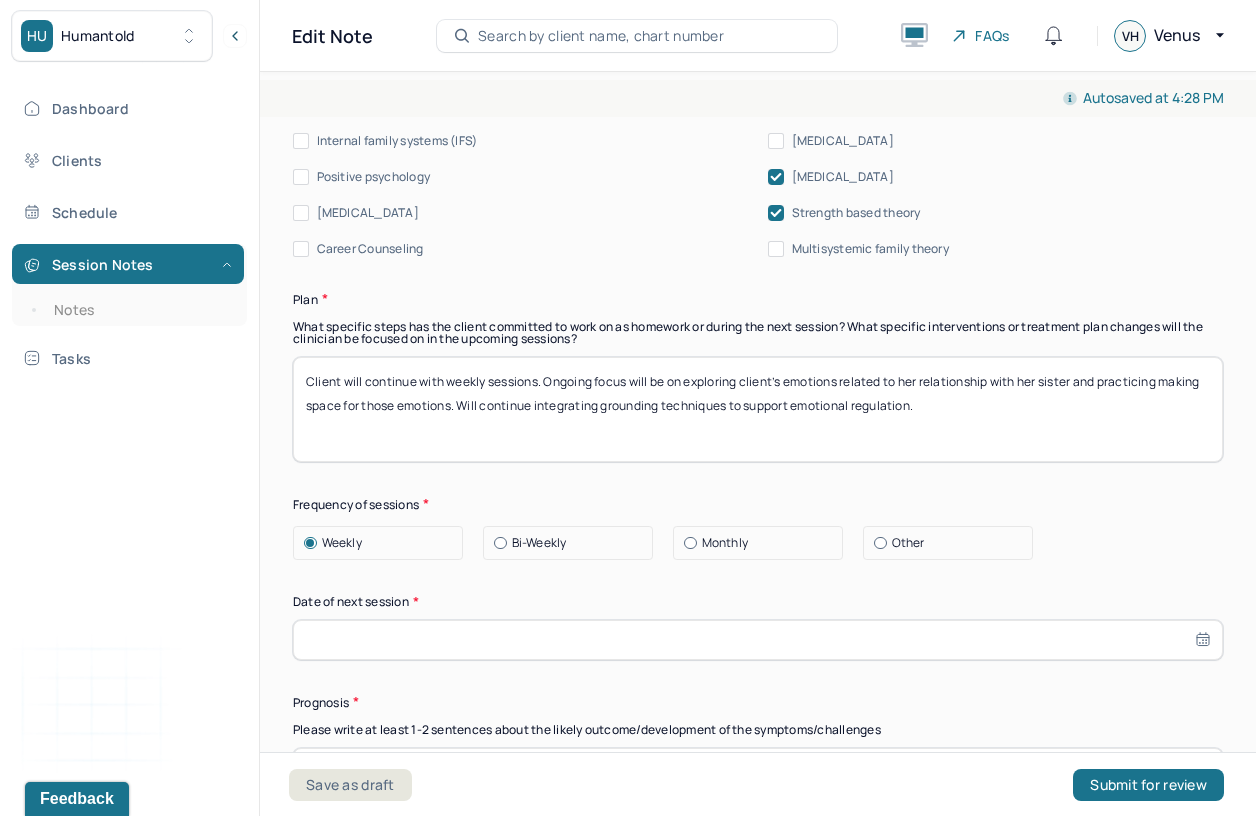 click at bounding box center (758, 640) 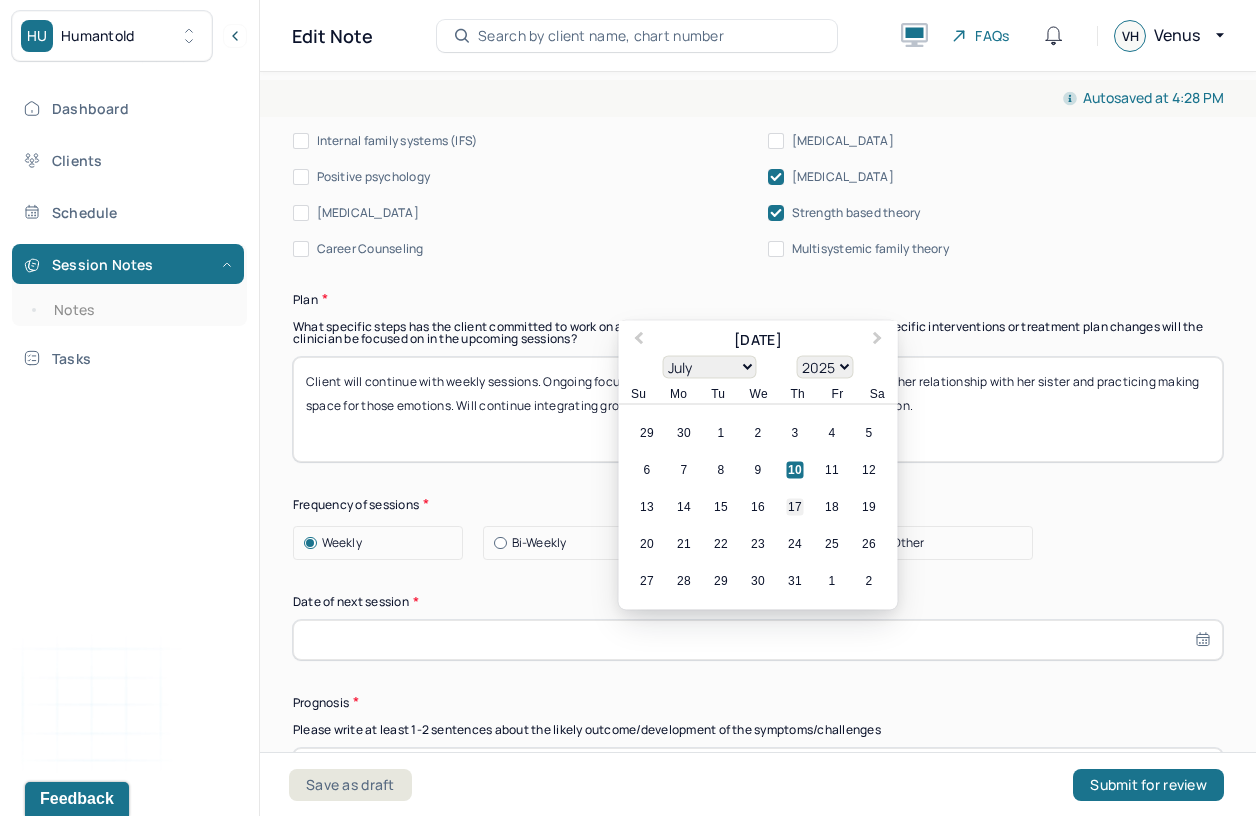 click on "17" at bounding box center (795, 506) 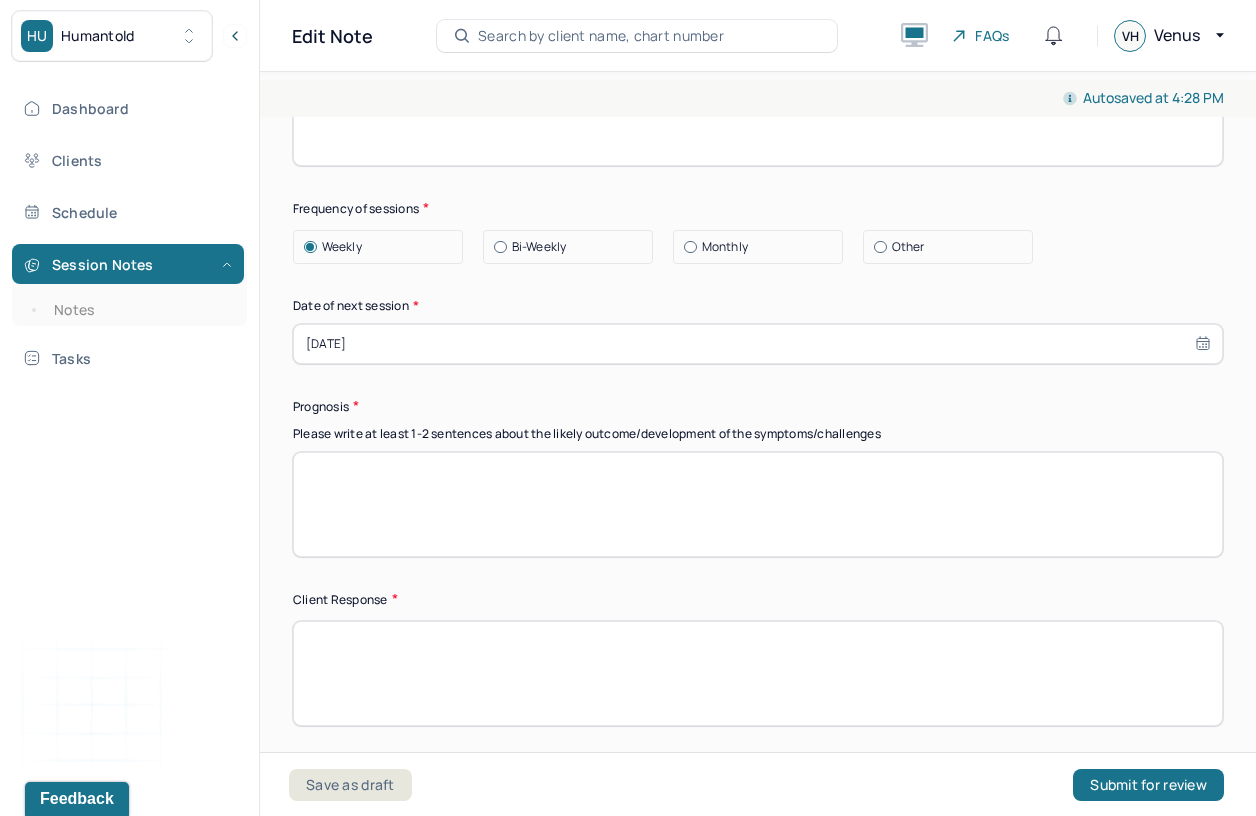 scroll, scrollTop: 2853, scrollLeft: 0, axis: vertical 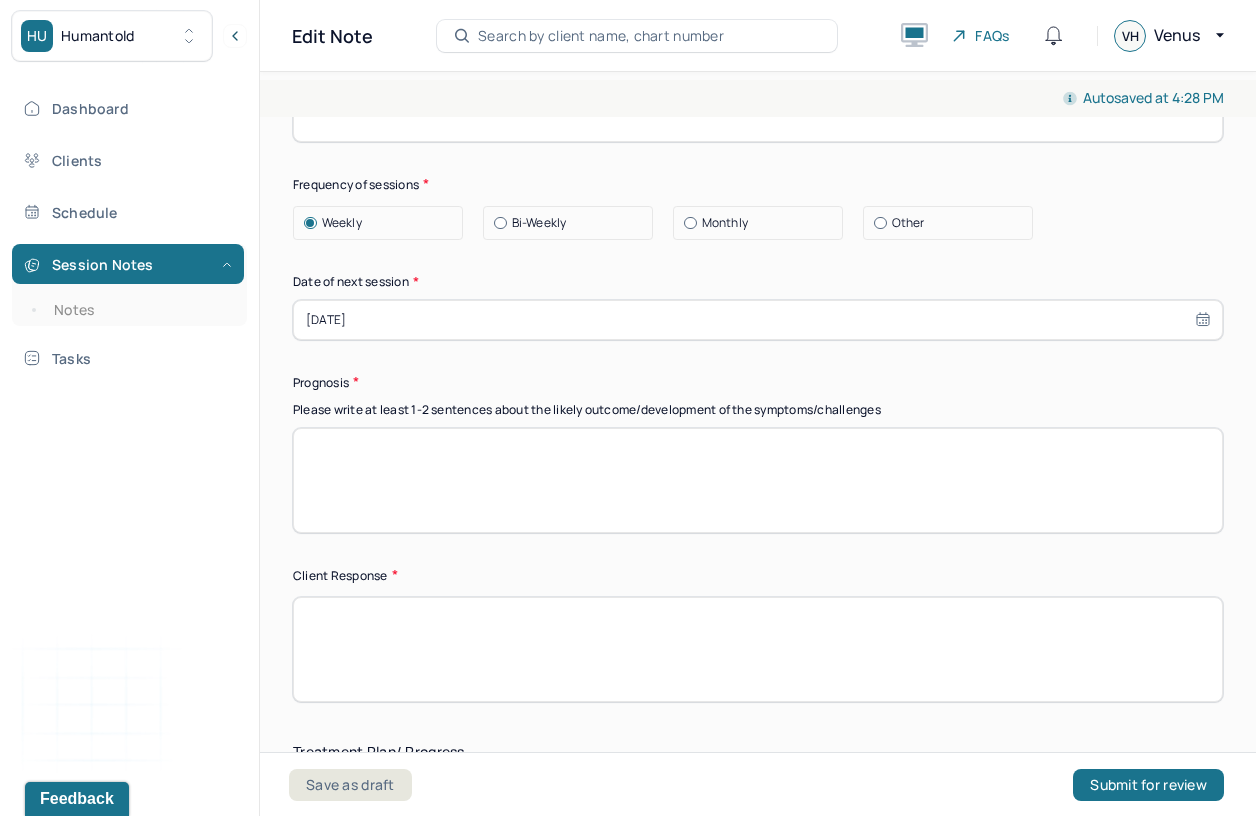 select on "6" 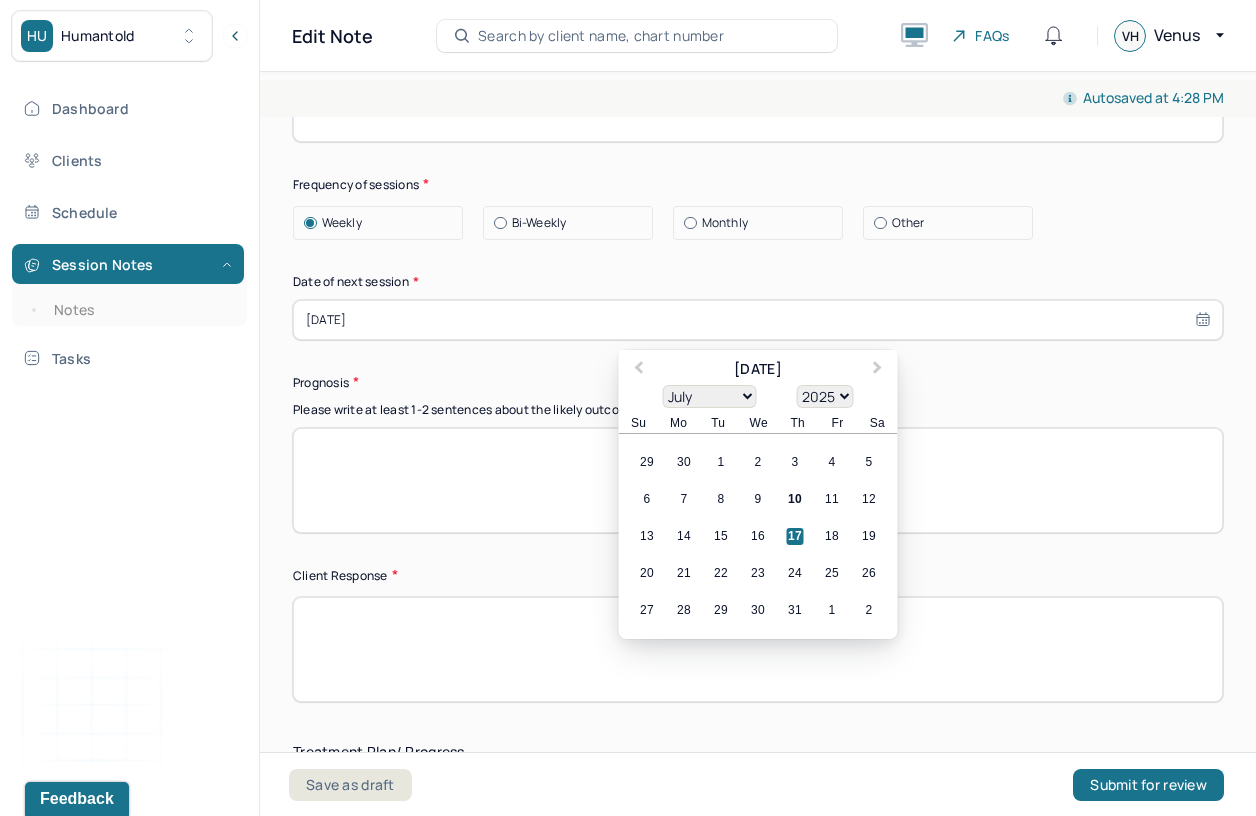 click at bounding box center [758, 480] 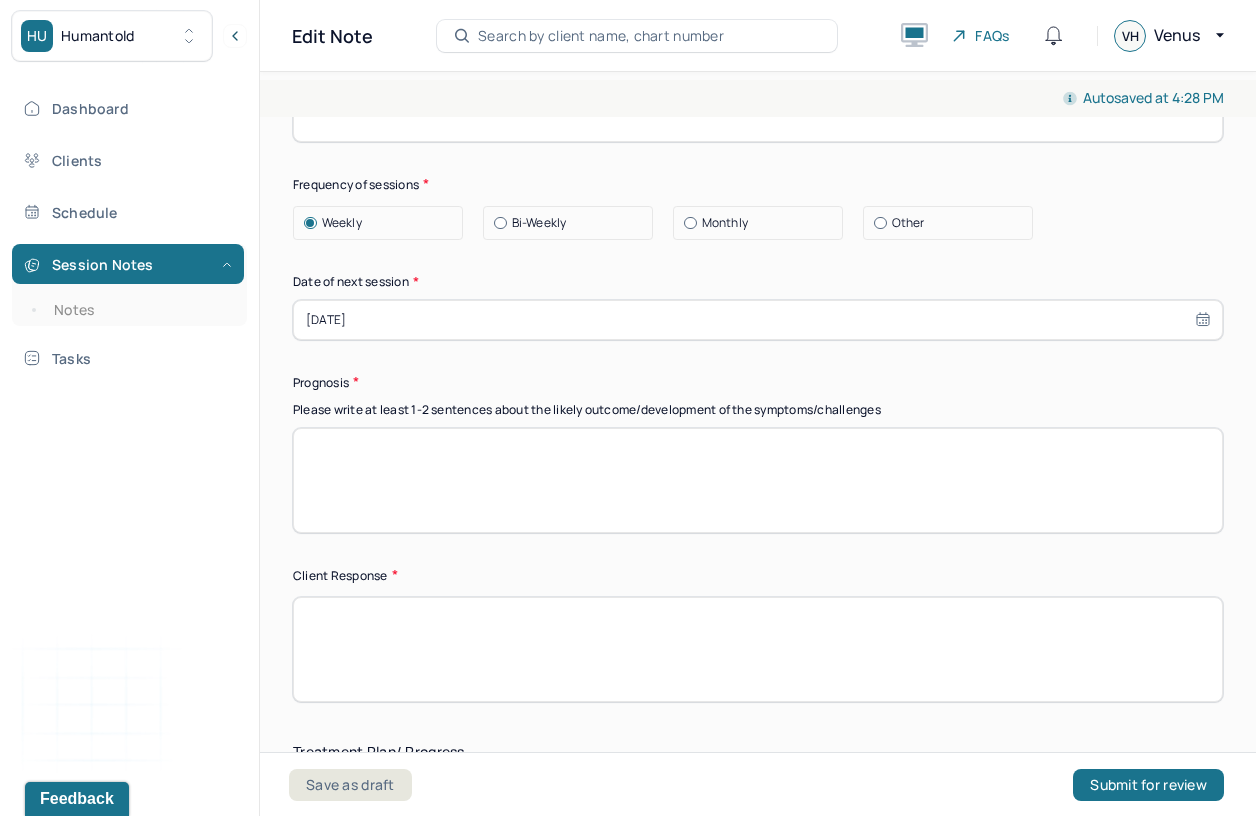 paste on "Good prognosis given client’s openness to reflection, engagement with interventions, and motivation to understand emotional patterns." 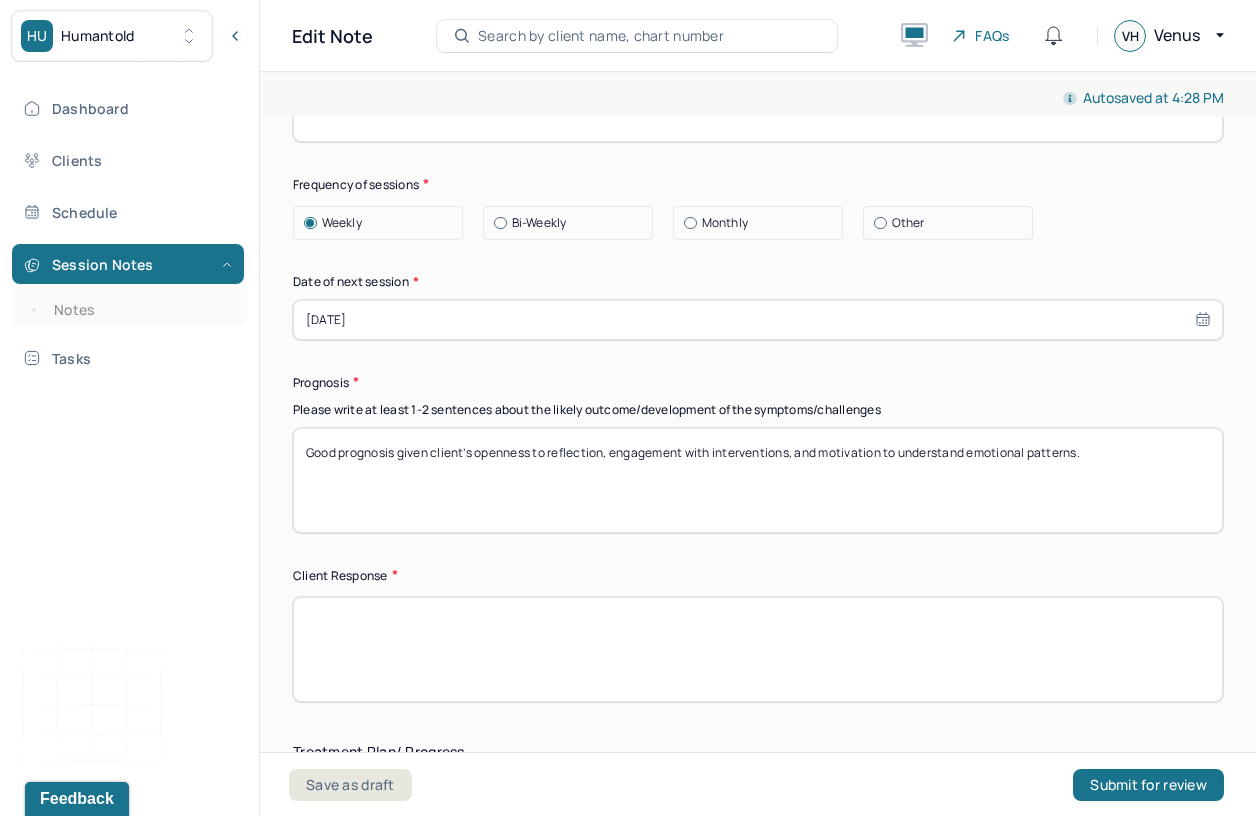 type on "Good prognosis given client’s openness to reflection, engagement with interventions, and motivation to understand emotional patterns." 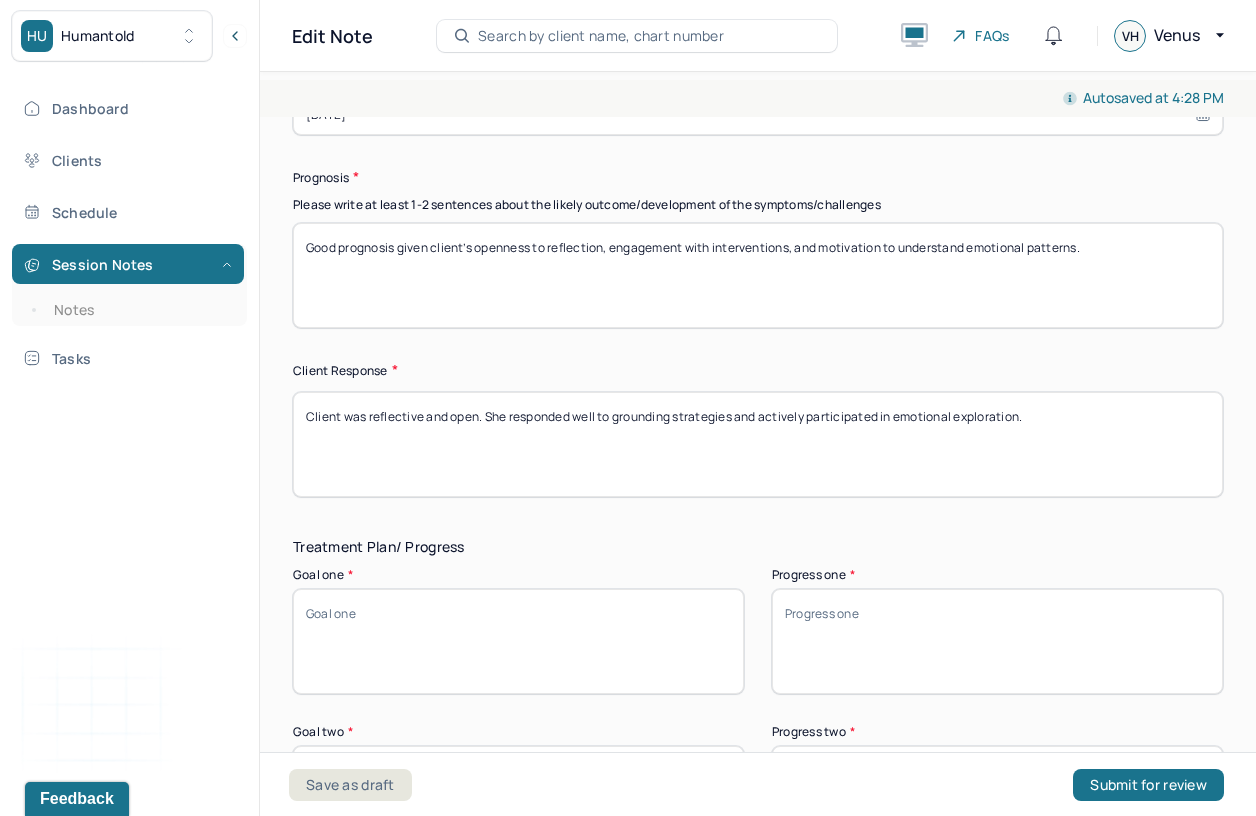 scroll, scrollTop: 3179, scrollLeft: 0, axis: vertical 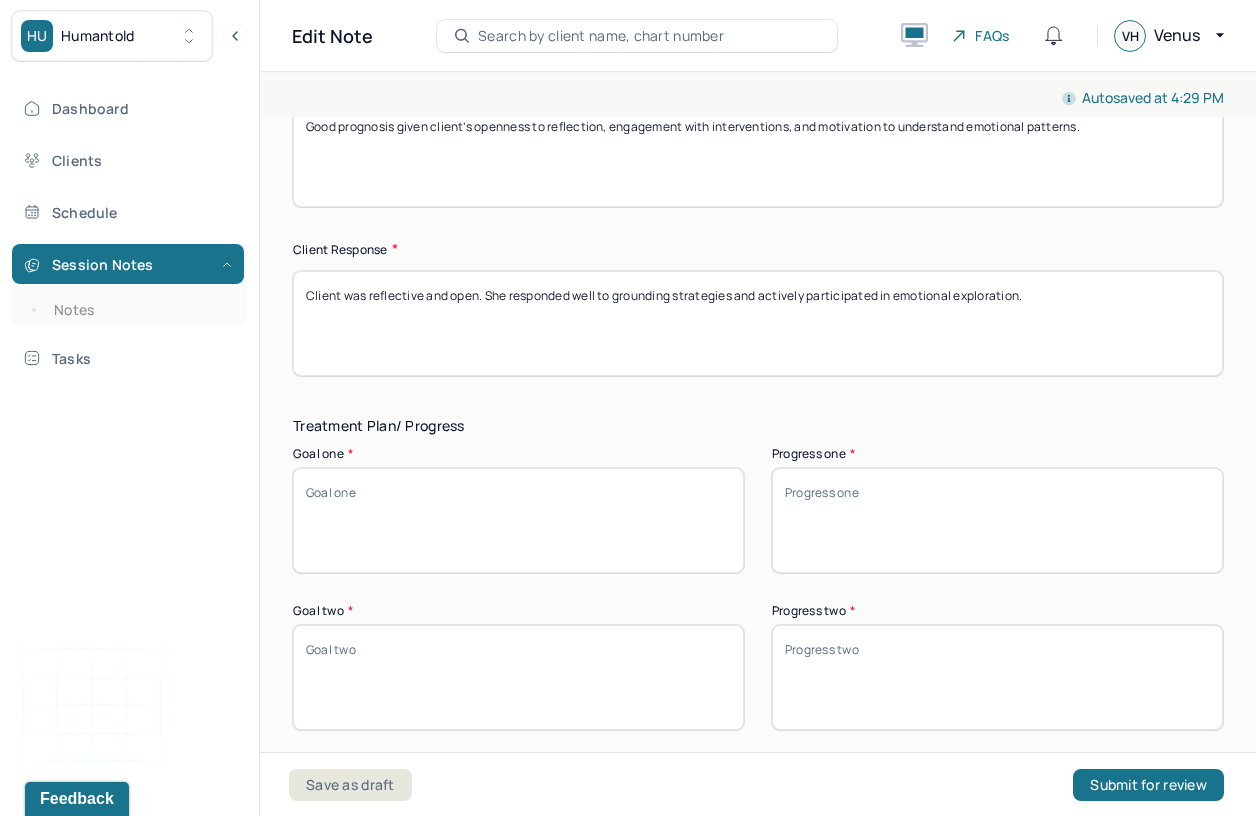 type on "Client was reflective and open. She responded well to grounding strategies and actively participated in emotional exploration." 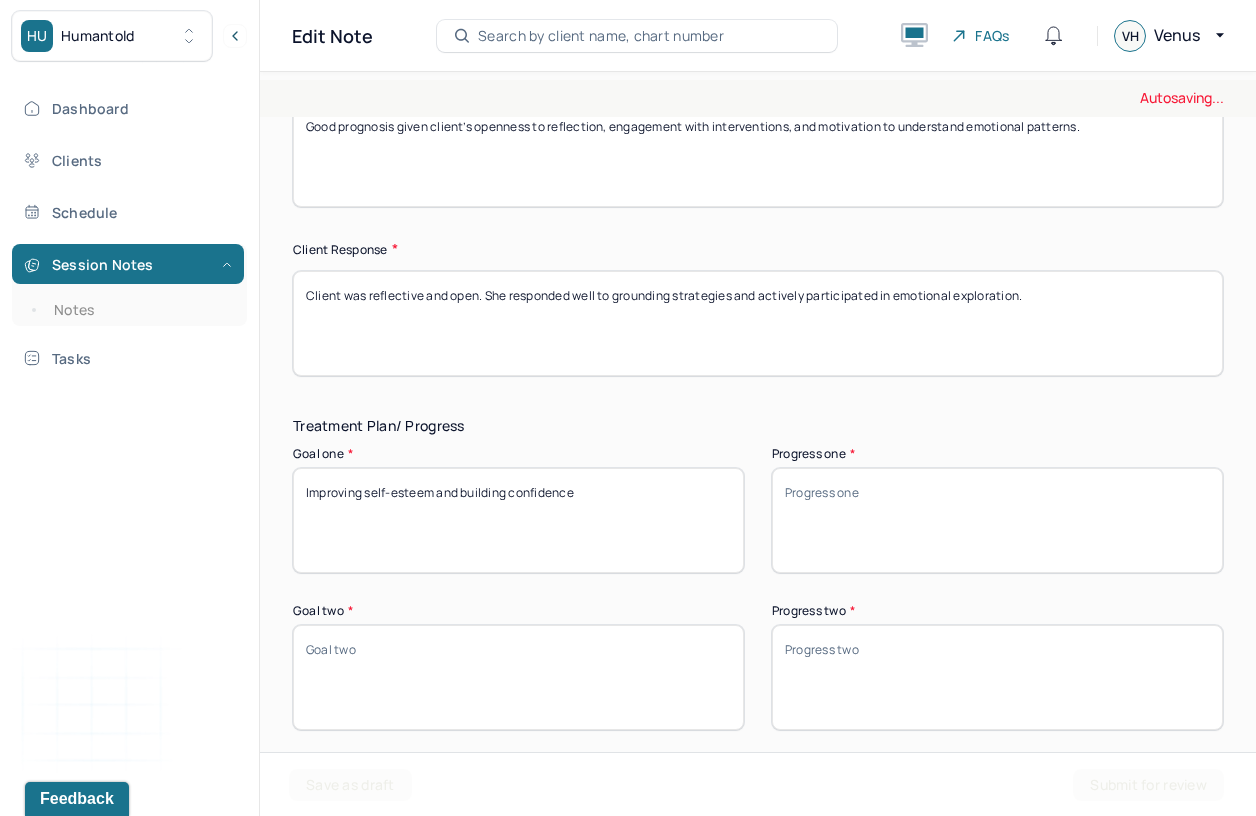 type on "Improving self-esteem and building confidence" 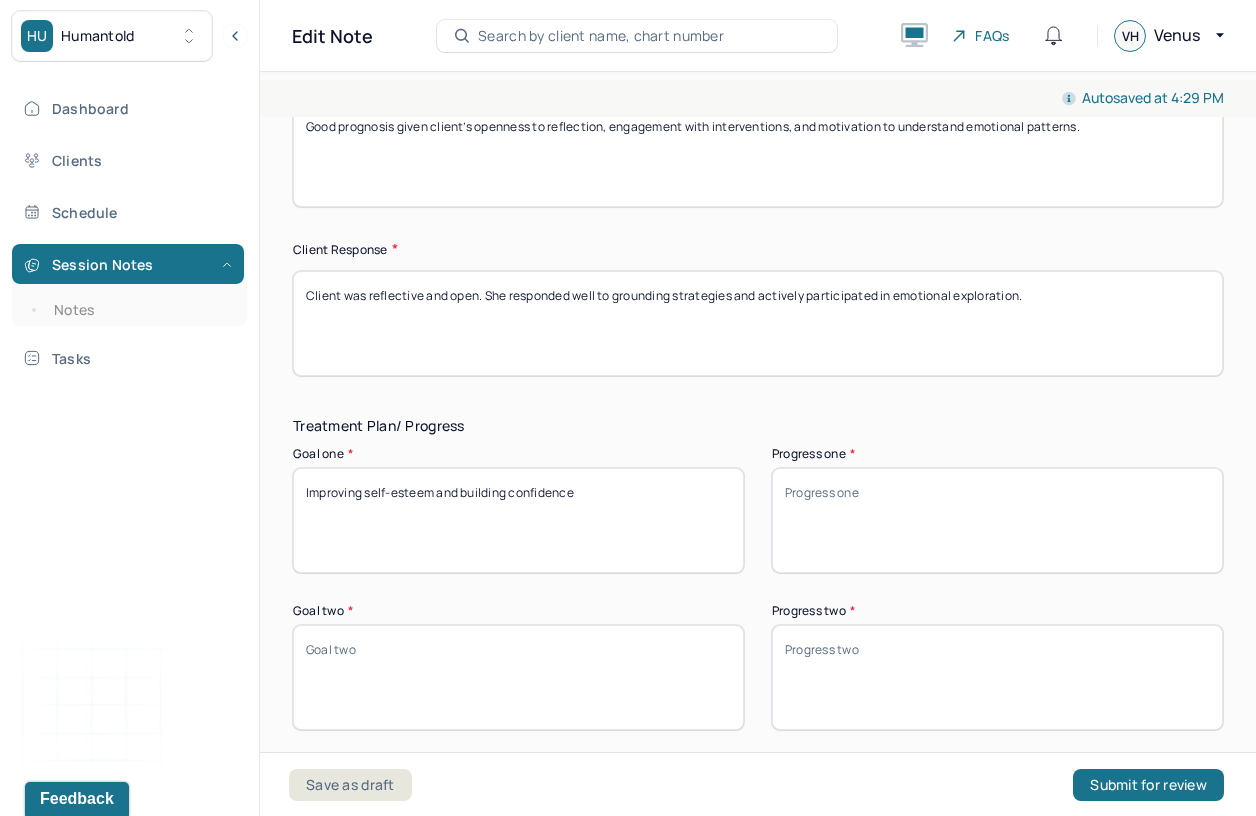 click on "Goal two *" at bounding box center [518, 677] 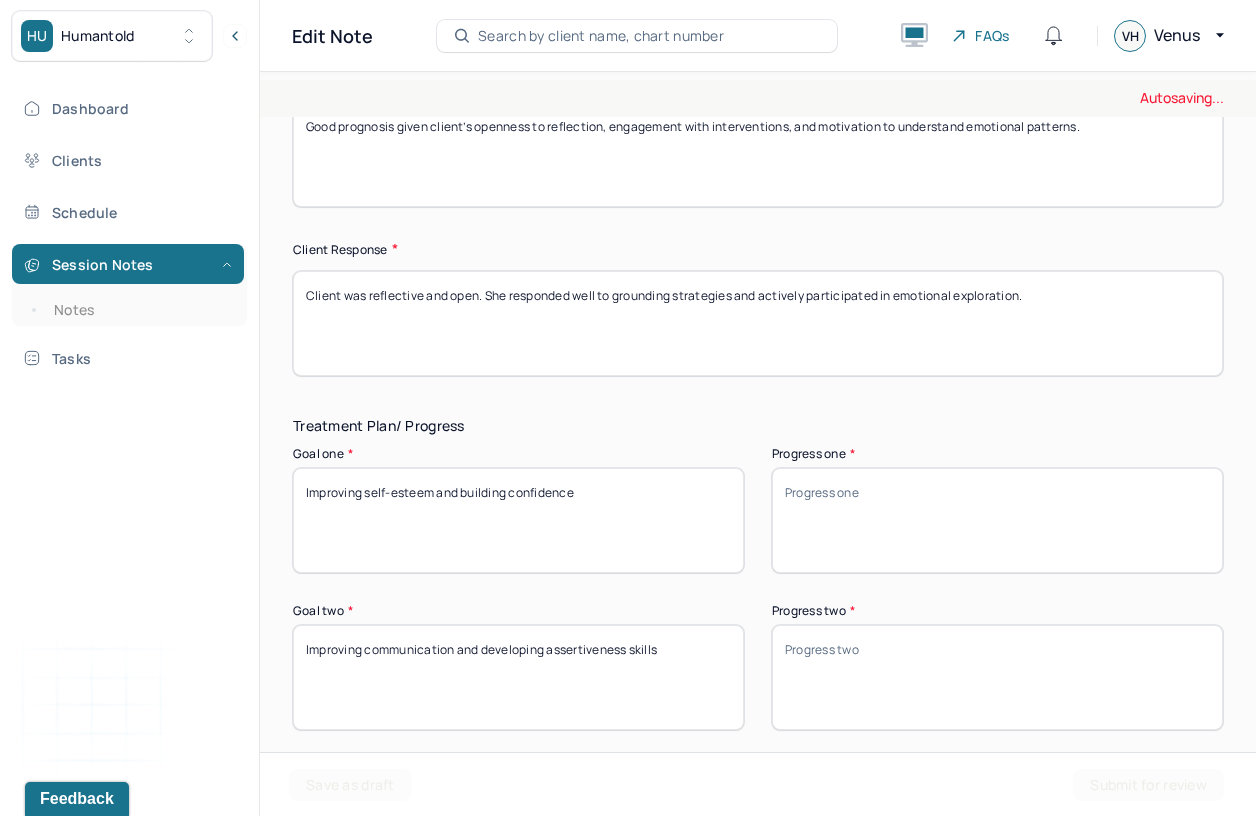 type on "Improving communication and developing assertiveness skills" 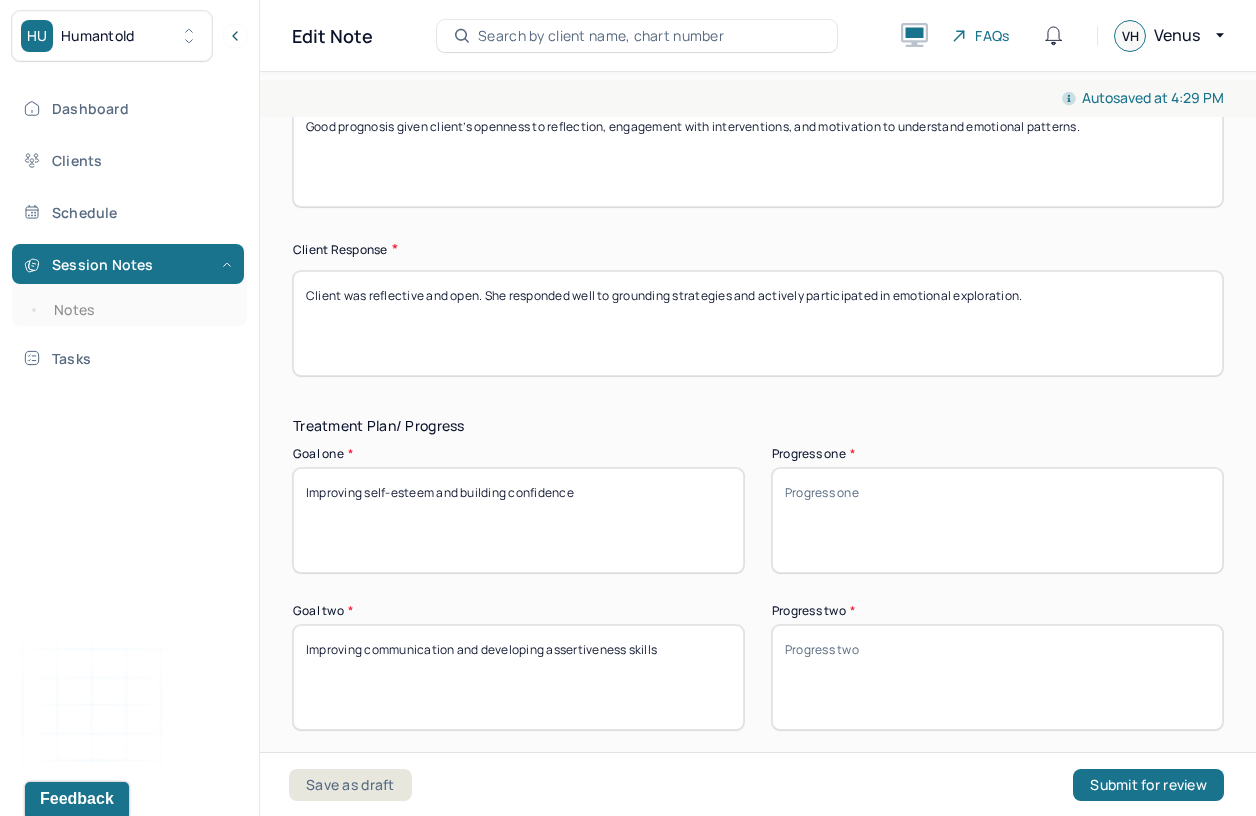 click on "Progress two *" at bounding box center [997, 677] 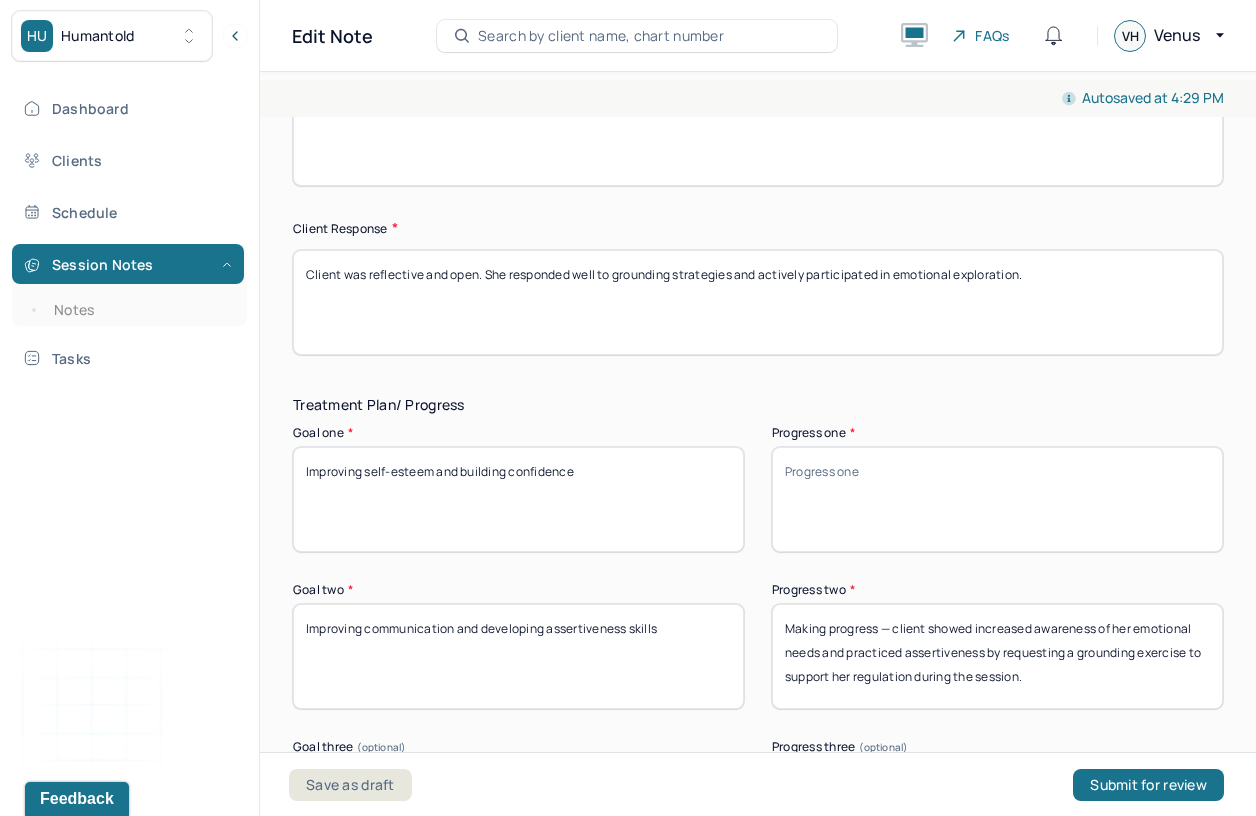 scroll, scrollTop: 3205, scrollLeft: 0, axis: vertical 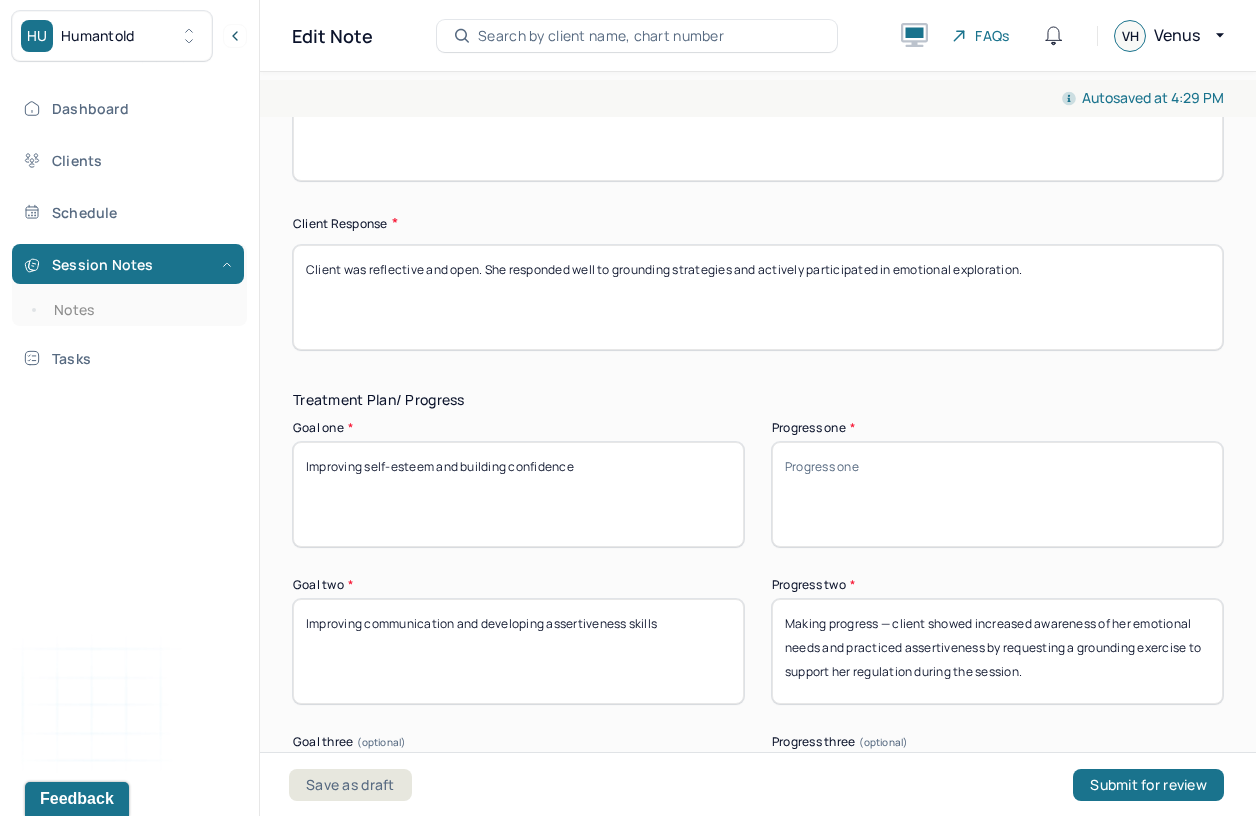 type on "Making progress — client showed increased awareness of her emotional needs and practiced assertiveness by requesting a grounding exercise to support her regulation during the session." 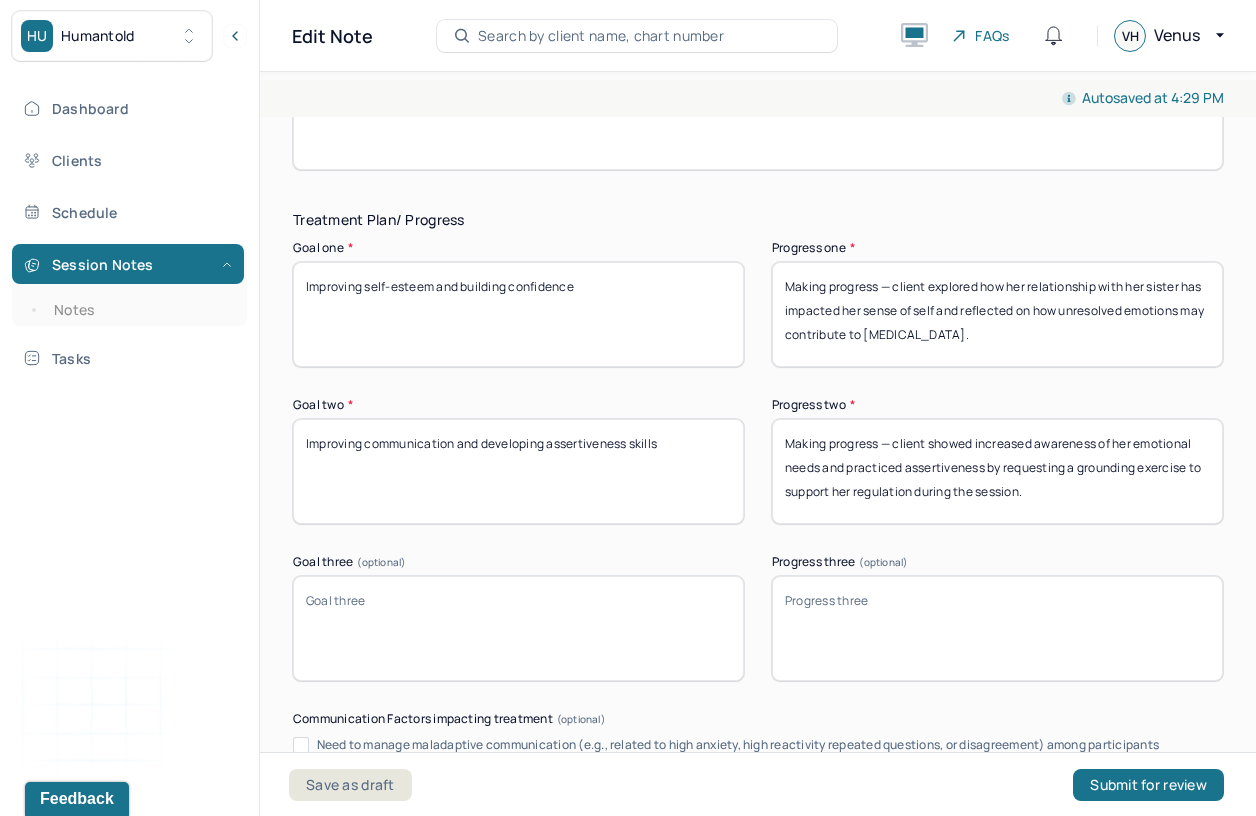 scroll, scrollTop: 3389, scrollLeft: 0, axis: vertical 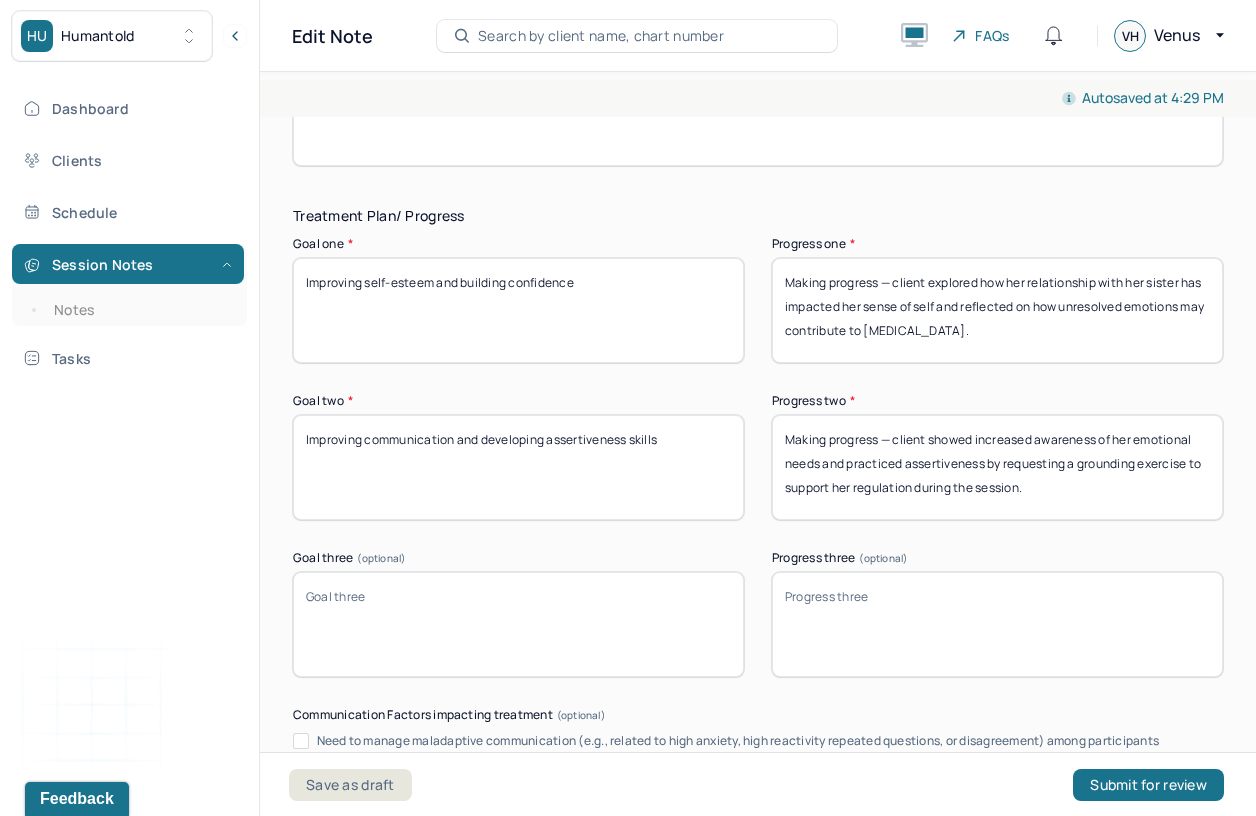 drag, startPoint x: 1020, startPoint y: 325, endPoint x: 943, endPoint y: 302, distance: 80.36168 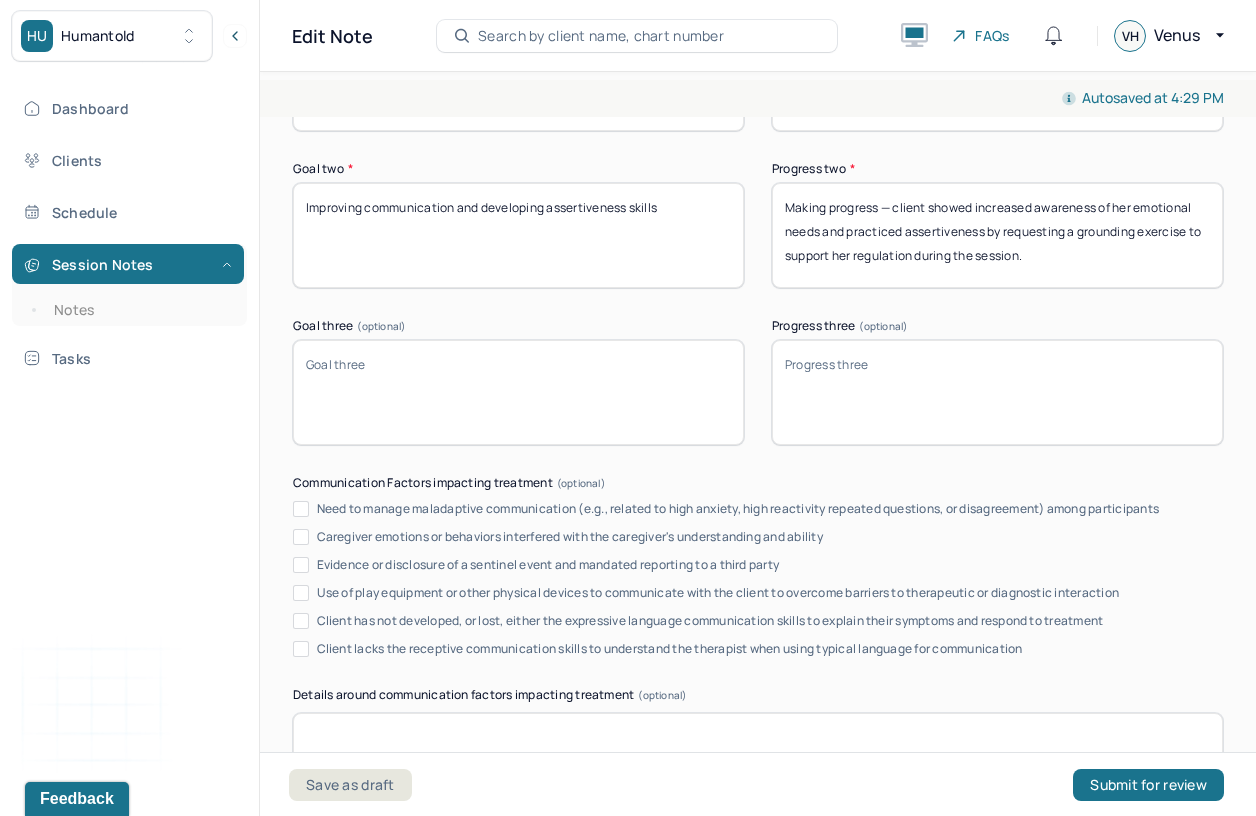 scroll, scrollTop: 3919, scrollLeft: 0, axis: vertical 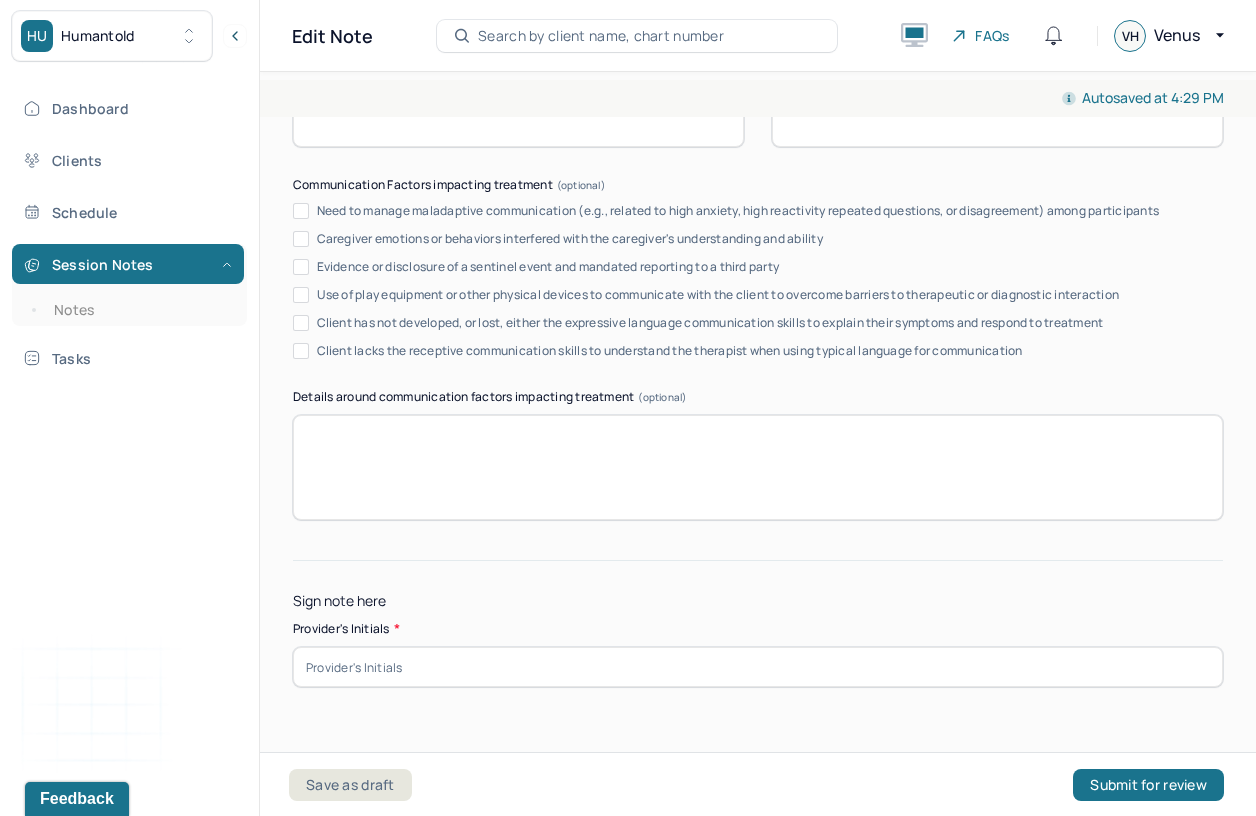 type on "Making progress — client explored how her relationship with her sister has impacted her sense of self." 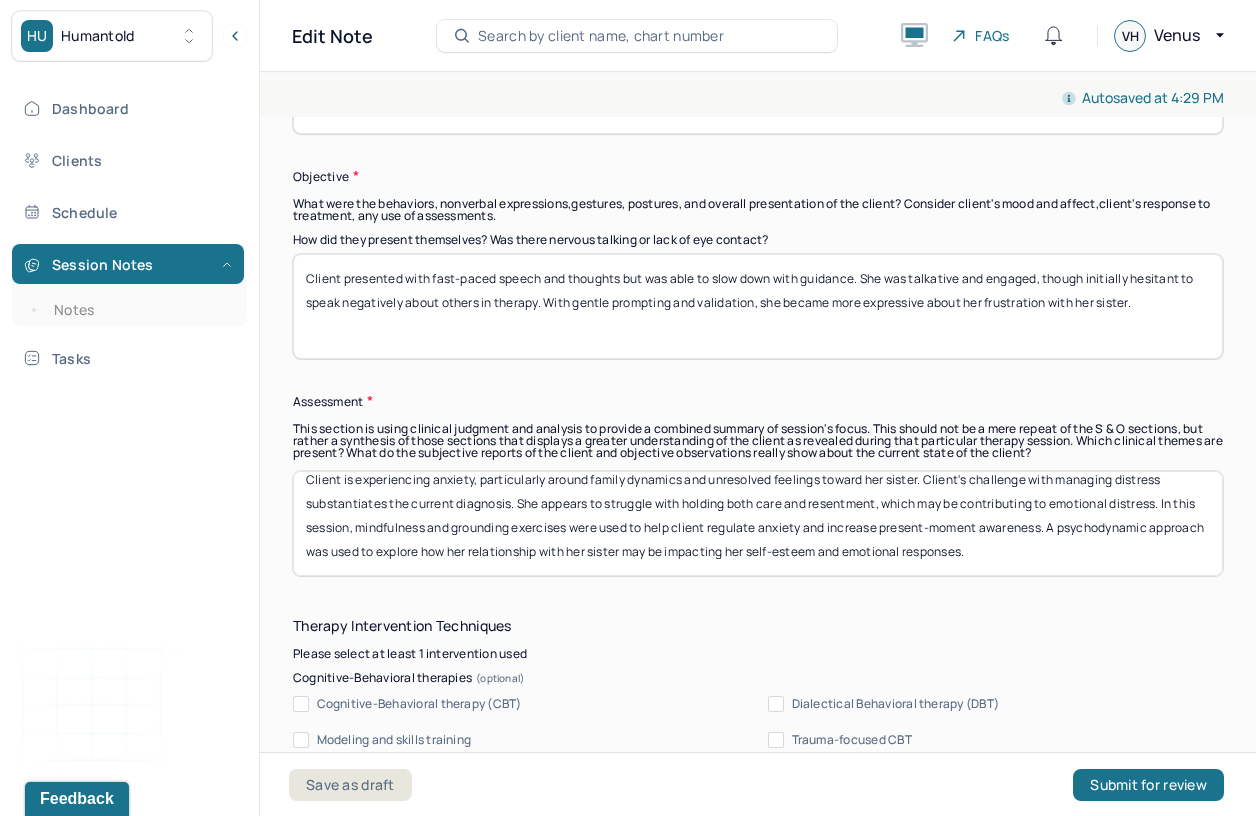 scroll, scrollTop: 1546, scrollLeft: 0, axis: vertical 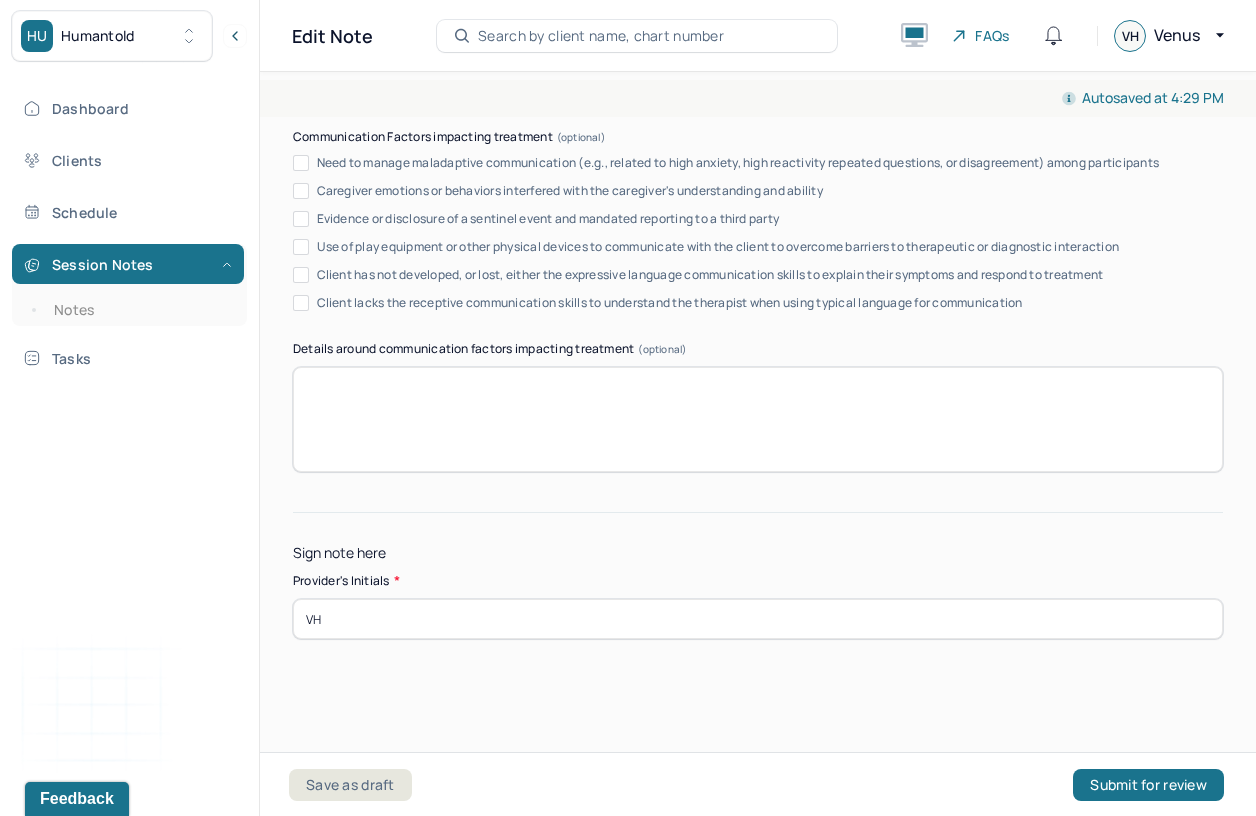 click on "VH" at bounding box center [758, 619] 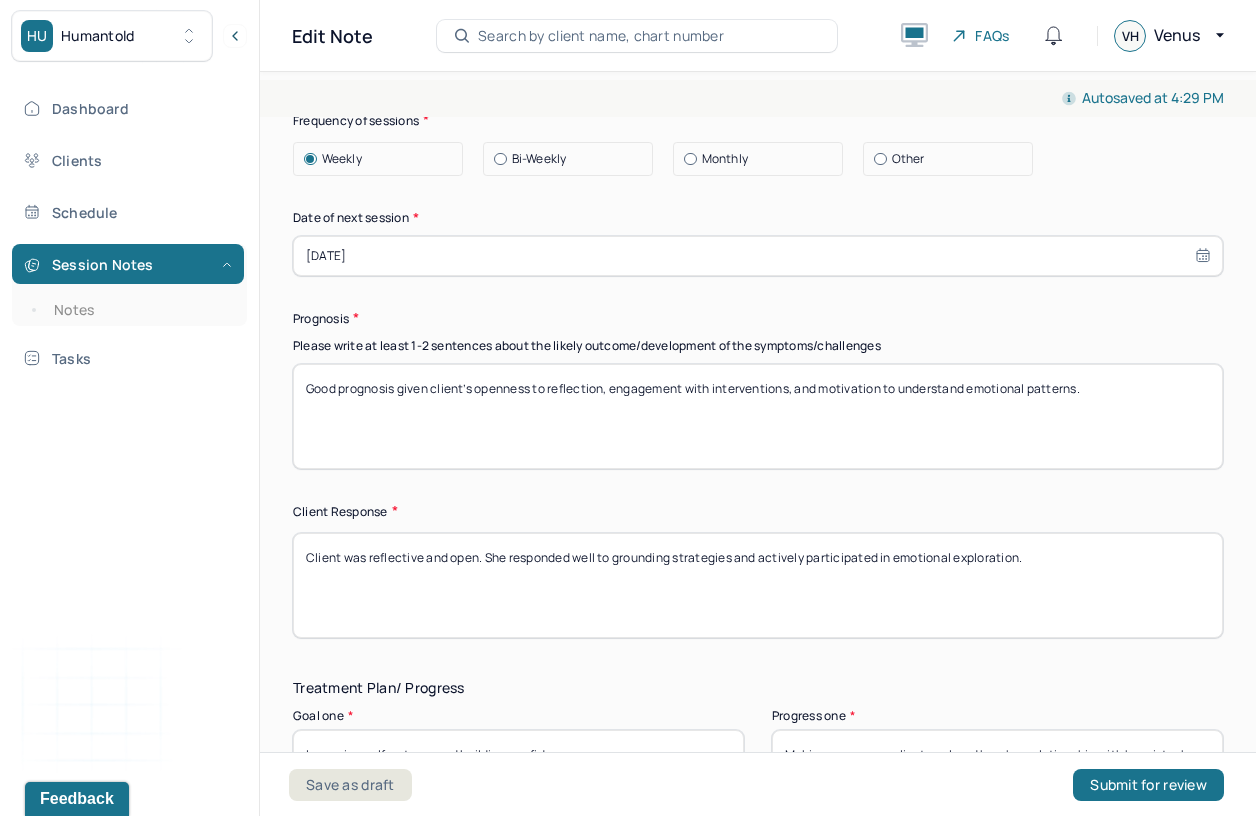 scroll, scrollTop: 2914, scrollLeft: 0, axis: vertical 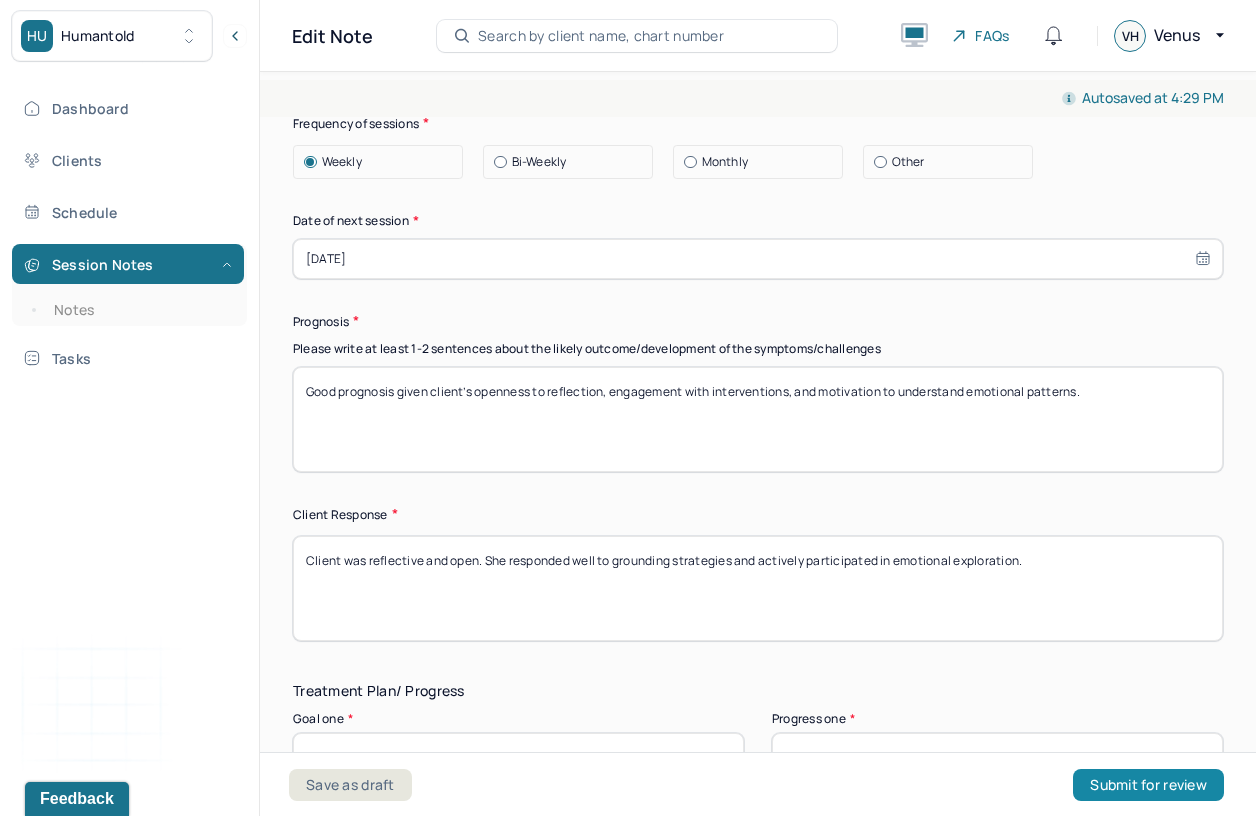 type on "VH" 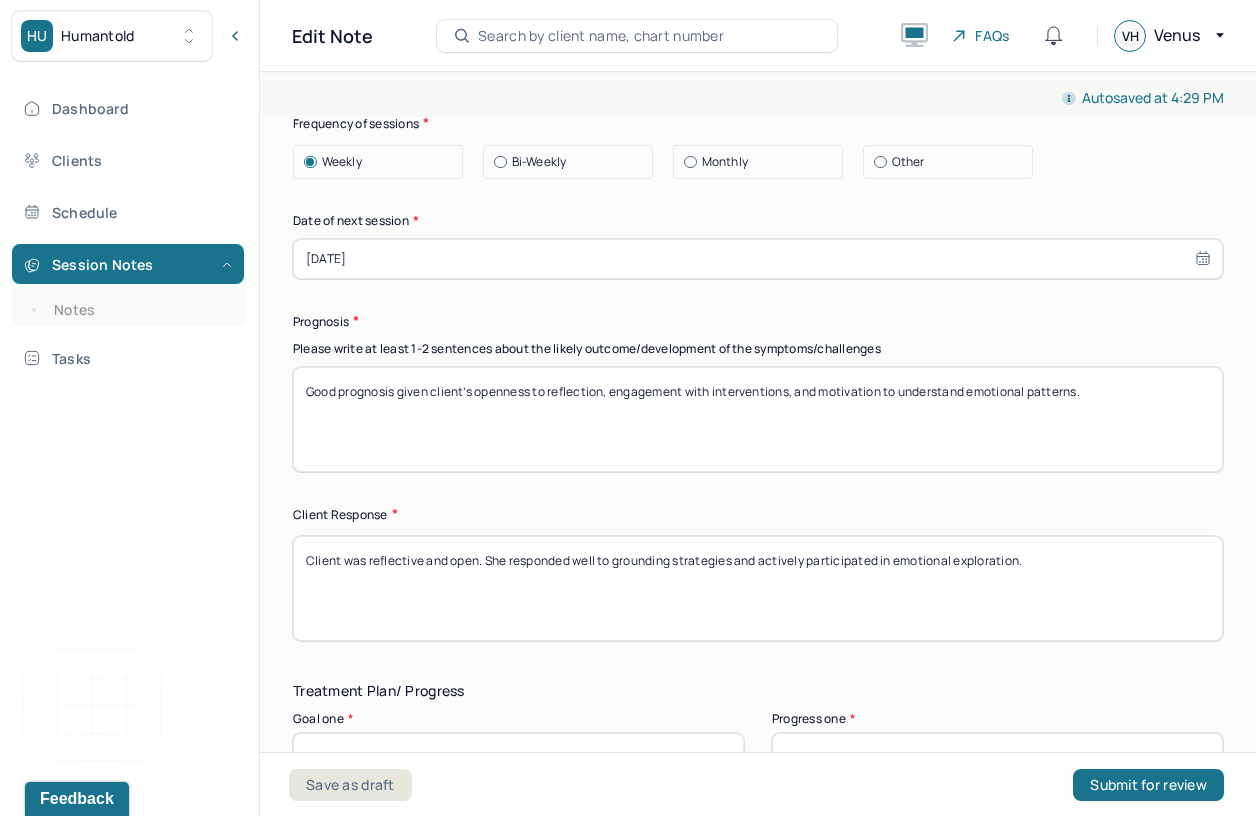 drag, startPoint x: 1129, startPoint y: 787, endPoint x: 765, endPoint y: 339, distance: 577.2348 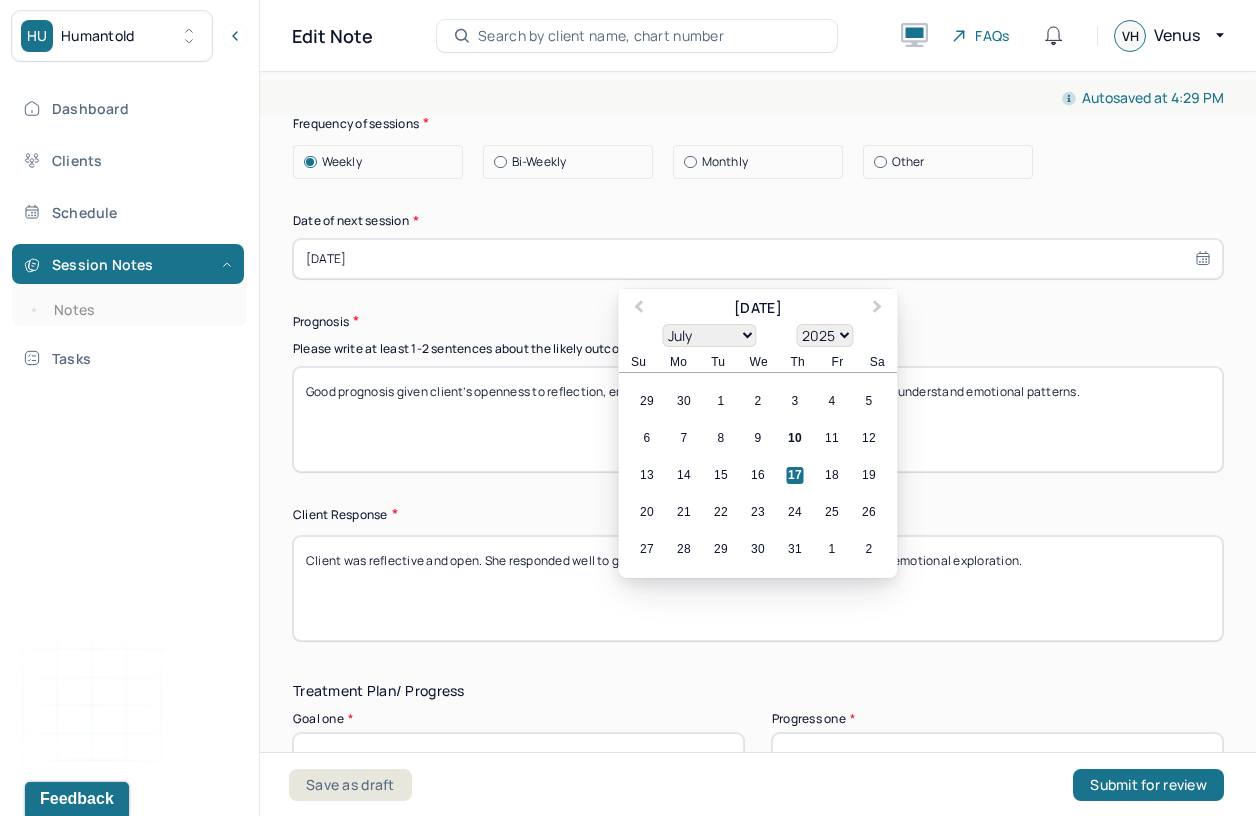 click on "[DATE]" at bounding box center (758, 259) 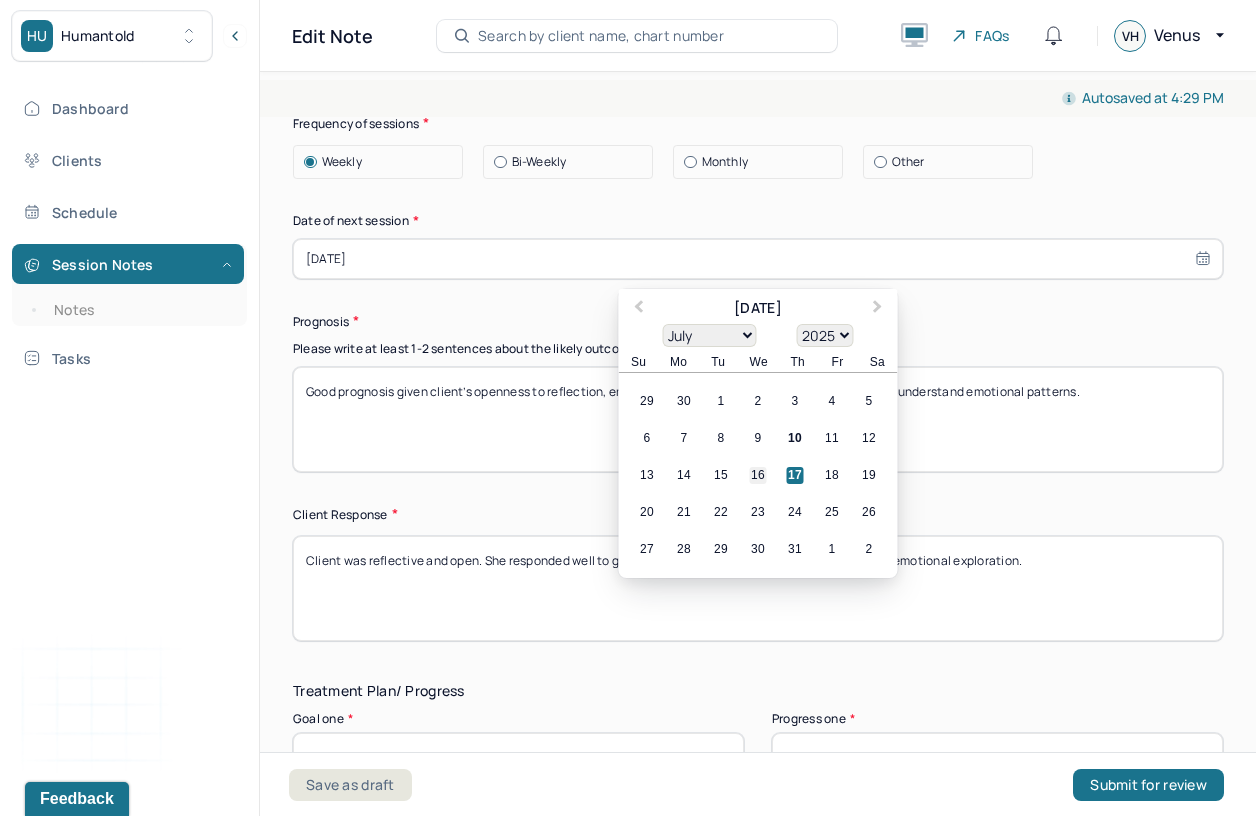 click on "16" at bounding box center (758, 475) 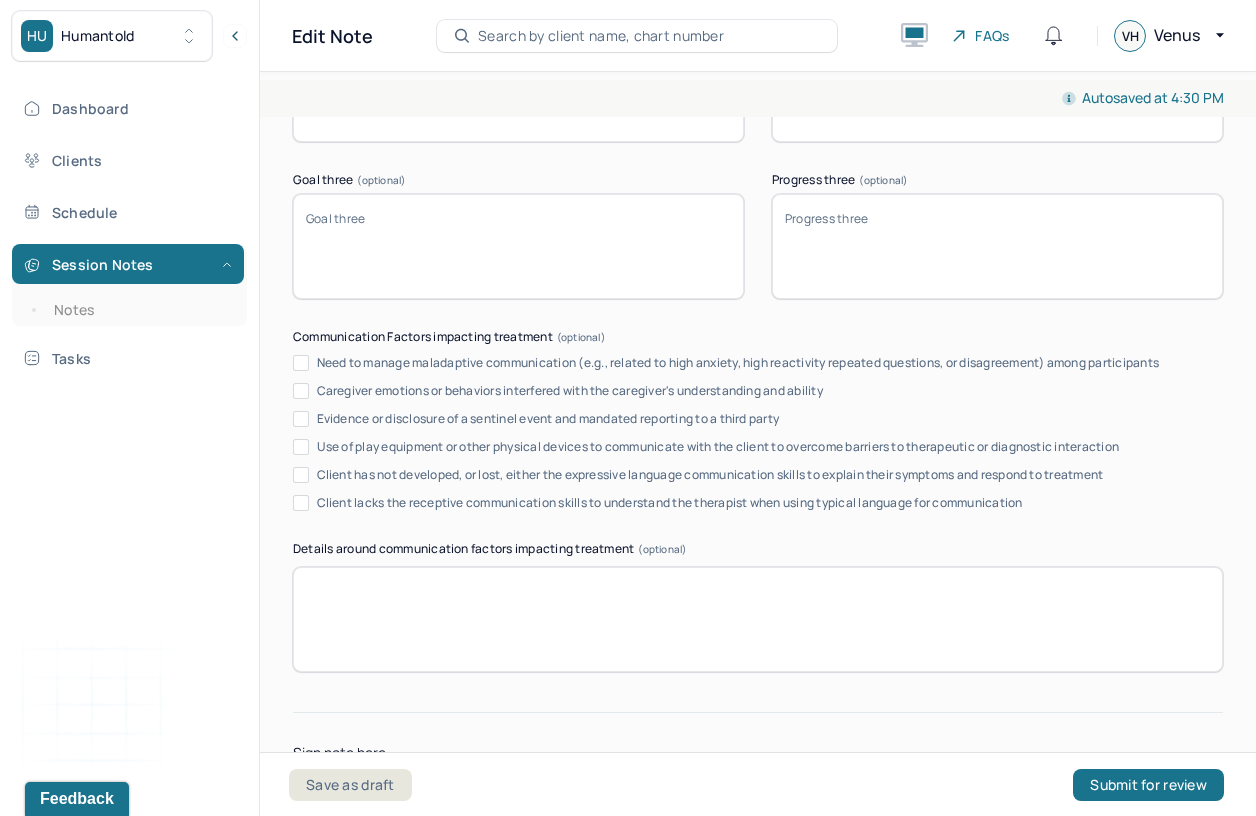scroll, scrollTop: 3967, scrollLeft: 0, axis: vertical 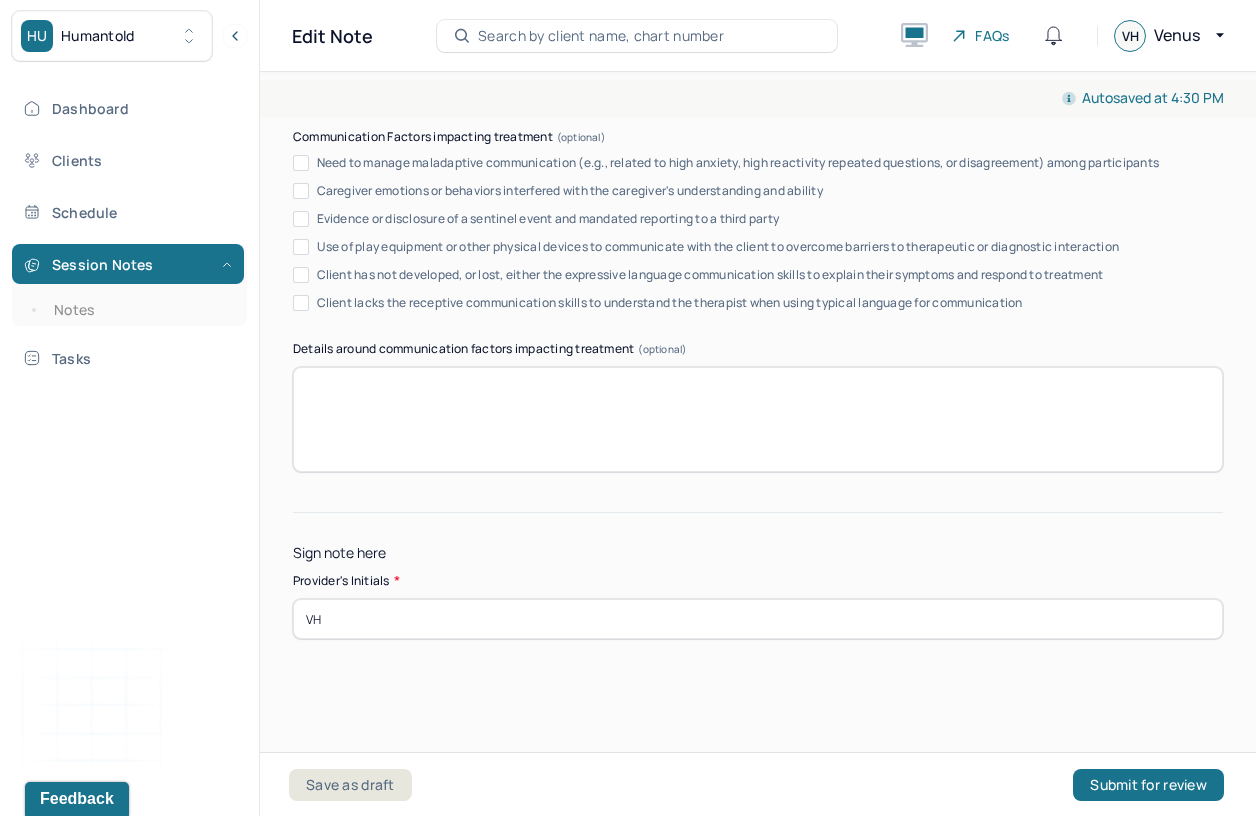 click on "VH" at bounding box center (758, 619) 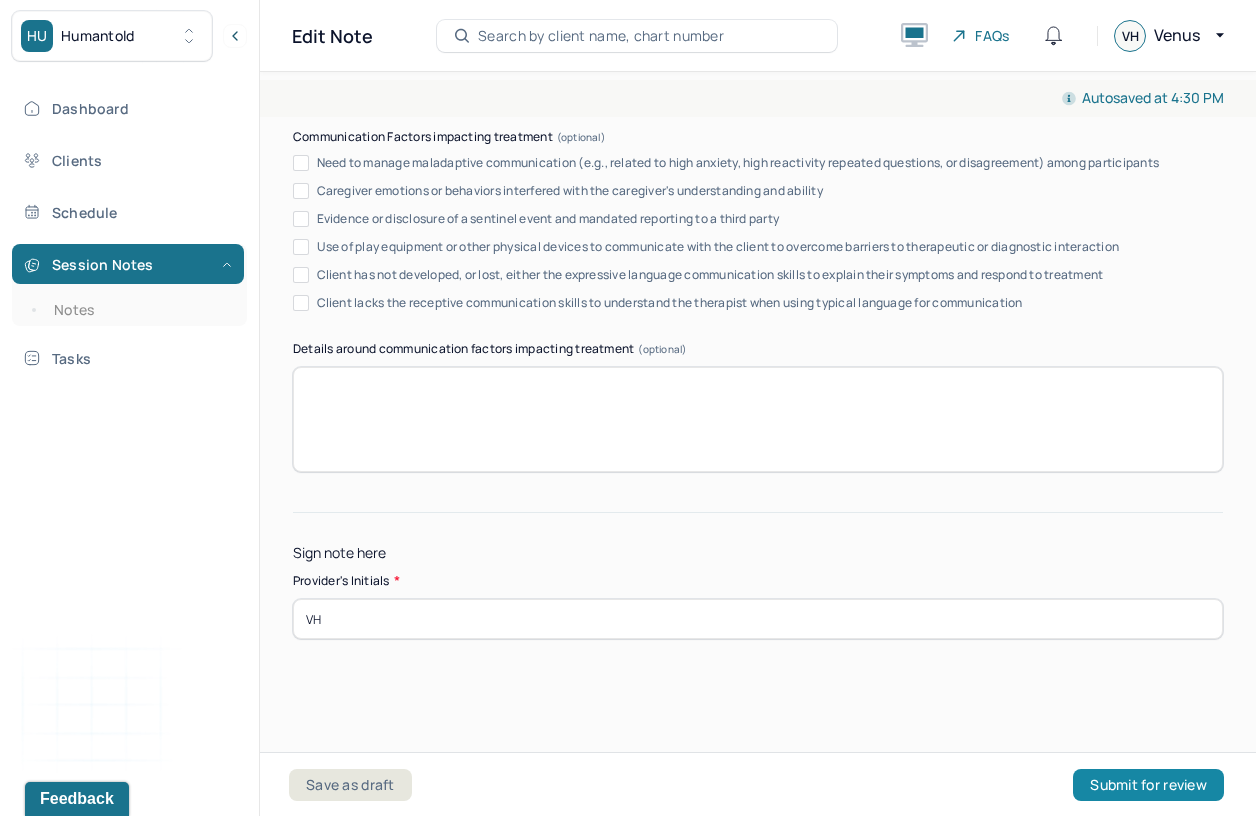click on "Submit for review" at bounding box center [1148, 785] 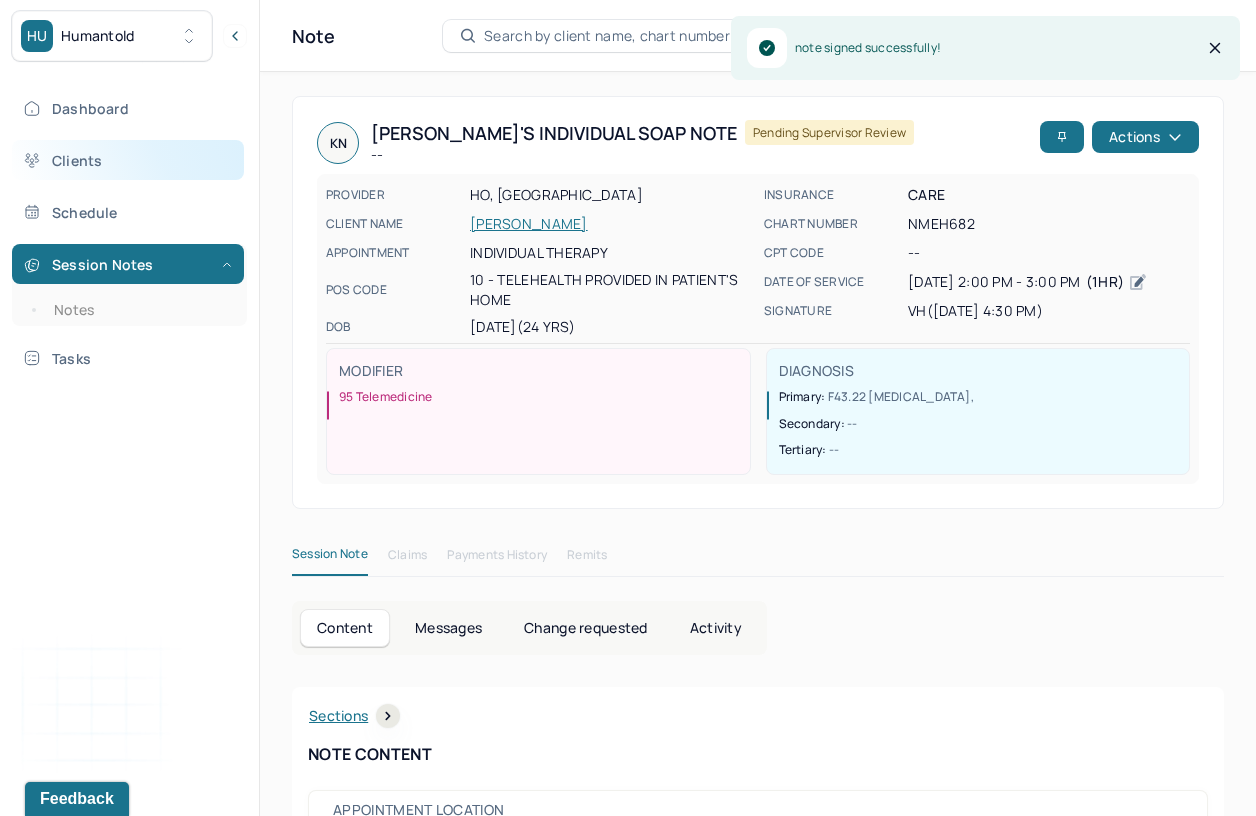 click on "Clients" at bounding box center [128, 160] 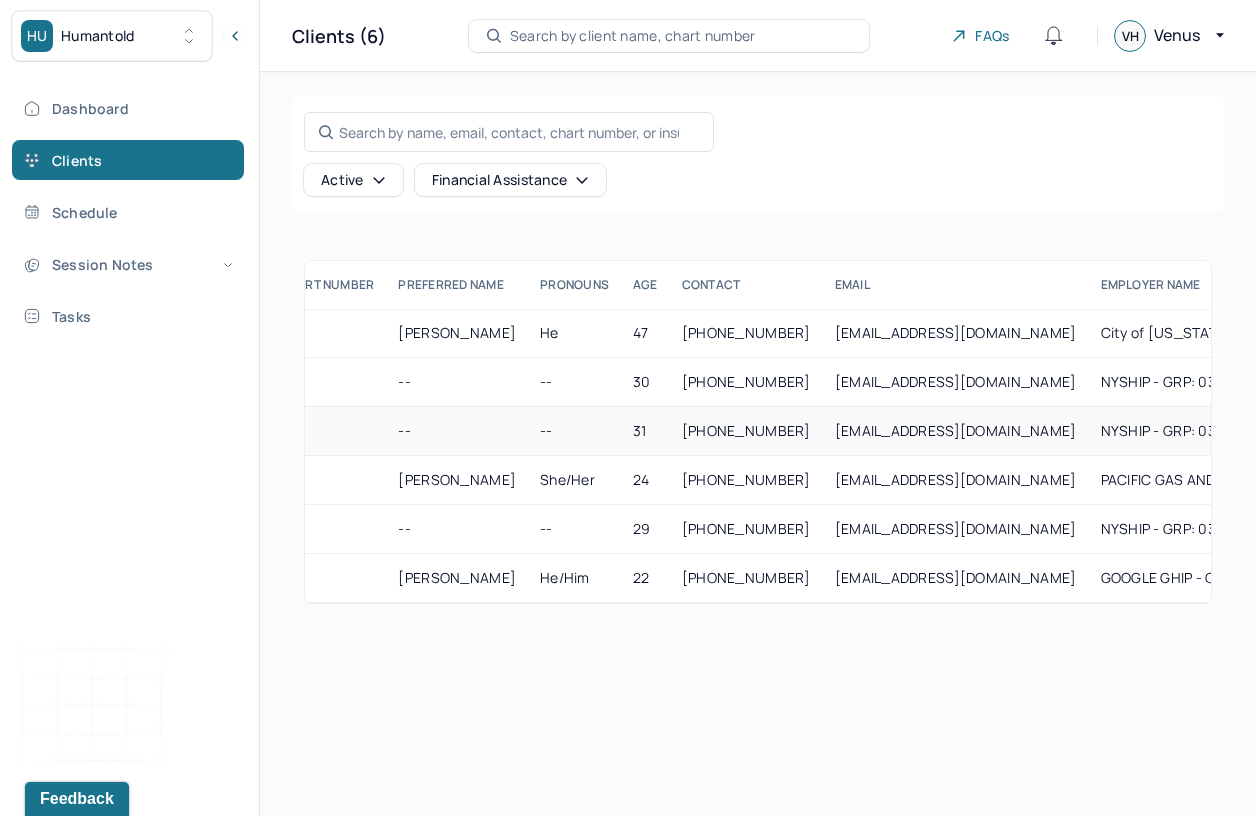 scroll, scrollTop: 0, scrollLeft: 0, axis: both 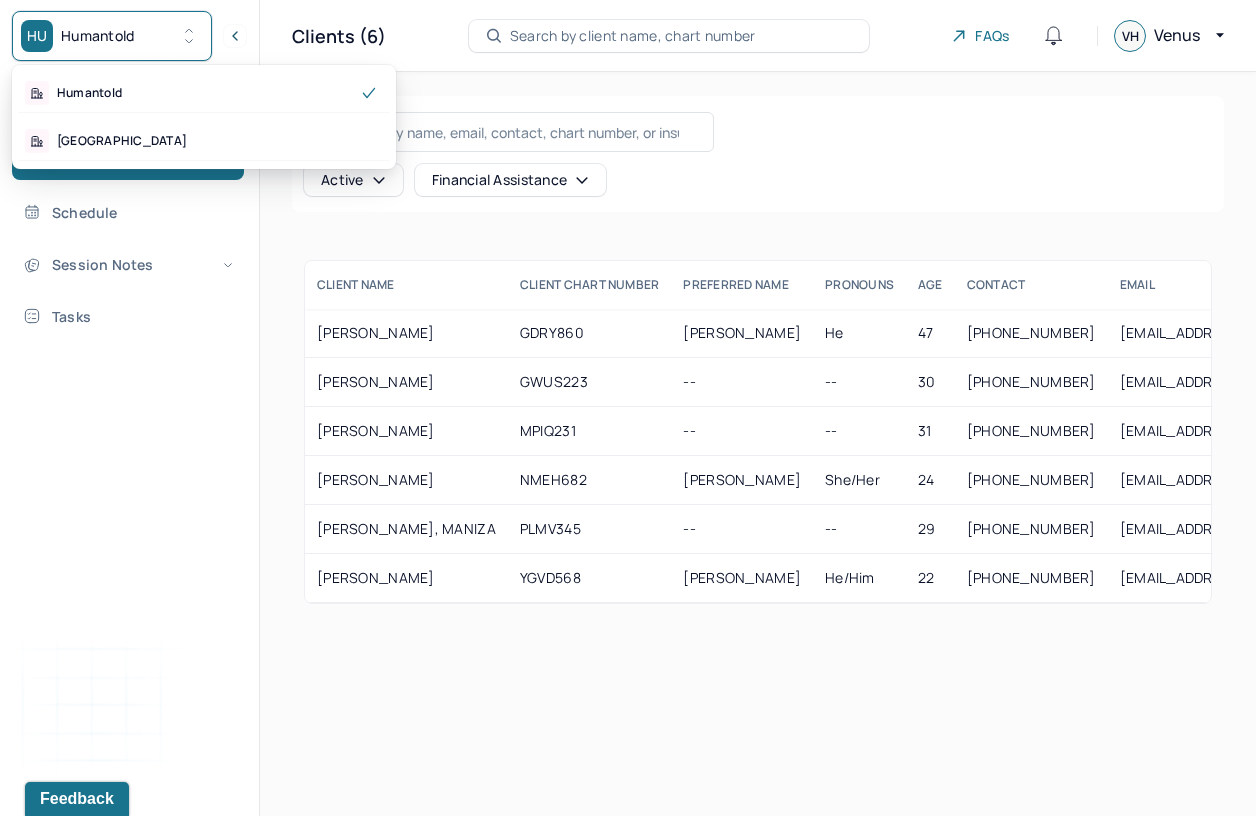 click on "HU Humantold" at bounding box center [112, 36] 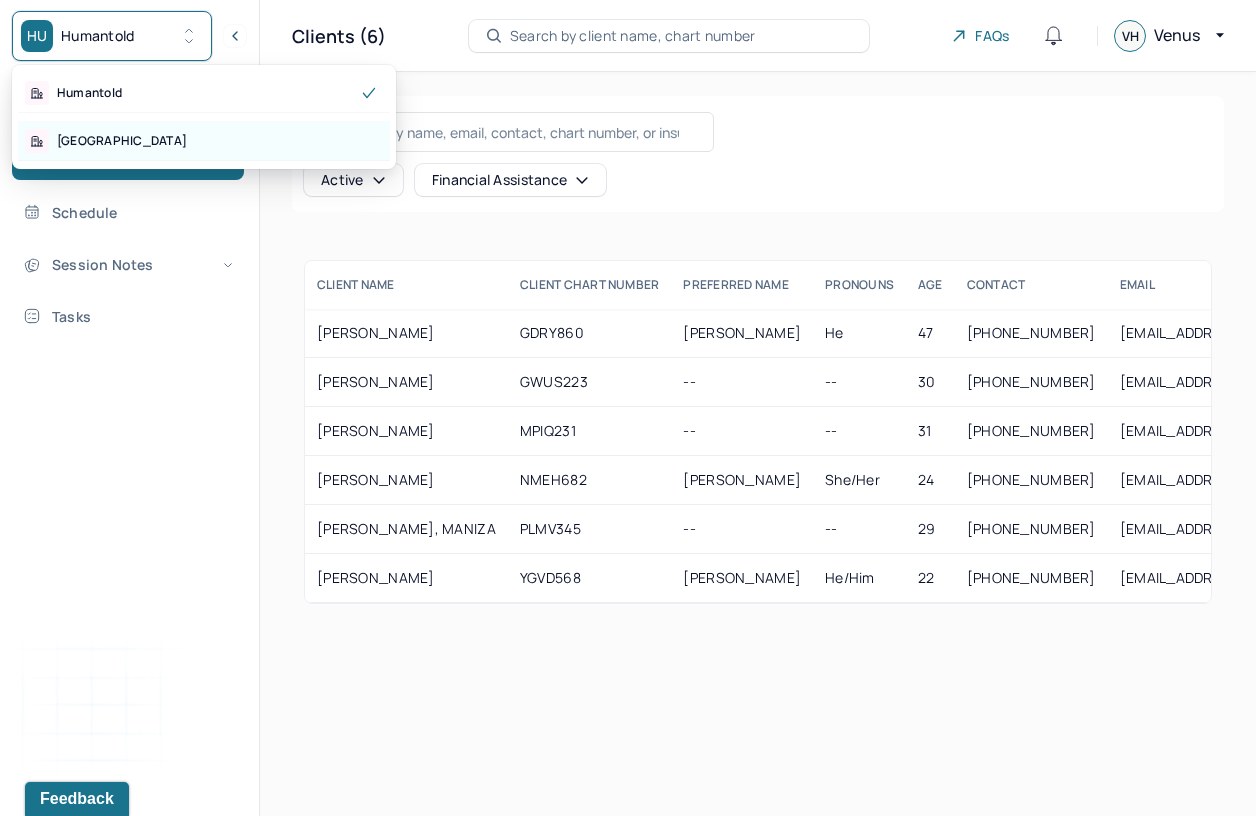 click on "[GEOGRAPHIC_DATA]" at bounding box center [204, 141] 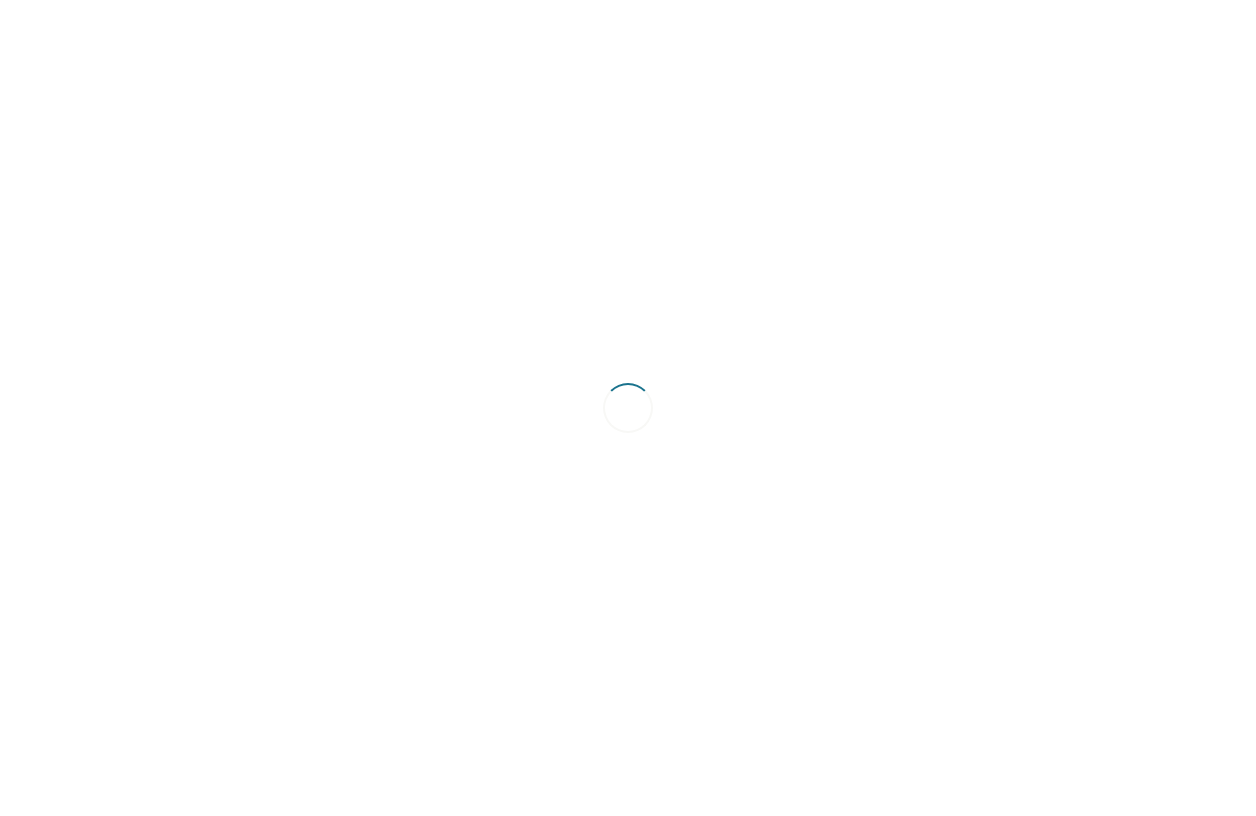 scroll, scrollTop: 0, scrollLeft: 0, axis: both 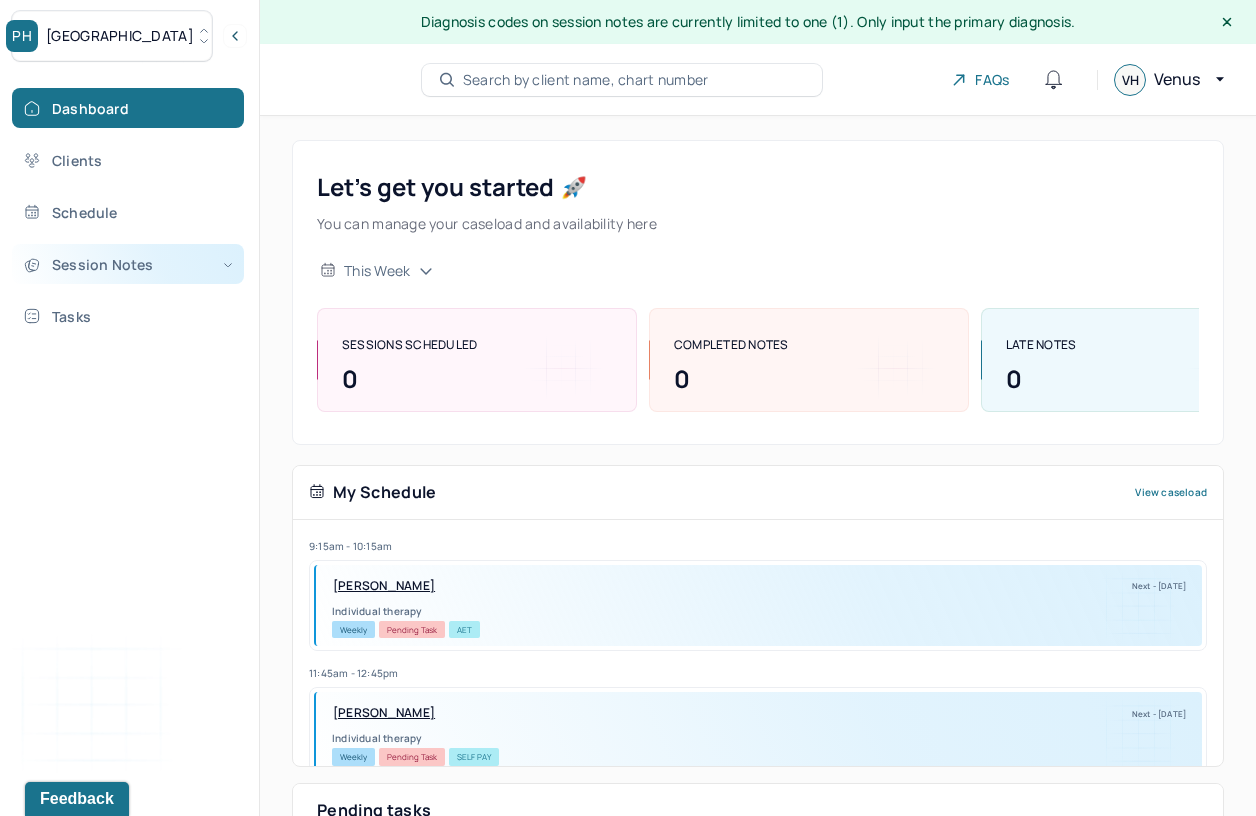click on "Session Notes" at bounding box center [128, 264] 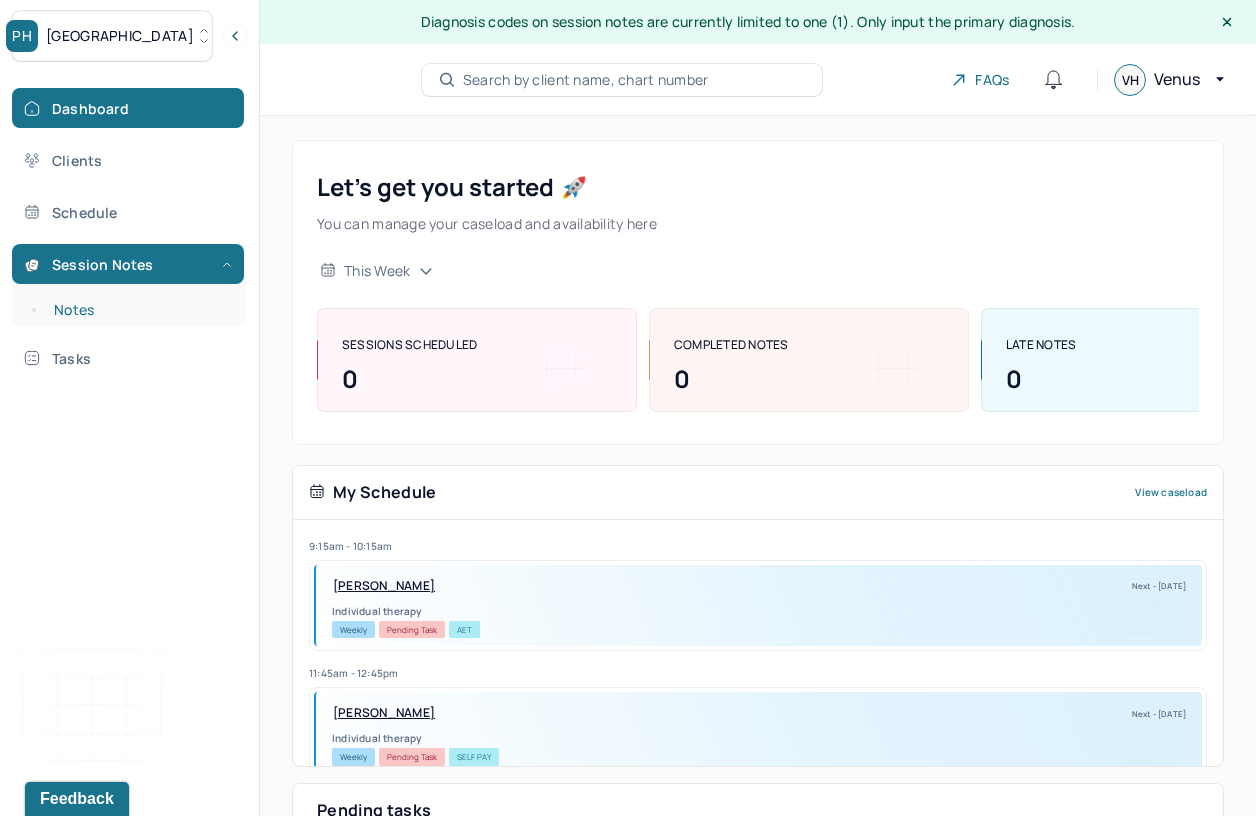 click on "Notes" at bounding box center (139, 310) 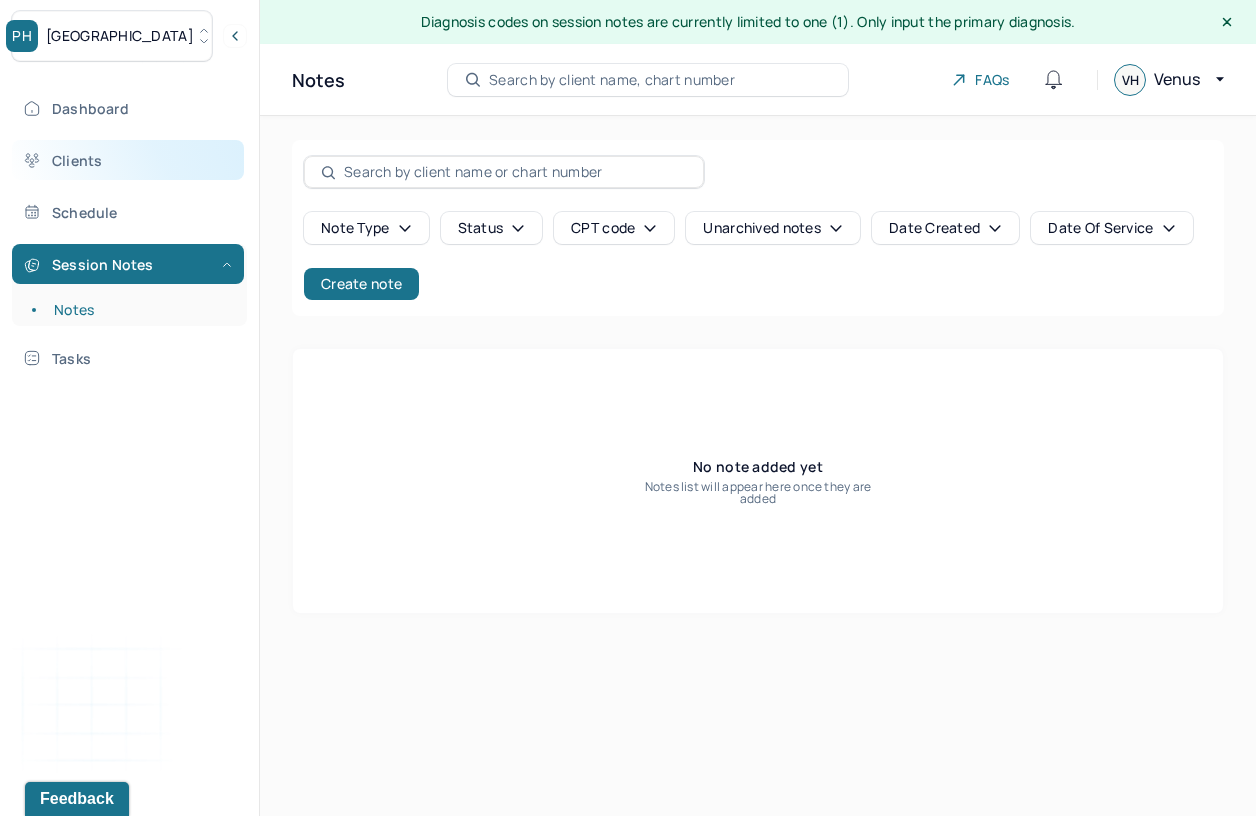 click on "Clients" at bounding box center (128, 160) 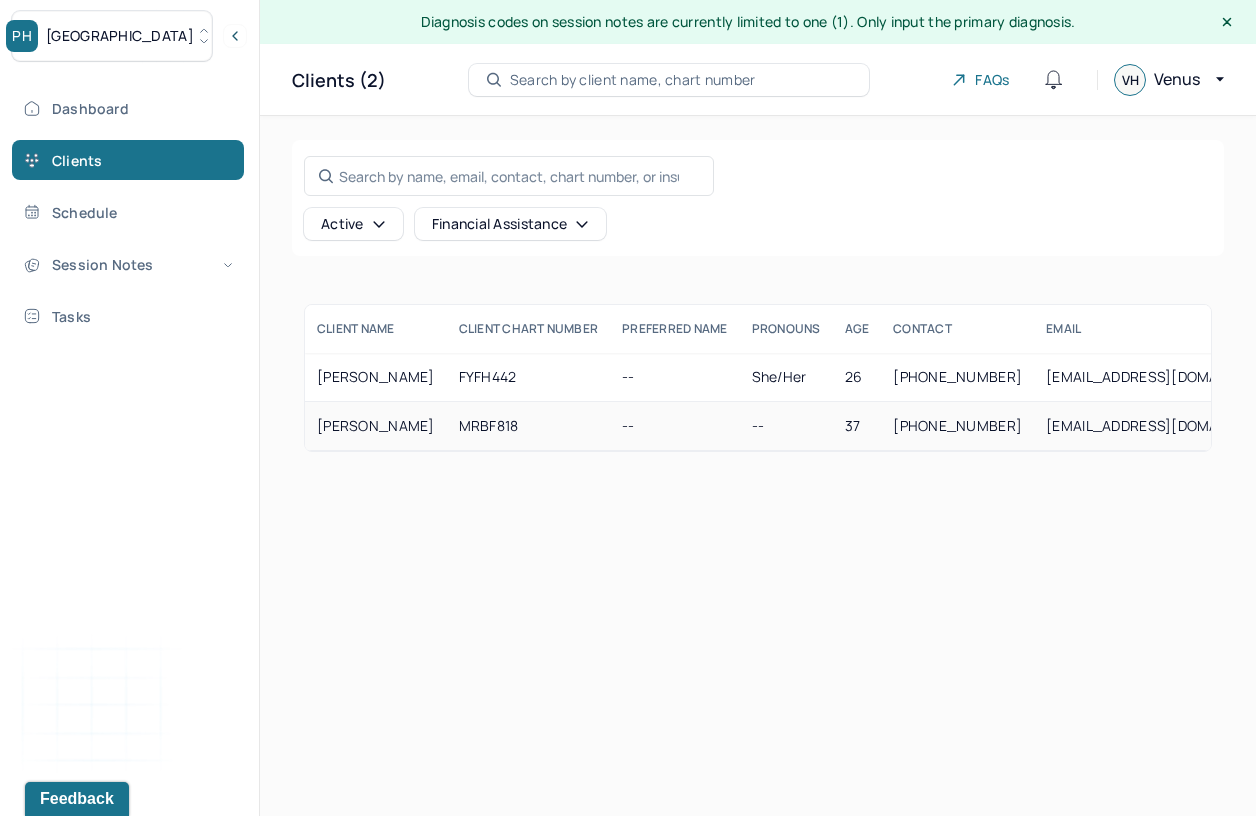 click on "[PERSON_NAME]" at bounding box center [376, 426] 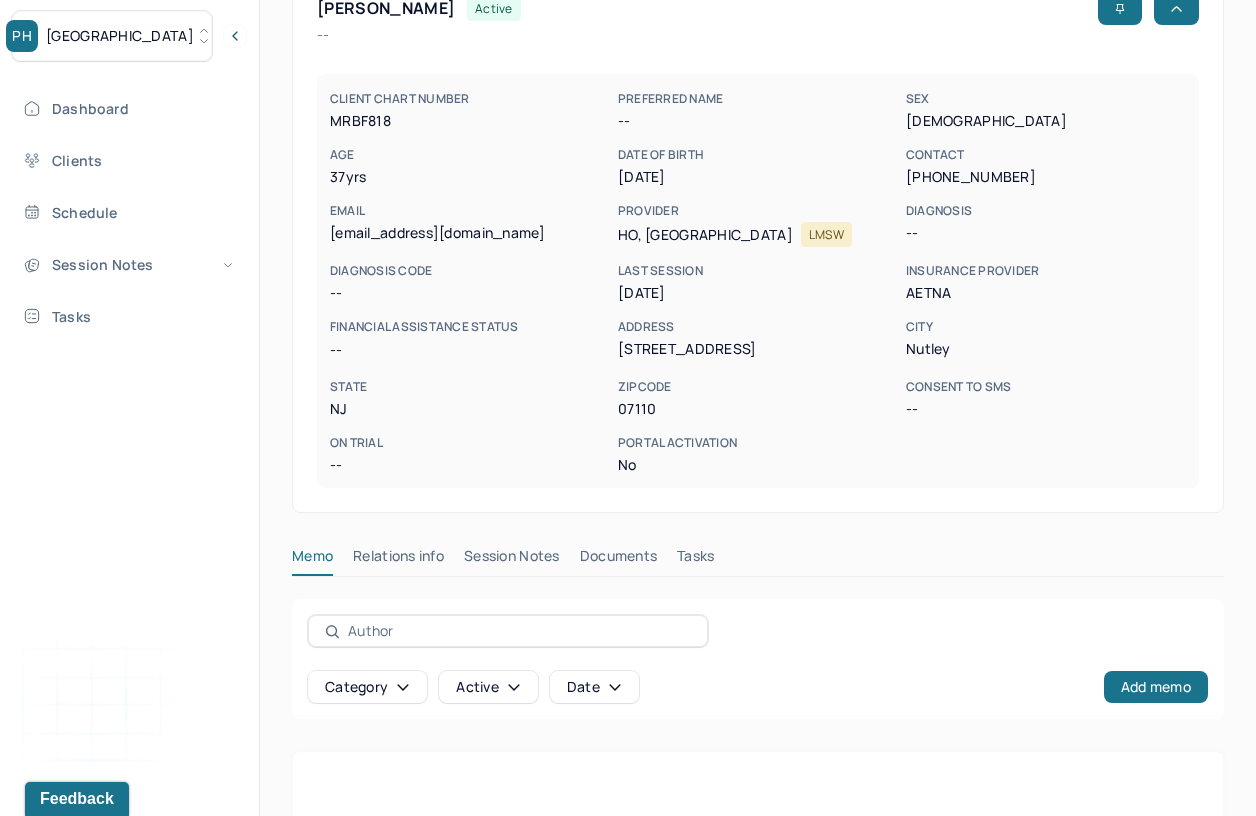 scroll, scrollTop: 397, scrollLeft: 0, axis: vertical 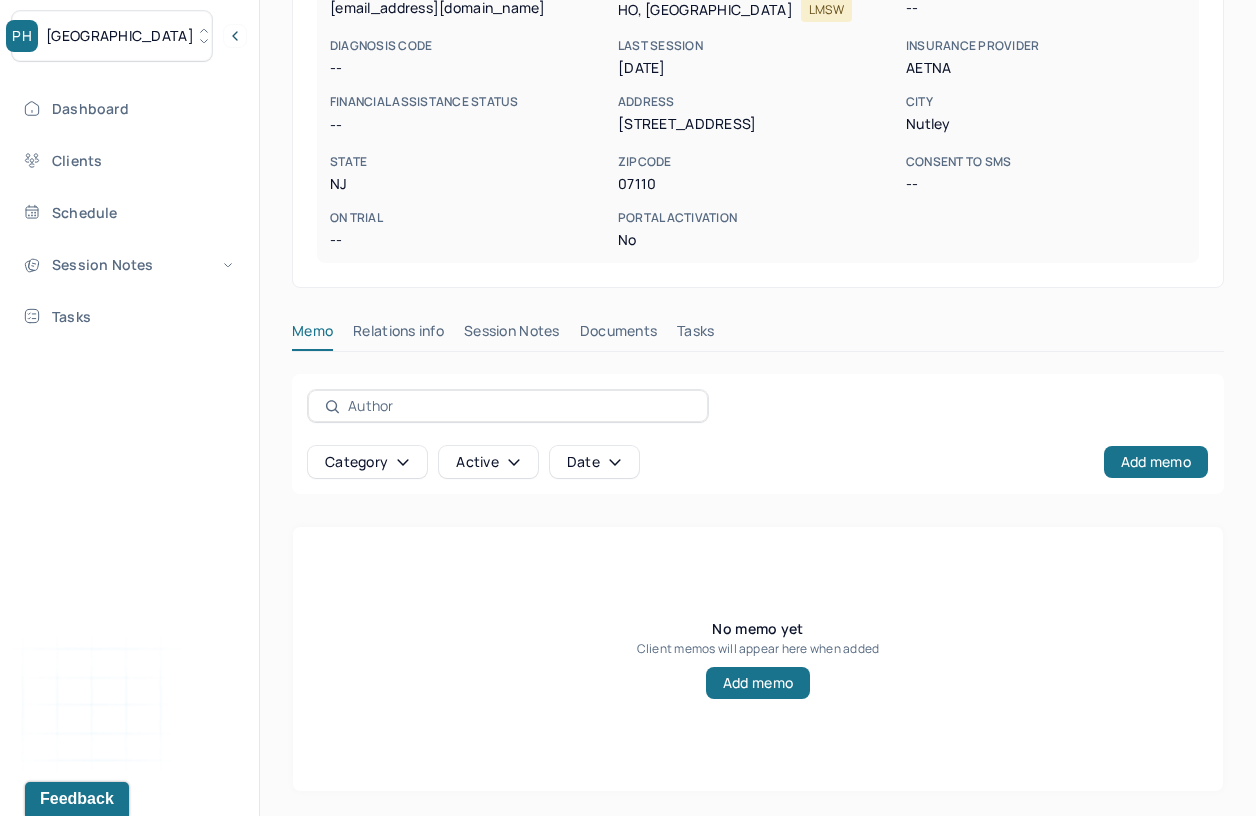 click on "Session Notes" at bounding box center [512, 335] 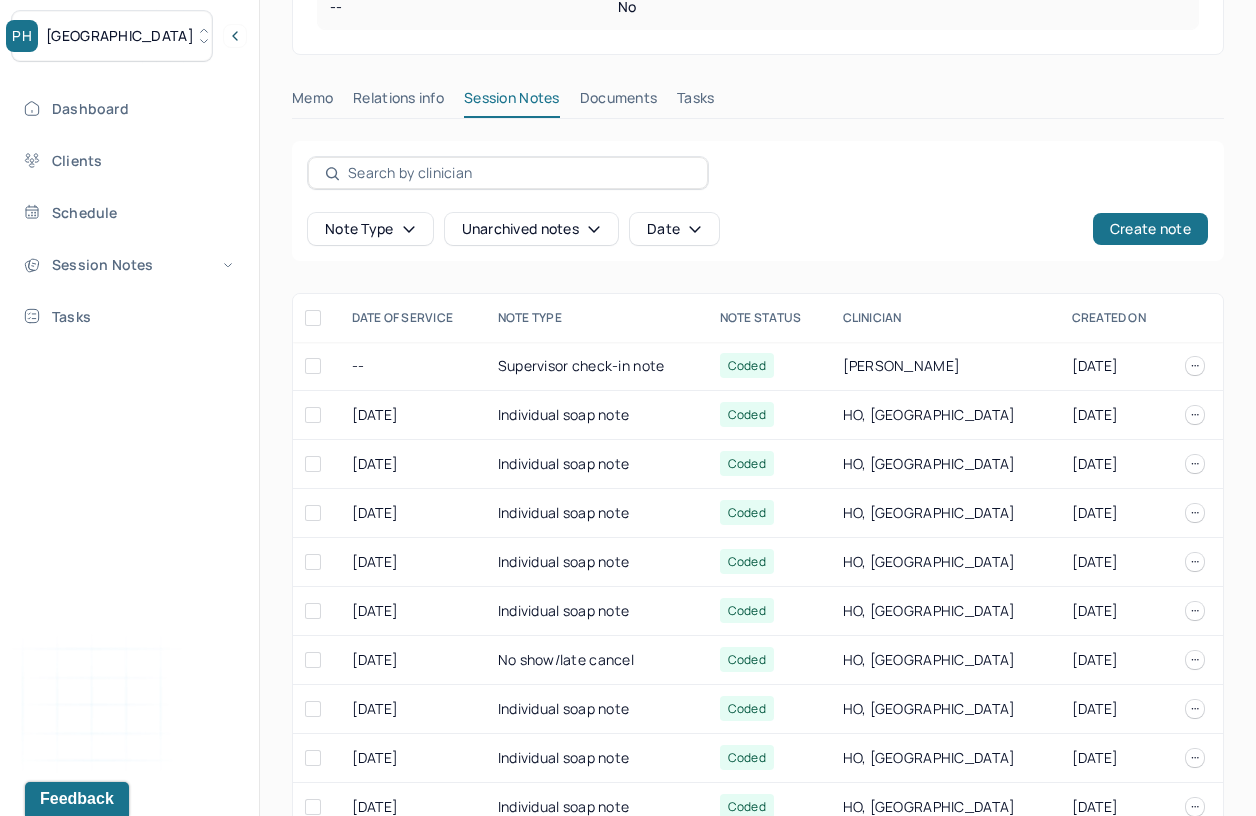 scroll, scrollTop: 691, scrollLeft: 0, axis: vertical 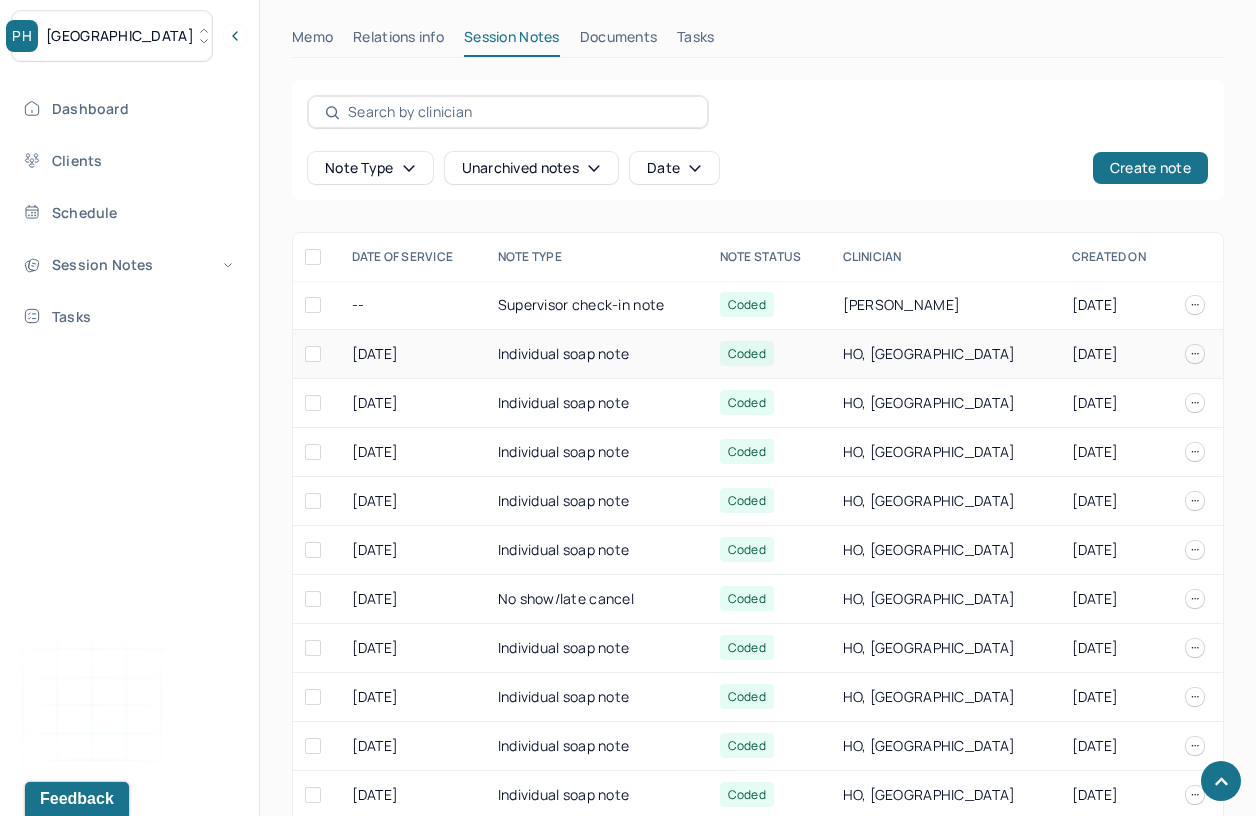 click on "Individual soap note" at bounding box center [597, 354] 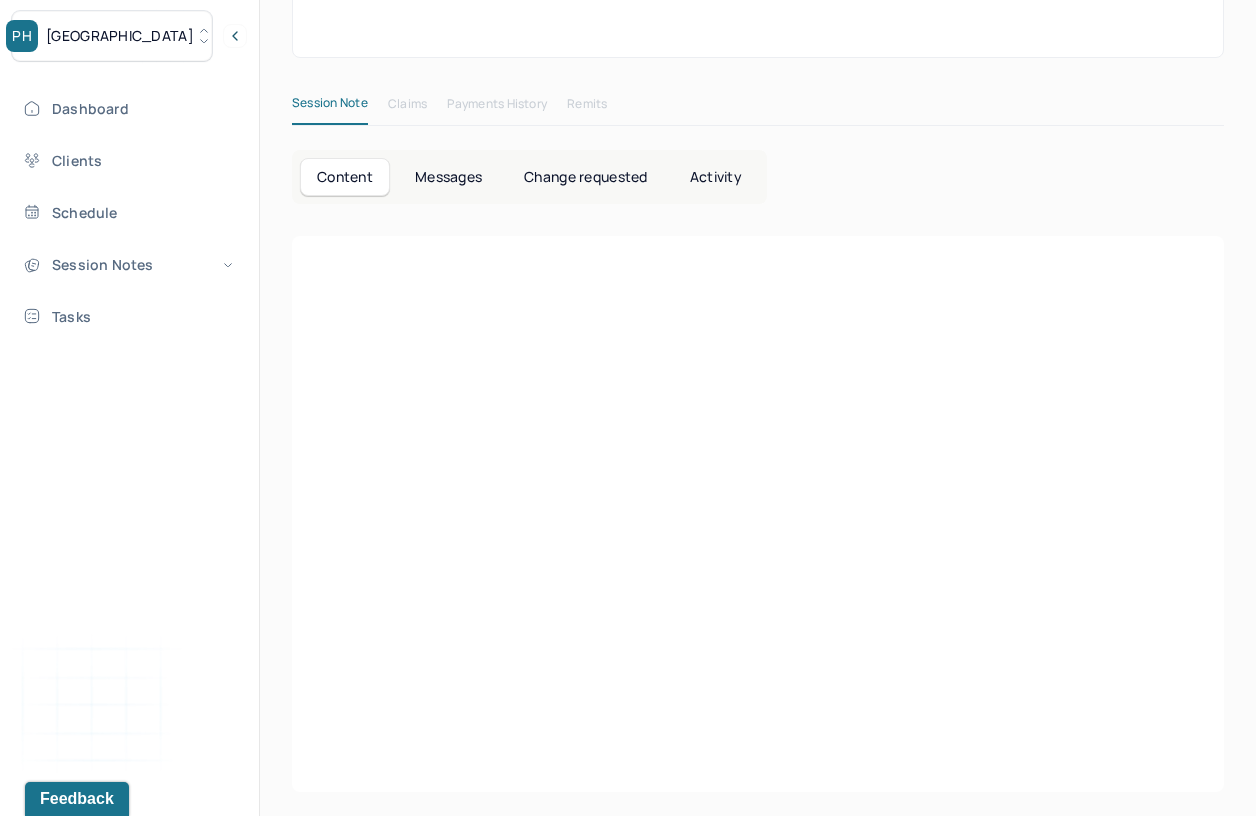 scroll, scrollTop: 0, scrollLeft: 0, axis: both 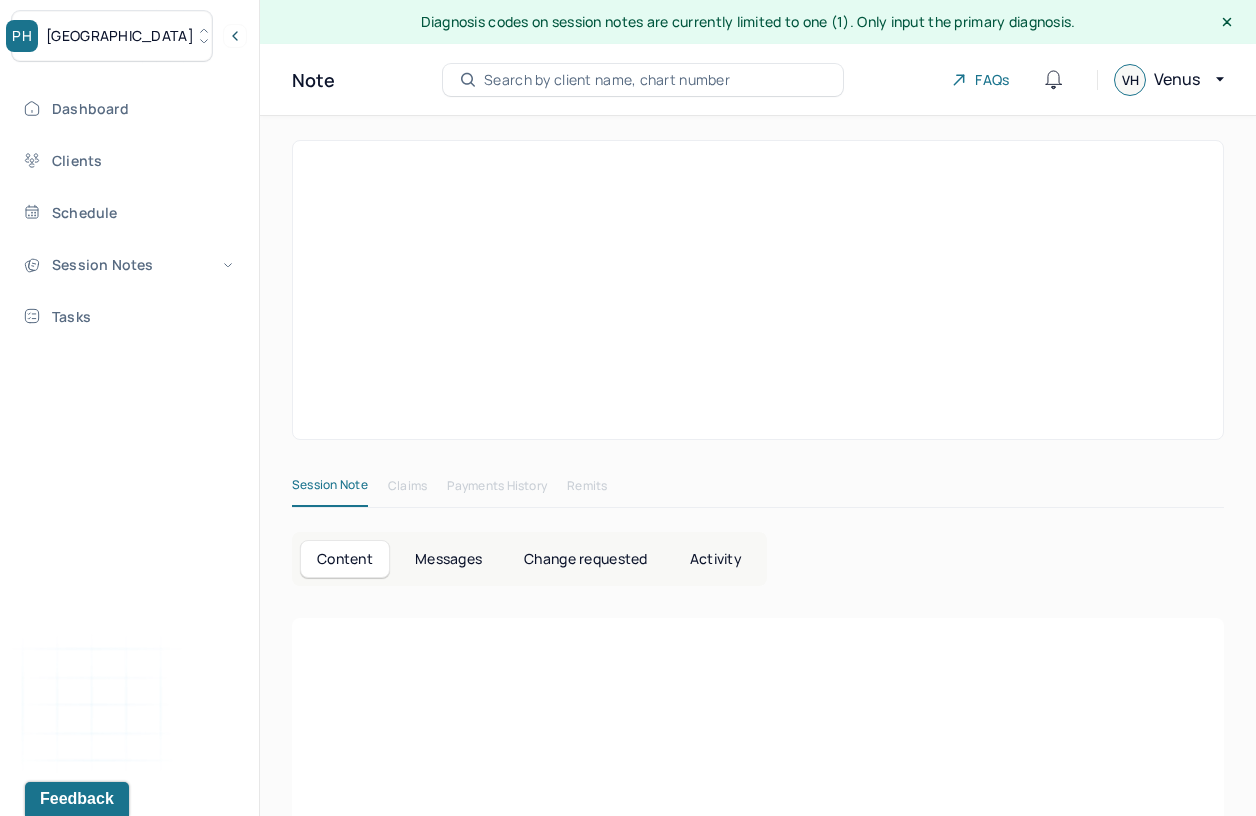 click at bounding box center (533, 348) 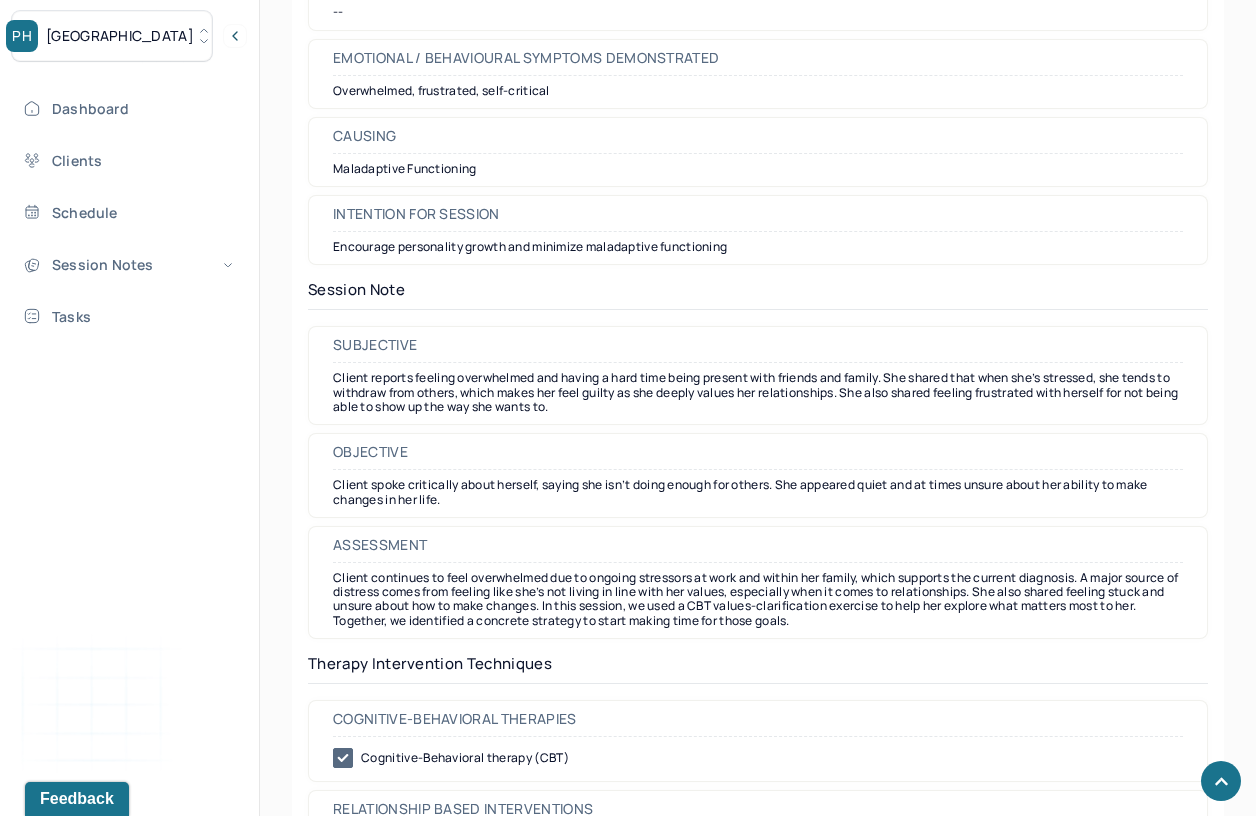 scroll, scrollTop: 1545, scrollLeft: 0, axis: vertical 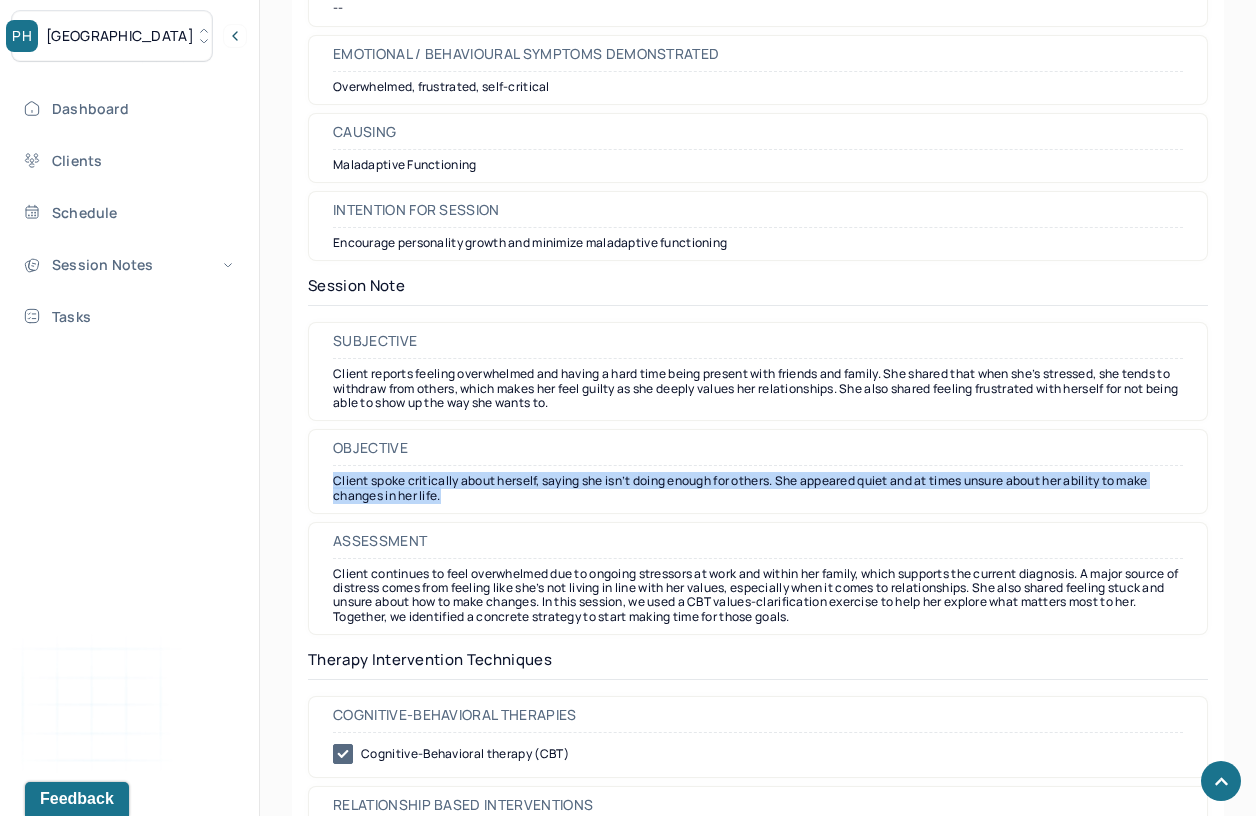 drag, startPoint x: 463, startPoint y: 508, endPoint x: 303, endPoint y: 481, distance: 162.26213 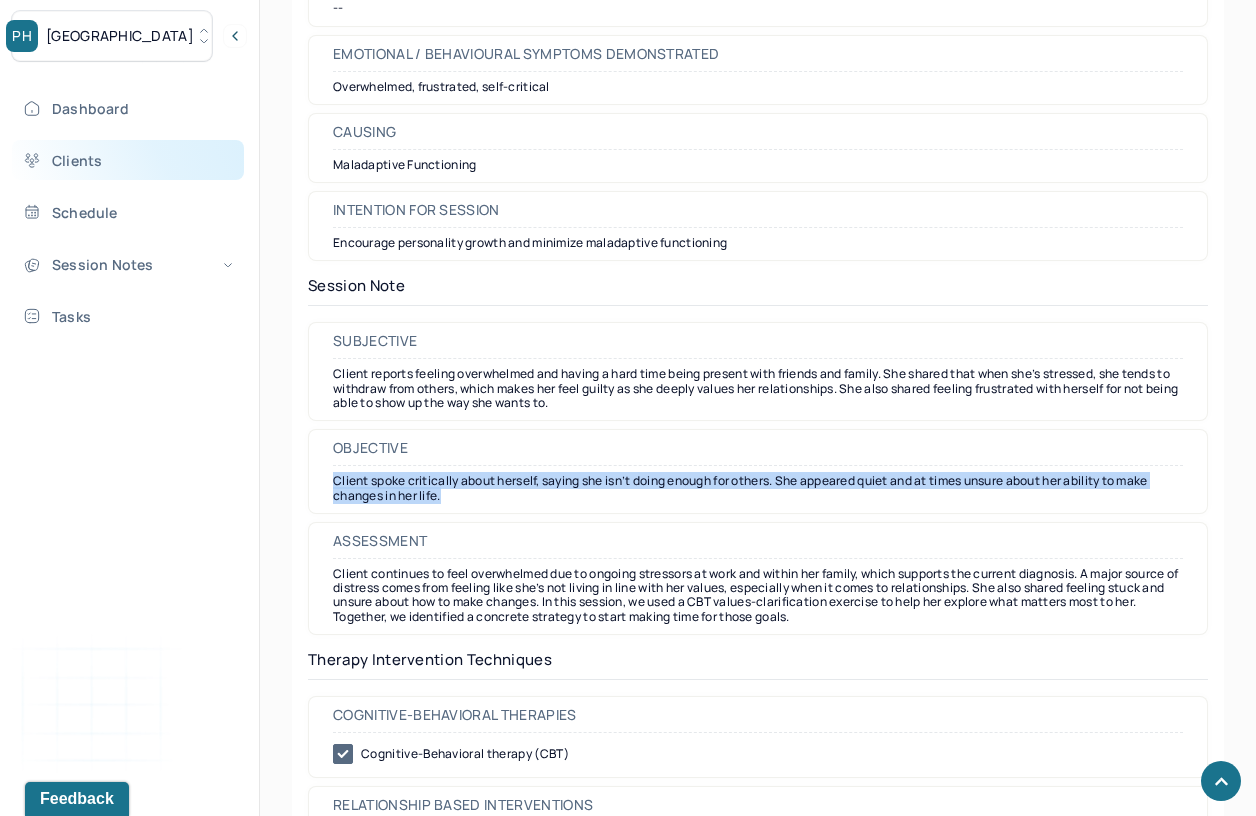 click on "Clients" at bounding box center (128, 160) 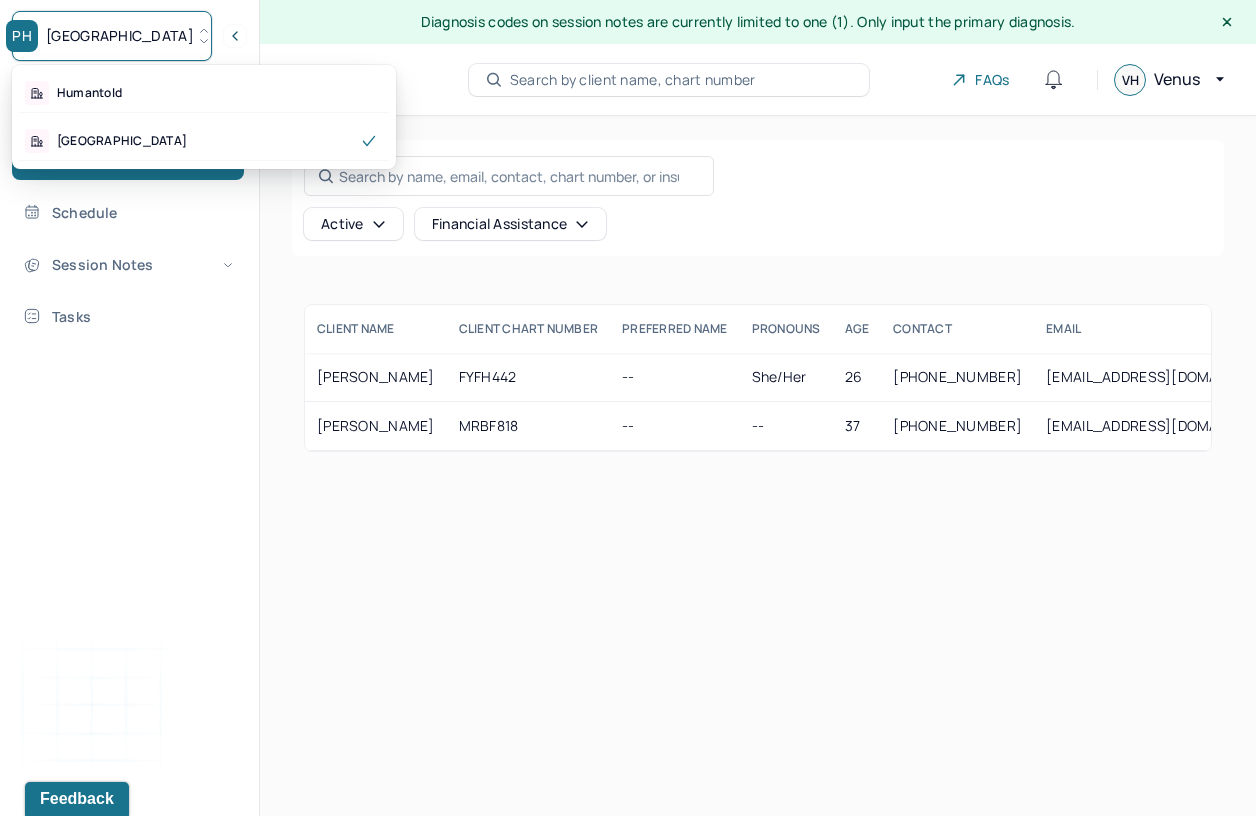 click on "PH Park Hill" at bounding box center [112, 36] 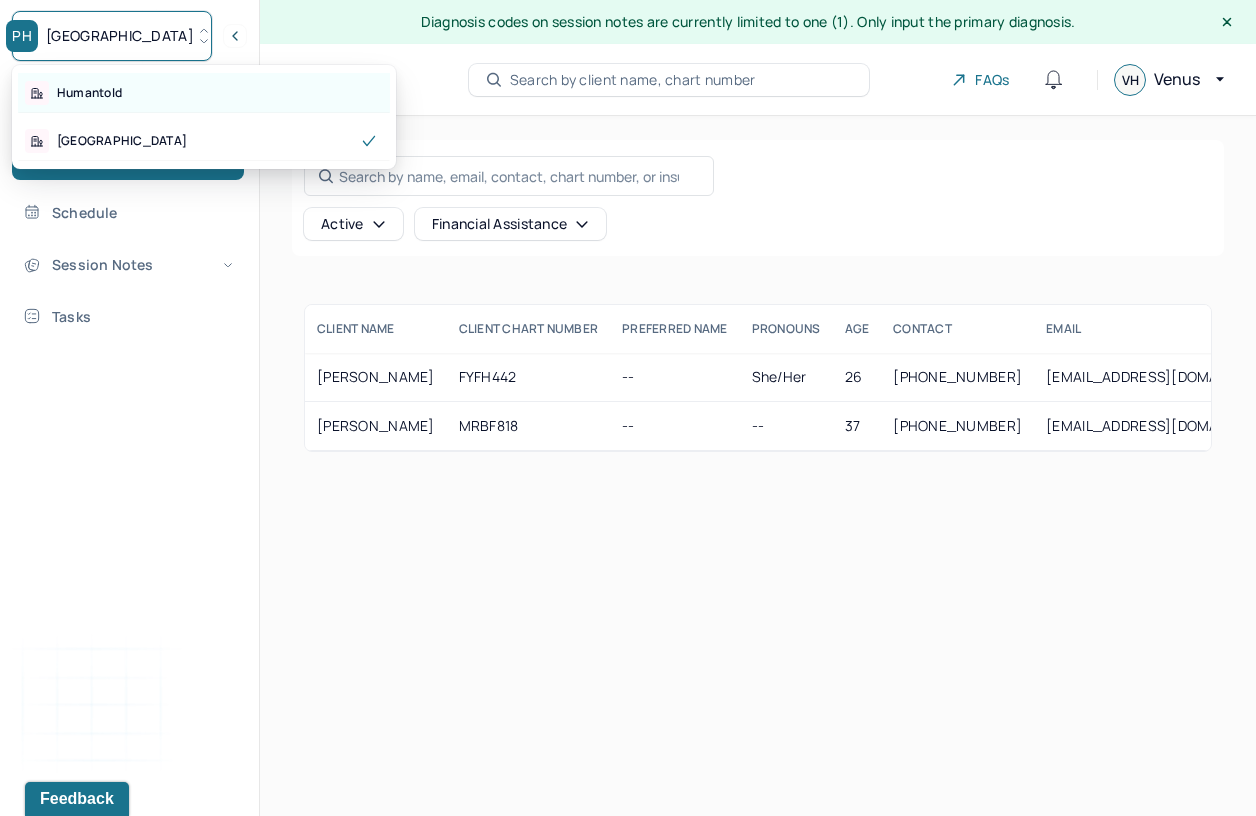 click on "Humantold" at bounding box center (204, 93) 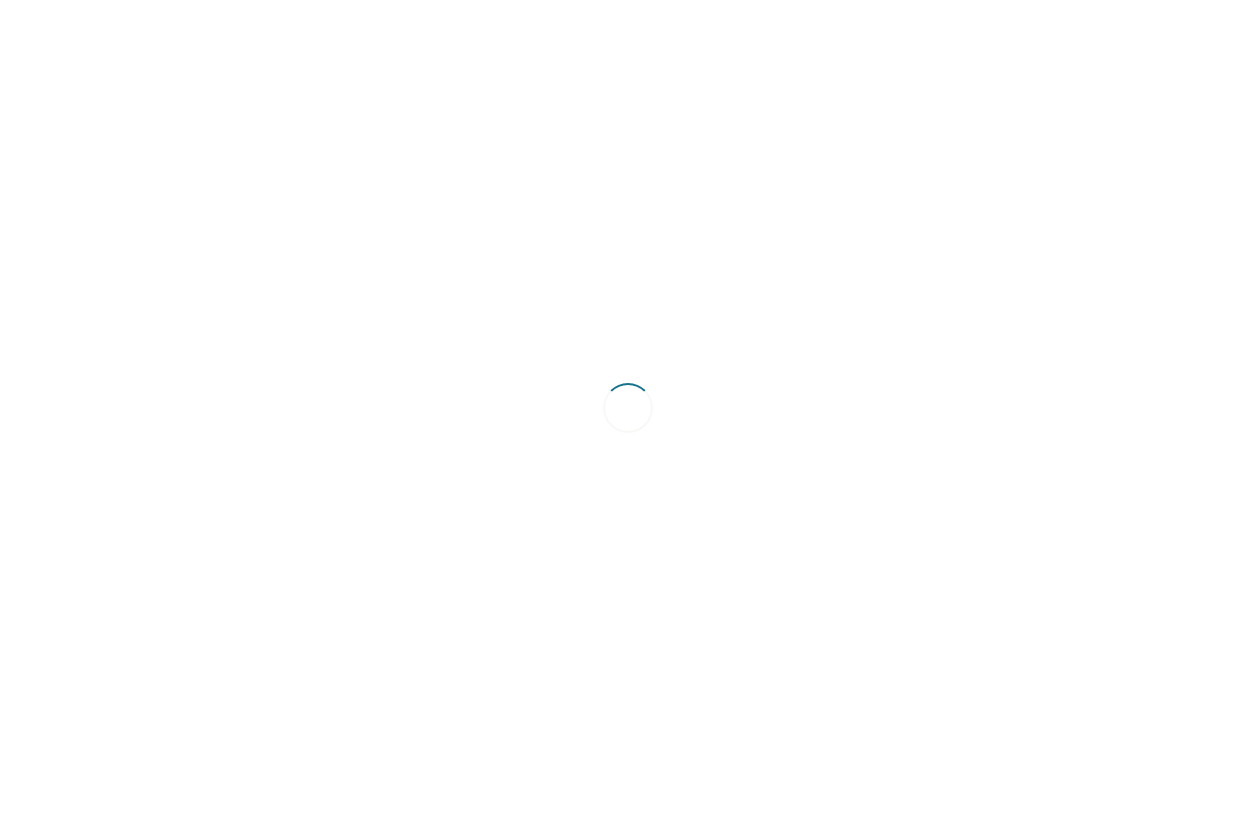 scroll, scrollTop: 0, scrollLeft: 0, axis: both 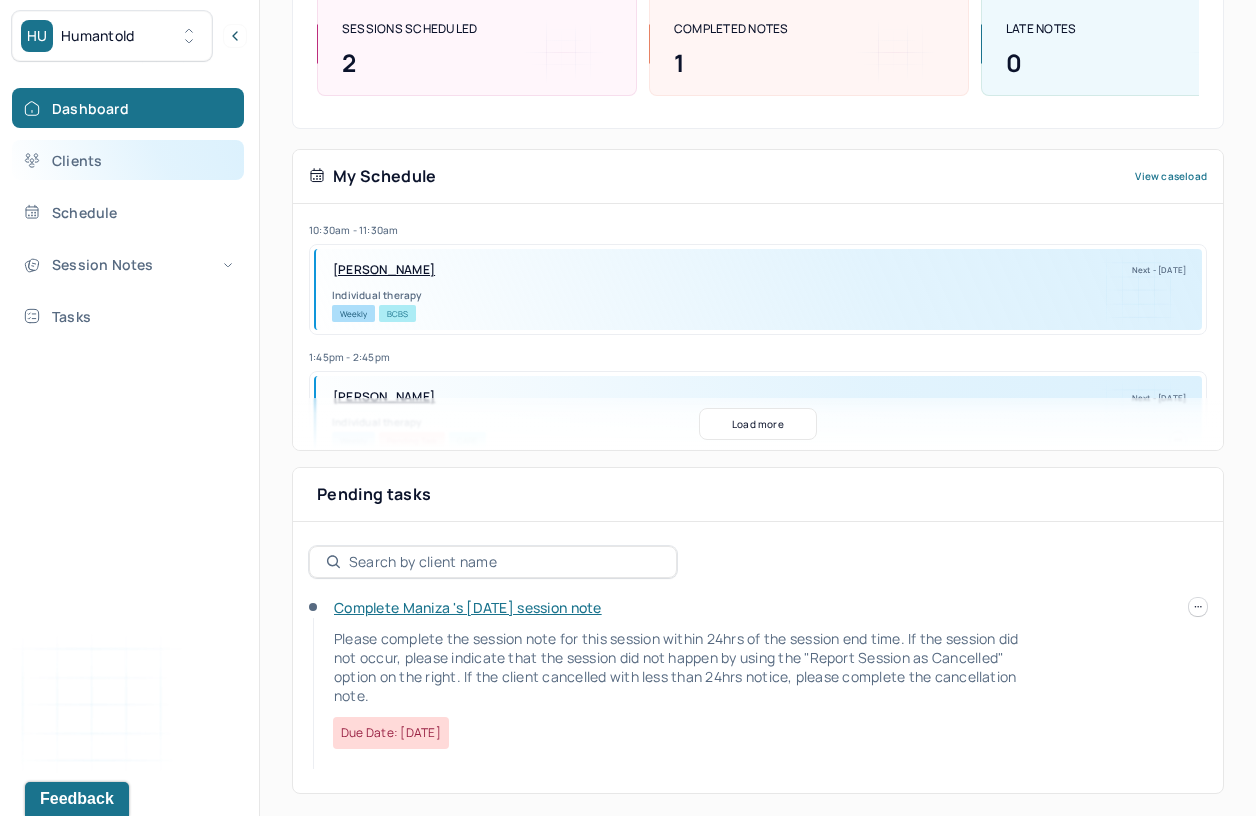 click on "Clients" at bounding box center [128, 160] 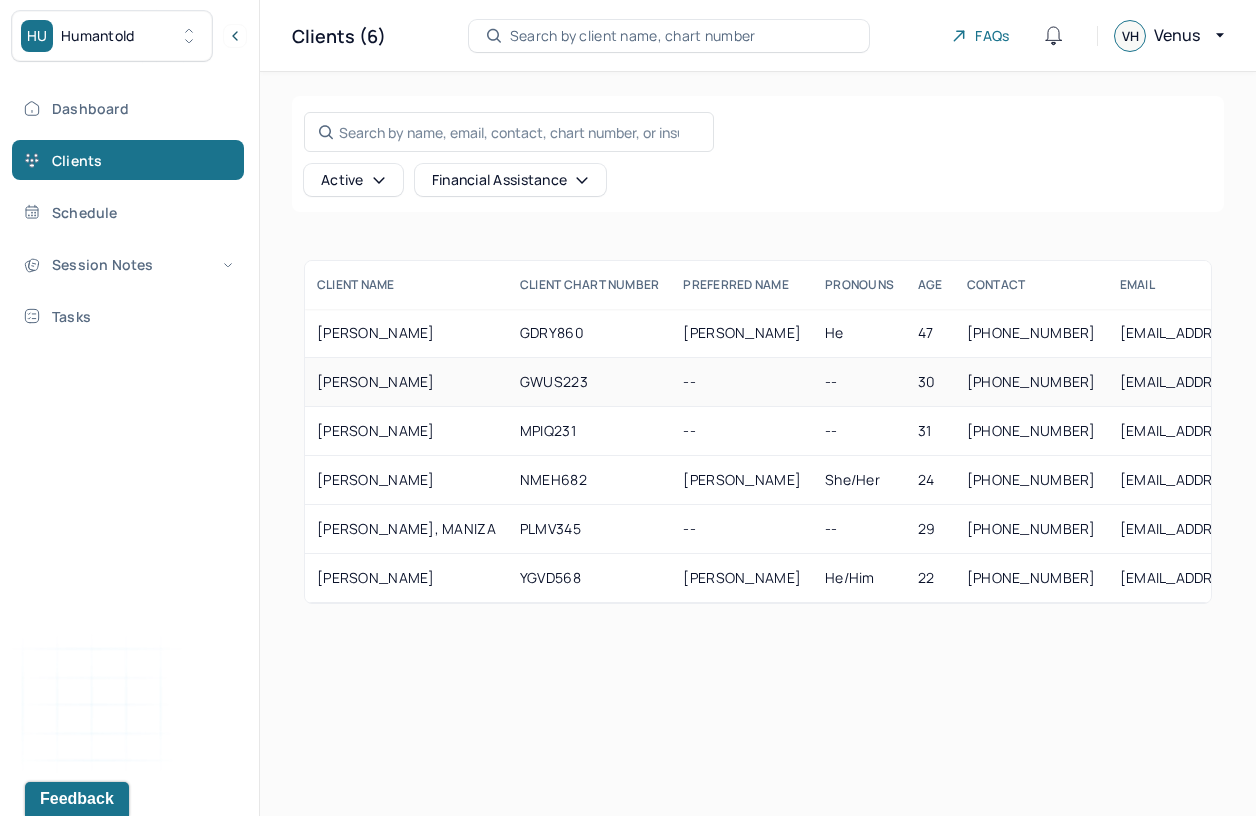 click on "[PERSON_NAME]" at bounding box center [406, 382] 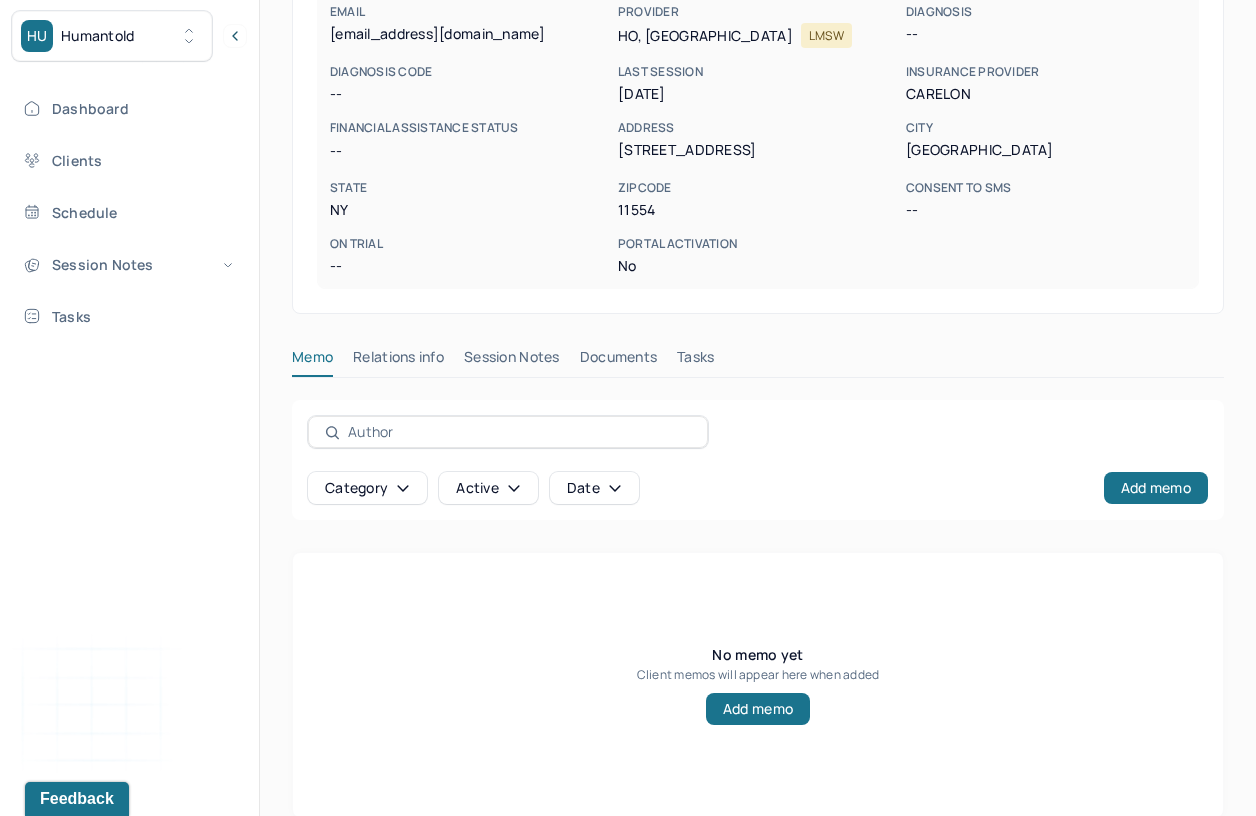 scroll, scrollTop: 353, scrollLeft: 0, axis: vertical 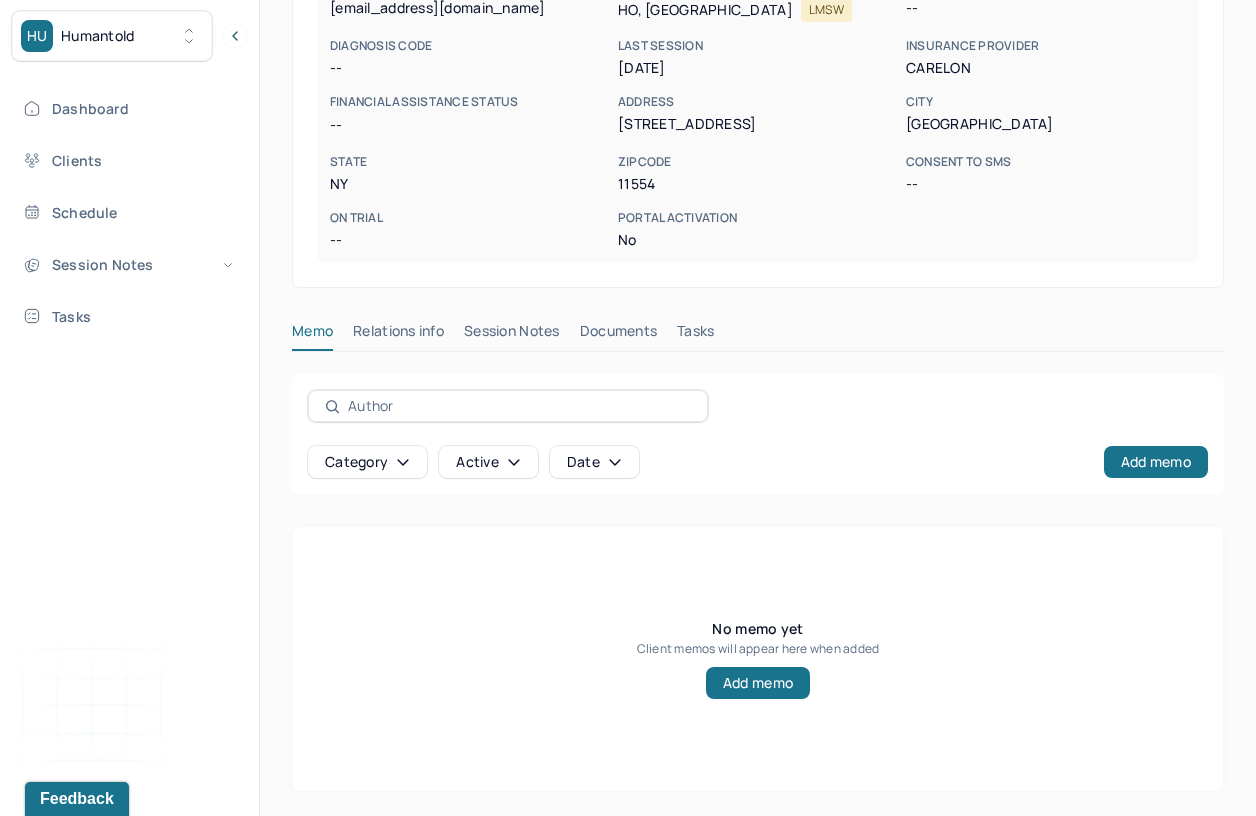 click on "Session Notes" at bounding box center (512, 335) 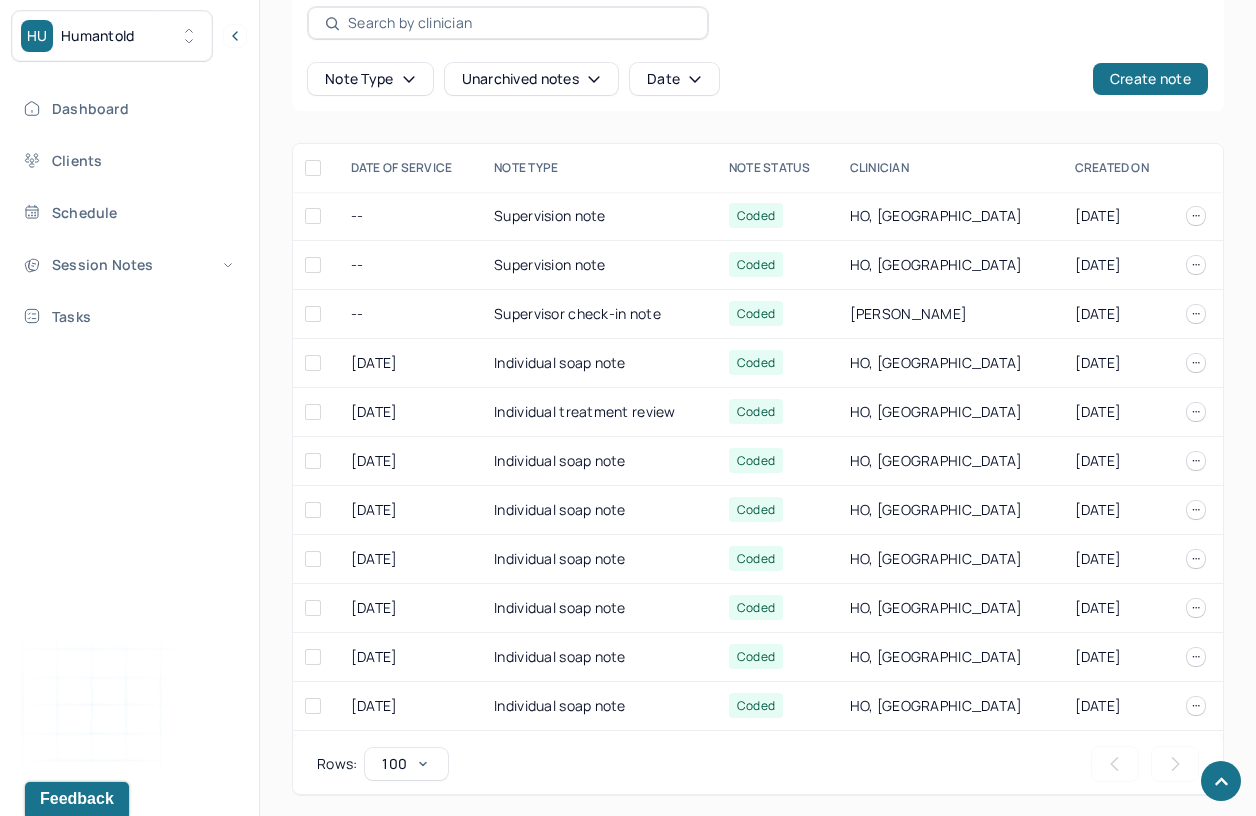 scroll, scrollTop: 740, scrollLeft: 0, axis: vertical 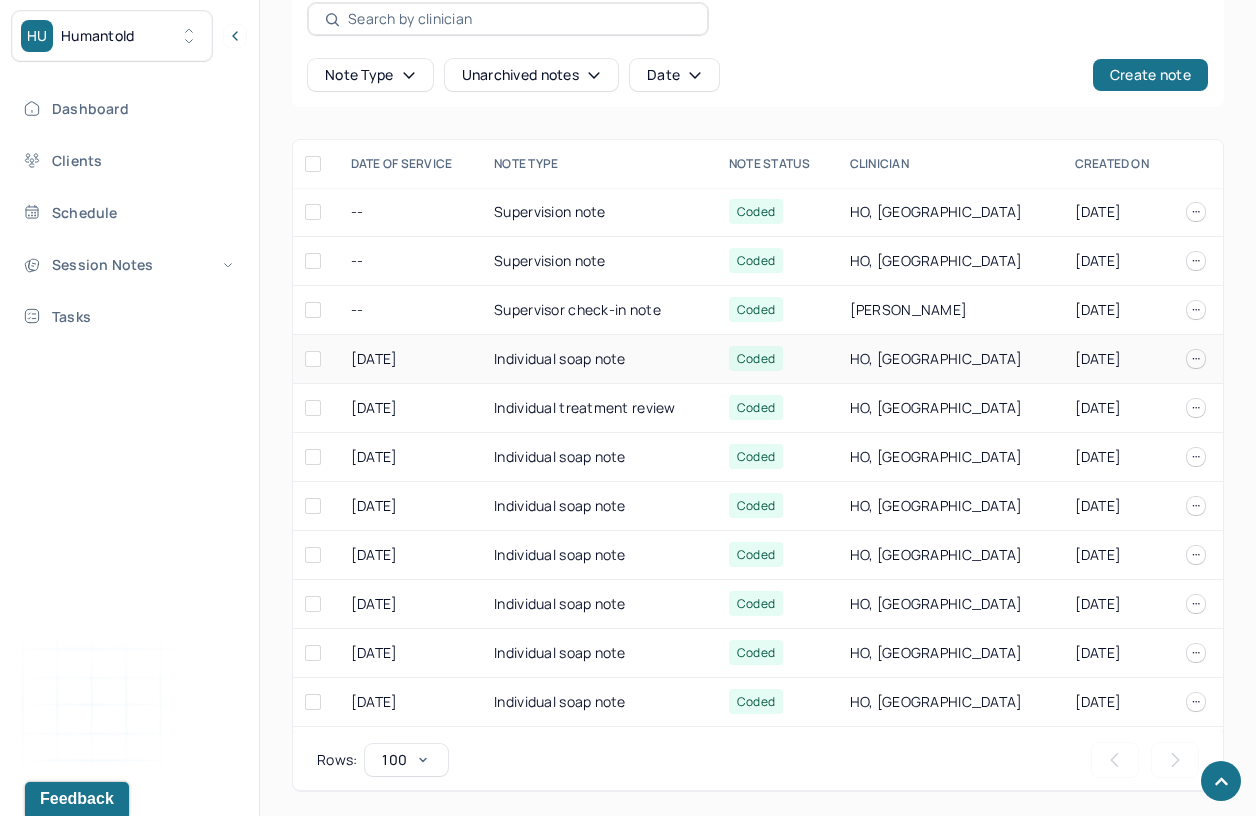 click on "Individual soap note" at bounding box center (599, 359) 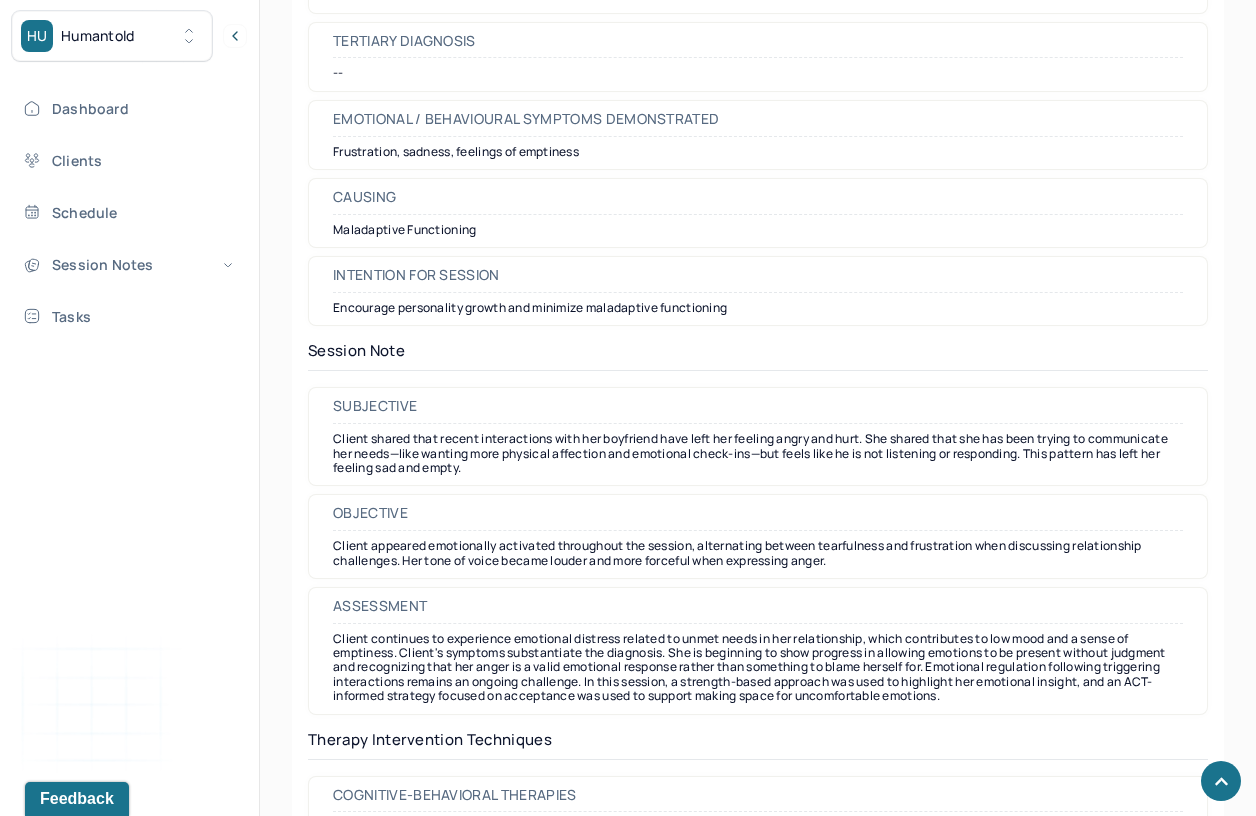 scroll, scrollTop: 1466, scrollLeft: 0, axis: vertical 